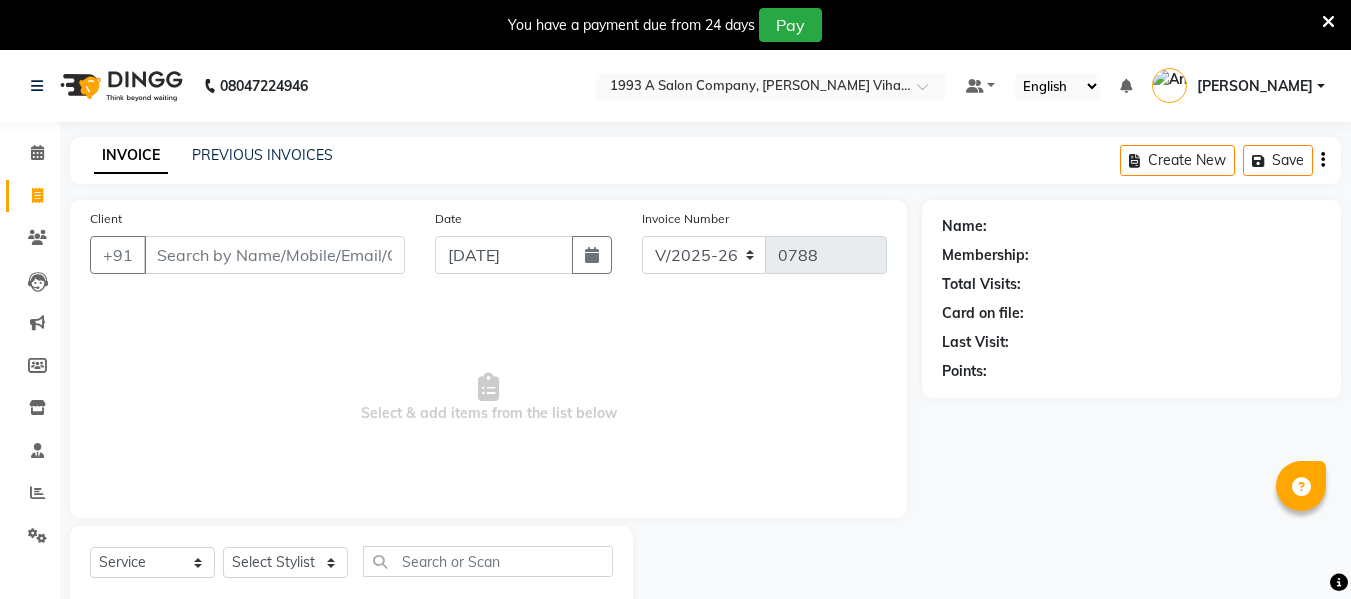 select on "4955" 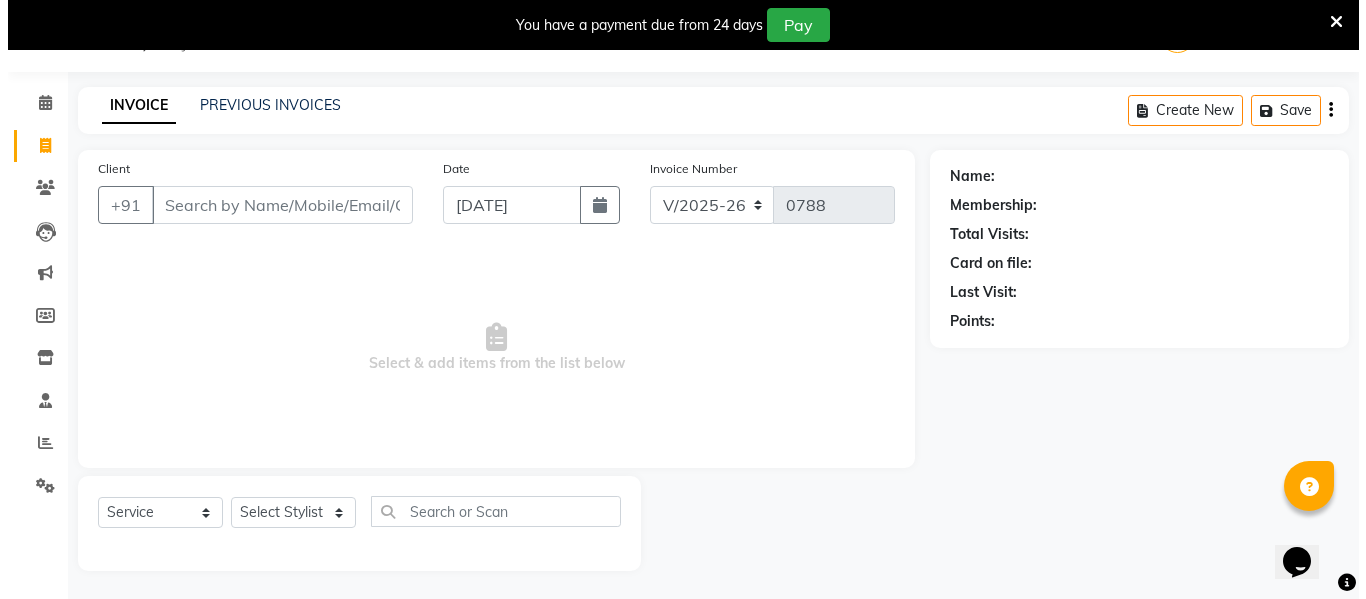 scroll, scrollTop: 0, scrollLeft: 0, axis: both 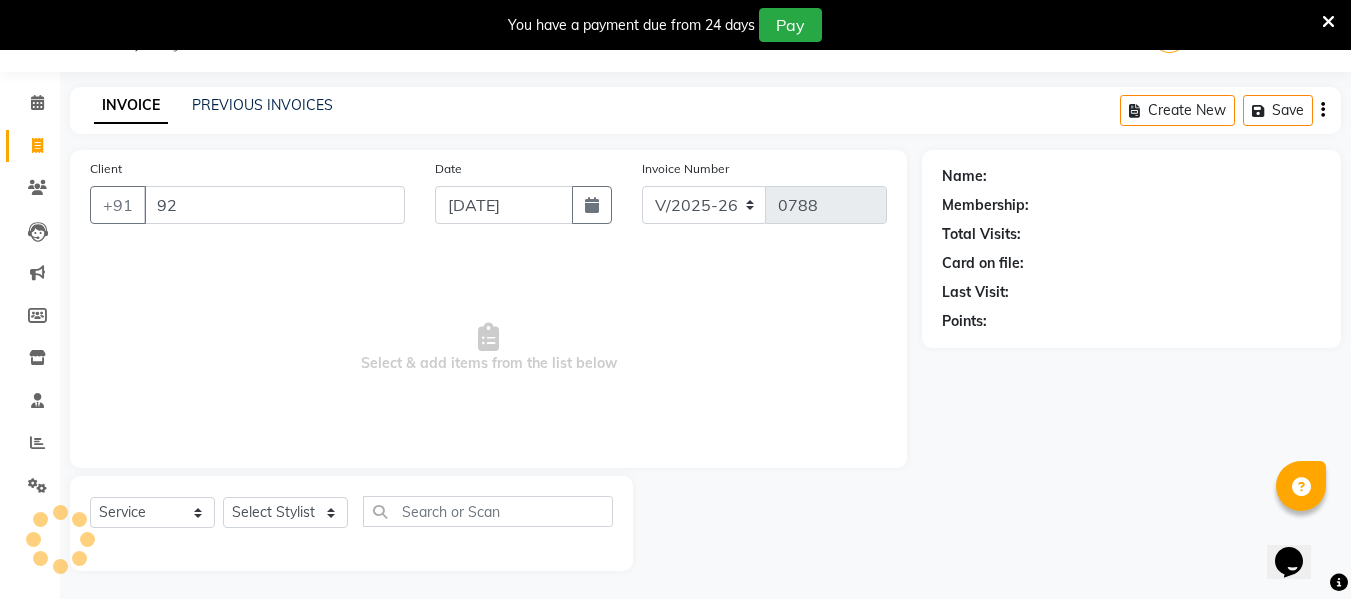 type on "9" 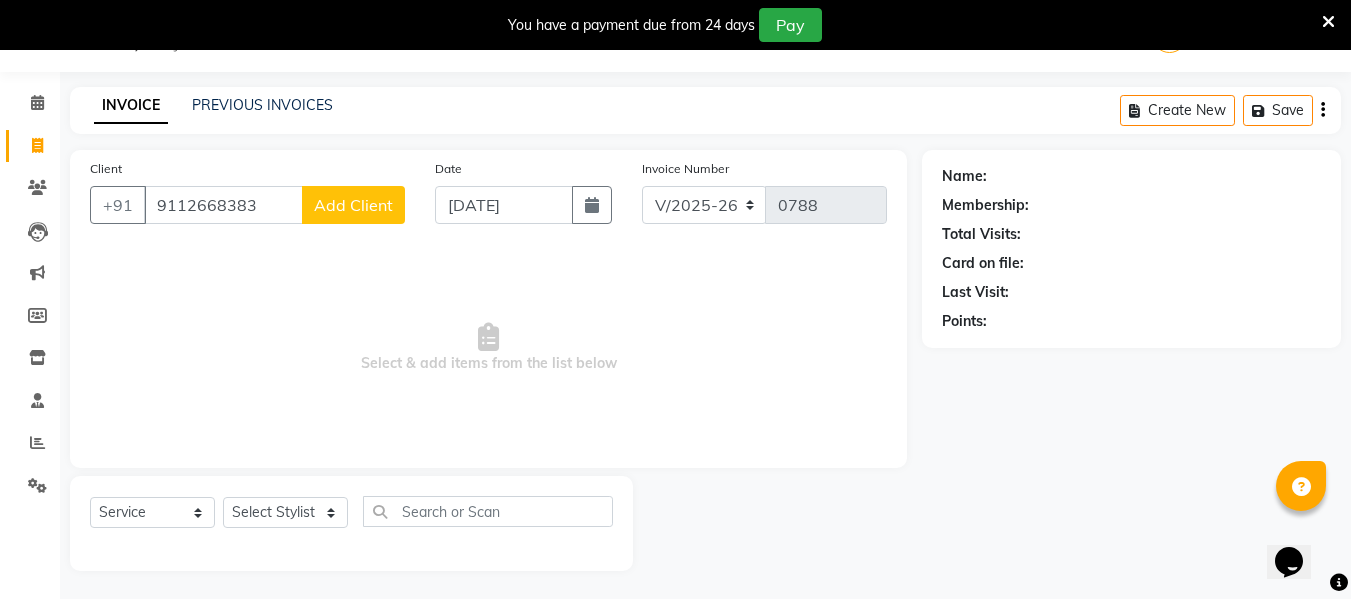 type on "9112668383" 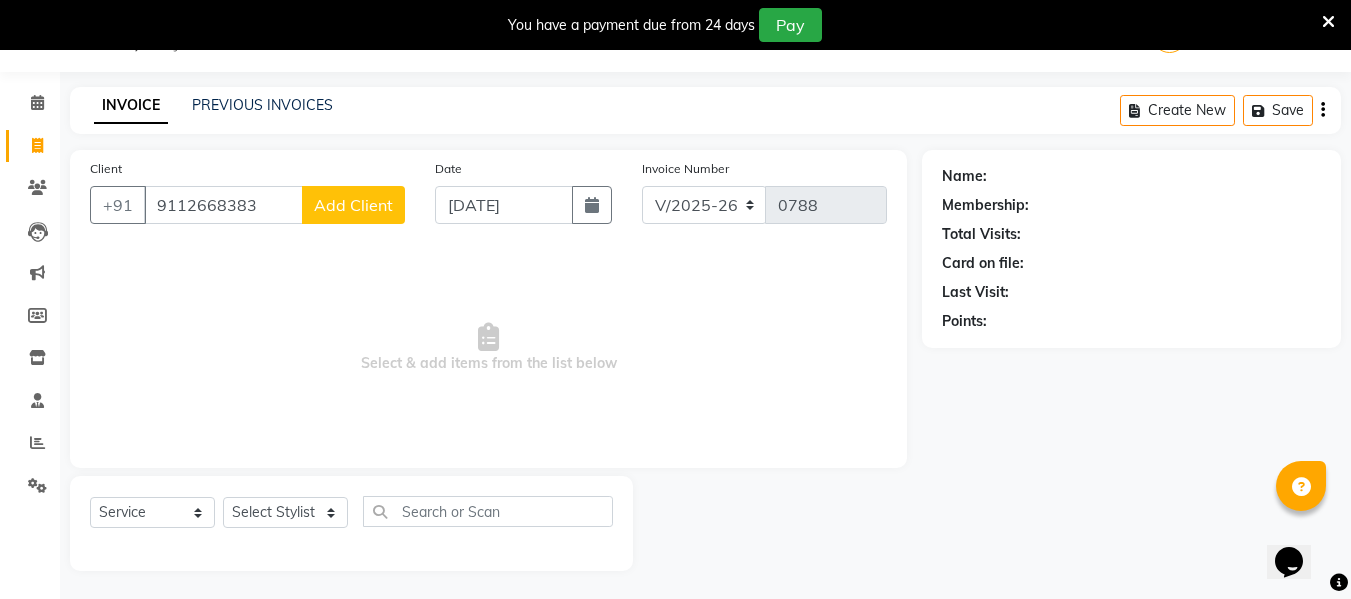 click on "Add Client" 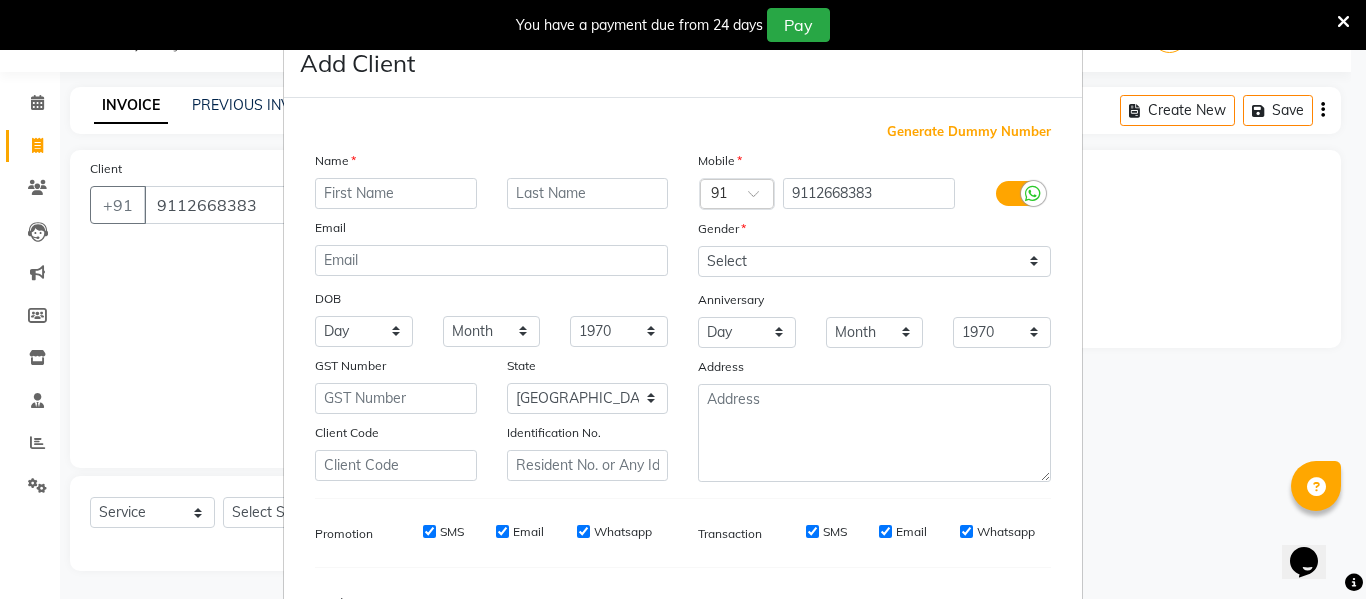 click at bounding box center (396, 193) 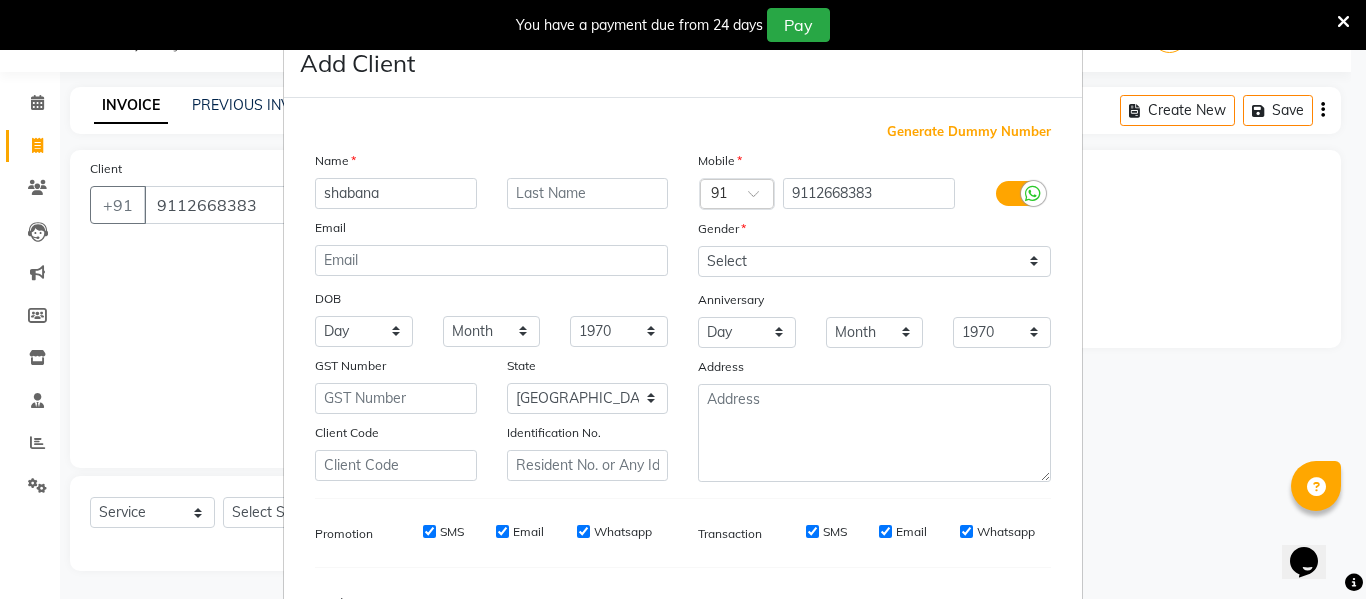 type on "shabana" 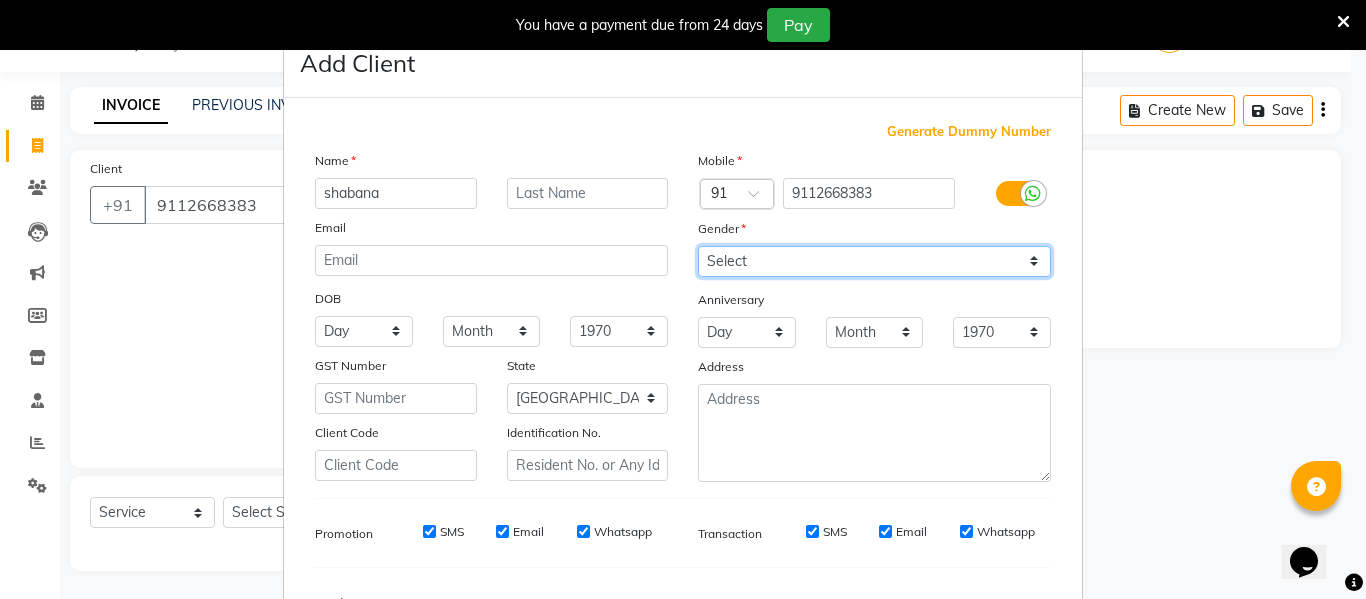 click on "Select [DEMOGRAPHIC_DATA] [DEMOGRAPHIC_DATA] Other Prefer Not To Say" at bounding box center [874, 261] 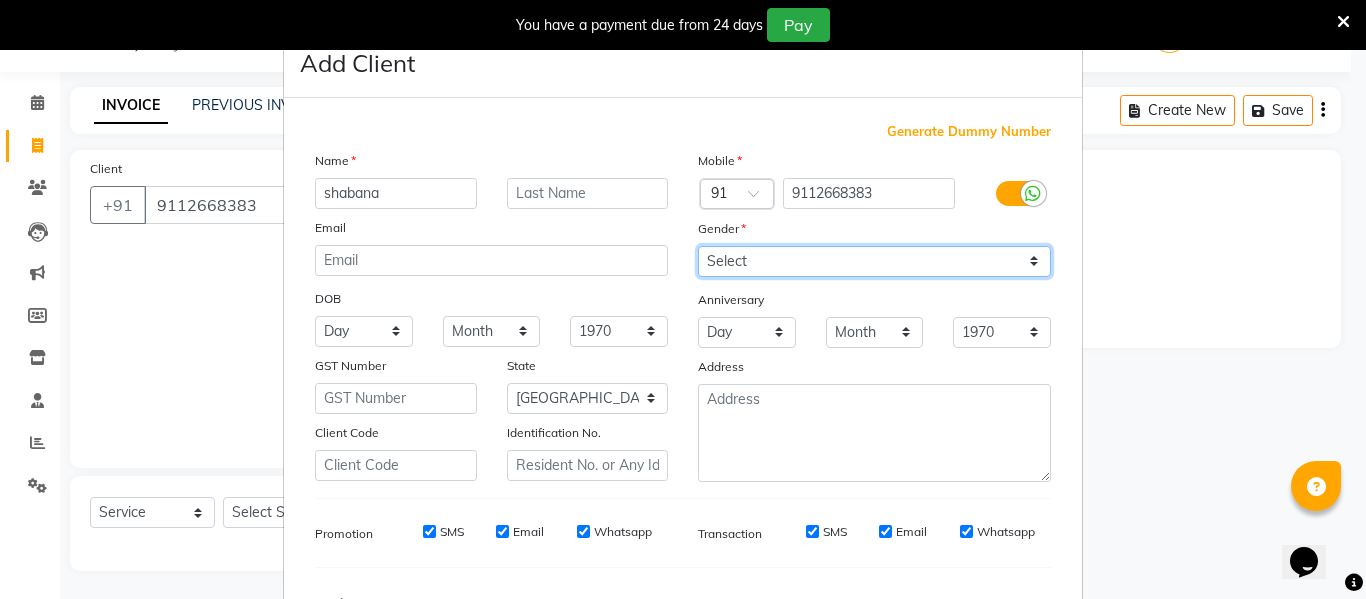 select on "[DEMOGRAPHIC_DATA]" 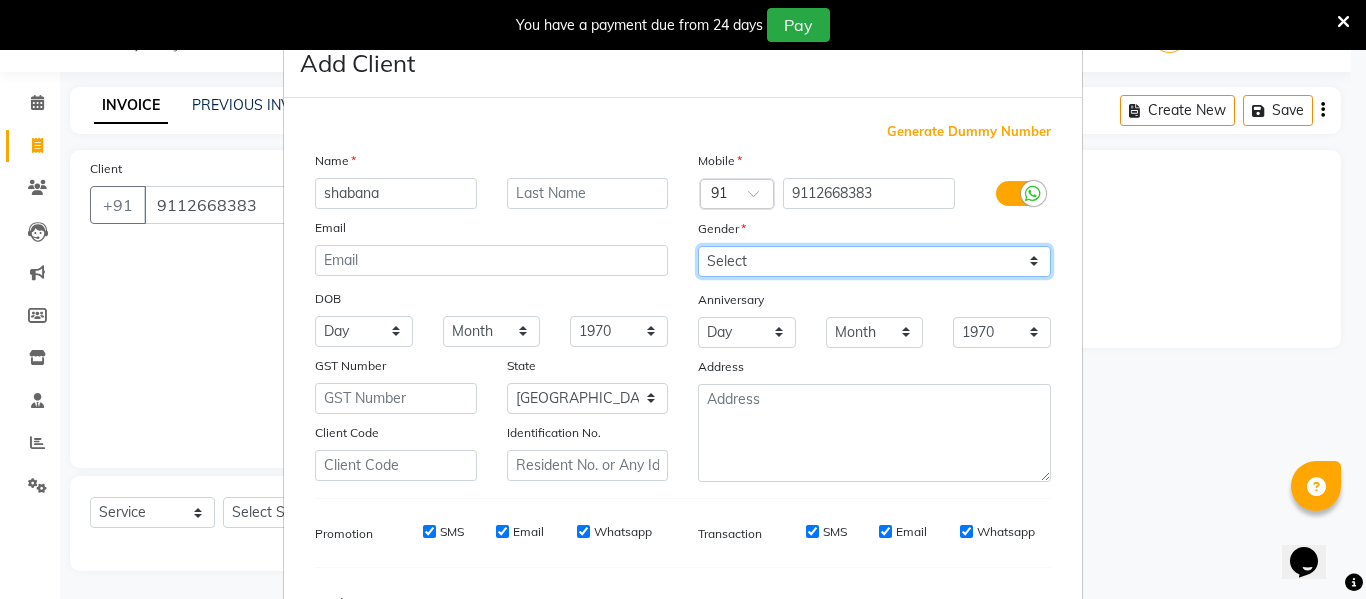 click on "Select [DEMOGRAPHIC_DATA] [DEMOGRAPHIC_DATA] Other Prefer Not To Say" at bounding box center [874, 261] 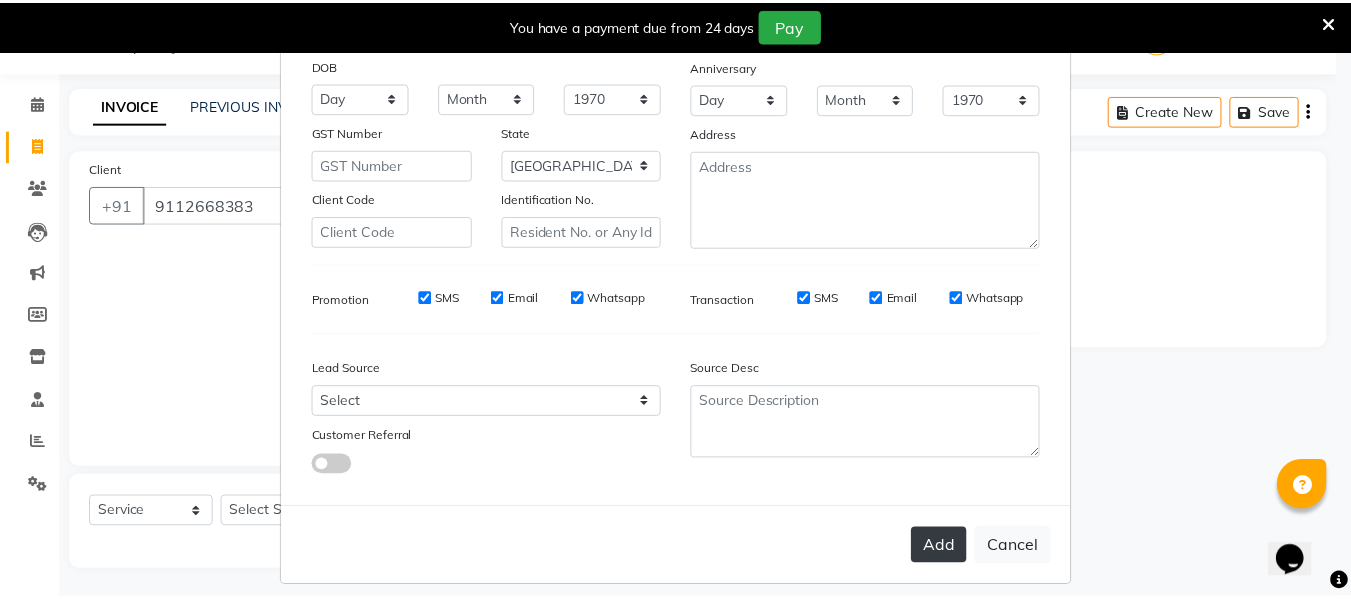 scroll, scrollTop: 250, scrollLeft: 0, axis: vertical 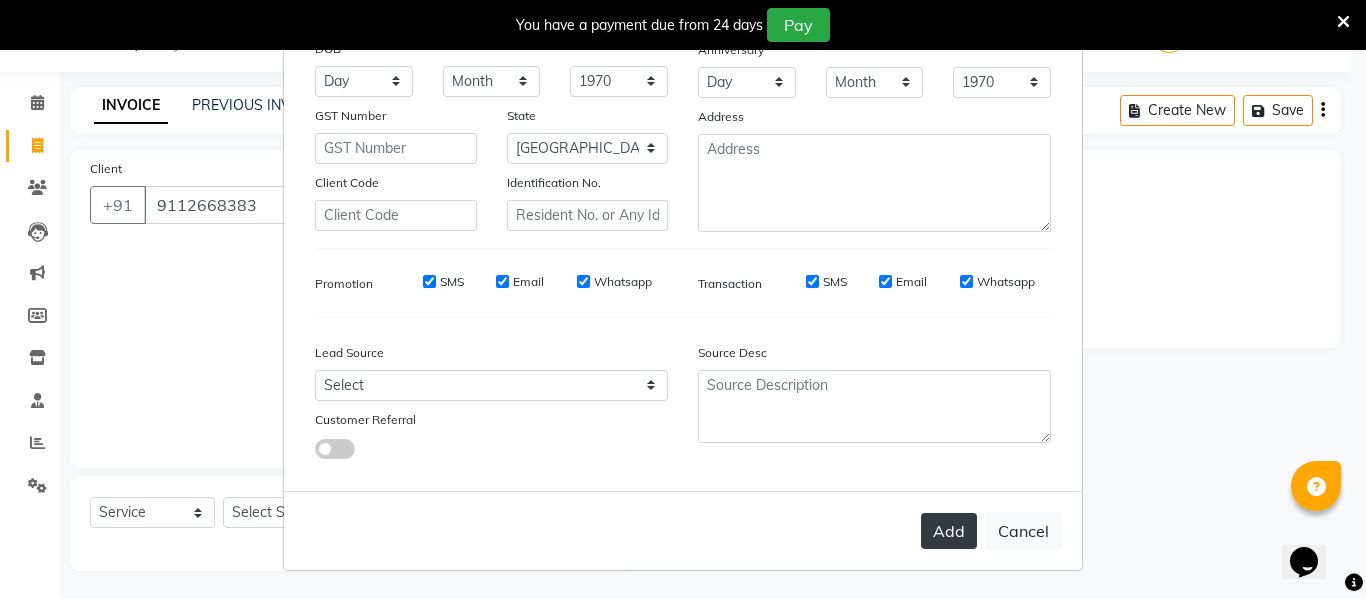 click on "Add" at bounding box center [949, 531] 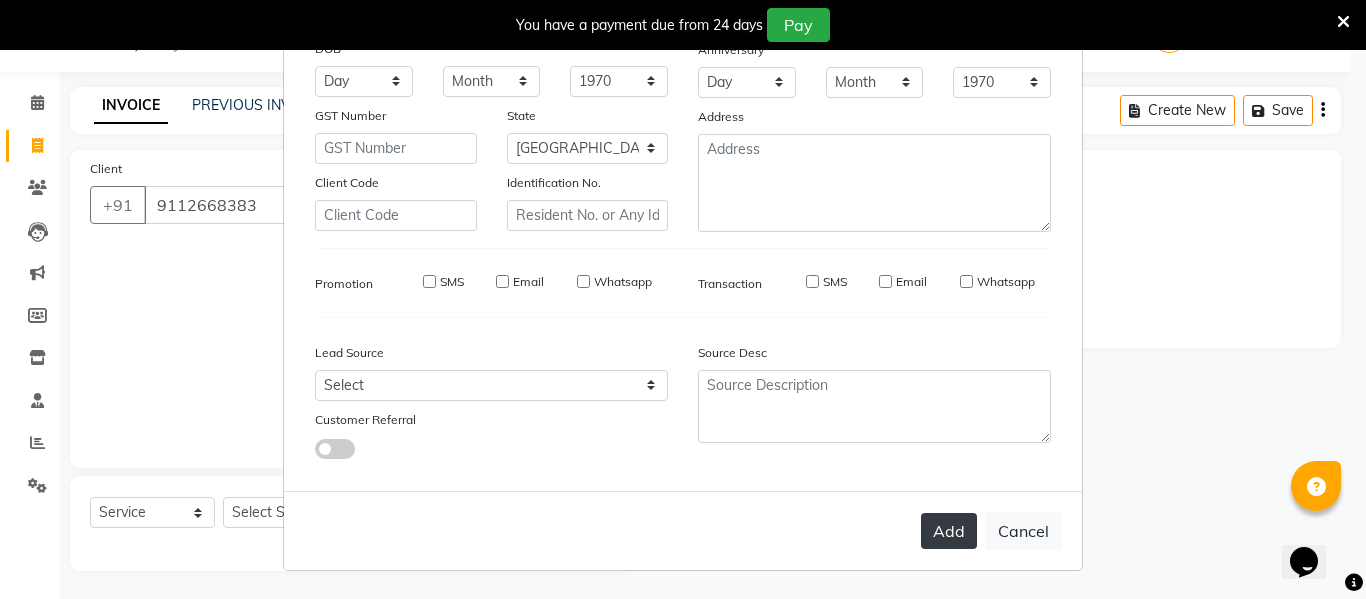 type 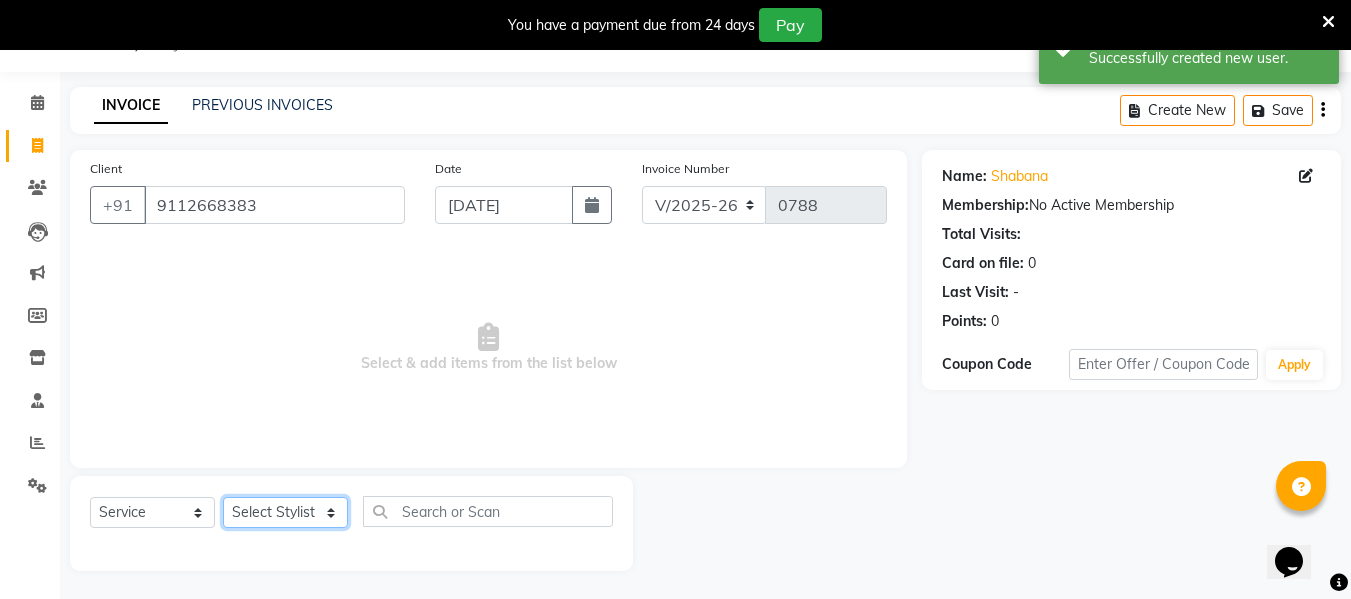 click on "Select Stylist [PERSON_NAME] [PERSON_NAME] [PERSON_NAME]  [PERSON_NAME] Rakhi Mandal  Shanti Palkonda Training Department" 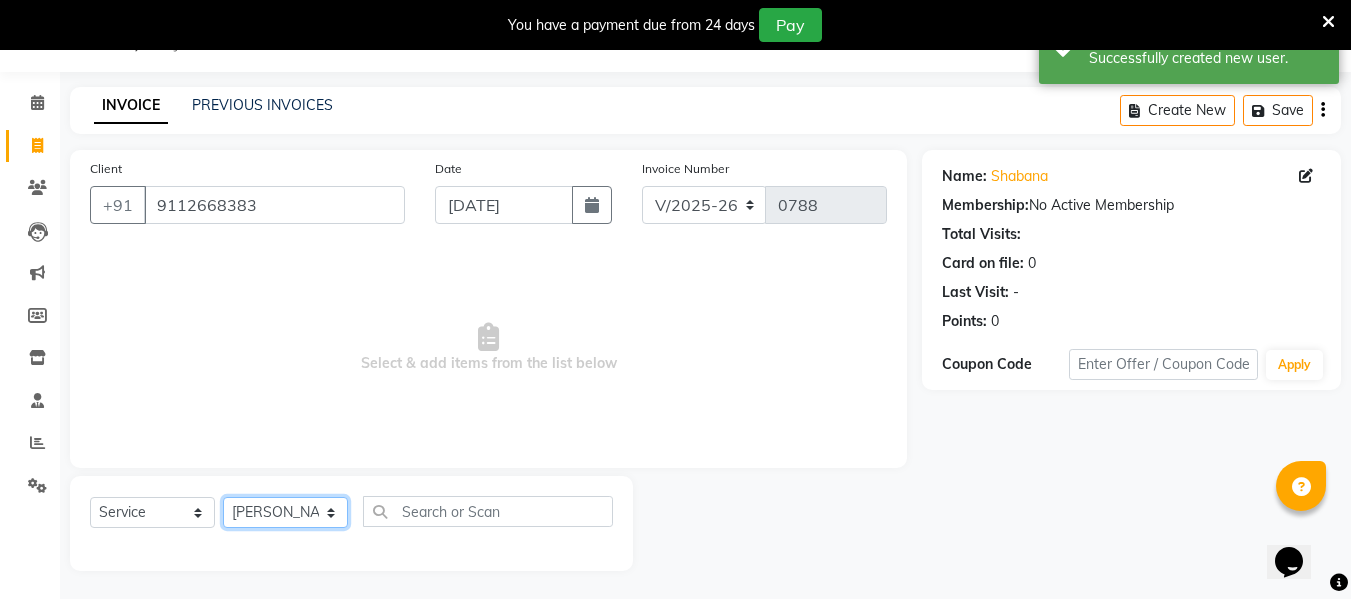click on "Select Stylist [PERSON_NAME] [PERSON_NAME] [PERSON_NAME]  [PERSON_NAME] Rakhi Mandal  Shanti Palkonda Training Department" 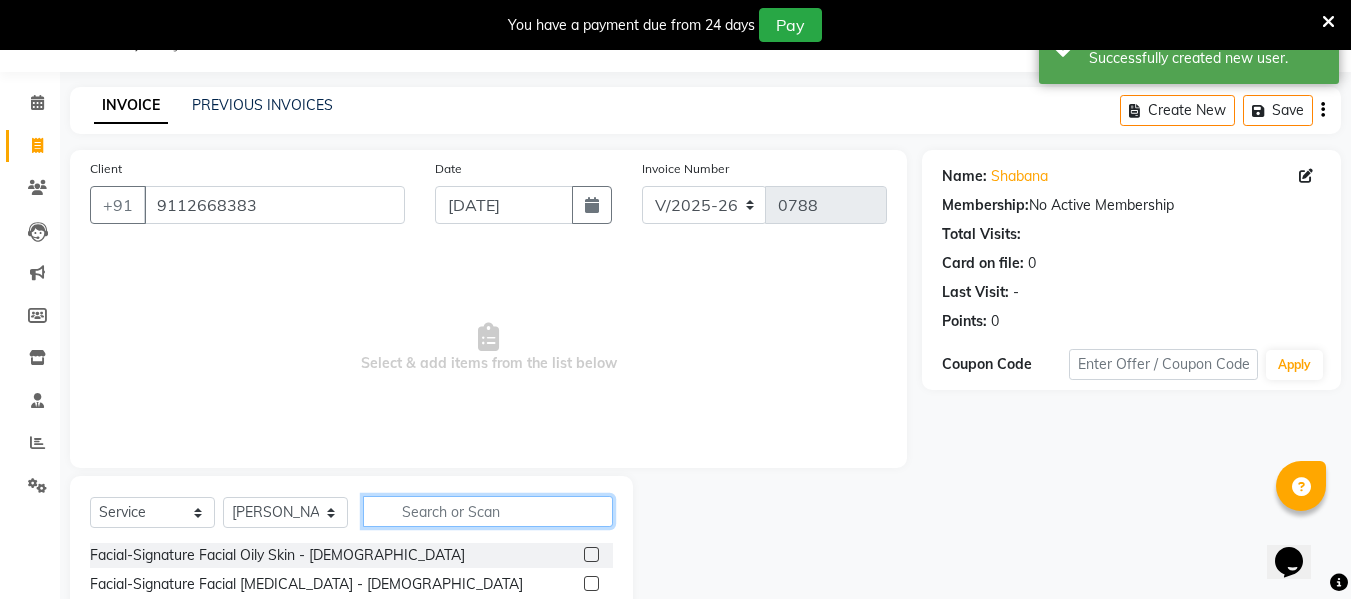 click 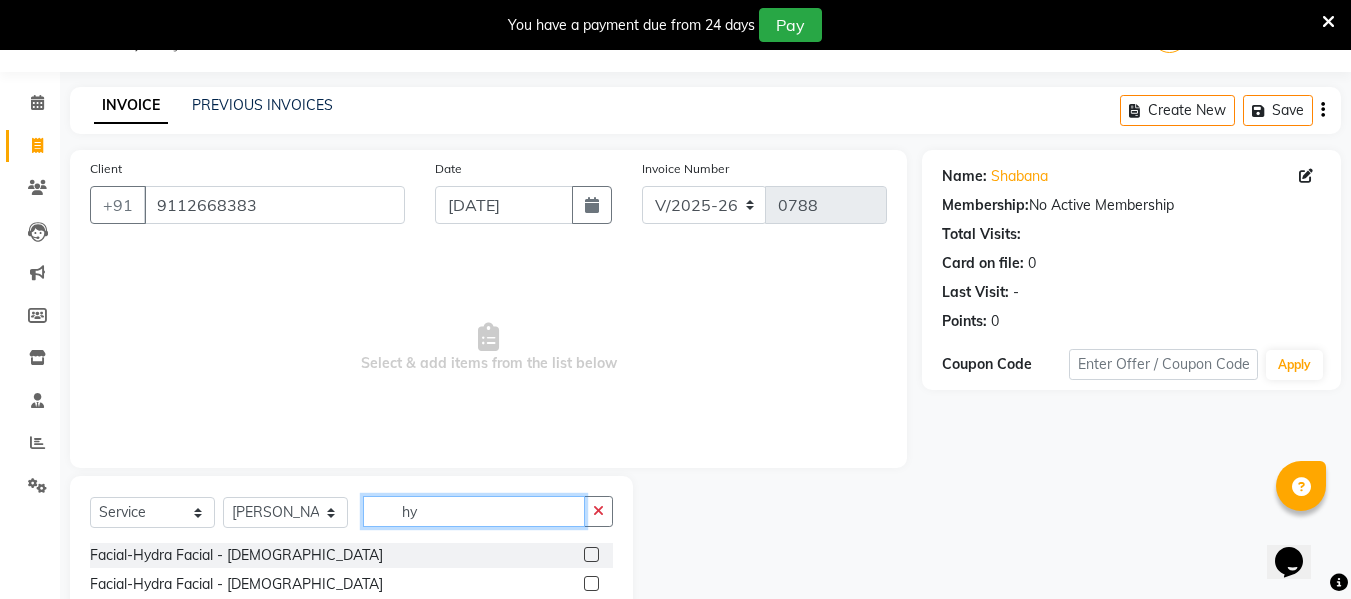 type on "hy" 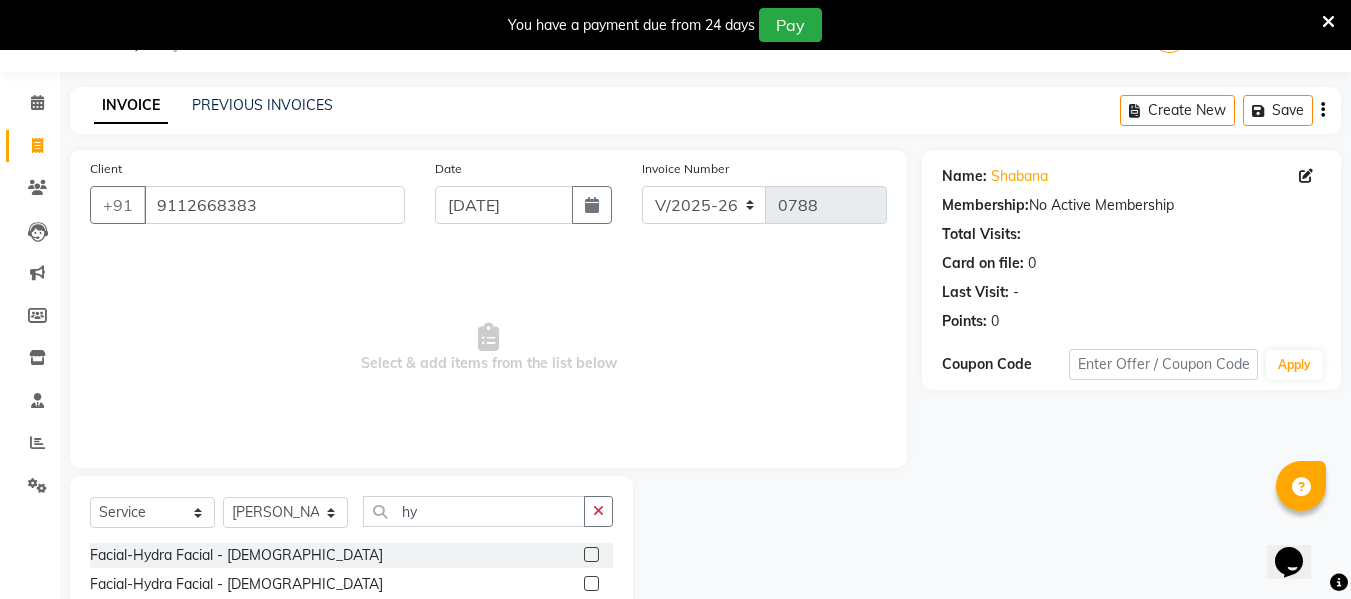 click 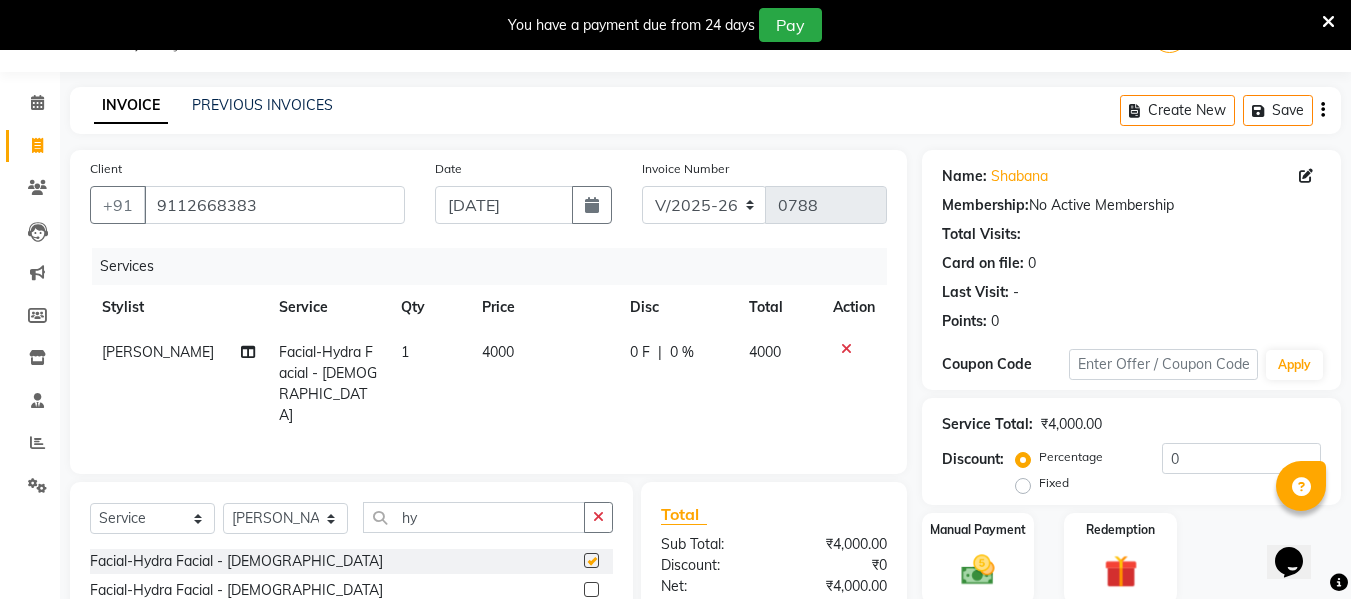 checkbox on "false" 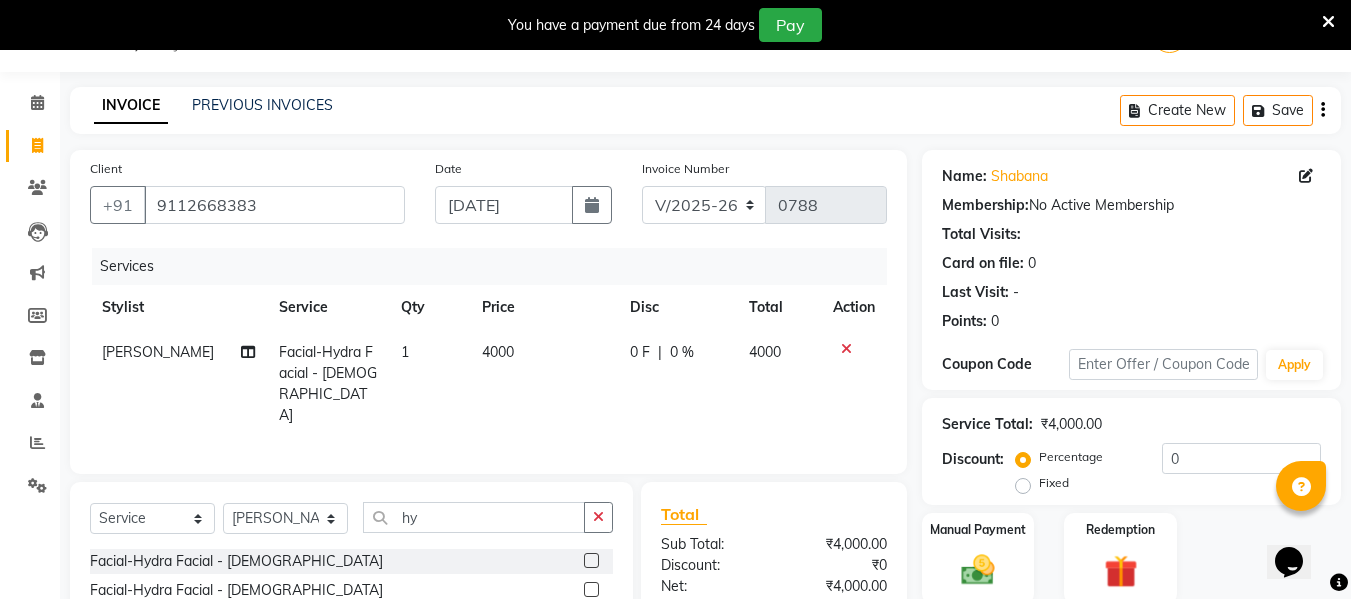 click on "4000" 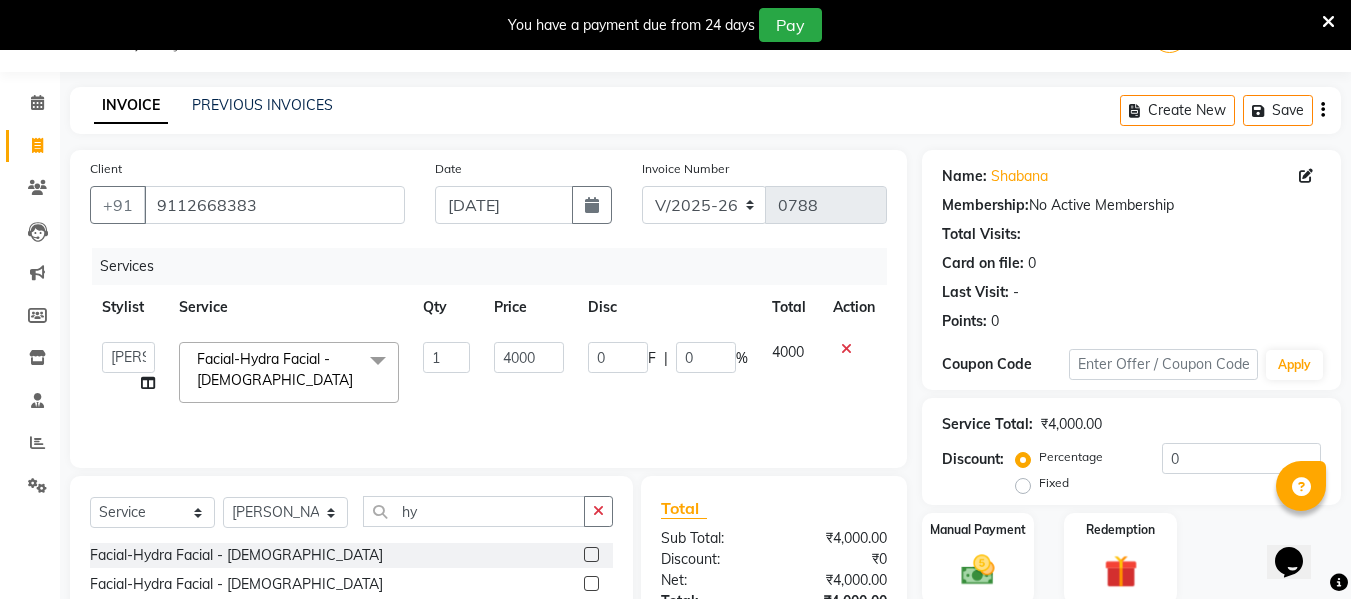 click on "4000" 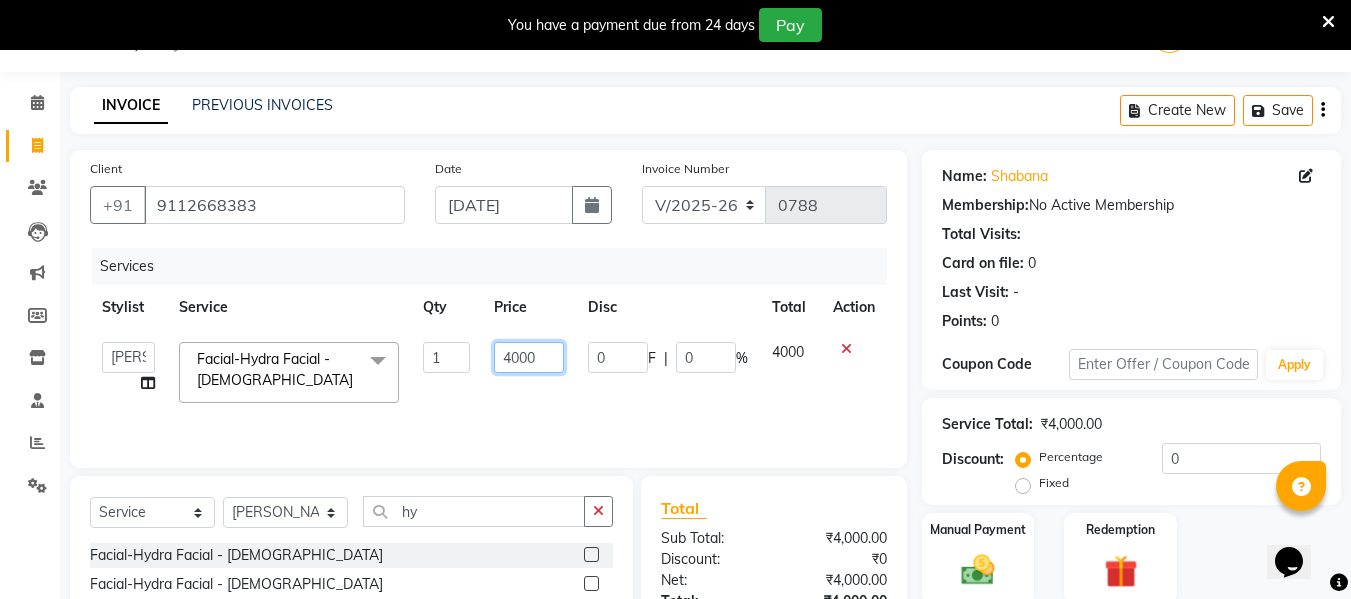 click on "4000" 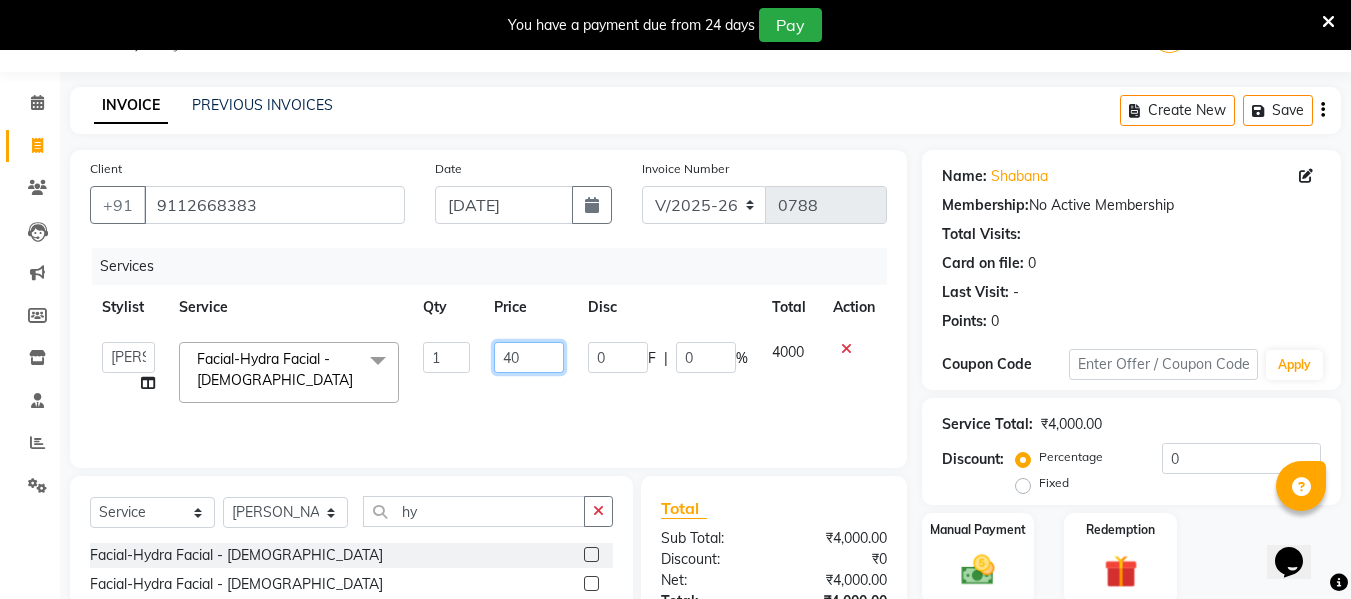 type on "4" 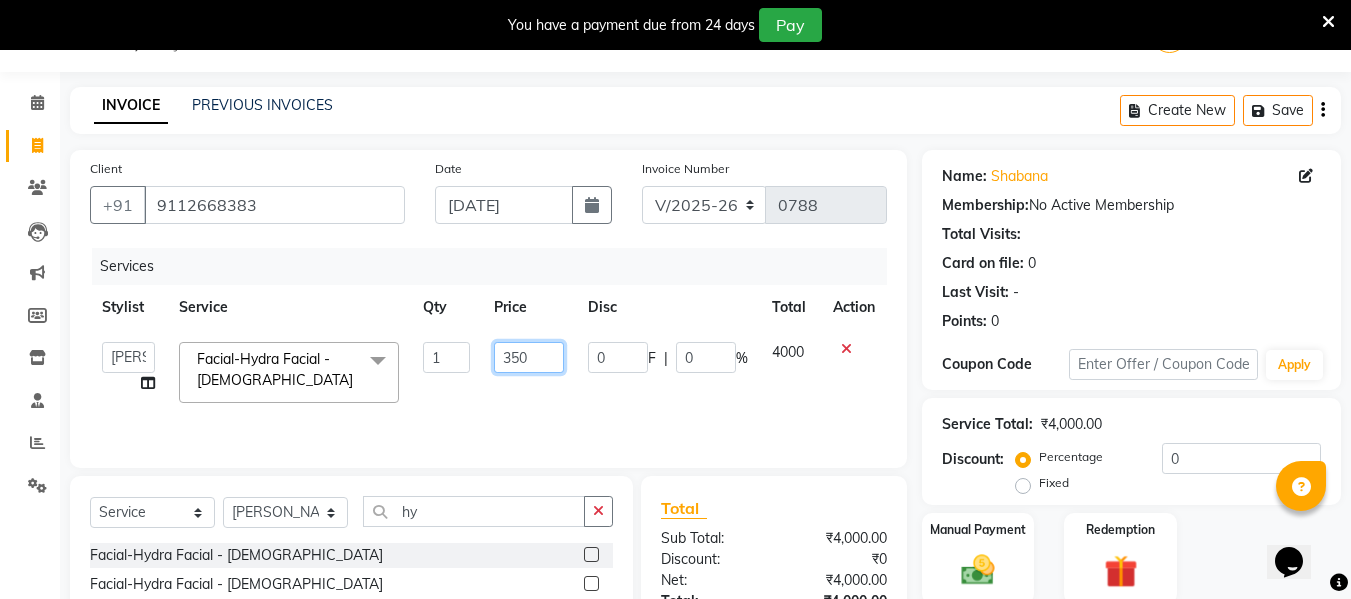 type on "3500" 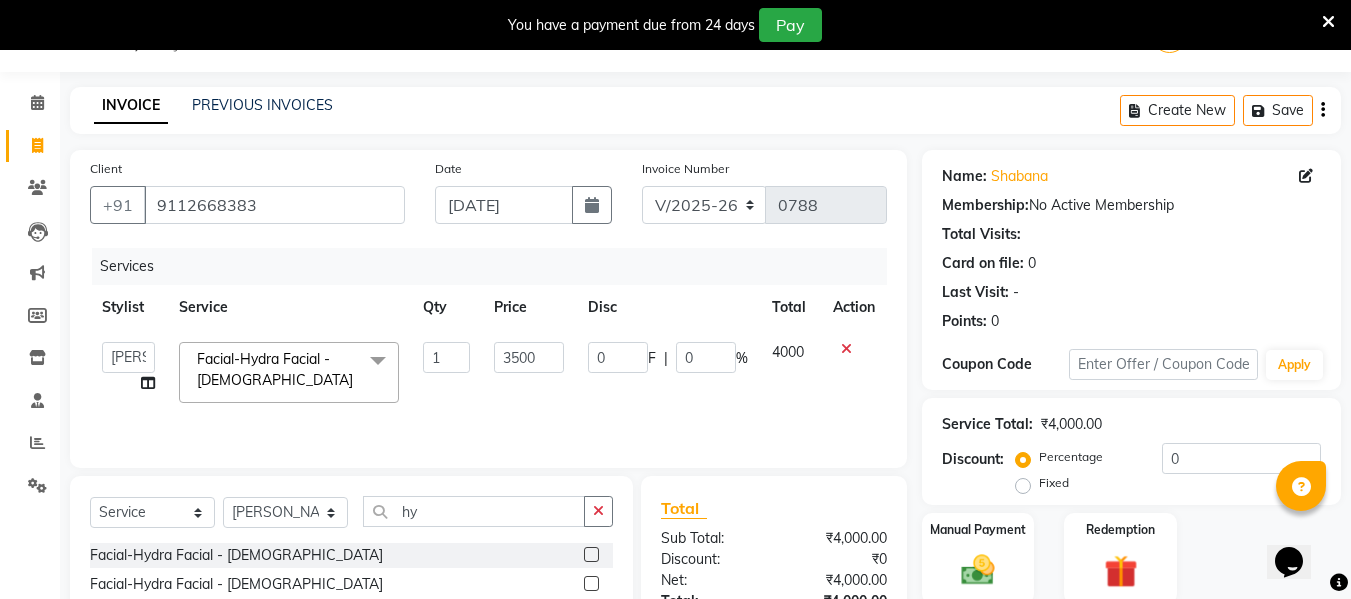 click on "Services Stylist Service Qty Price Disc Total Action  [PERSON_NAME]   [PERSON_NAME]   [PERSON_NAME]    [PERSON_NAME]   Rakhi Mandal    Shanti Palkonda   Training Department  Facial-Hydra Facial - [DEMOGRAPHIC_DATA]  x Facial-Signature Facial Oily Skin - [DEMOGRAPHIC_DATA] Facial-Signature Facial [MEDICAL_DATA] - [DEMOGRAPHIC_DATA] Facial-O3+ [MEDICAL_DATA] with Peel Off Mask - [DEMOGRAPHIC_DATA] Facial-O3+ Seaweed with Peel Off Mask - [DEMOGRAPHIC_DATA] Facial-O3+ [MEDICAL_DATA] without Peel Off Mask-[DEMOGRAPHIC_DATA] Facial-O3+ Seaweed without Peel Off Mask - Femal facial-Richfeel [MEDICAL_DATA] Facial - [DEMOGRAPHIC_DATA] Facial-Raaga Professional Facial- [MEDICAL_DATA] - [DEMOGRAPHIC_DATA] Facial-Raaga Professional Facial- Oily Skin - [DEMOGRAPHIC_DATA] Facial-Hydra Facial - [DEMOGRAPHIC_DATA] Facial-Kanpeki Gensyl  Facial Oily Skin - [DEMOGRAPHIC_DATA] Facial-Kanpeki Gensyl  Facial [MEDICAL_DATA] - [DEMOGRAPHIC_DATA] Facial-Signature Facial Oily Skin - [DEMOGRAPHIC_DATA] Facial-Signature Facial [MEDICAL_DATA] - [DEMOGRAPHIC_DATA] Facial-O3+ [MEDICAL_DATA] with Peel Off Mask - [DEMOGRAPHIC_DATA] Facial-O3+ Seaweed with Peel Off Mask - [DEMOGRAPHIC_DATA] Facial-O3+ [MEDICAL_DATA] without Peel Off Mask - [DEMOGRAPHIC_DATA] facial-Richfeel [MEDICAL_DATA] Facial - [DEMOGRAPHIC_DATA]" 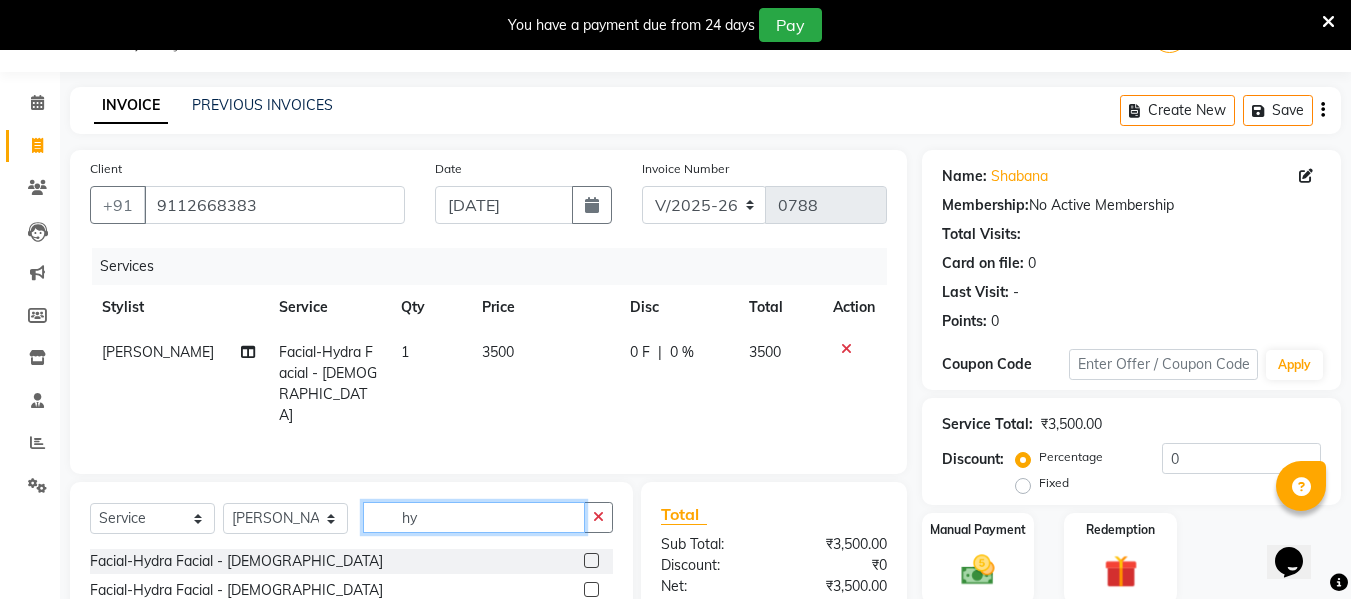 click on "hy" 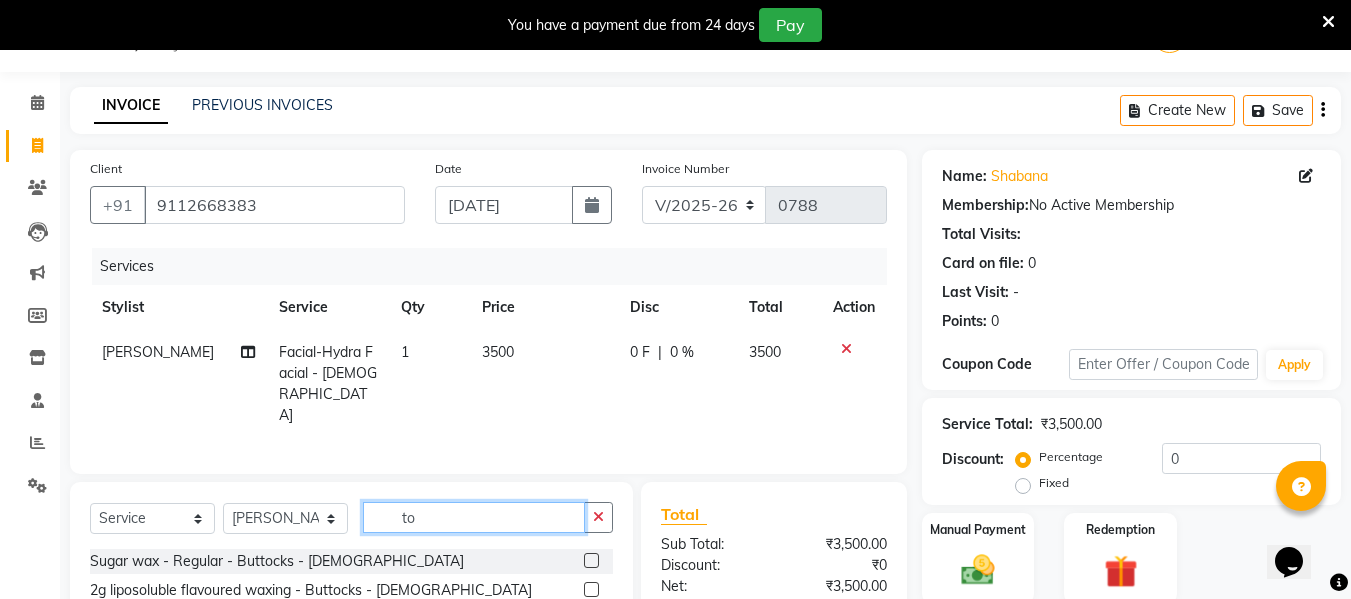 type on "t" 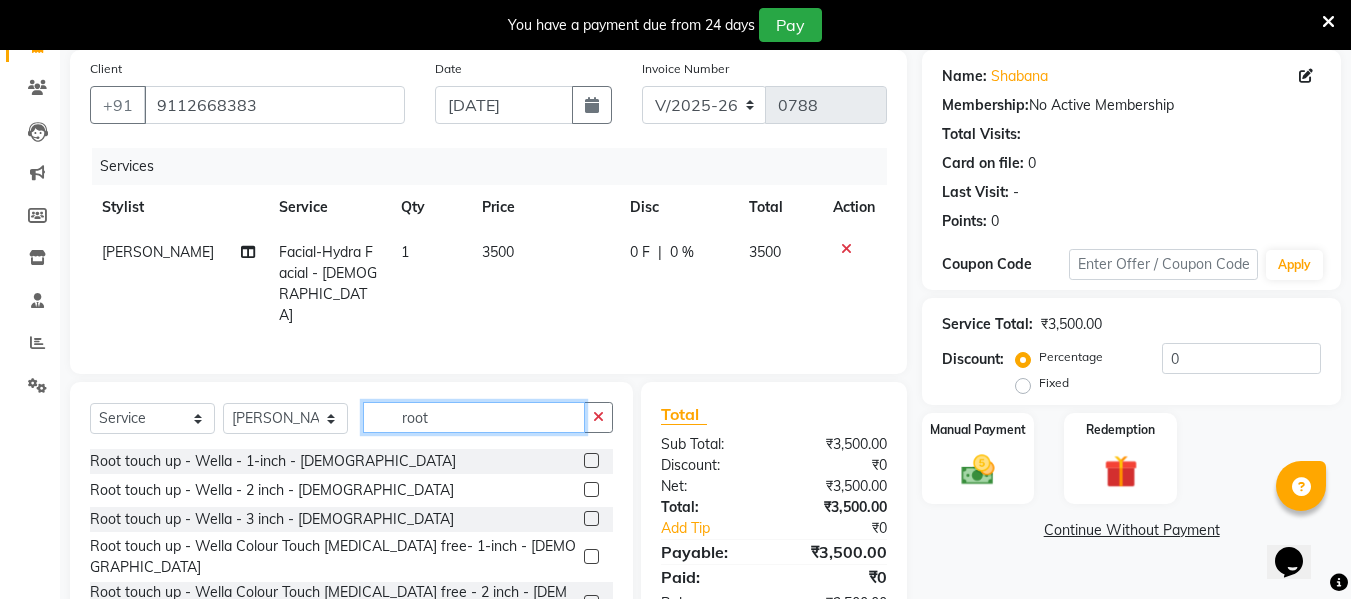 scroll, scrollTop: 226, scrollLeft: 0, axis: vertical 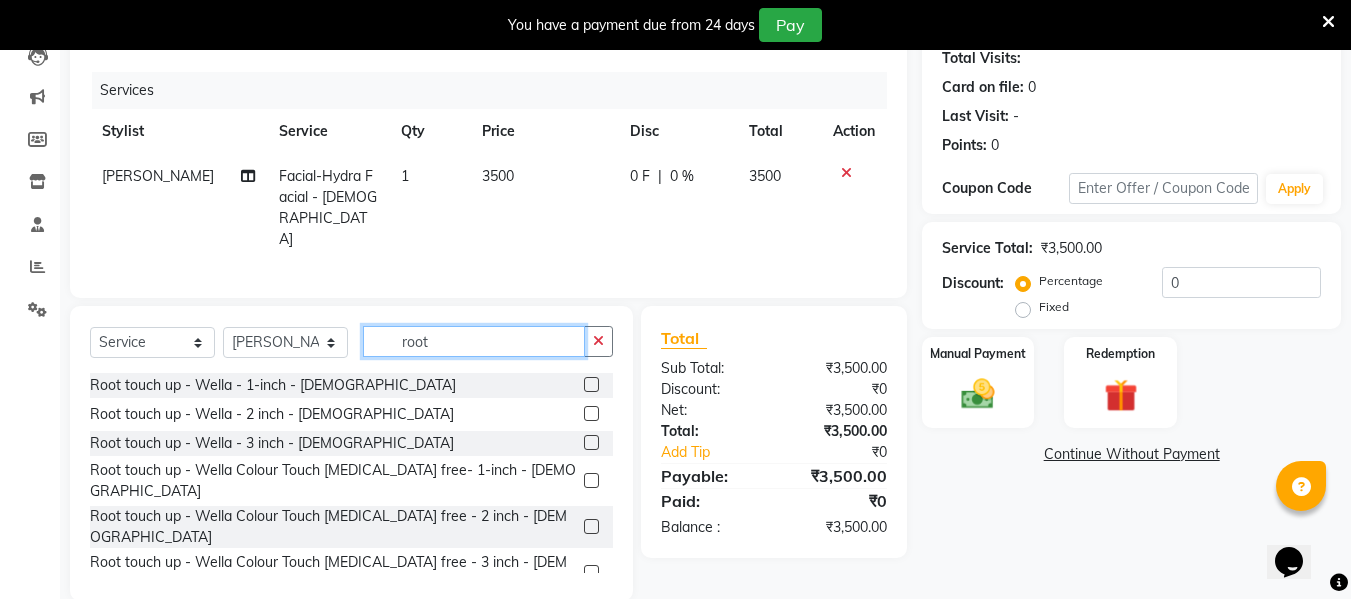 type on "root" 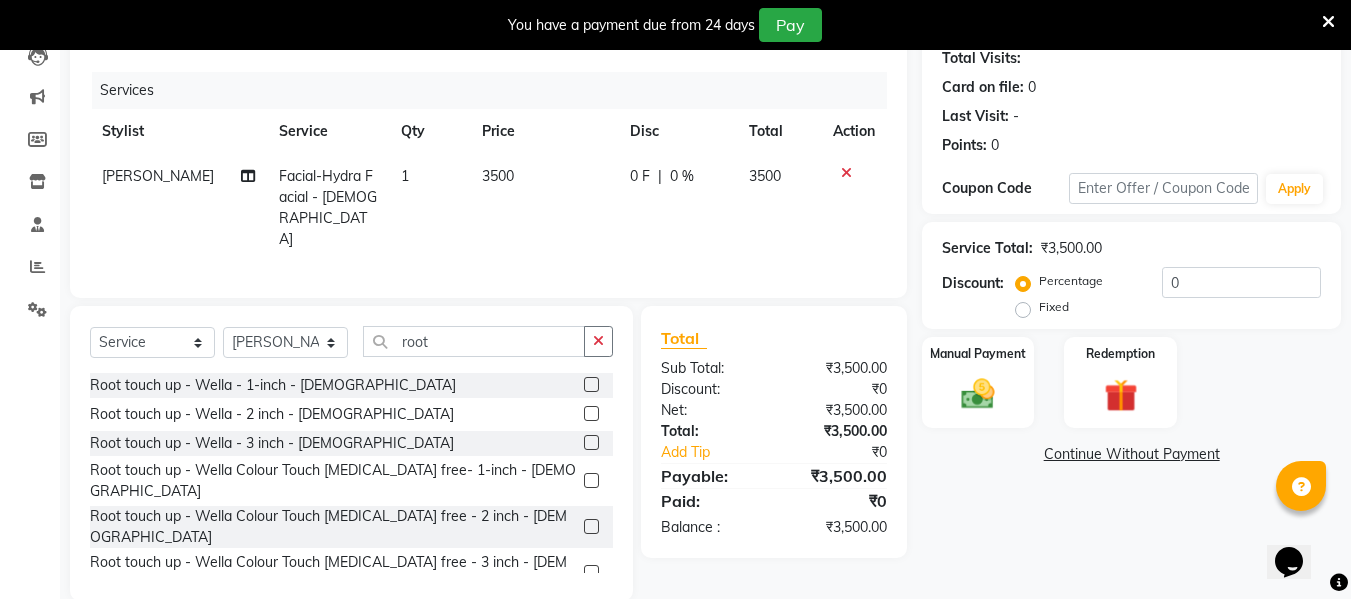 click 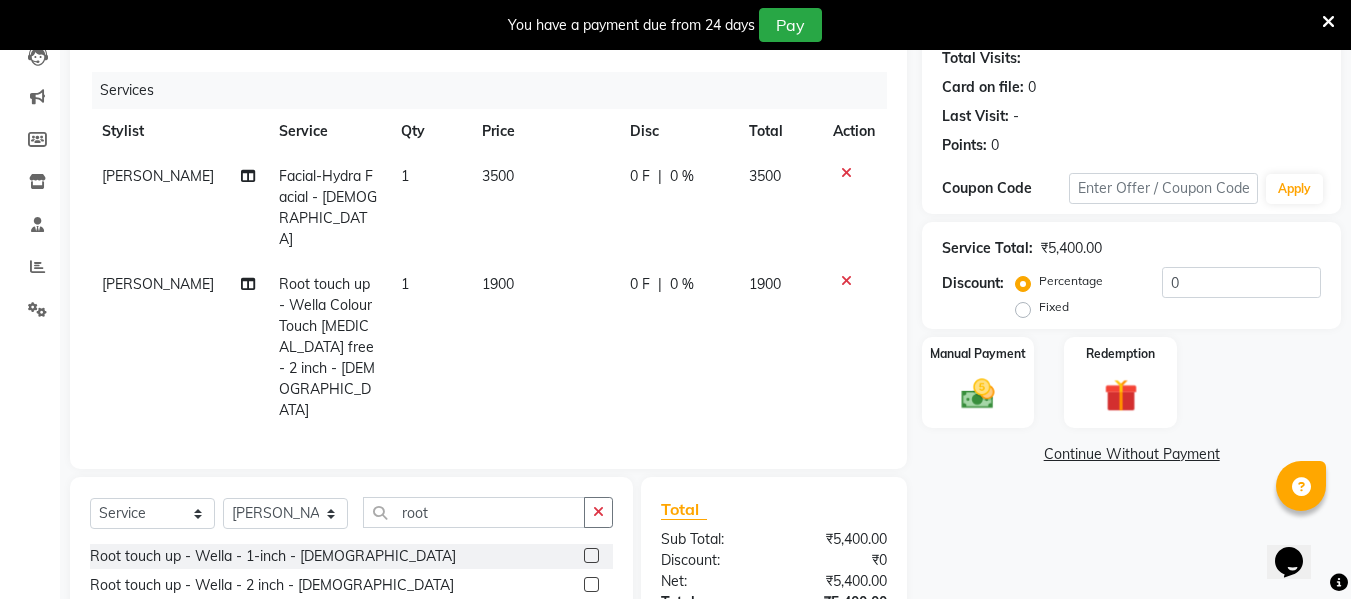 checkbox on "false" 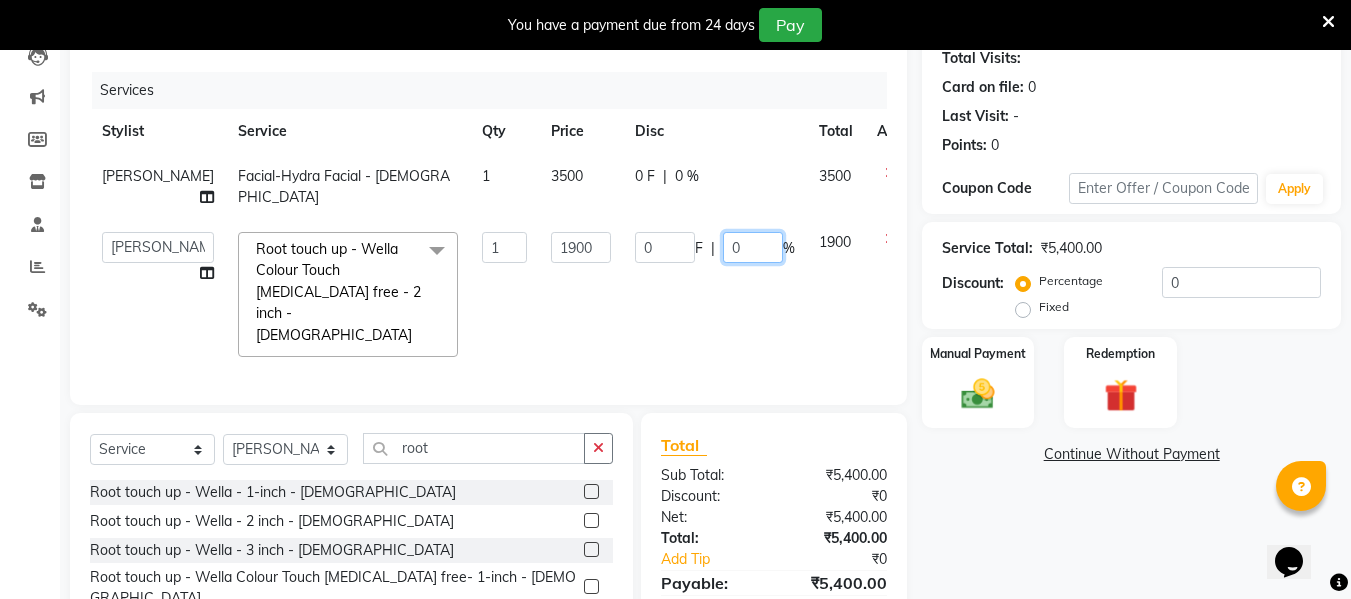 click on "0" 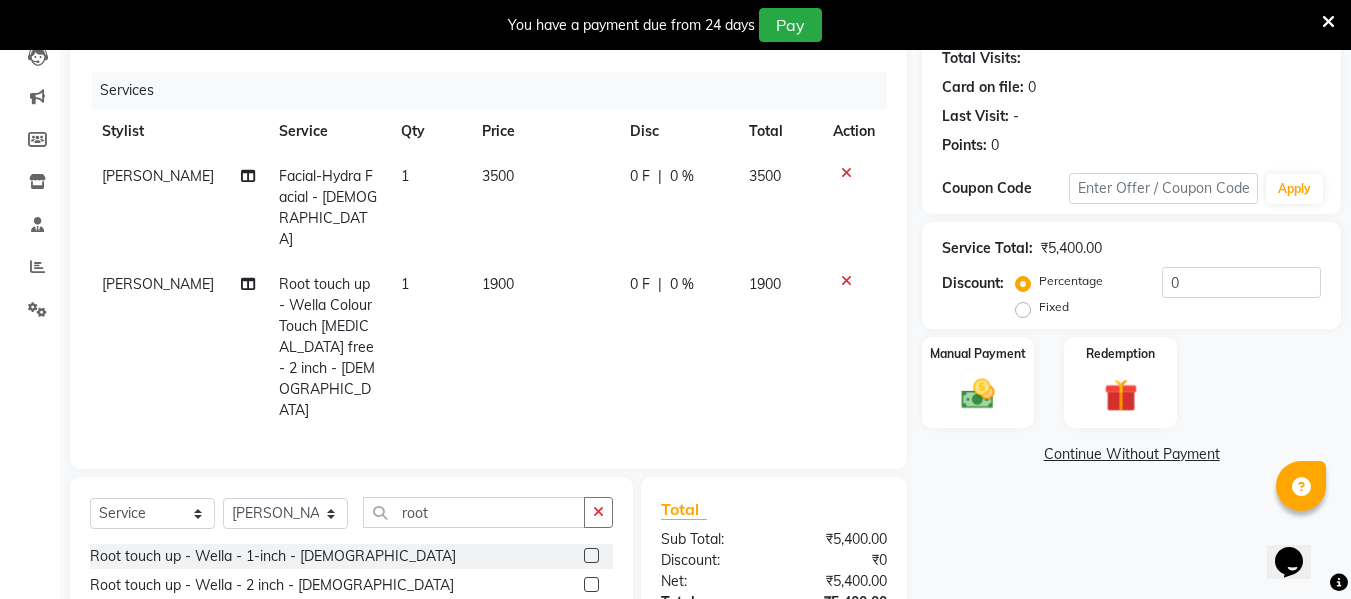 click 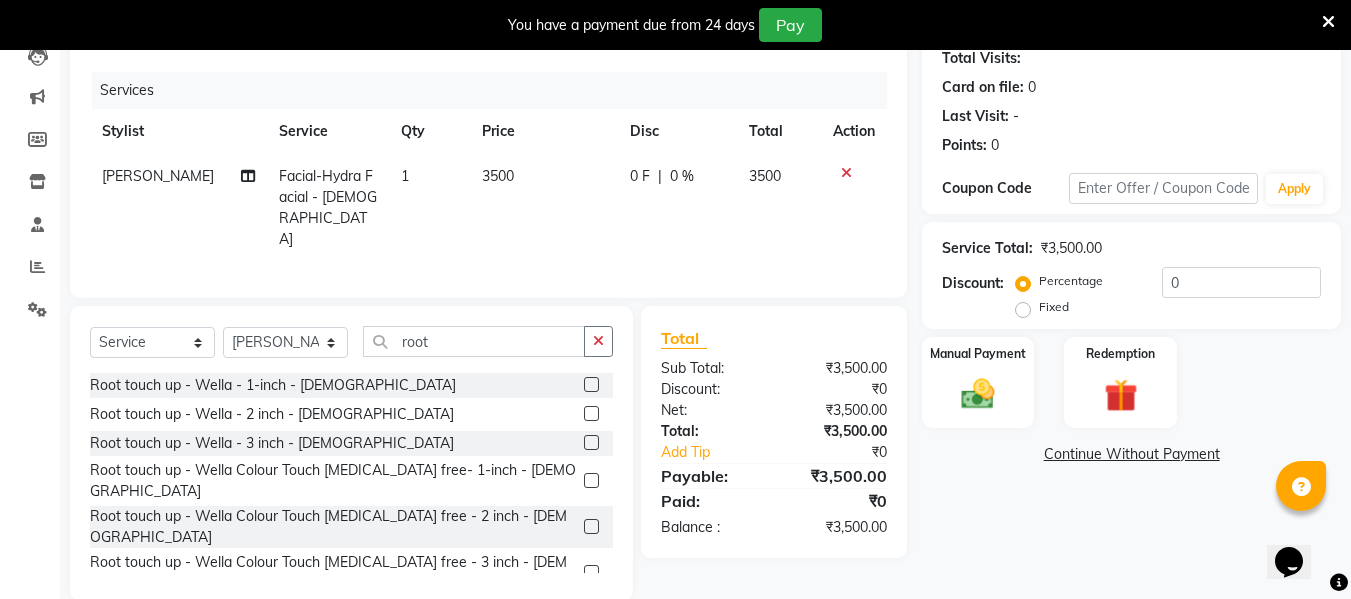 click 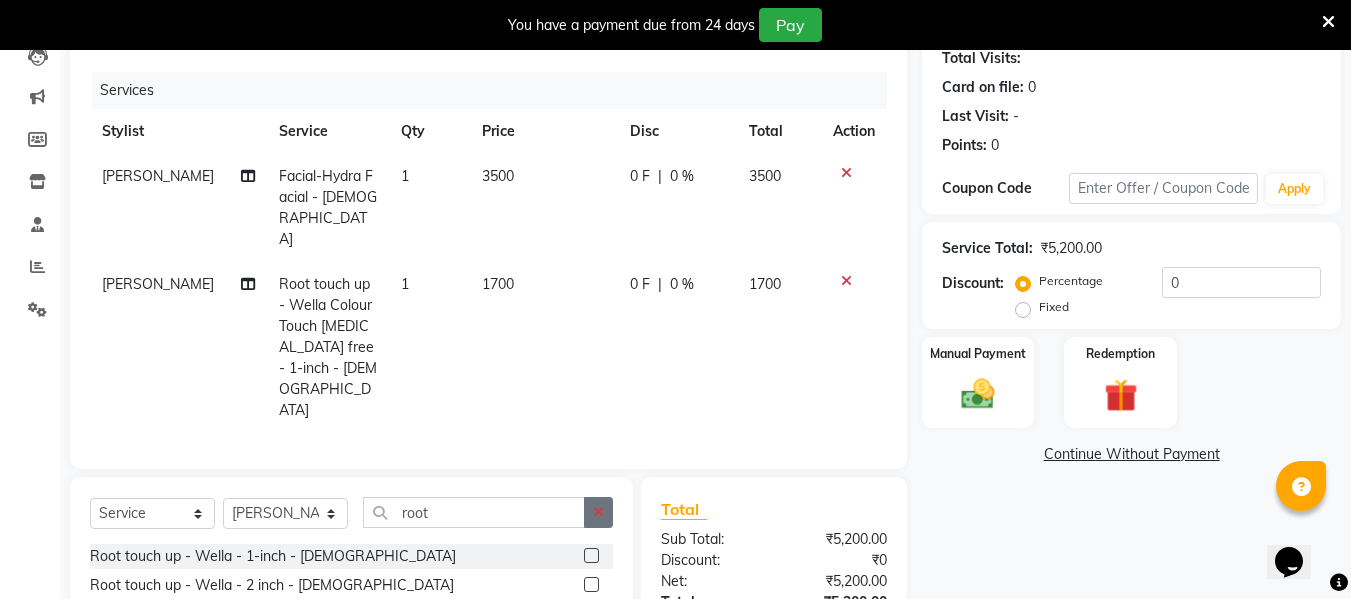 checkbox on "false" 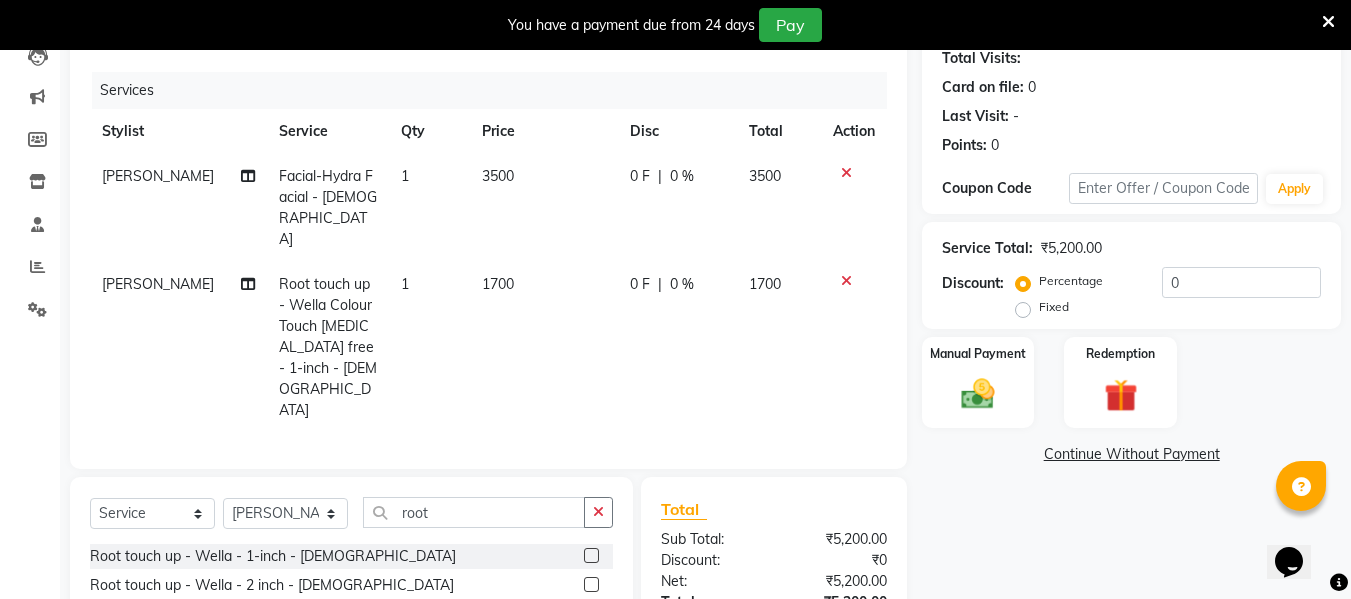 click on "0 %" 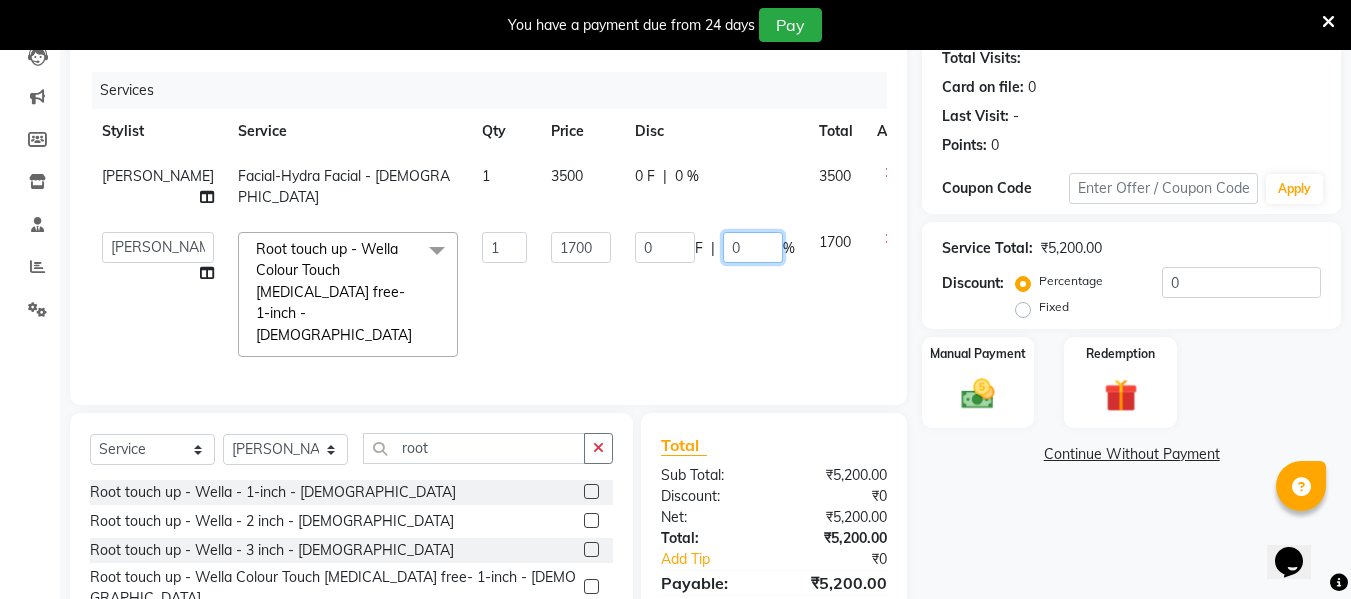 click on "0" 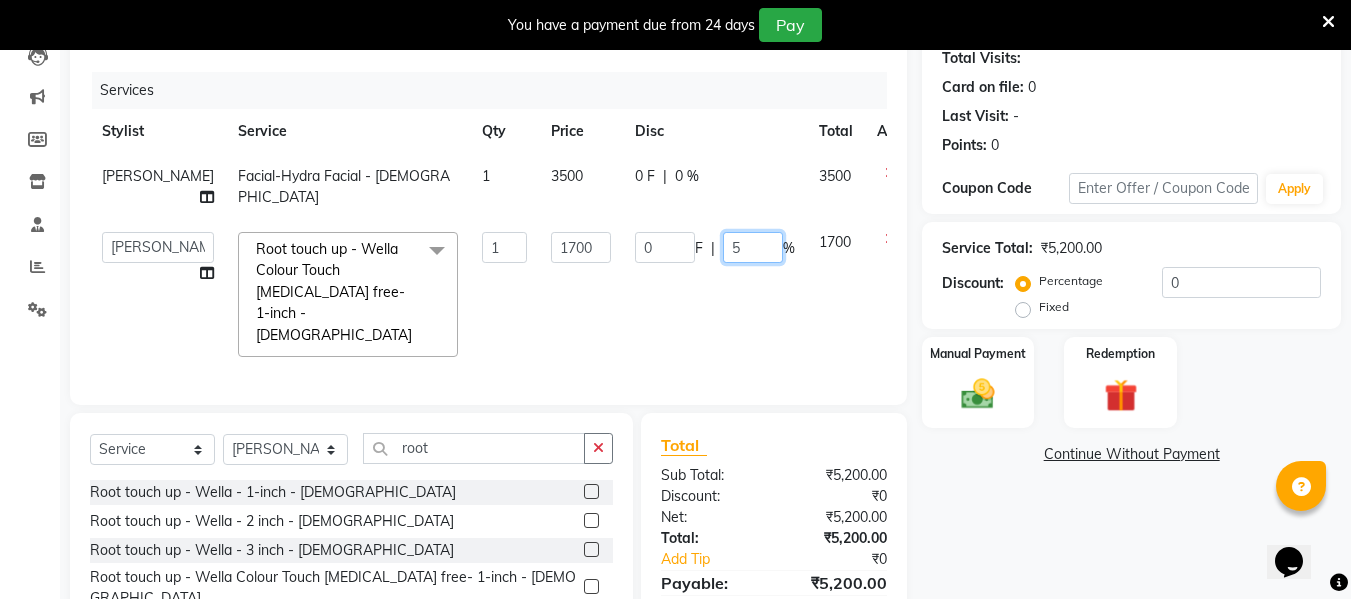 type on "50" 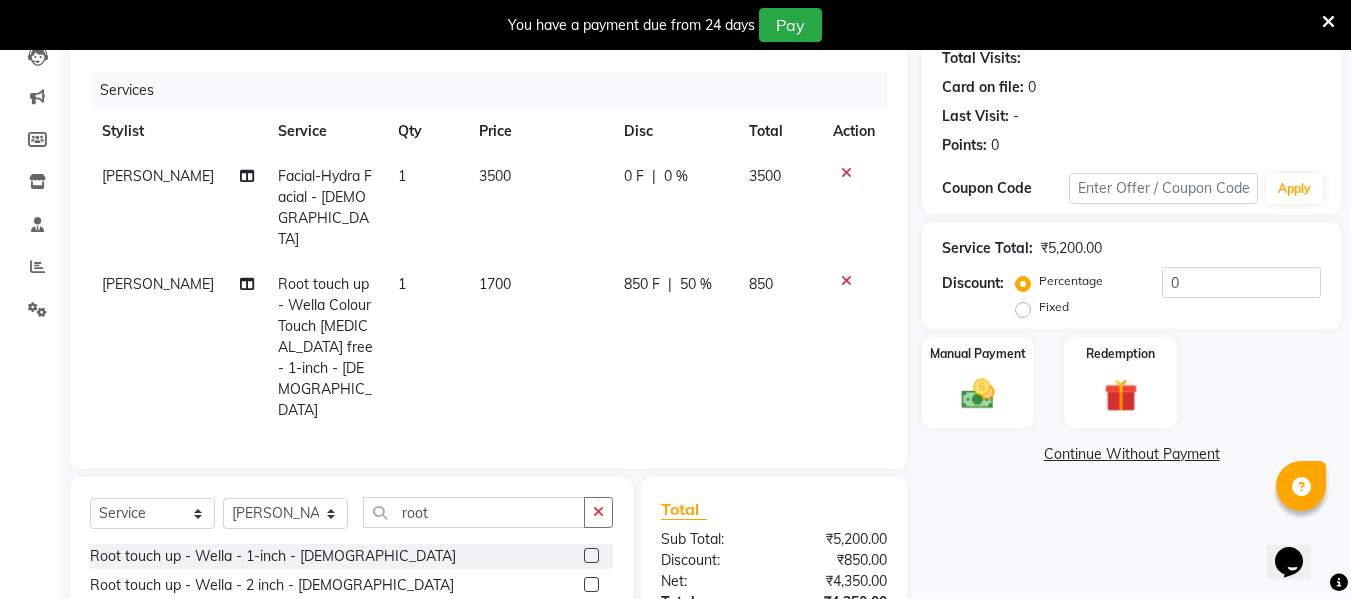 click on "850 F | 50 %" 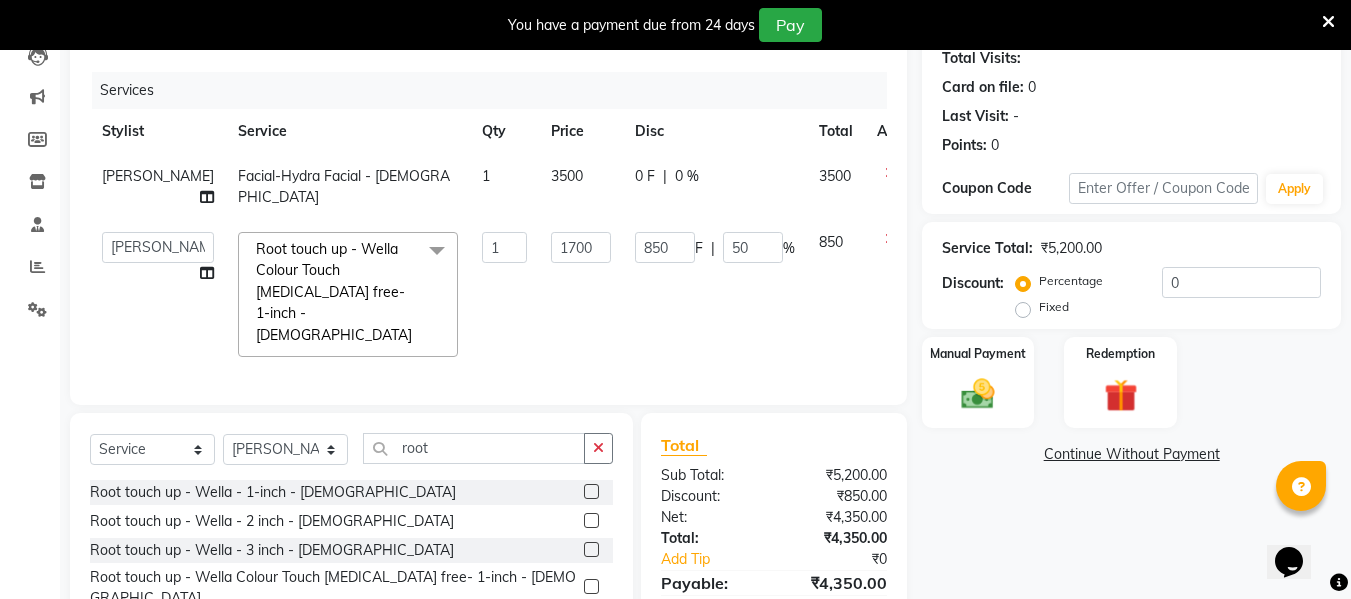 click on "850 F | 50 %" 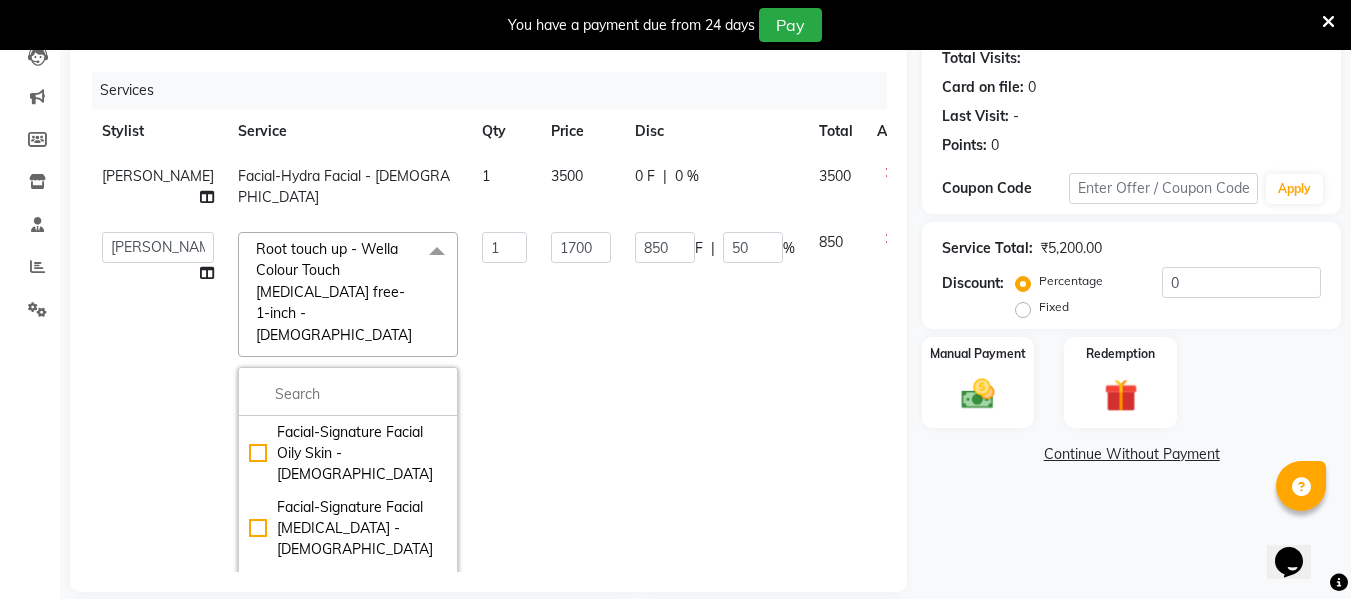 click on "850 F | 50 %" 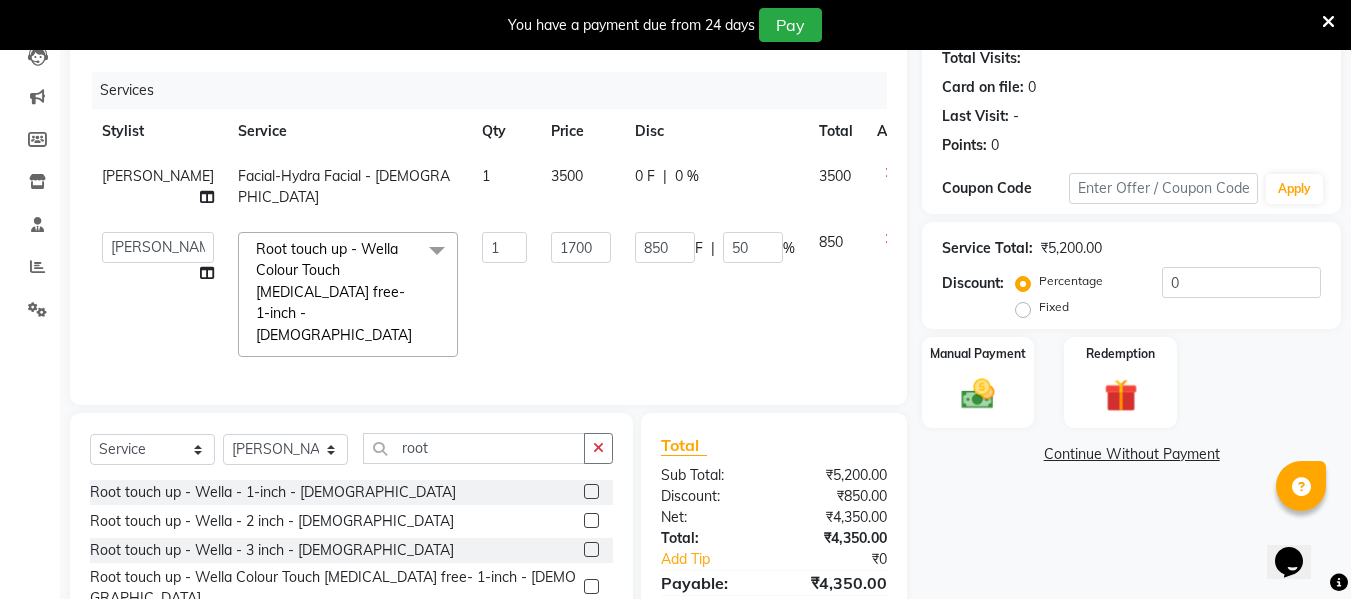 click on "[PERSON_NAME]   [PERSON_NAME]   [PERSON_NAME]    [PERSON_NAME]   Rakhi Mandal    Shanti Palkonda   Training Department  Split Commission" 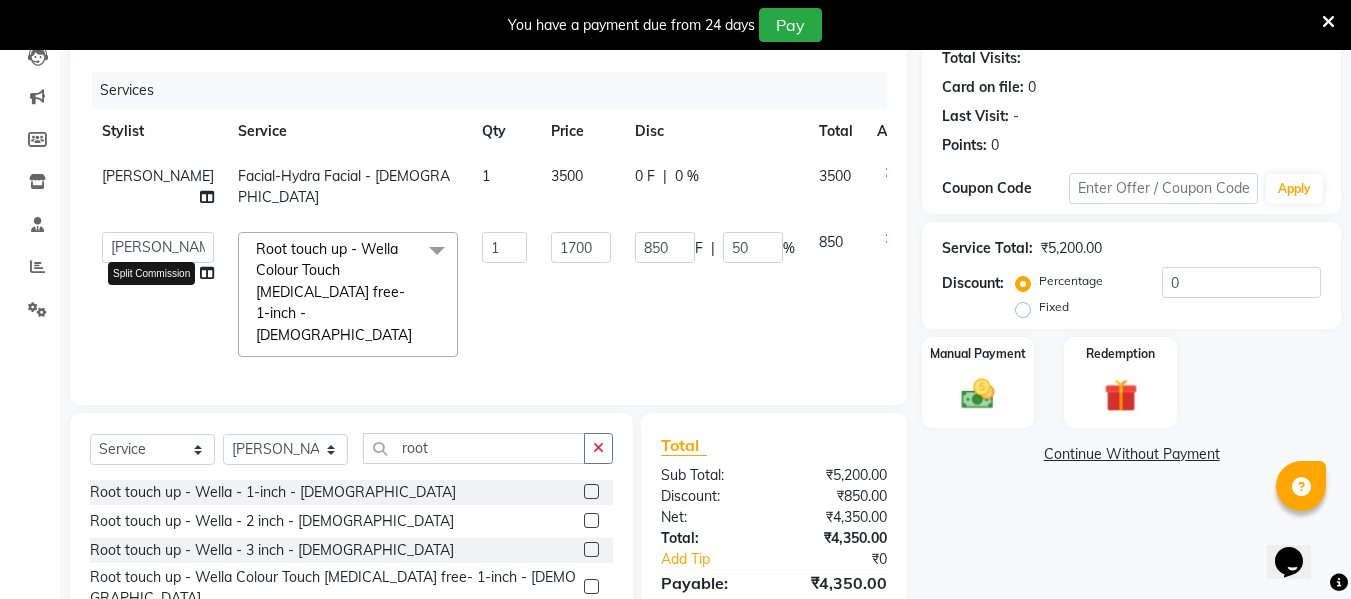 click 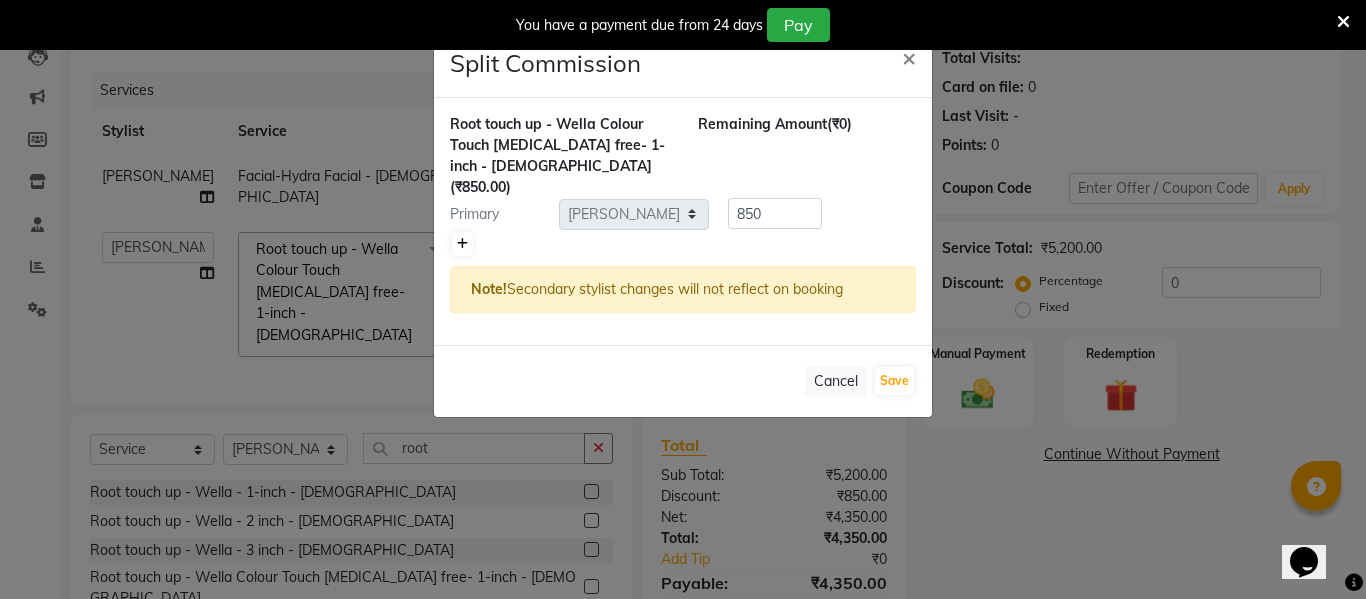 click 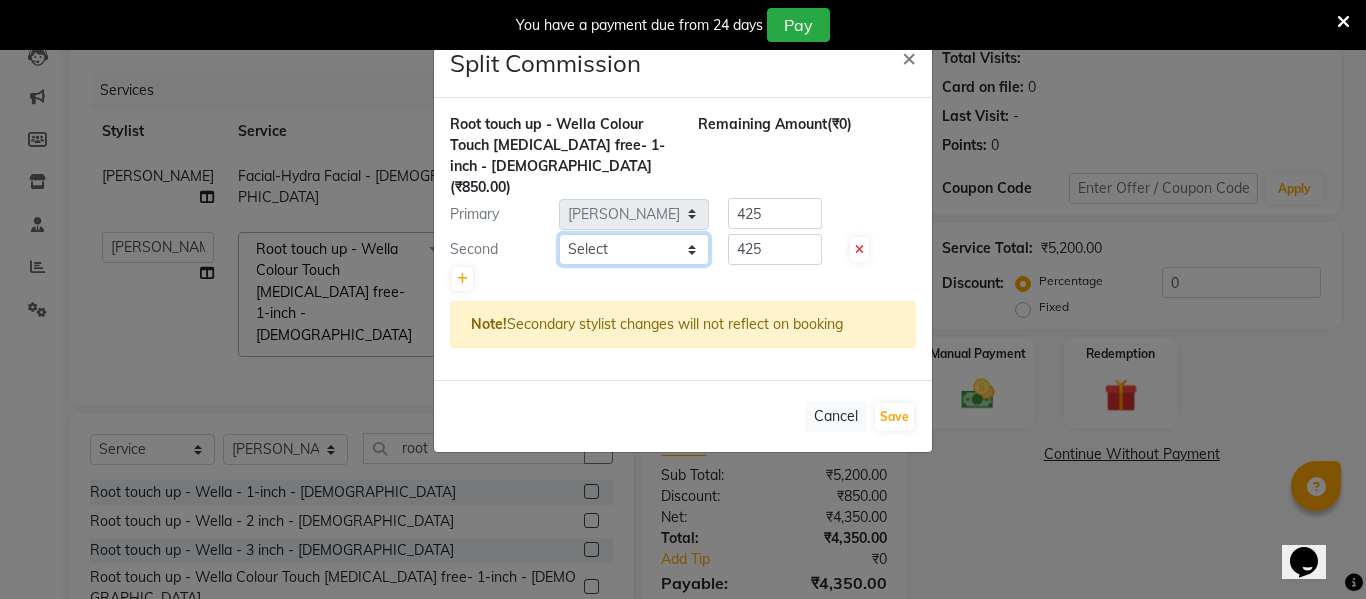 click on "Select  [PERSON_NAME]   [PERSON_NAME]   [PERSON_NAME]    [PERSON_NAME]   Rakhi Mandal    Shanti Palkonda   Training Department" 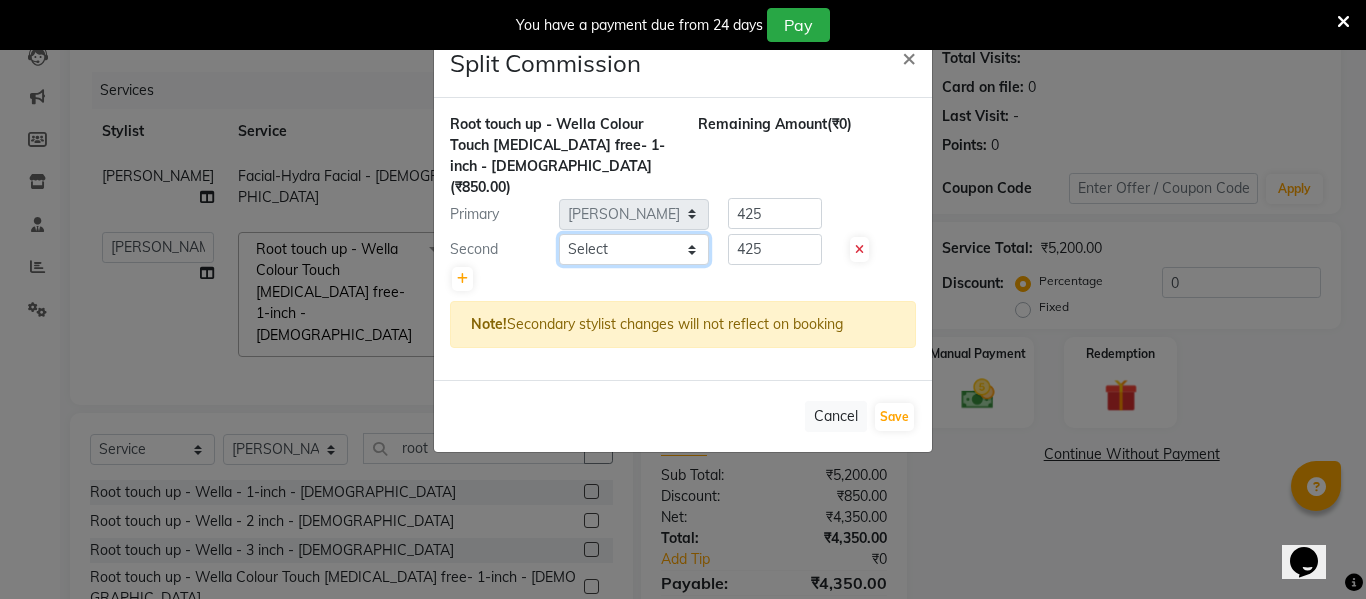 select on "60018" 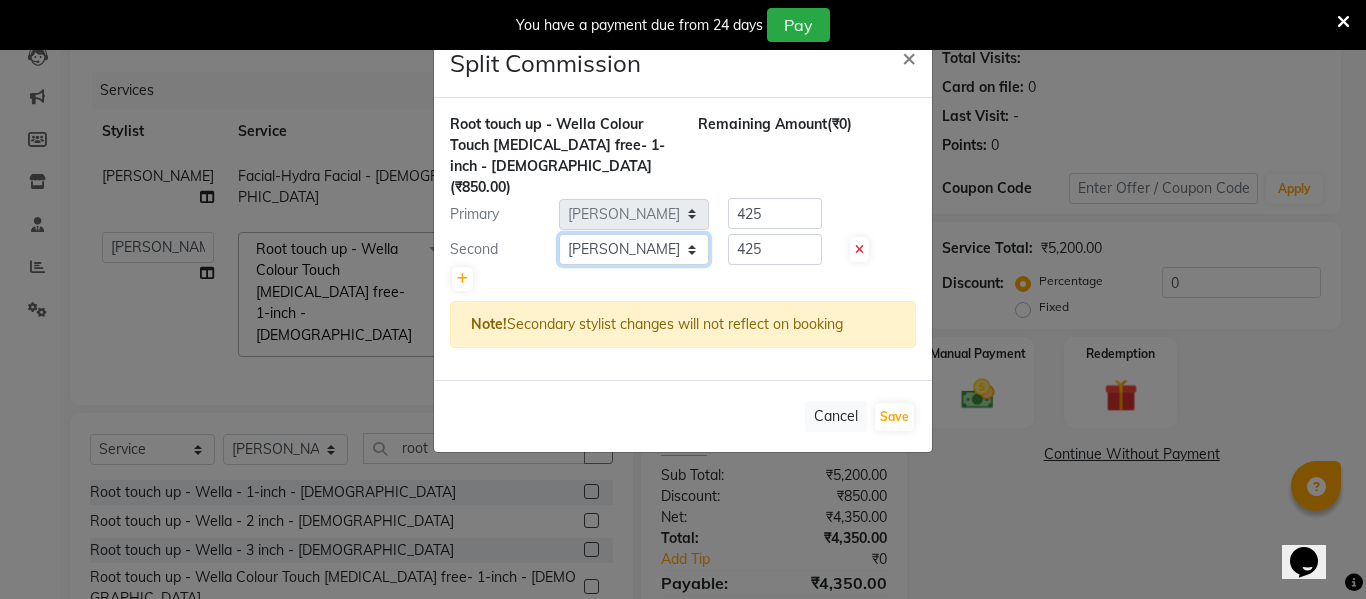 click on "Select  [PERSON_NAME]   [PERSON_NAME]   [PERSON_NAME]    [PERSON_NAME]   Rakhi Mandal    Shanti Palkonda   Training Department" 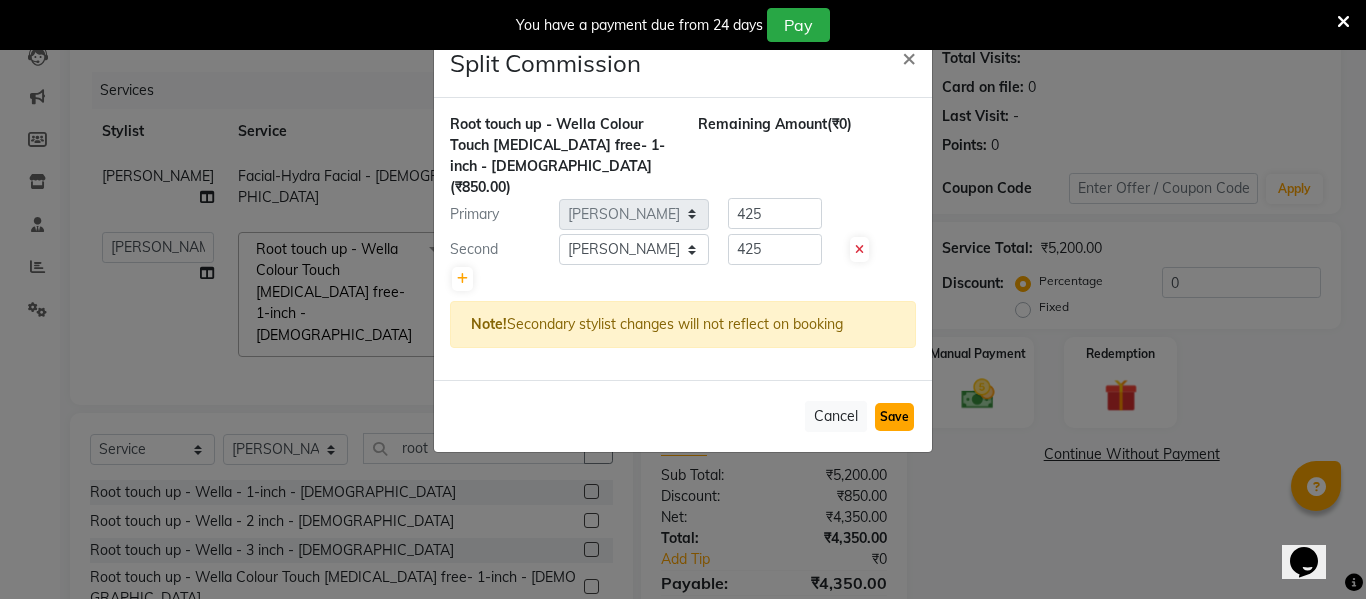 click on "Save" 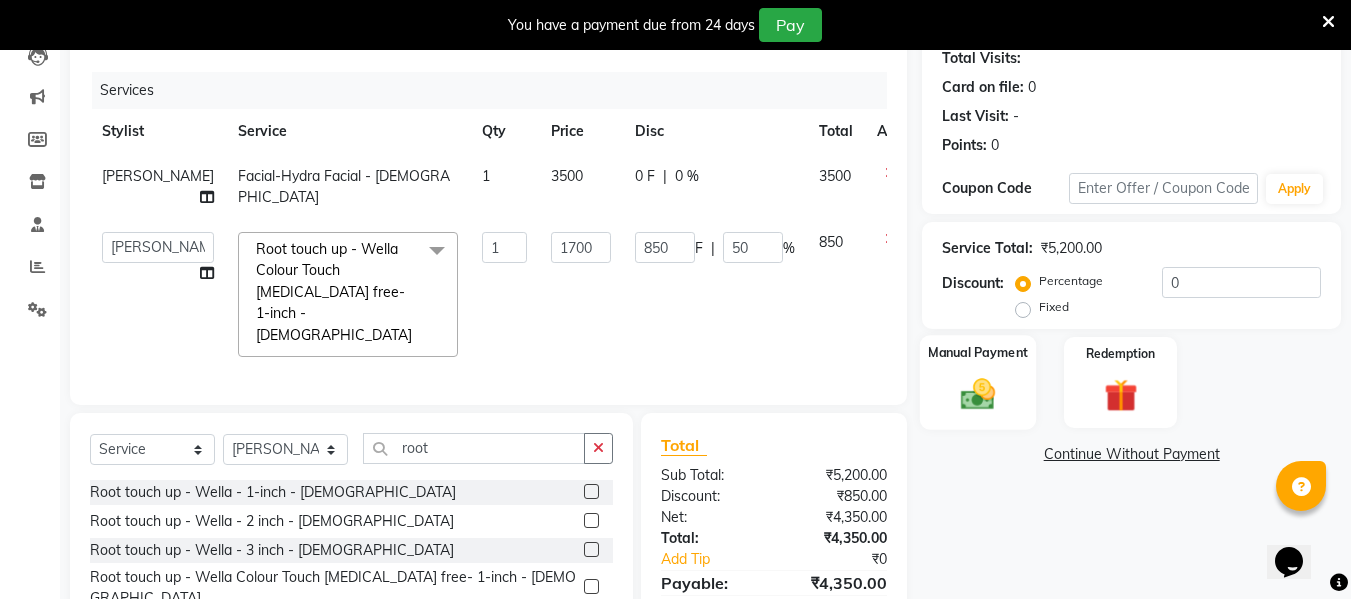 click on "Manual Payment" 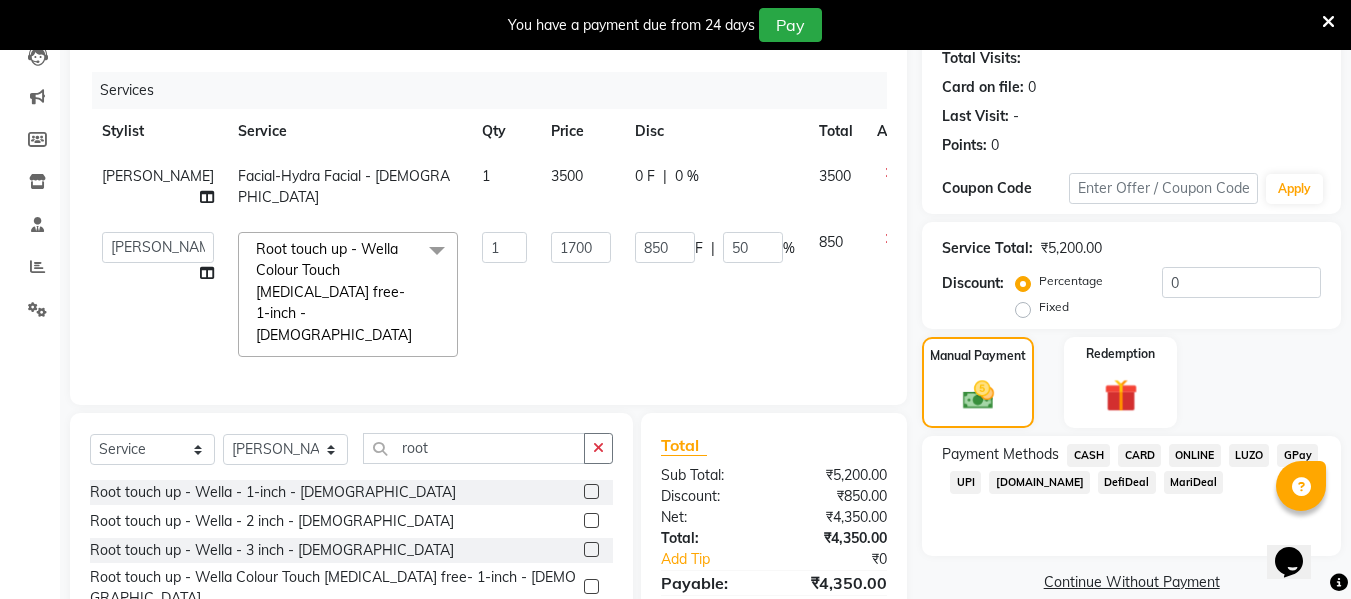 click on "ONLINE" 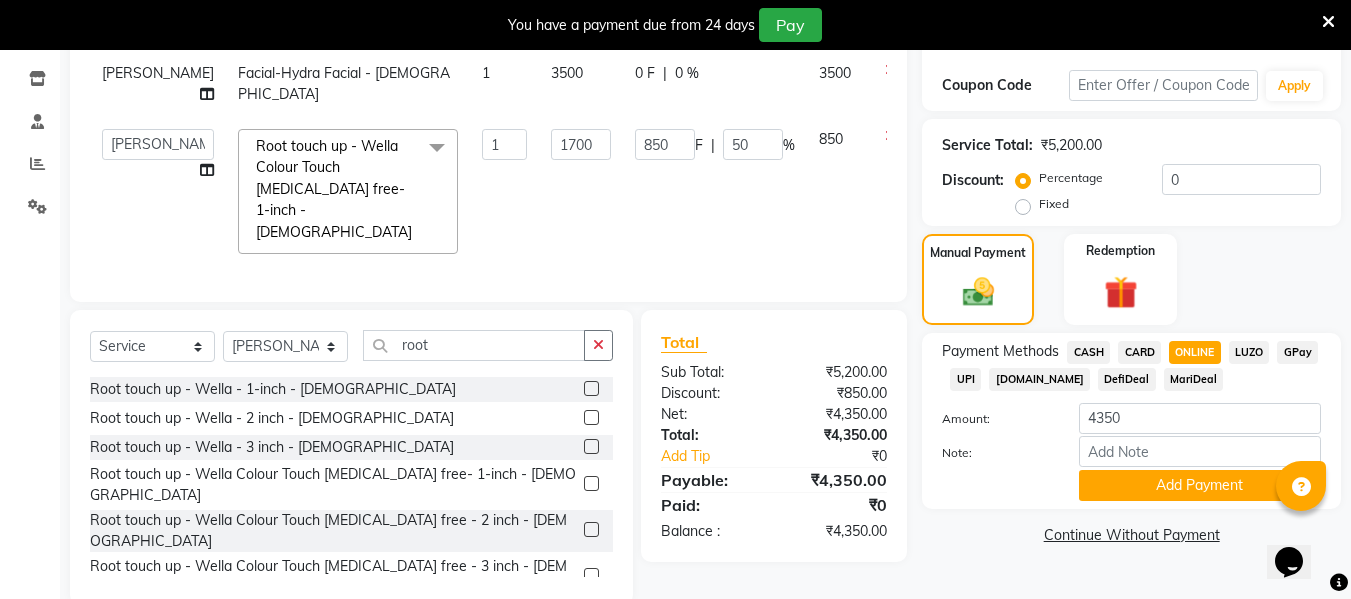 scroll, scrollTop: 332, scrollLeft: 0, axis: vertical 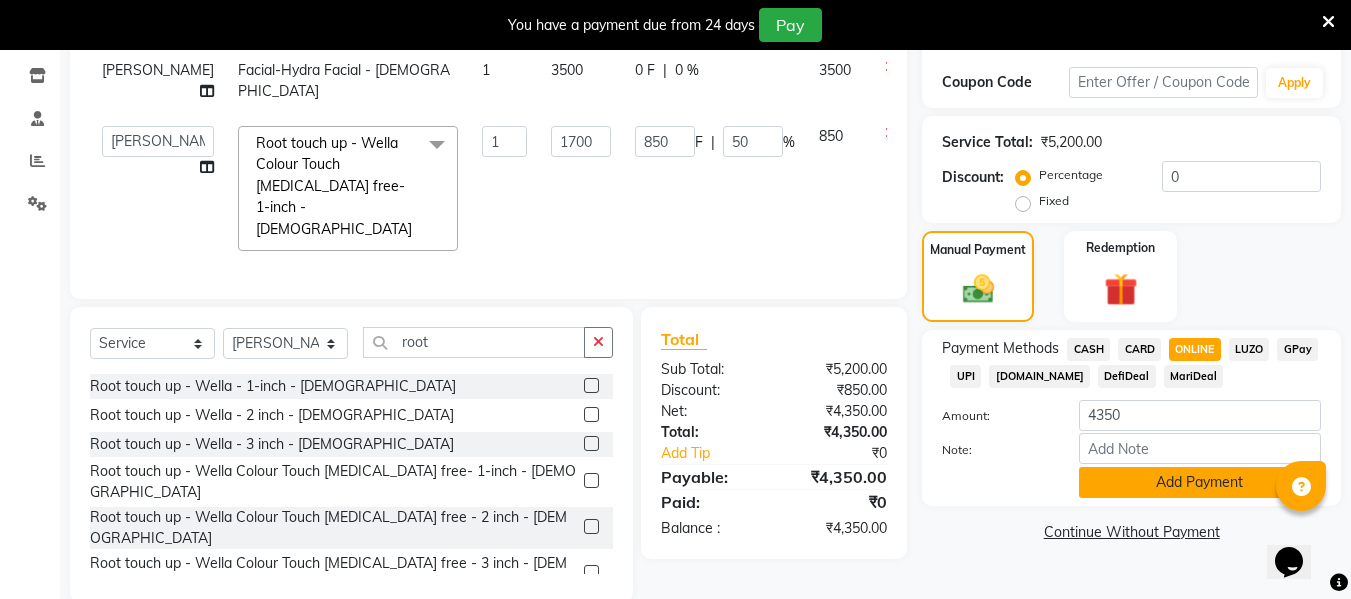 click on "Add Payment" 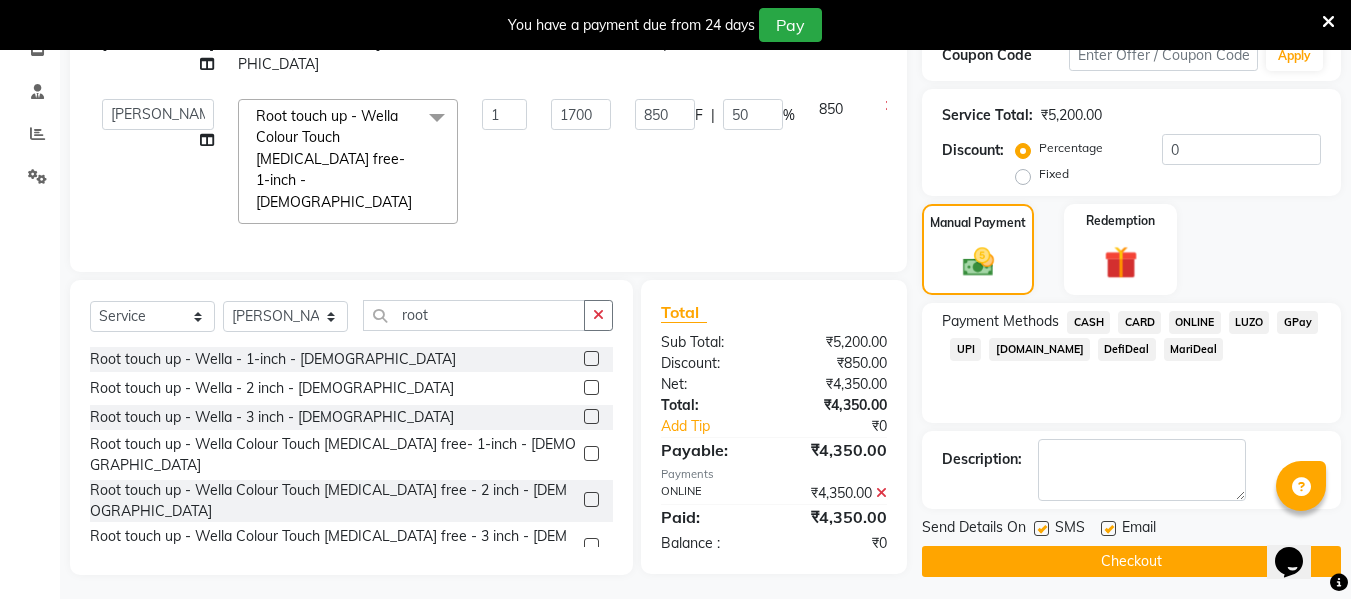 scroll, scrollTop: 367, scrollLeft: 0, axis: vertical 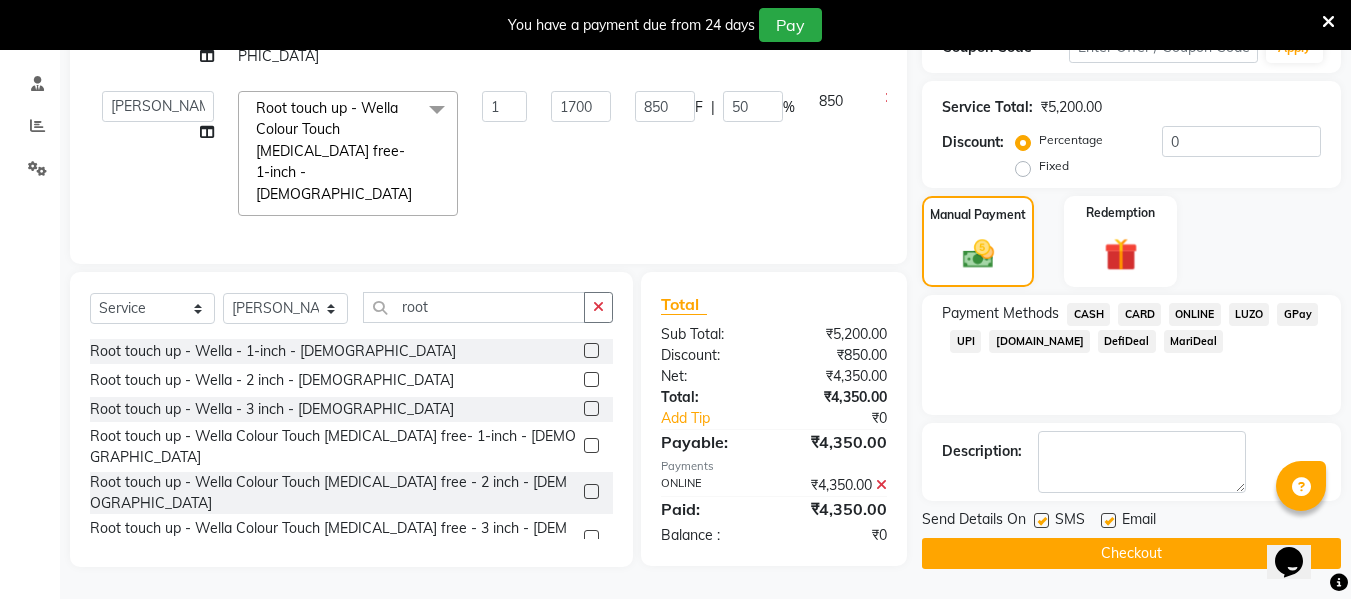 click 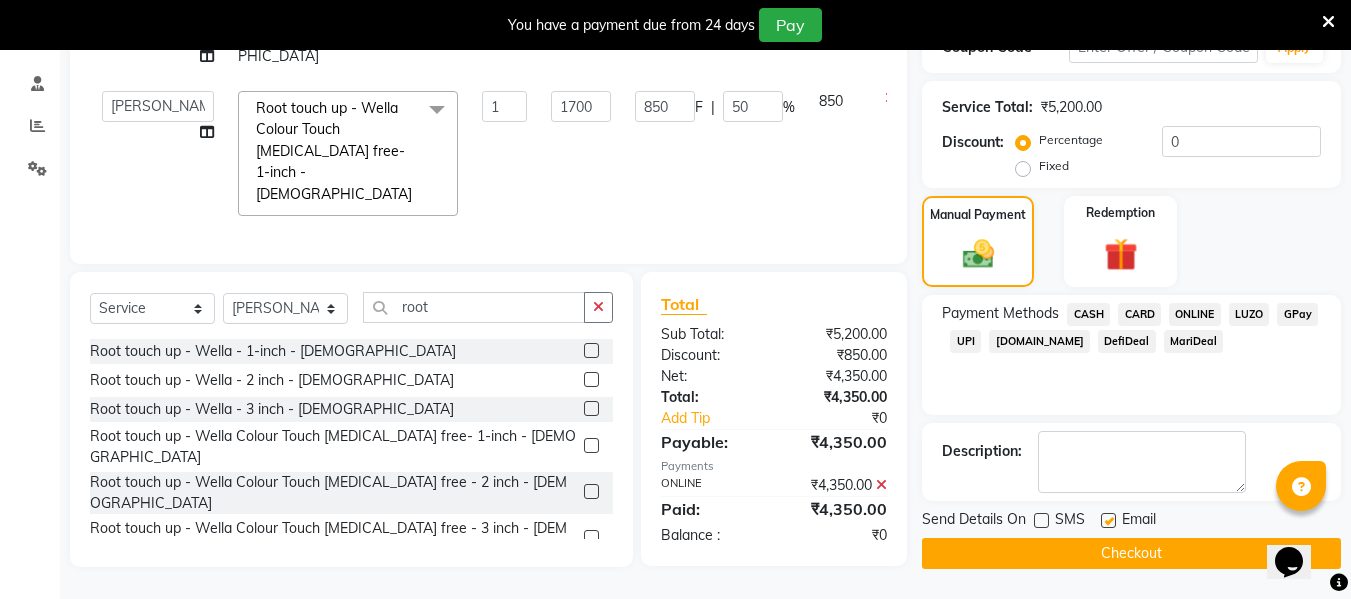 click 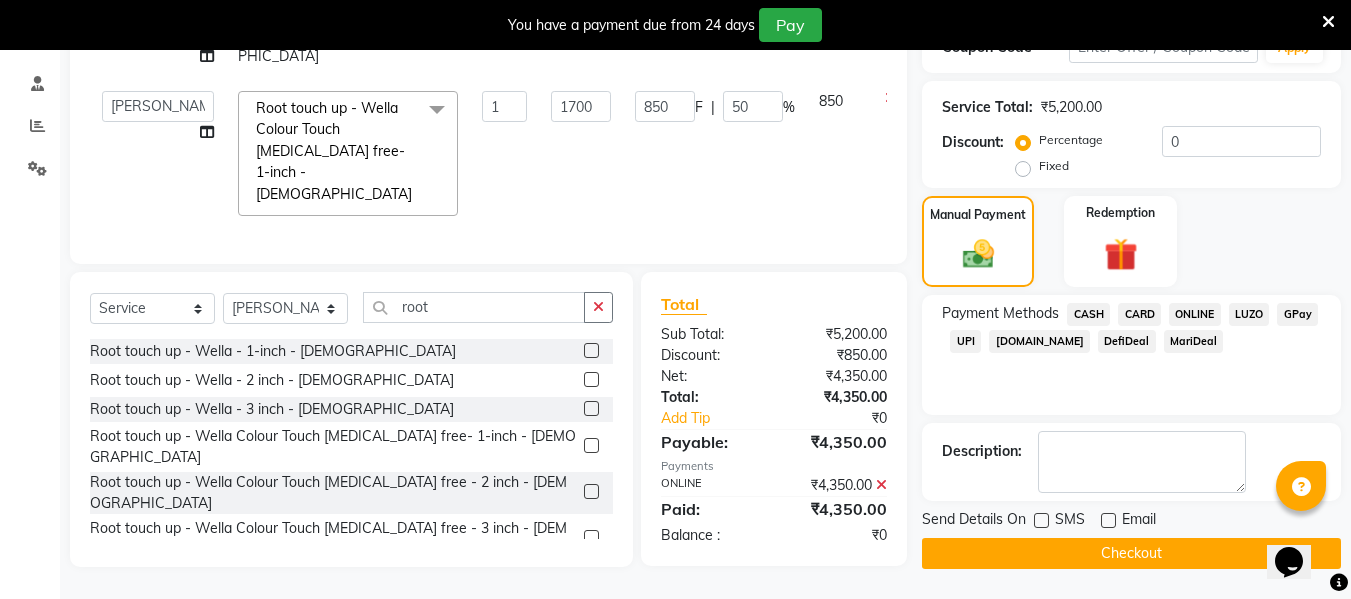 click on "Checkout" 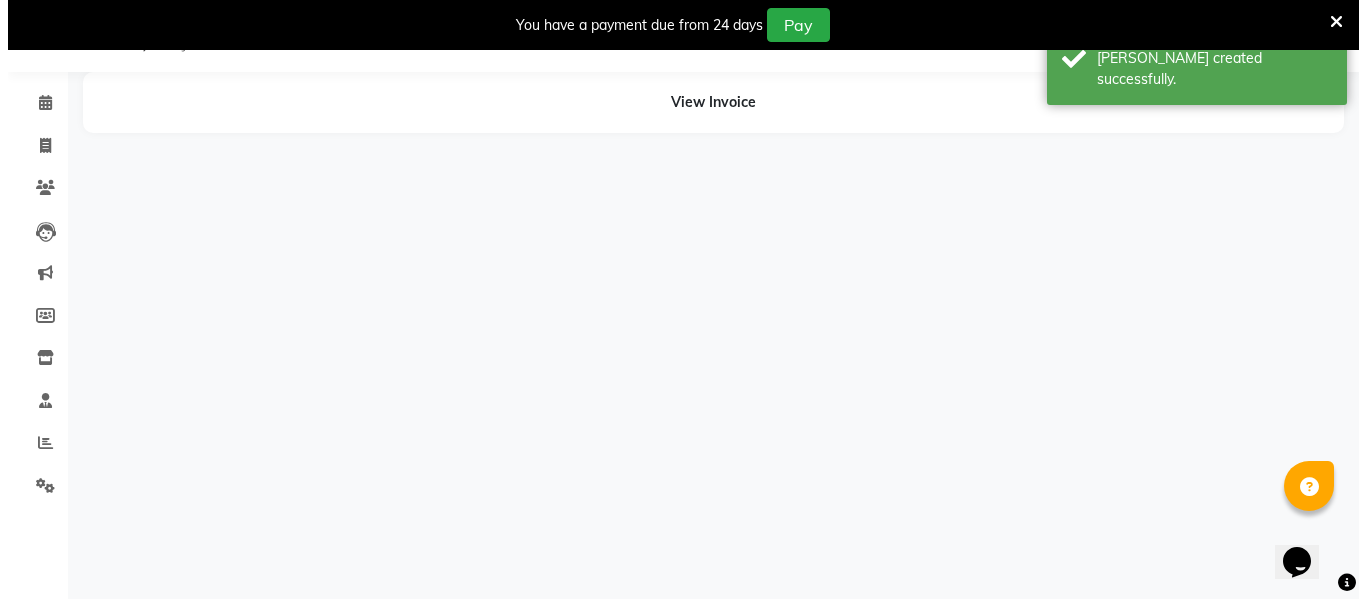 scroll, scrollTop: 50, scrollLeft: 0, axis: vertical 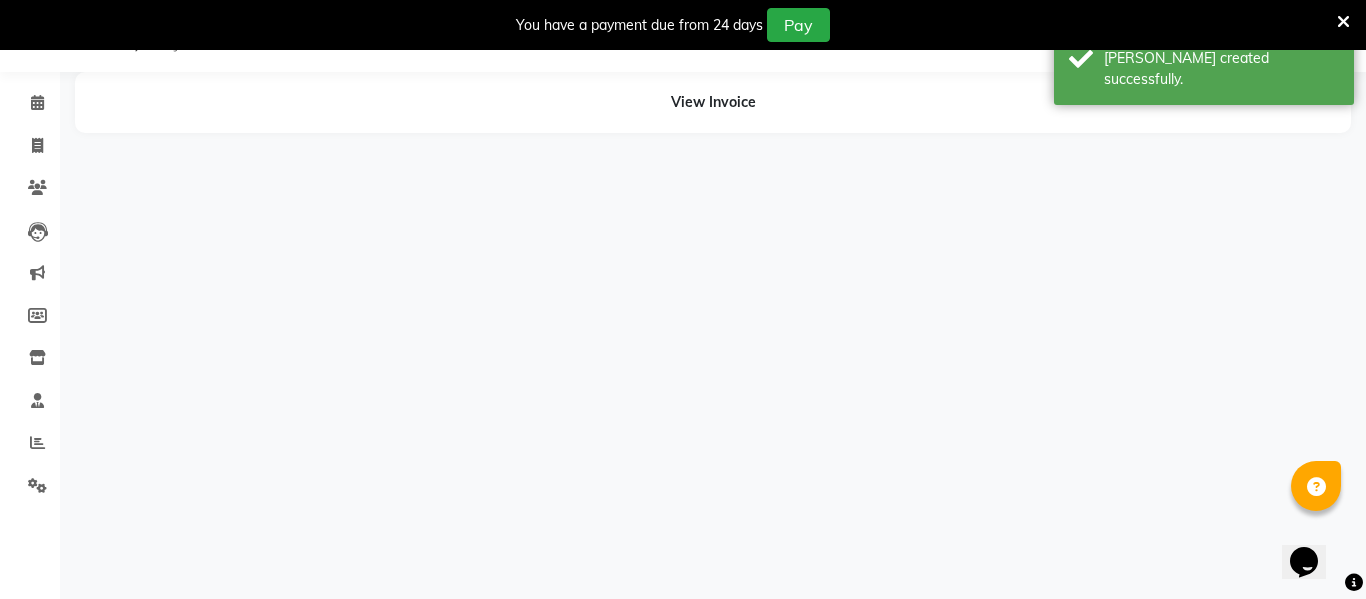 select on "84511" 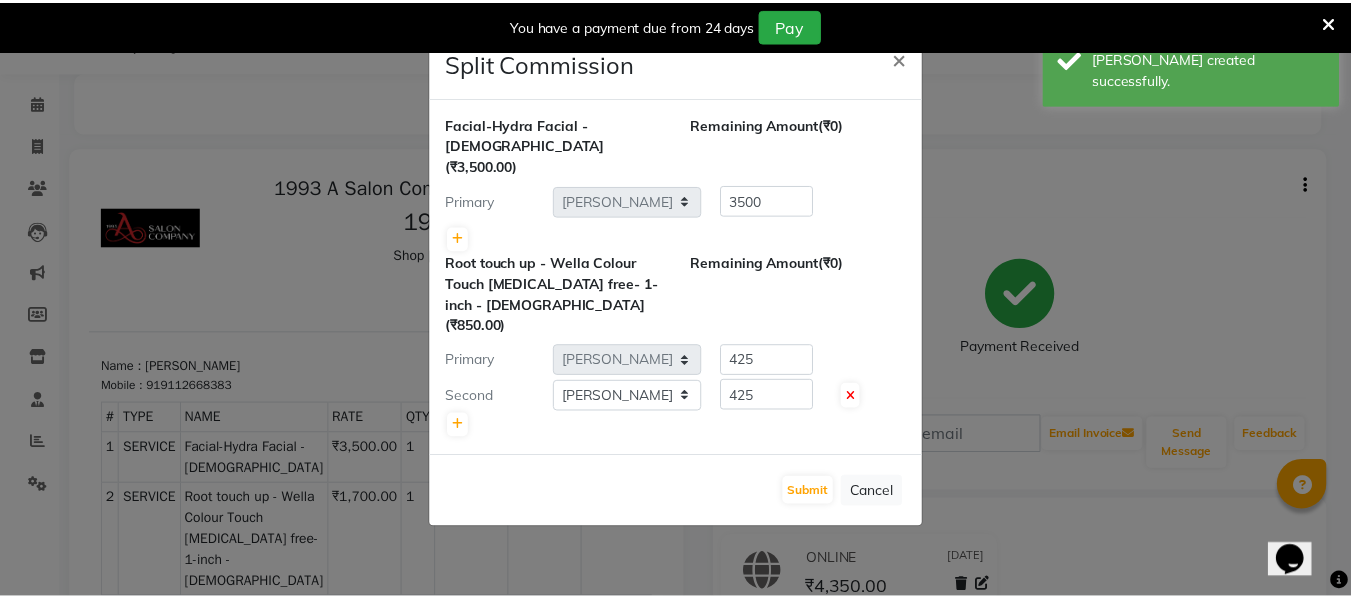 scroll, scrollTop: 0, scrollLeft: 0, axis: both 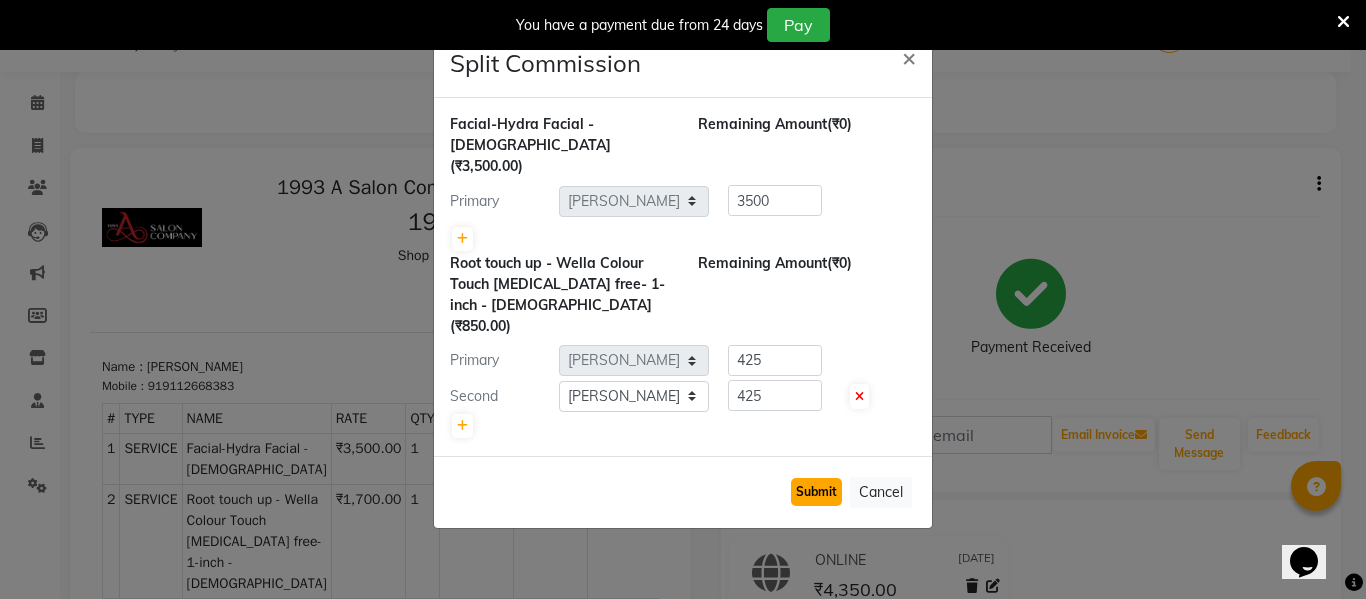 click on "Submit" 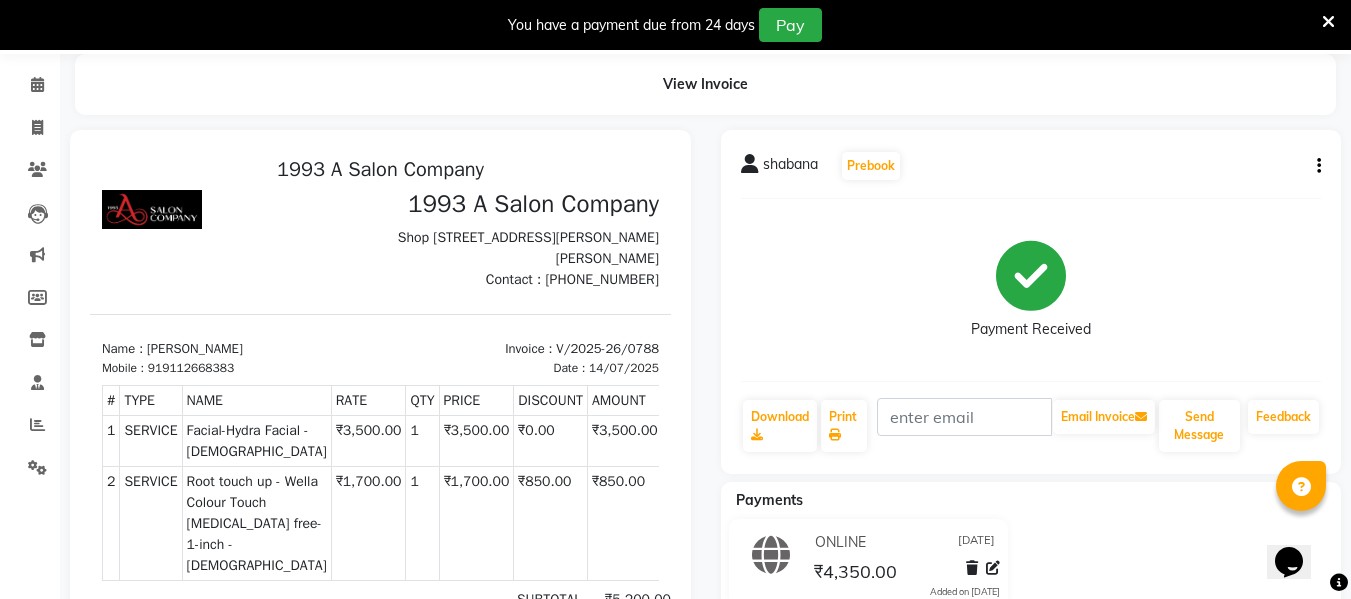 scroll, scrollTop: 100, scrollLeft: 0, axis: vertical 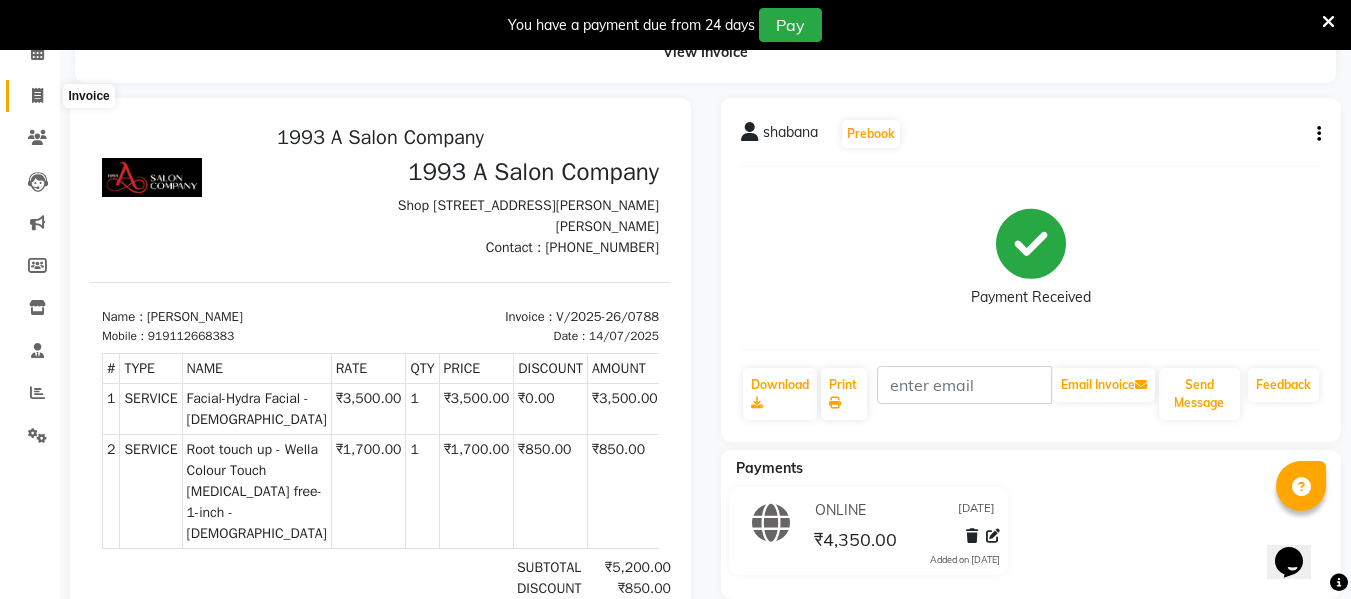 click 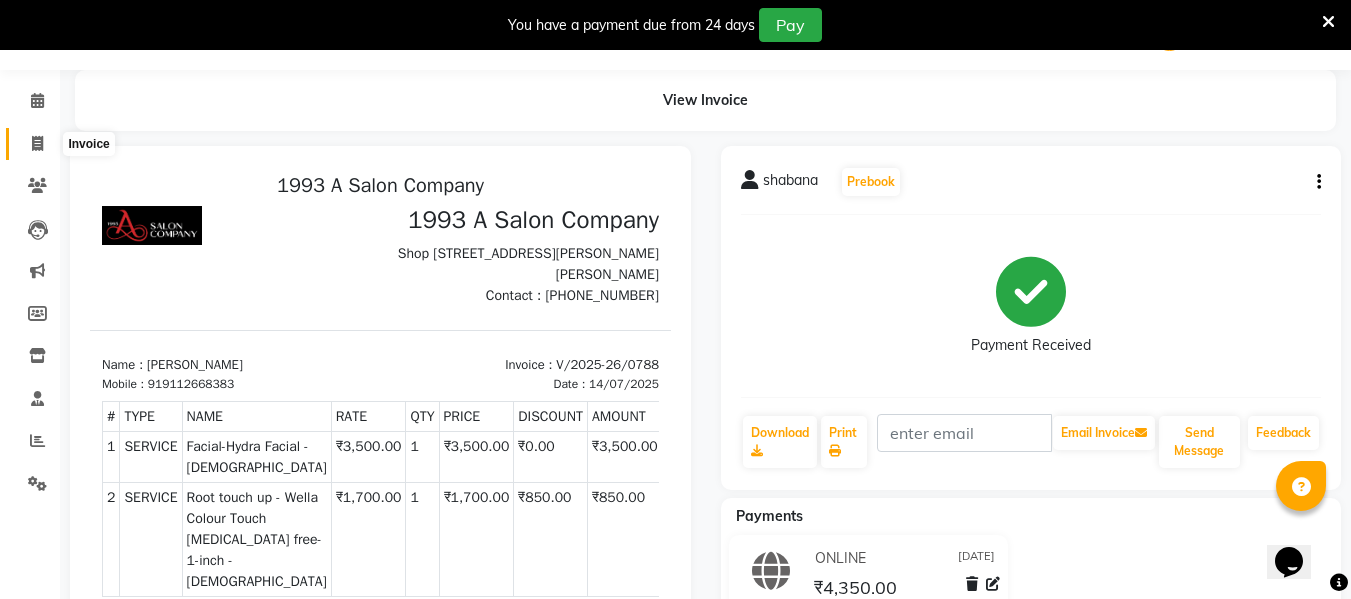 select on "4955" 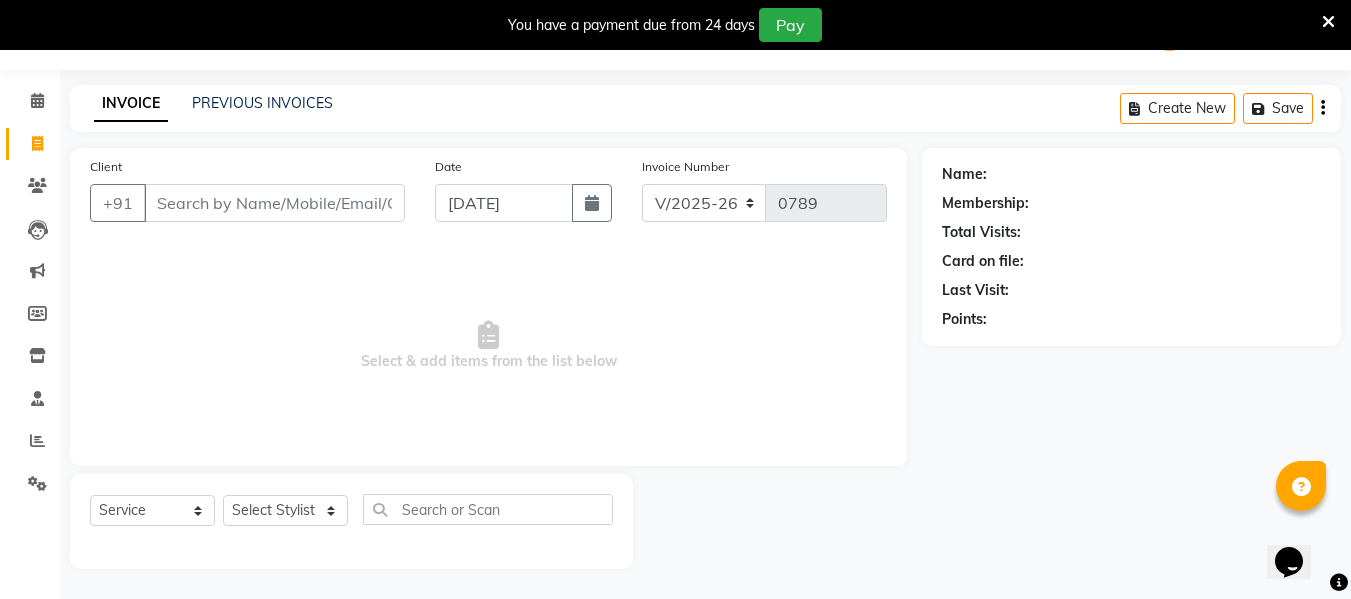click on "Client" at bounding box center [274, 203] 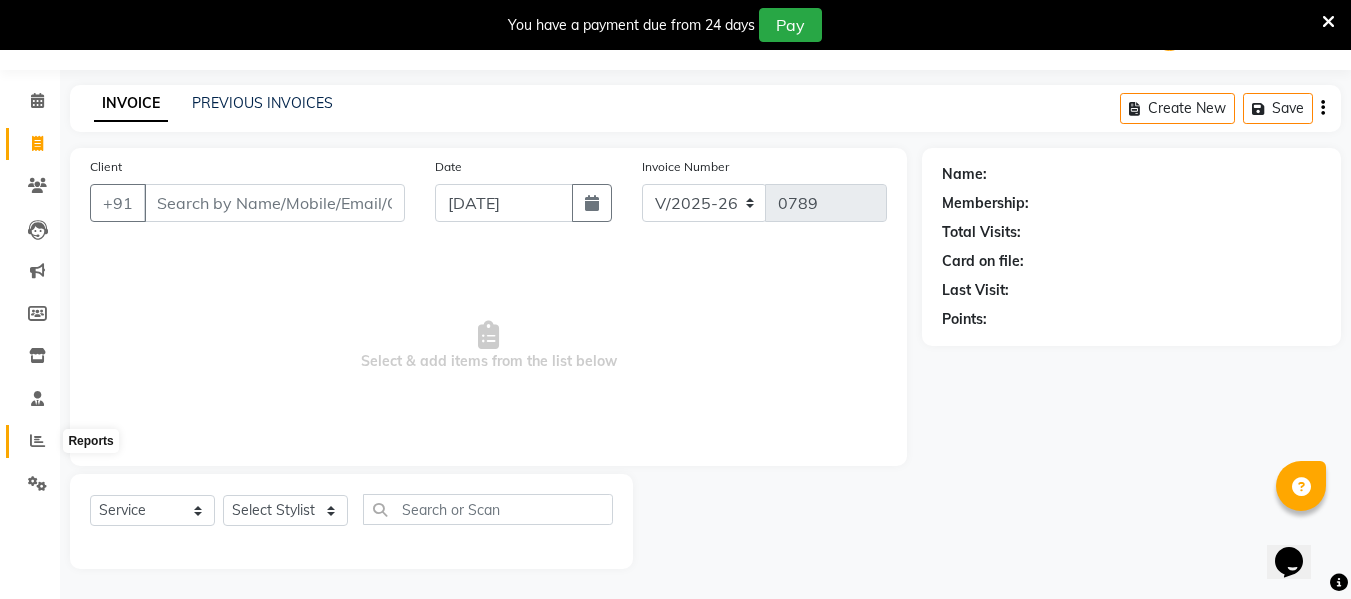 click 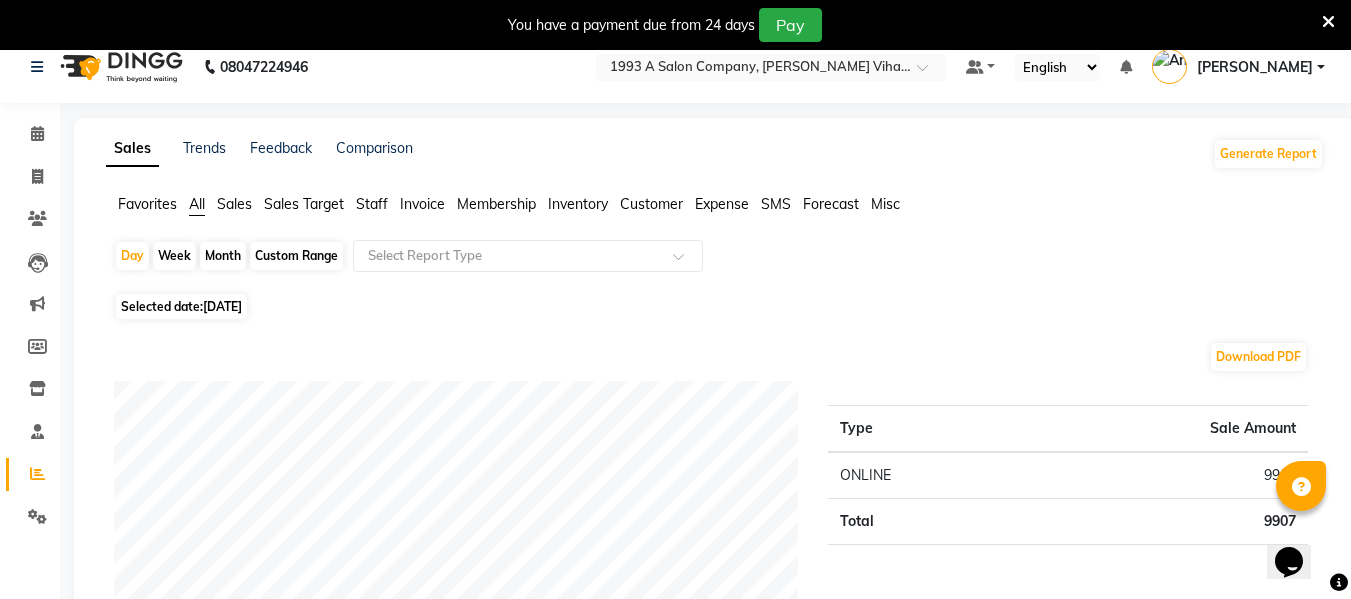 scroll, scrollTop: 0, scrollLeft: 0, axis: both 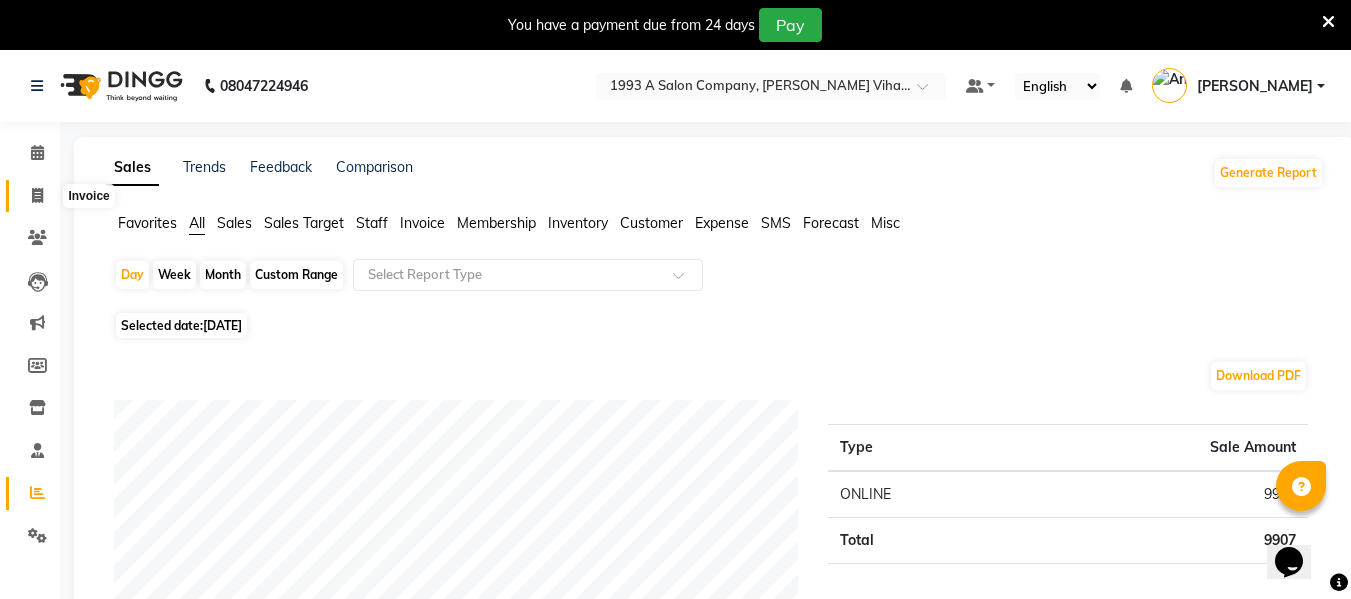 click 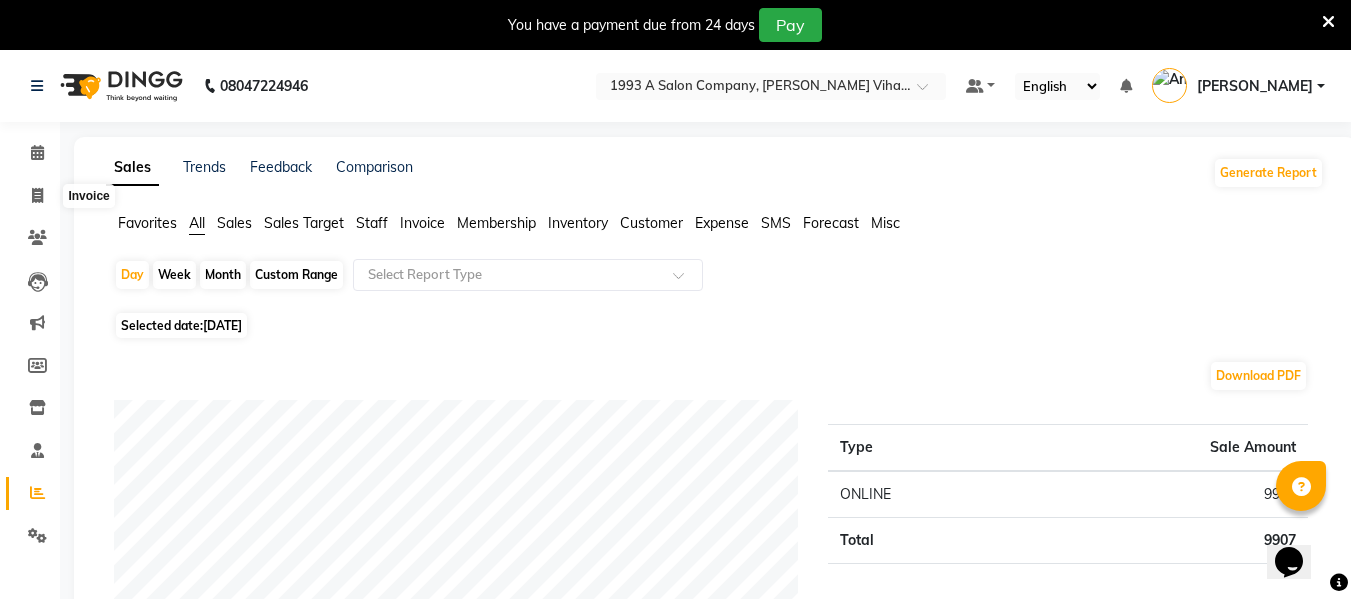 select on "4955" 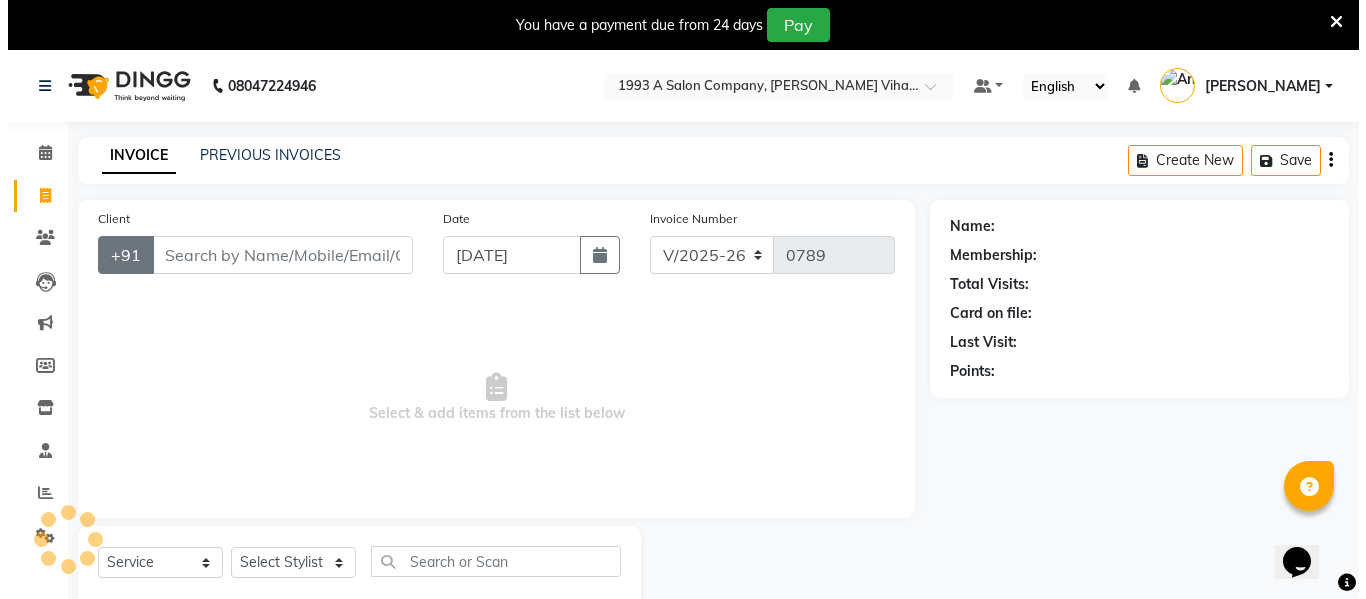 scroll, scrollTop: 52, scrollLeft: 0, axis: vertical 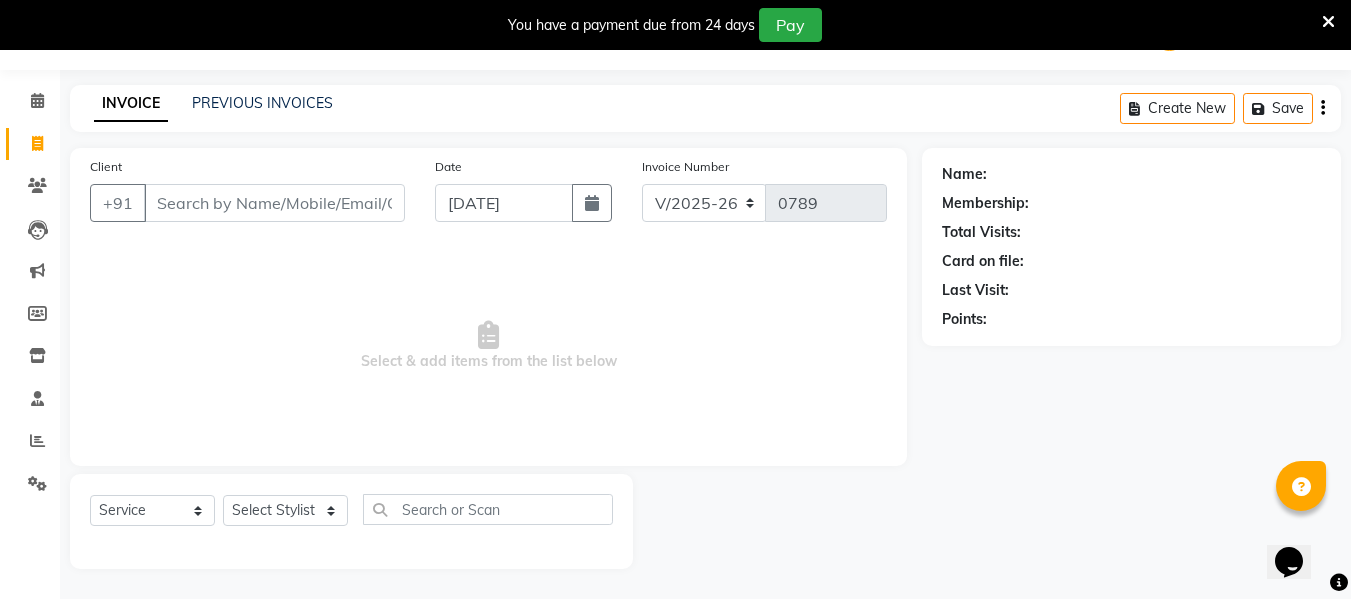 click on "Client" at bounding box center [274, 203] 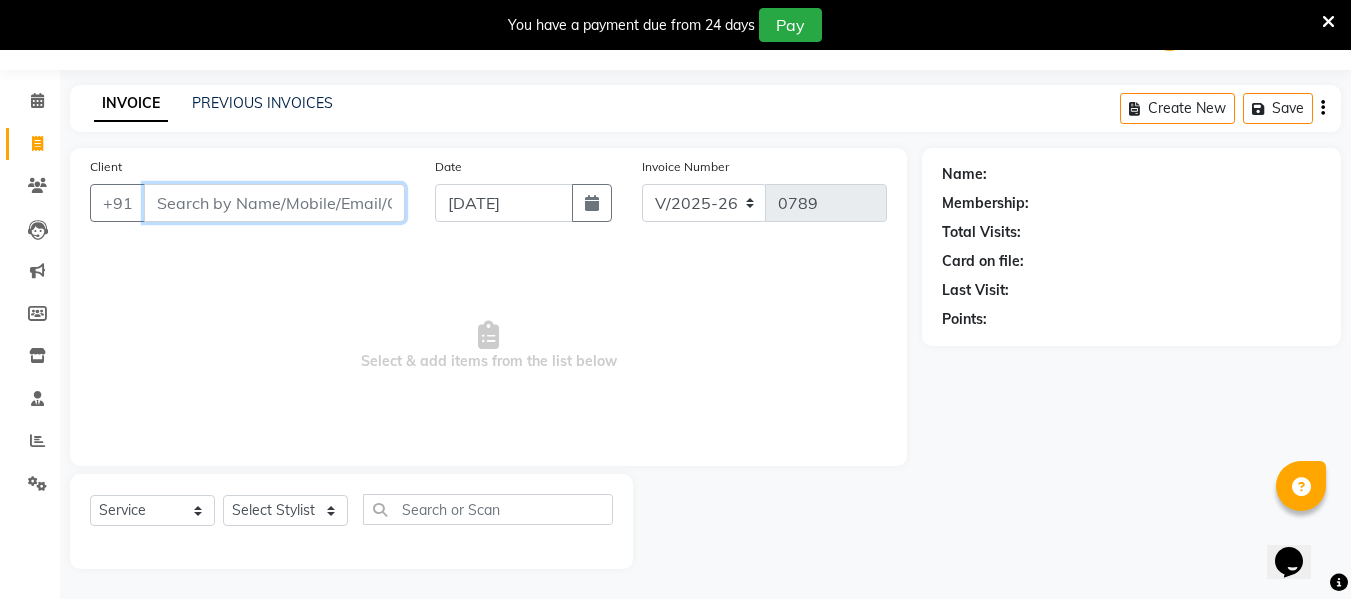 drag, startPoint x: 336, startPoint y: 208, endPoint x: 228, endPoint y: 103, distance: 150.62868 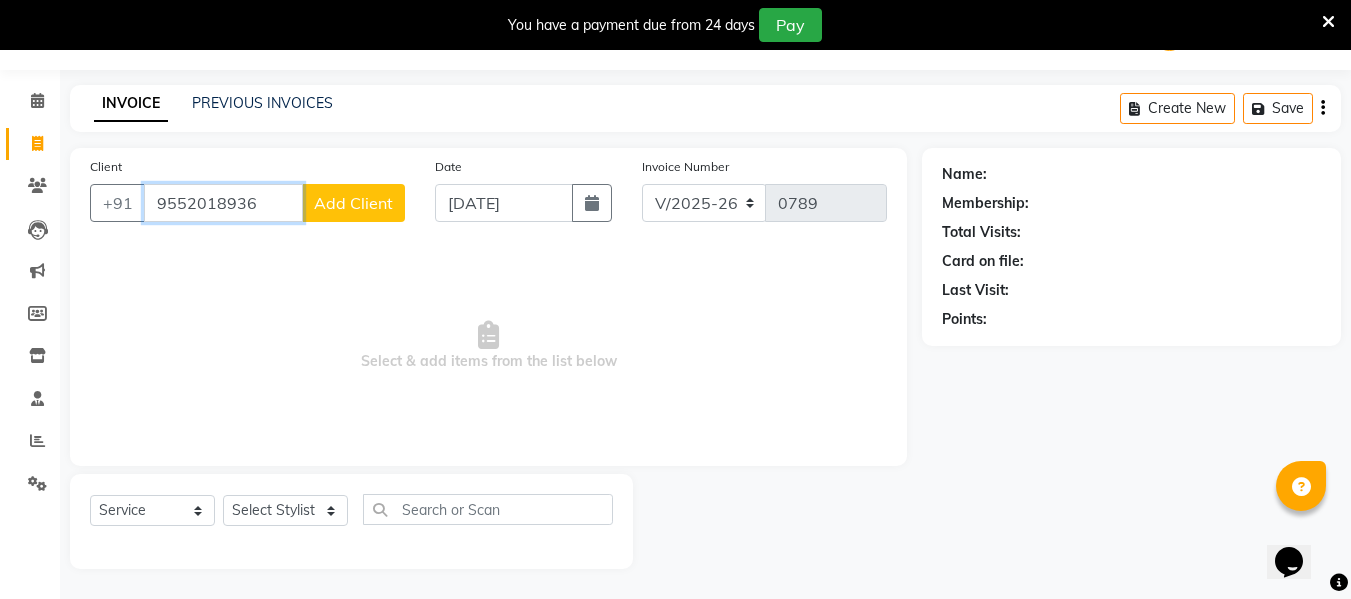 type on "9552018936" 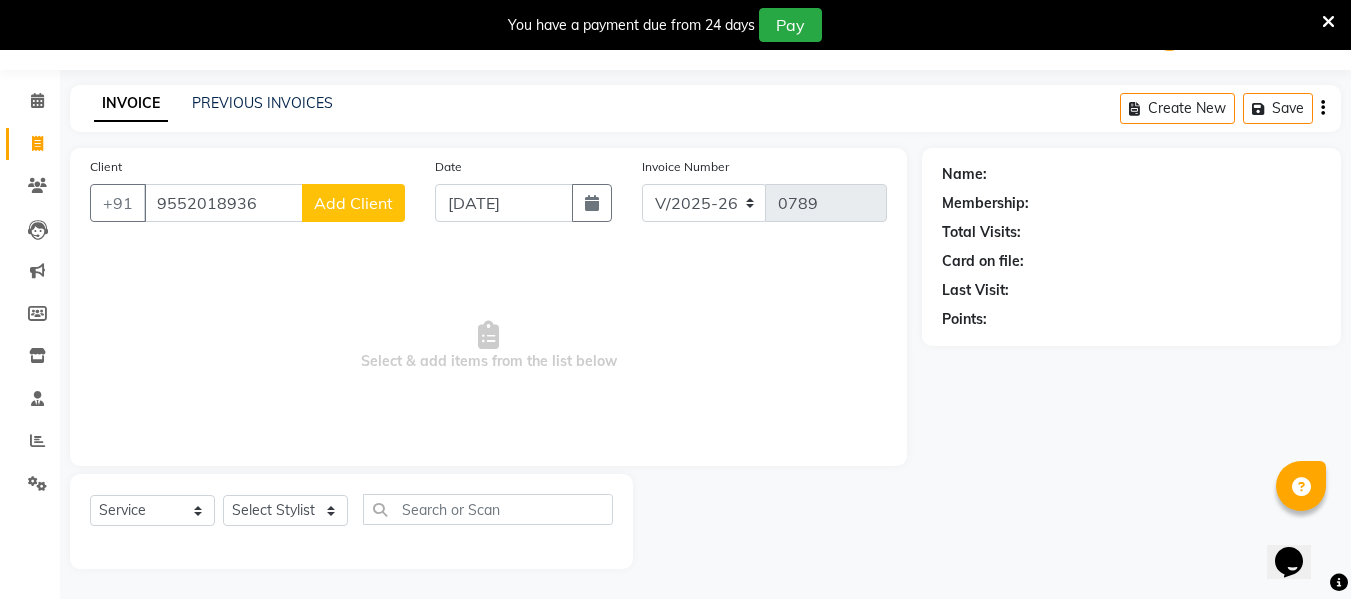 click on "Add Client" 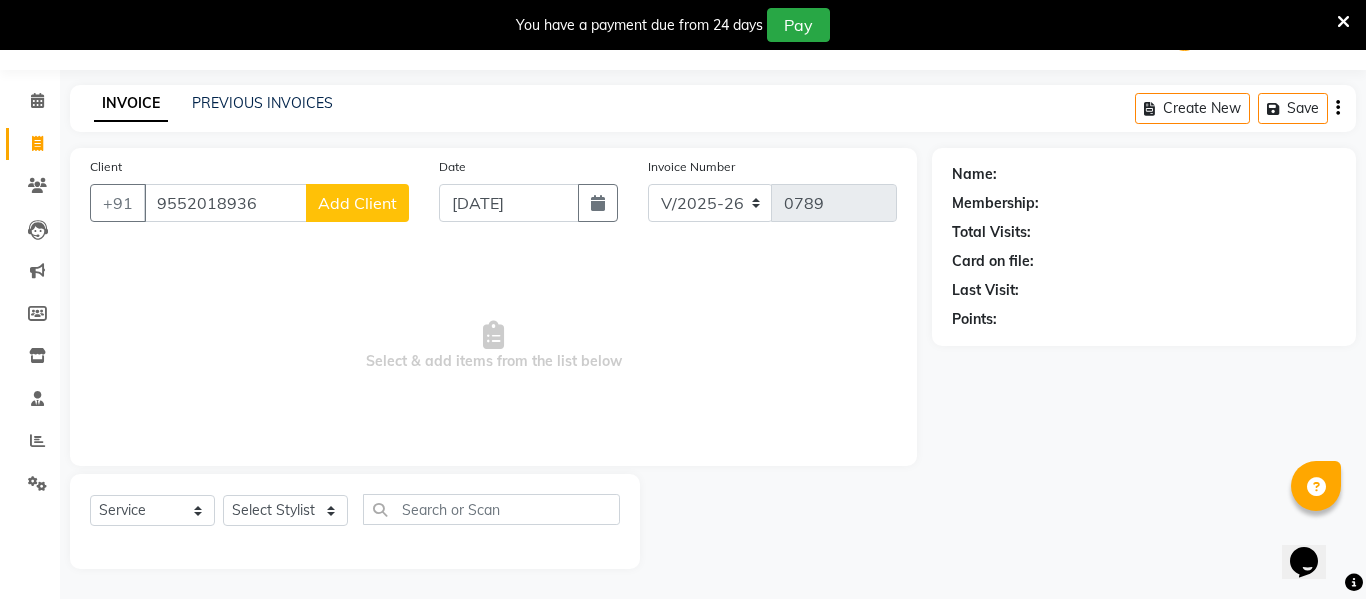 select on "22" 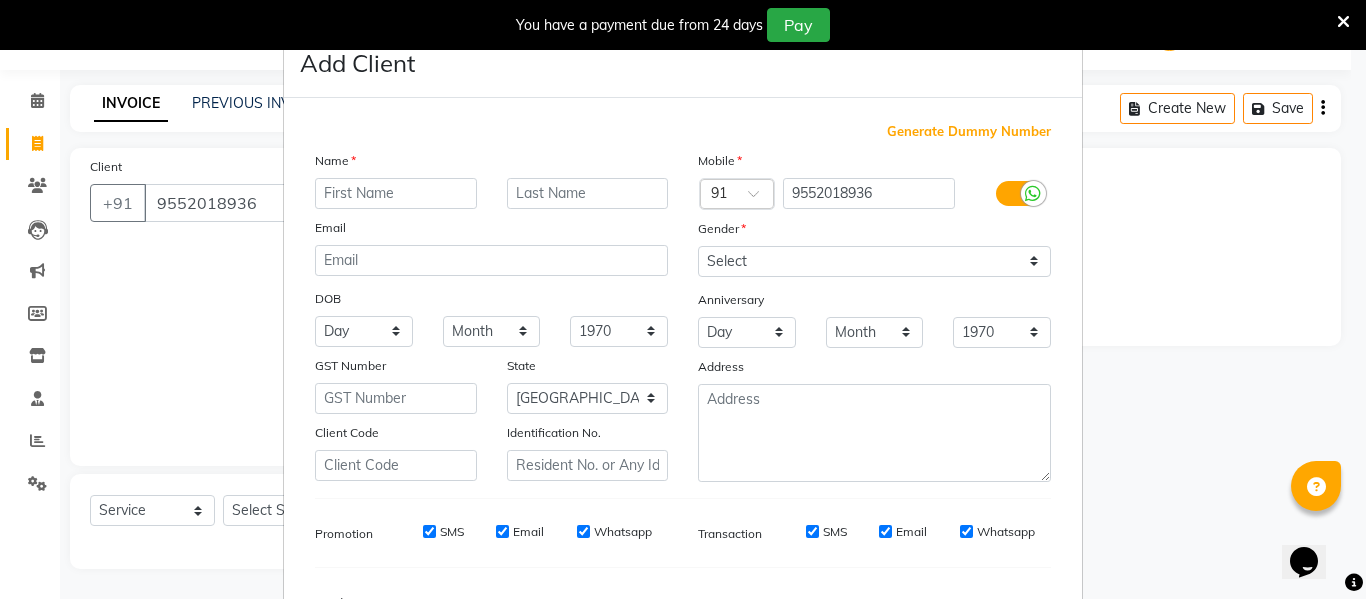 click at bounding box center (396, 193) 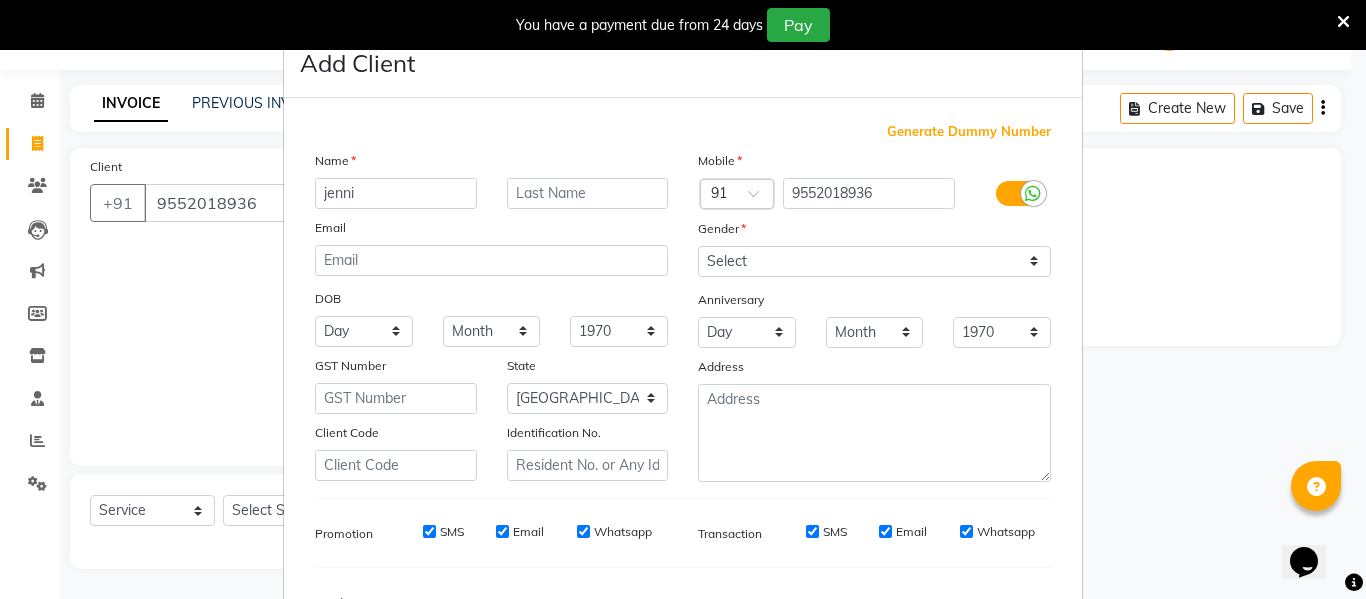 type on "jenni" 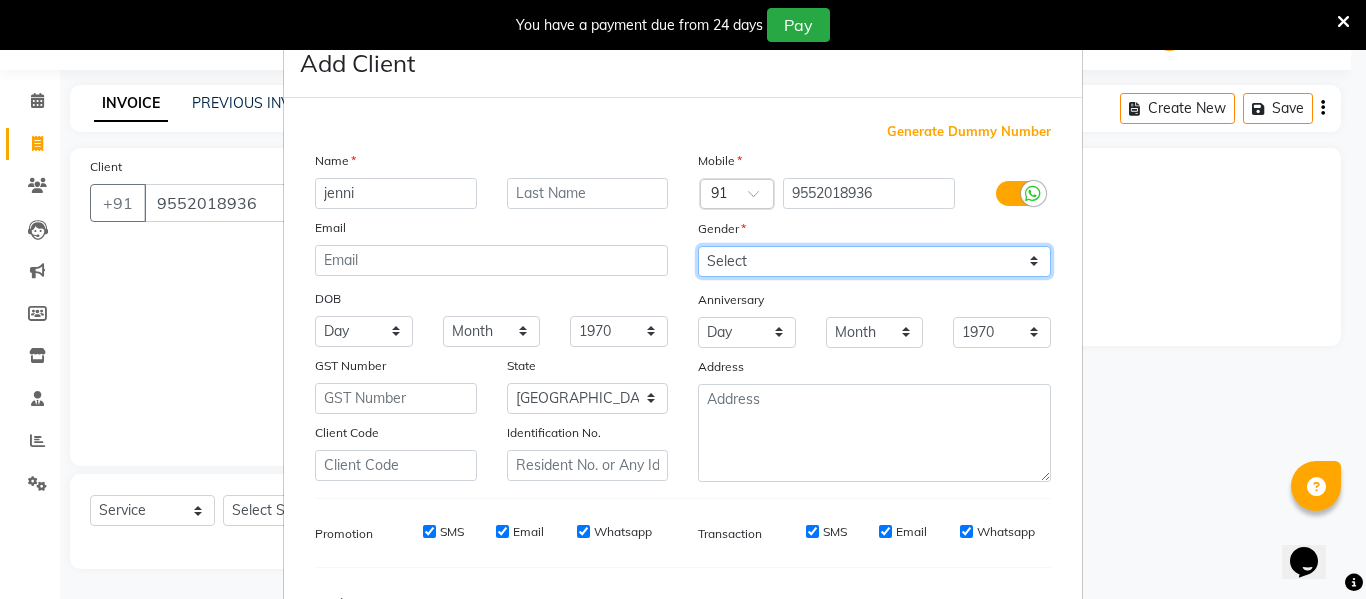 click on "Select [DEMOGRAPHIC_DATA] [DEMOGRAPHIC_DATA] Other Prefer Not To Say" at bounding box center (874, 261) 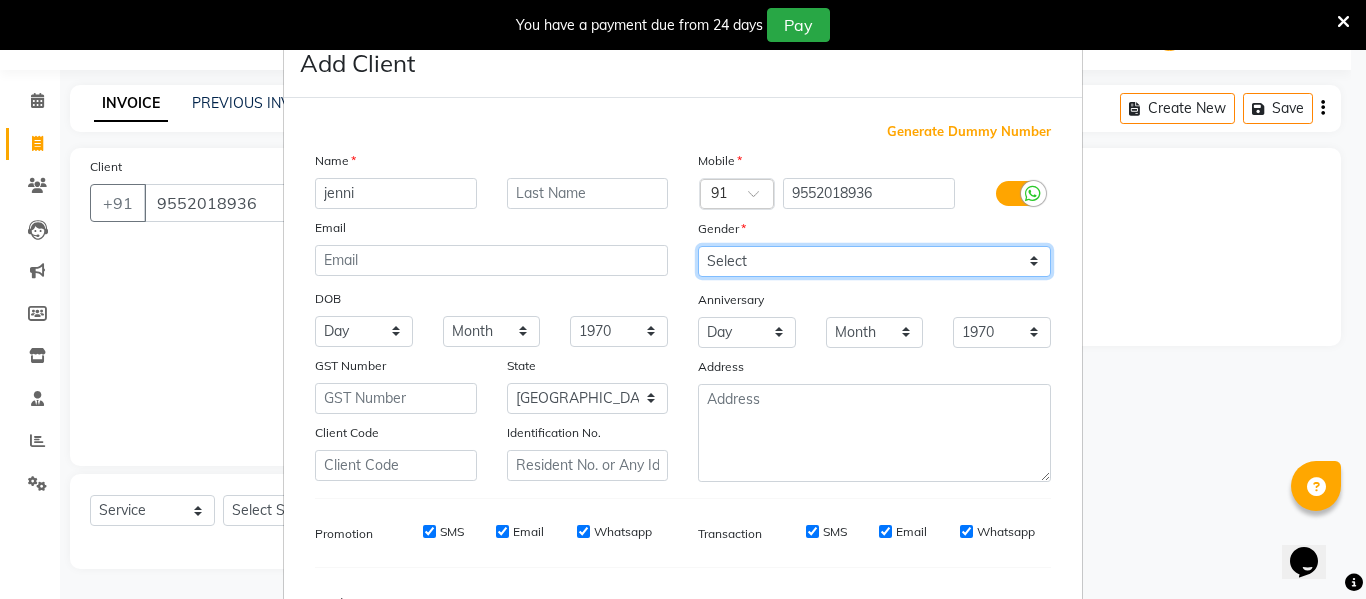 select on "[DEMOGRAPHIC_DATA]" 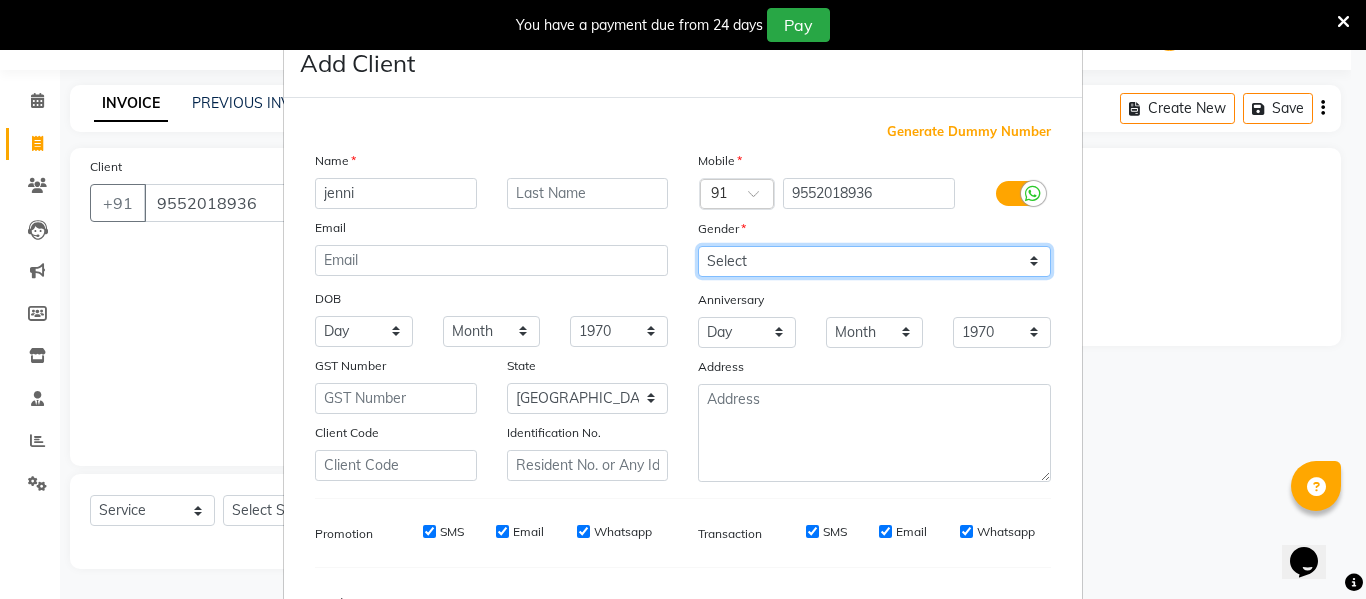click on "Select [DEMOGRAPHIC_DATA] [DEMOGRAPHIC_DATA] Other Prefer Not To Say" at bounding box center [874, 261] 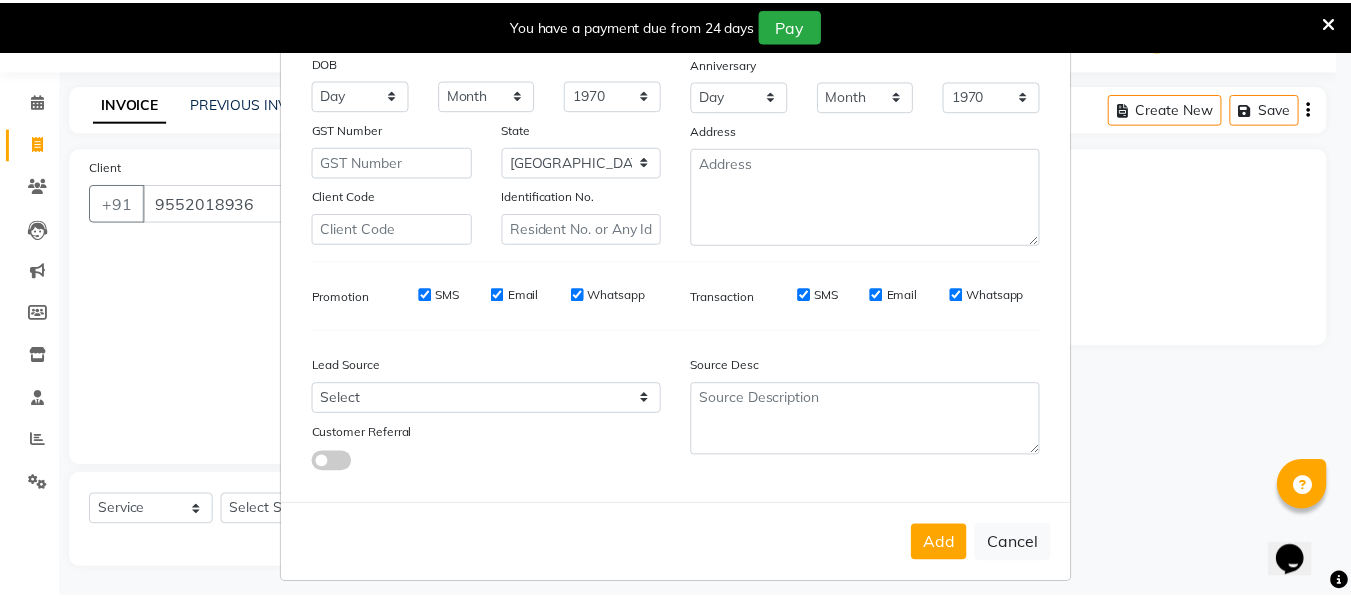 scroll, scrollTop: 250, scrollLeft: 0, axis: vertical 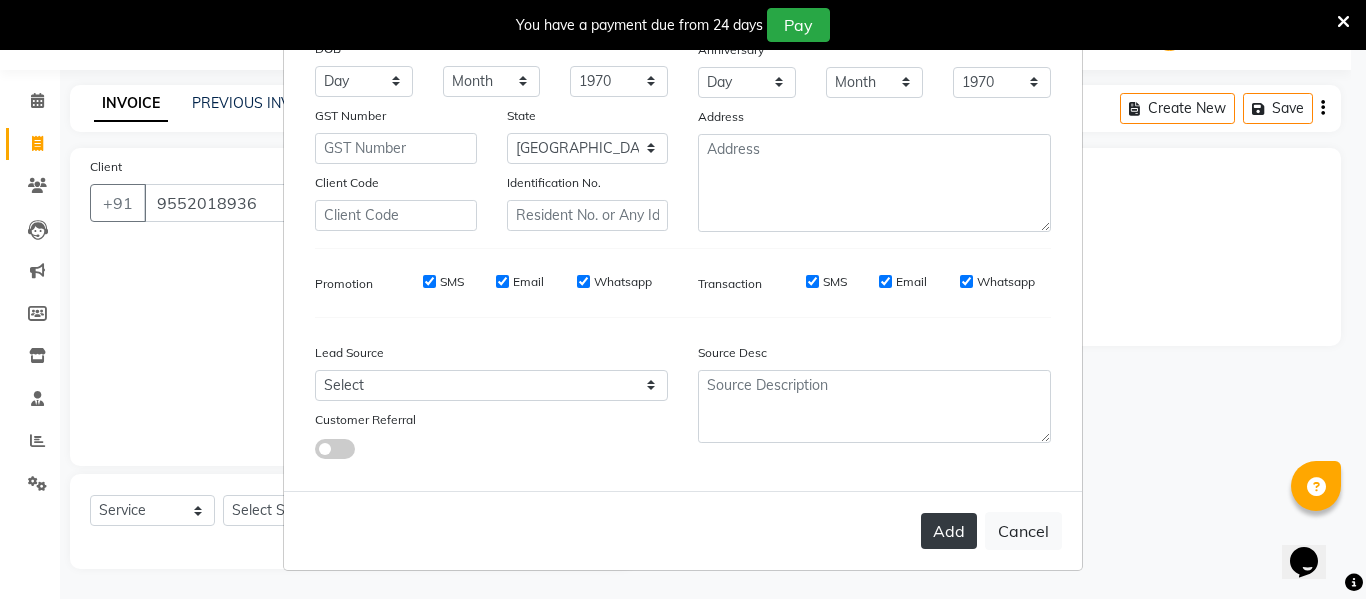 click on "Add" at bounding box center [949, 531] 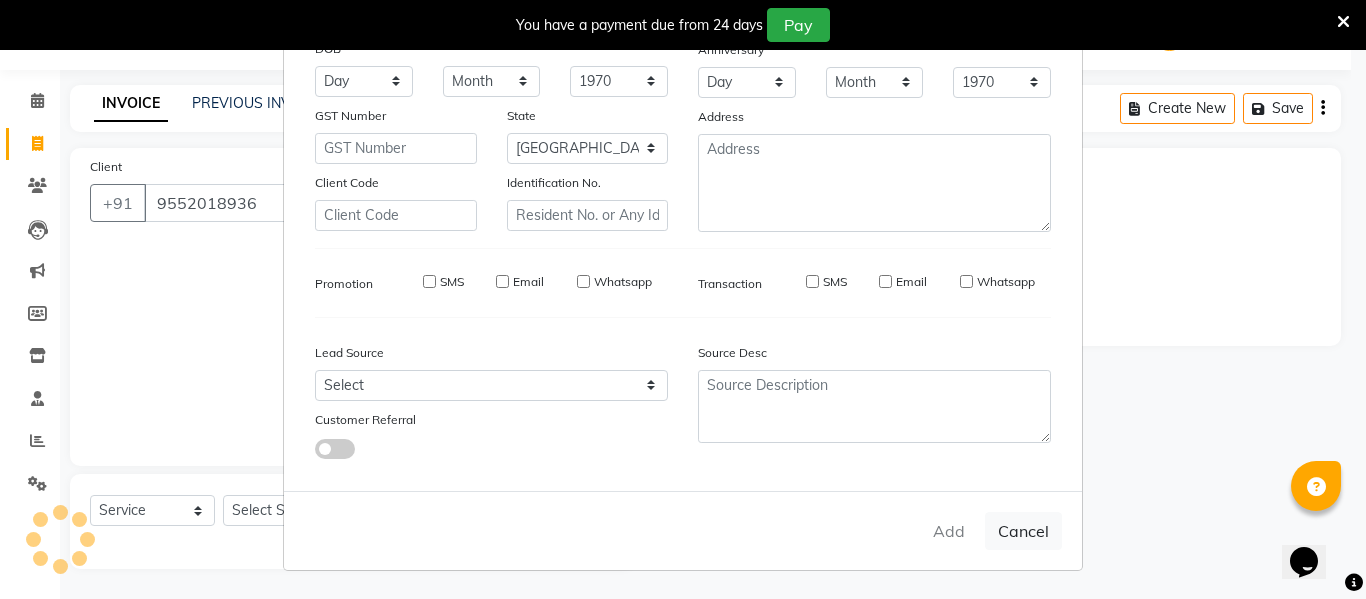 type 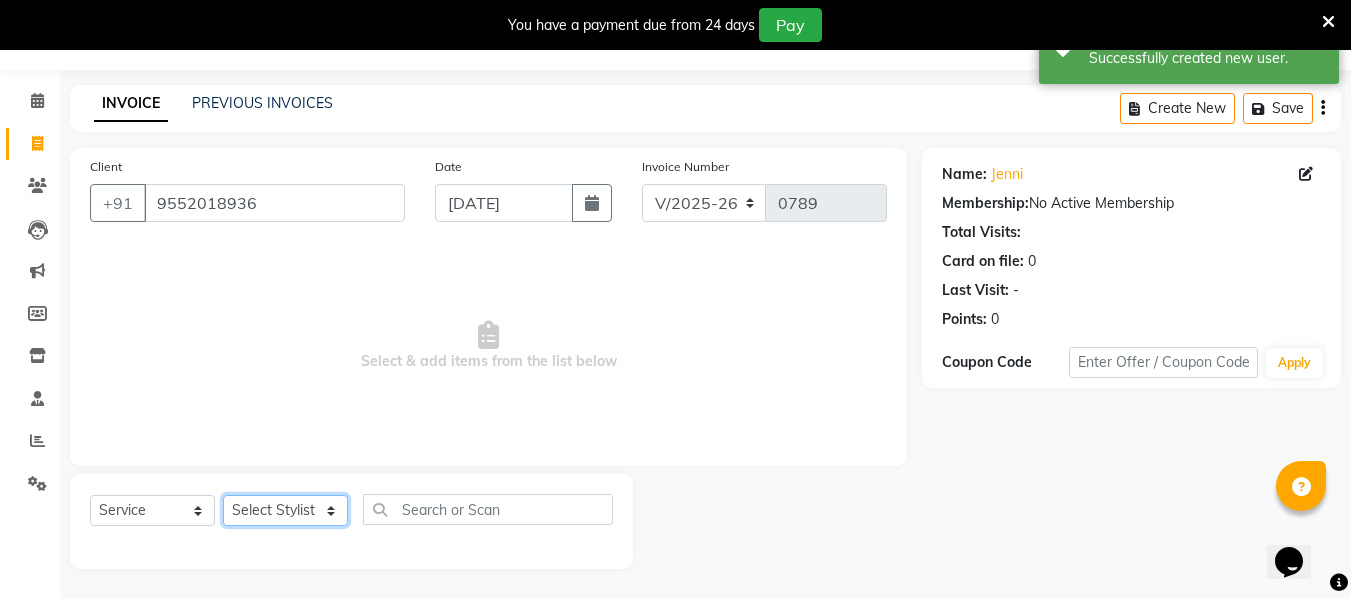 click on "Select Stylist [PERSON_NAME] [PERSON_NAME] [PERSON_NAME]  [PERSON_NAME] Rakhi Mandal  Shanti Palkonda Training Department" 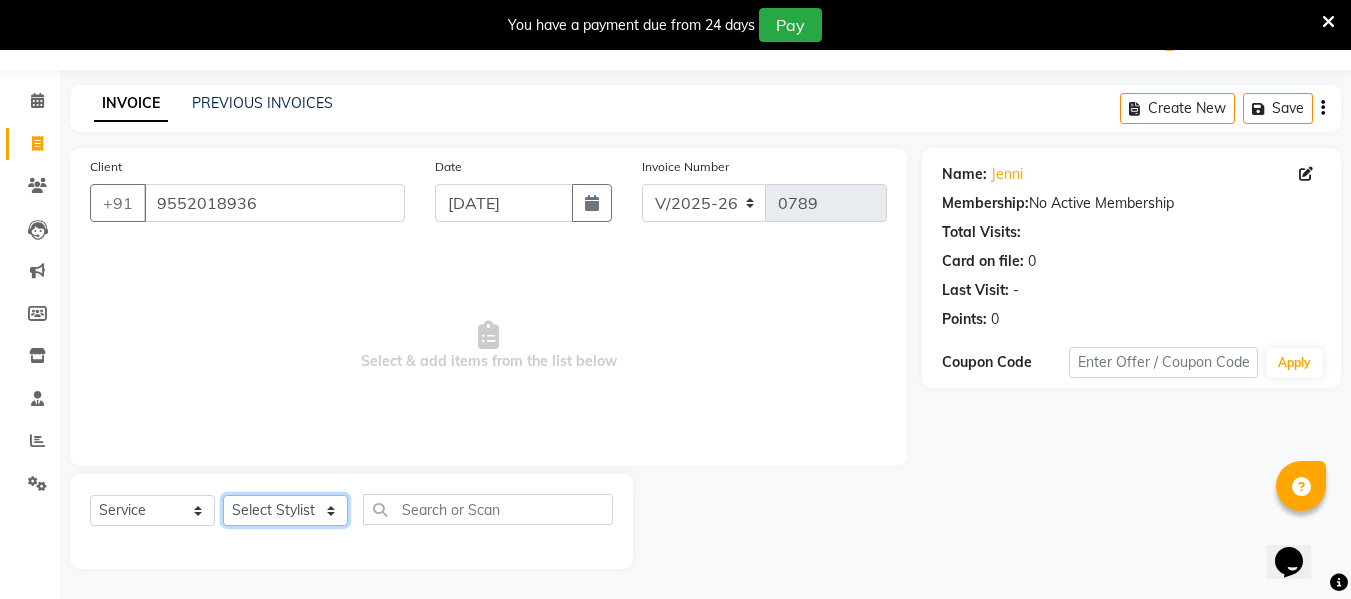 select on "71068" 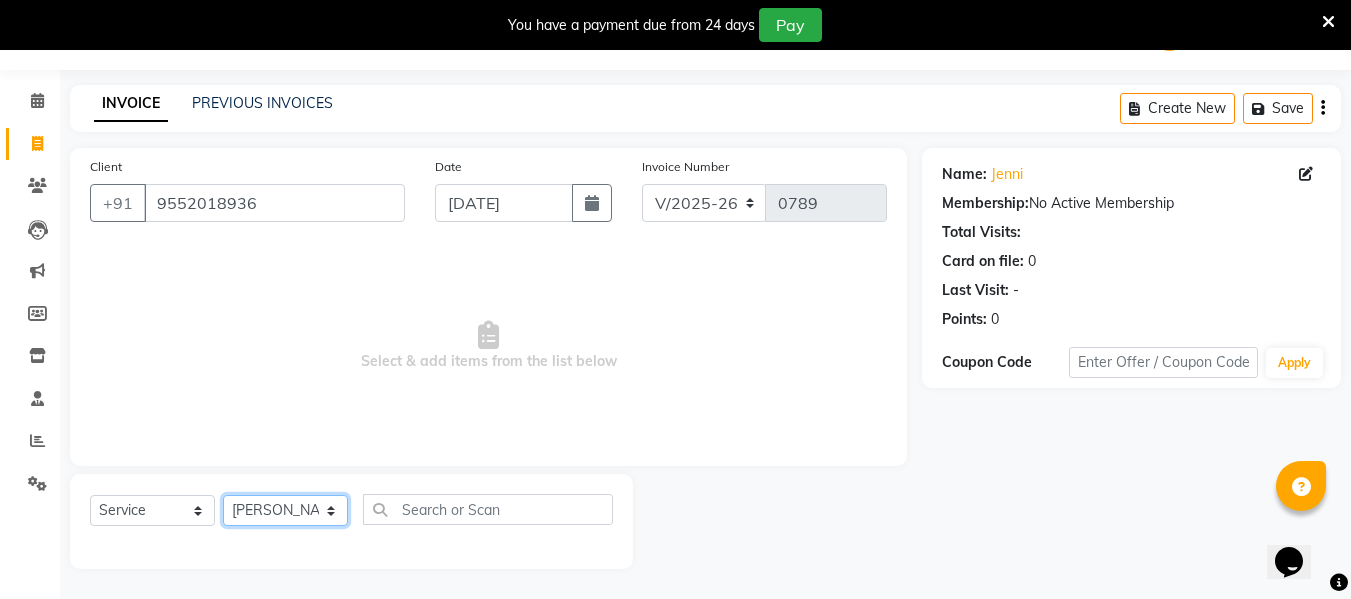 click on "Select Stylist [PERSON_NAME] [PERSON_NAME] [PERSON_NAME]  [PERSON_NAME] Rakhi Mandal  Shanti Palkonda Training Department" 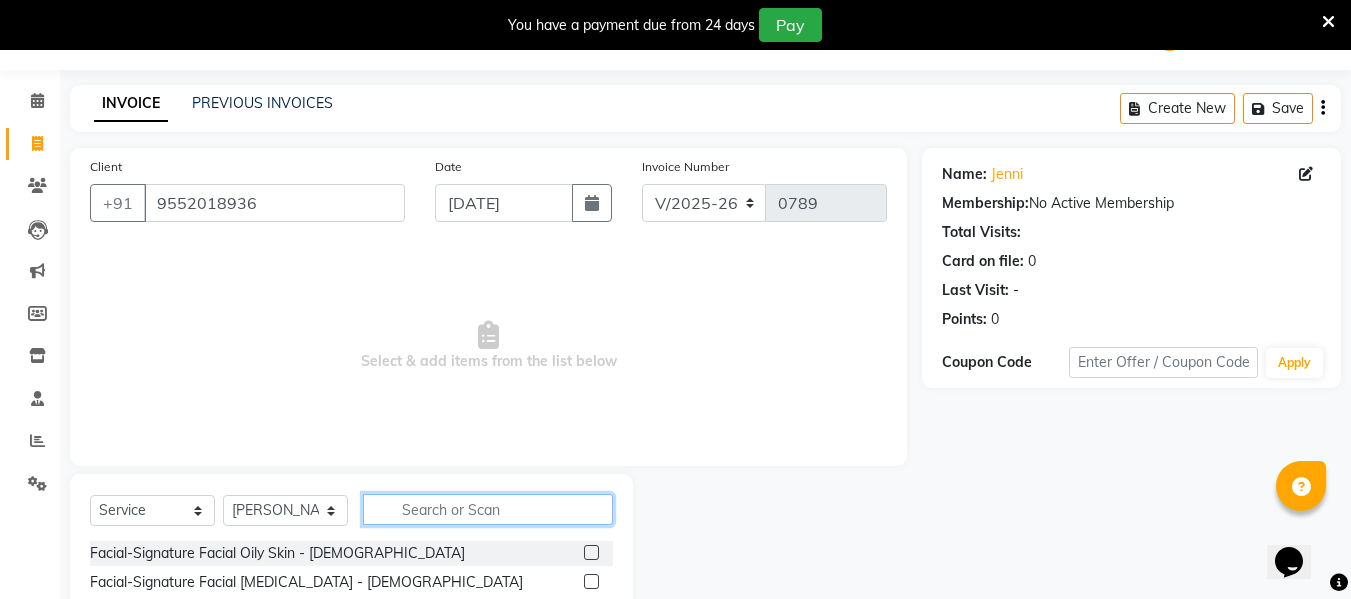 click 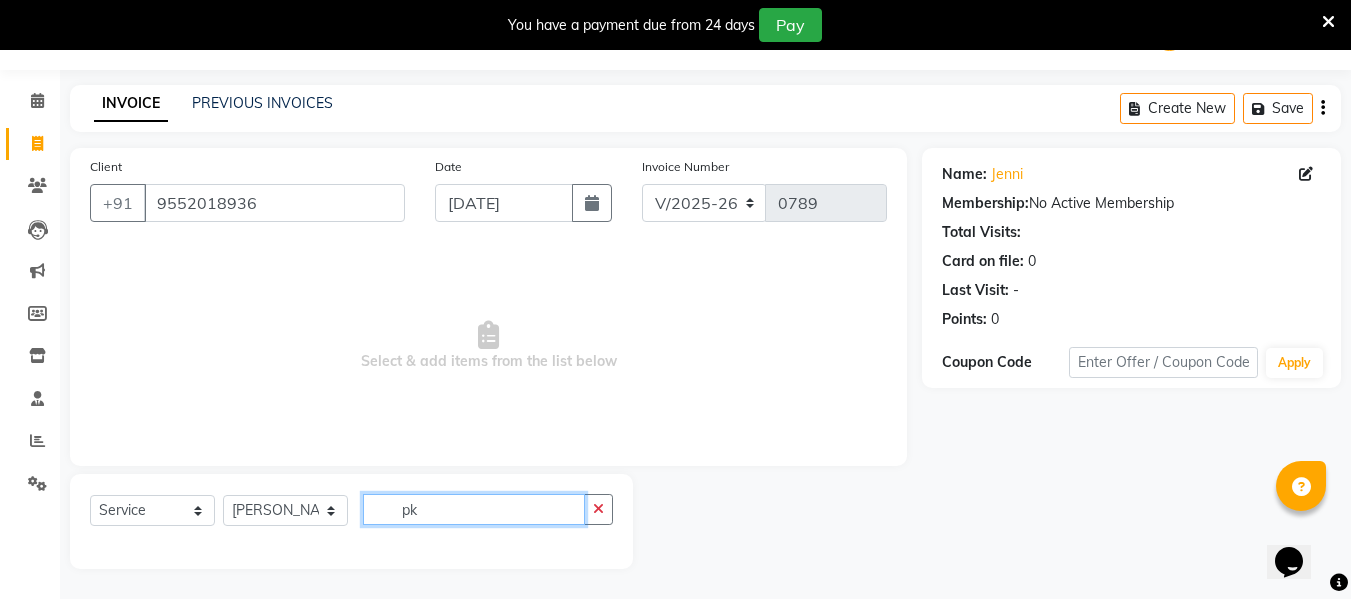 type on "p" 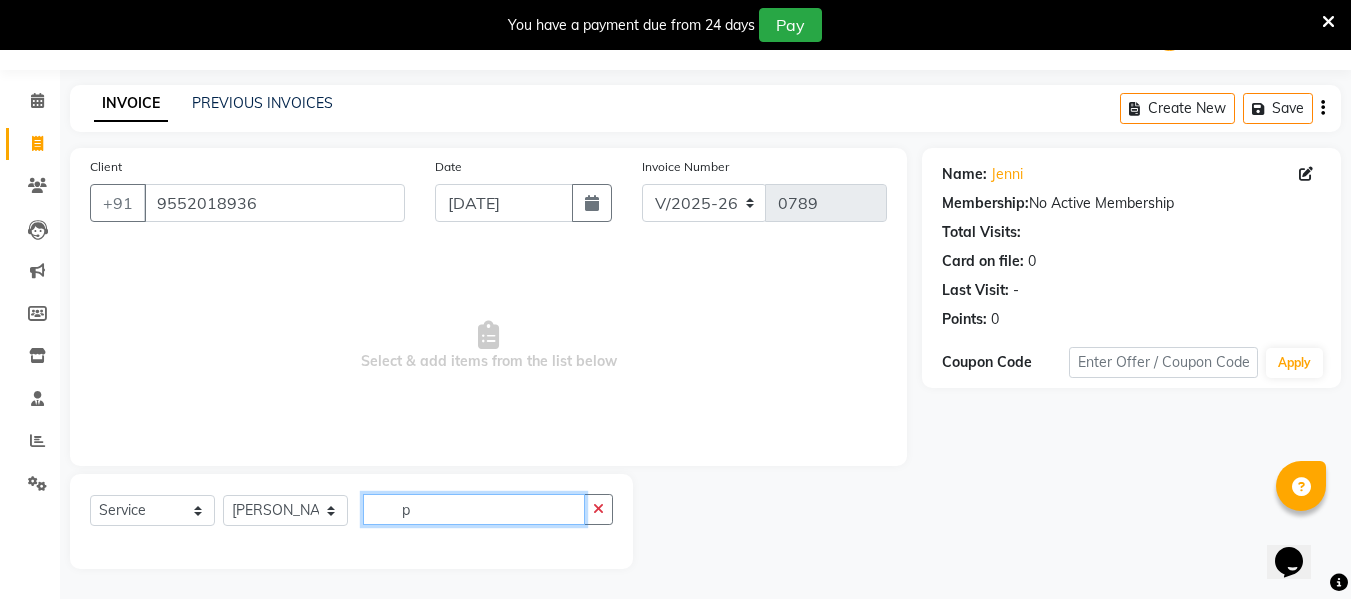 type 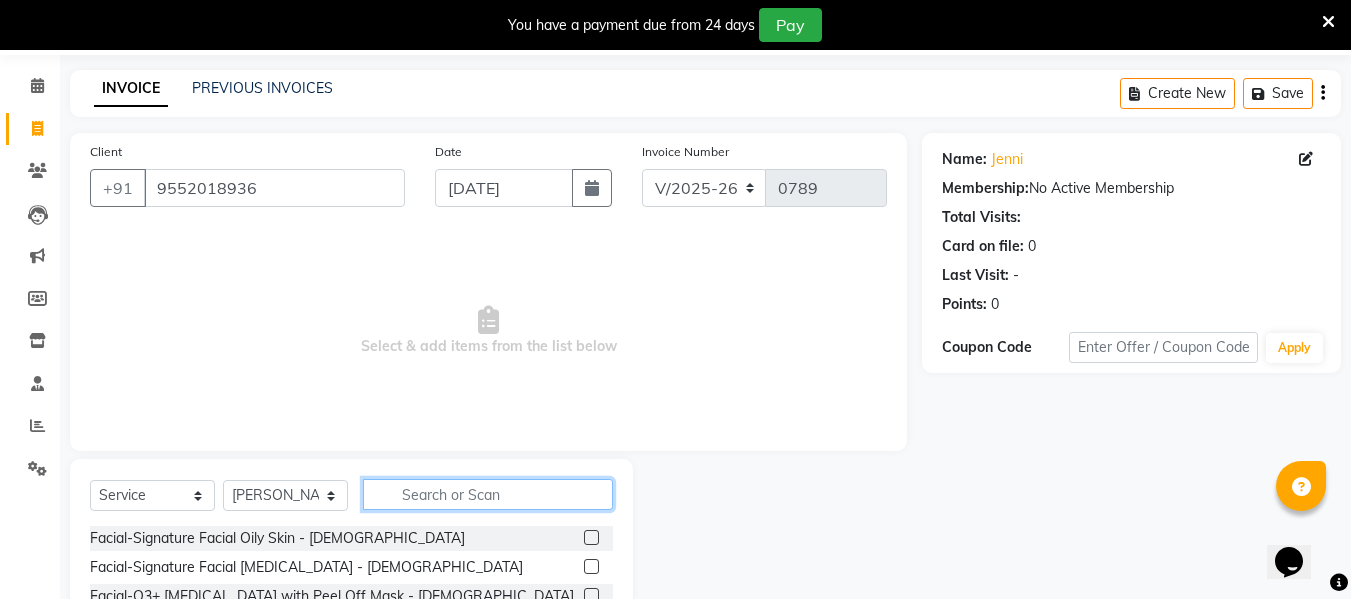 scroll, scrollTop: 0, scrollLeft: 0, axis: both 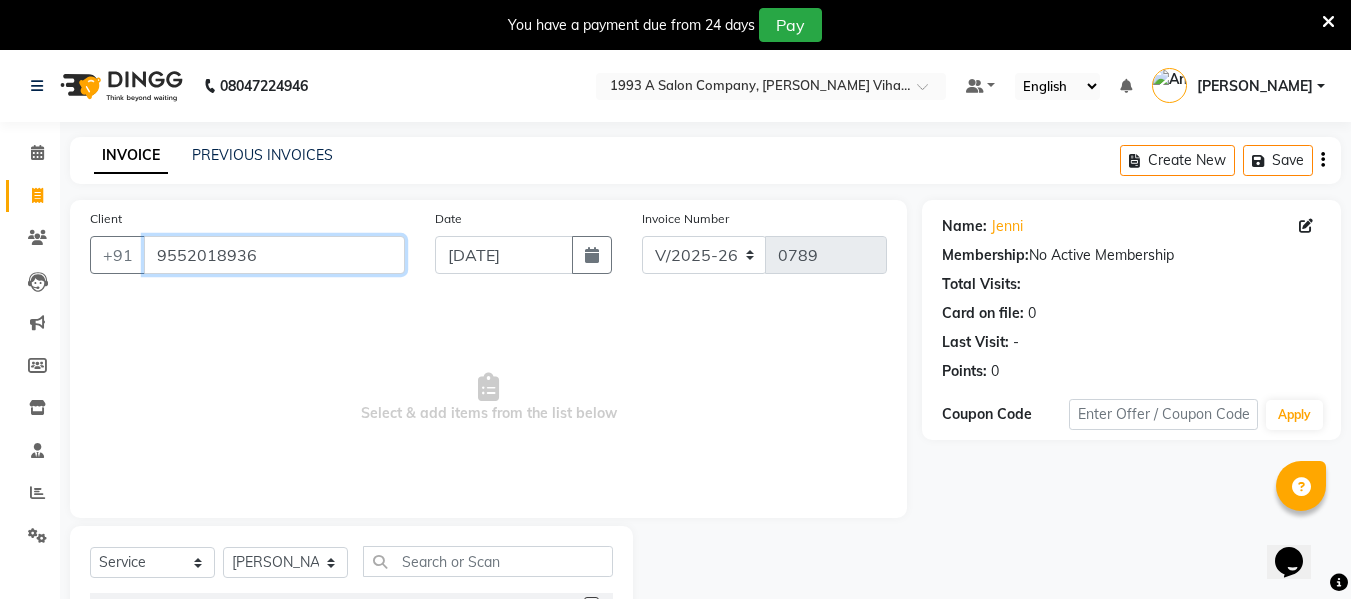 click on "9552018936" at bounding box center (274, 255) 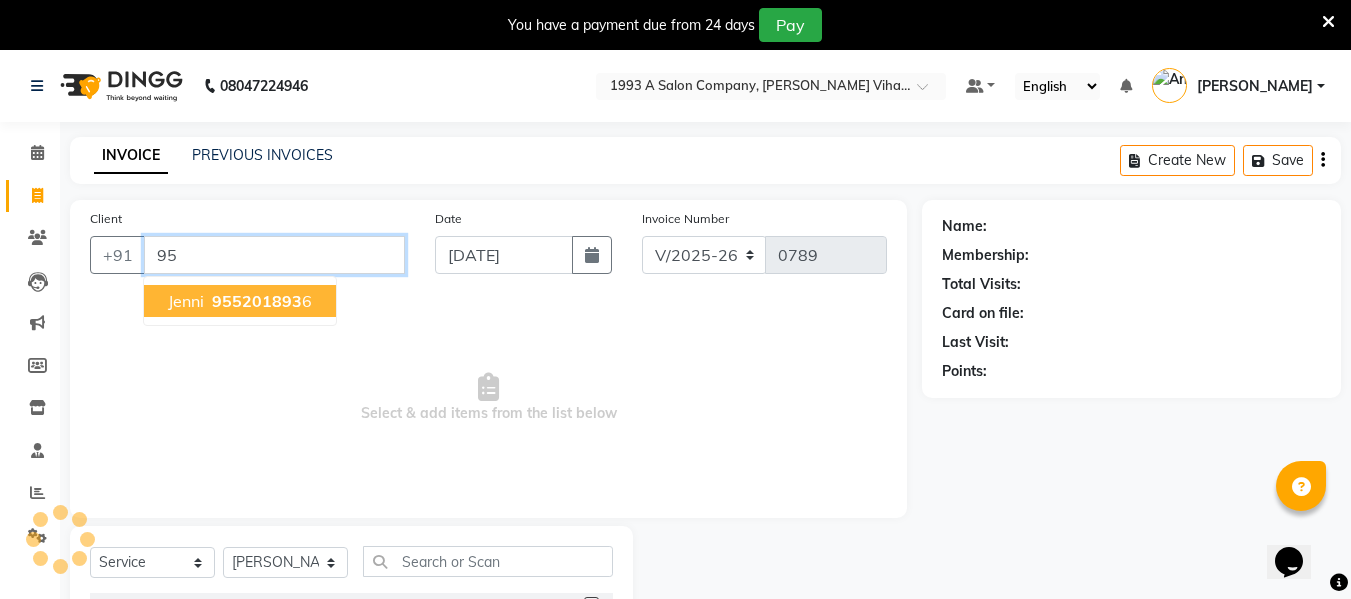 type on "9" 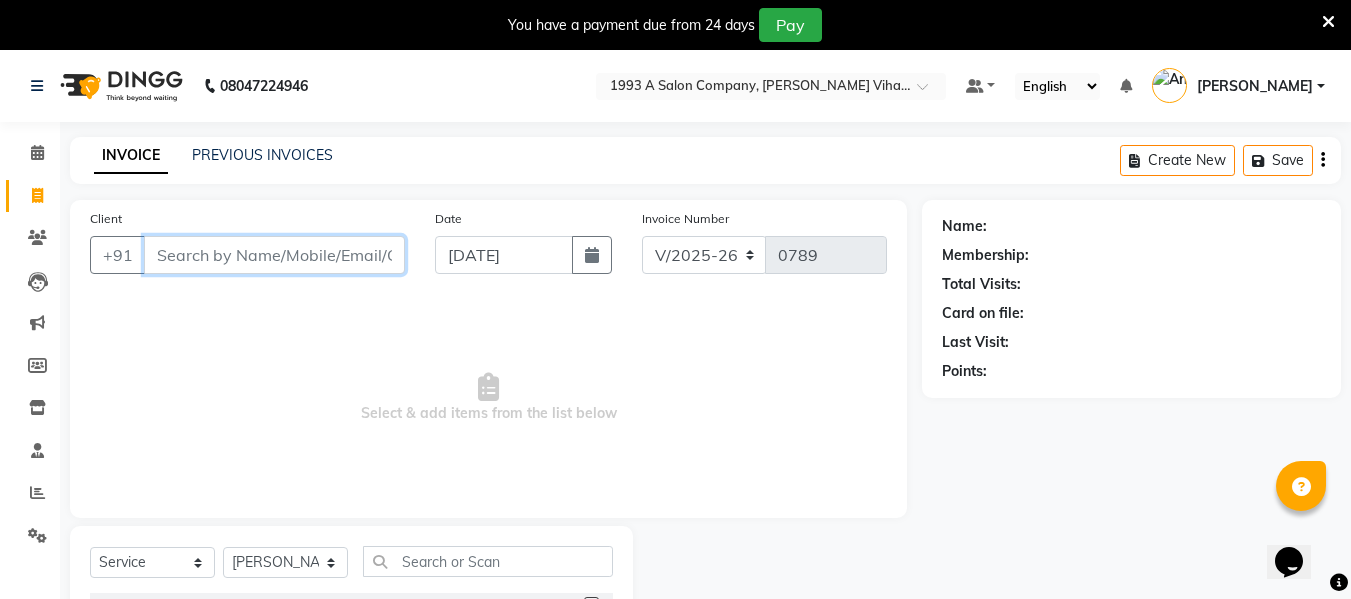 click on "Client" at bounding box center [274, 255] 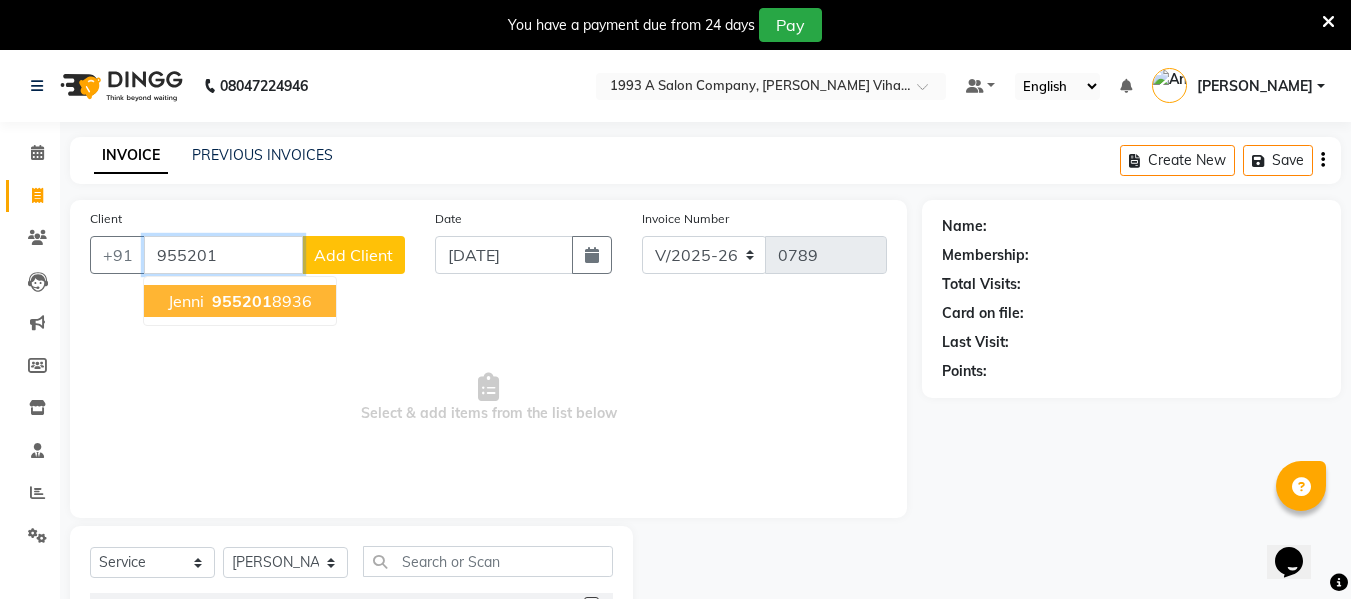 click on "955201" at bounding box center [242, 301] 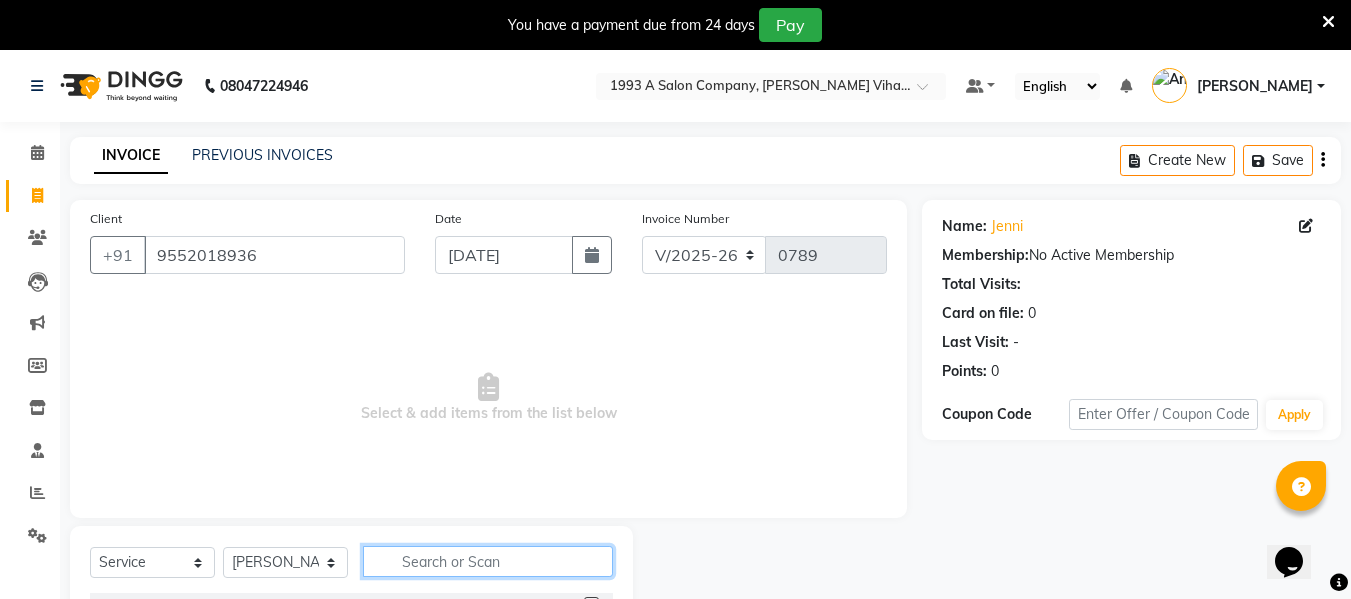 click 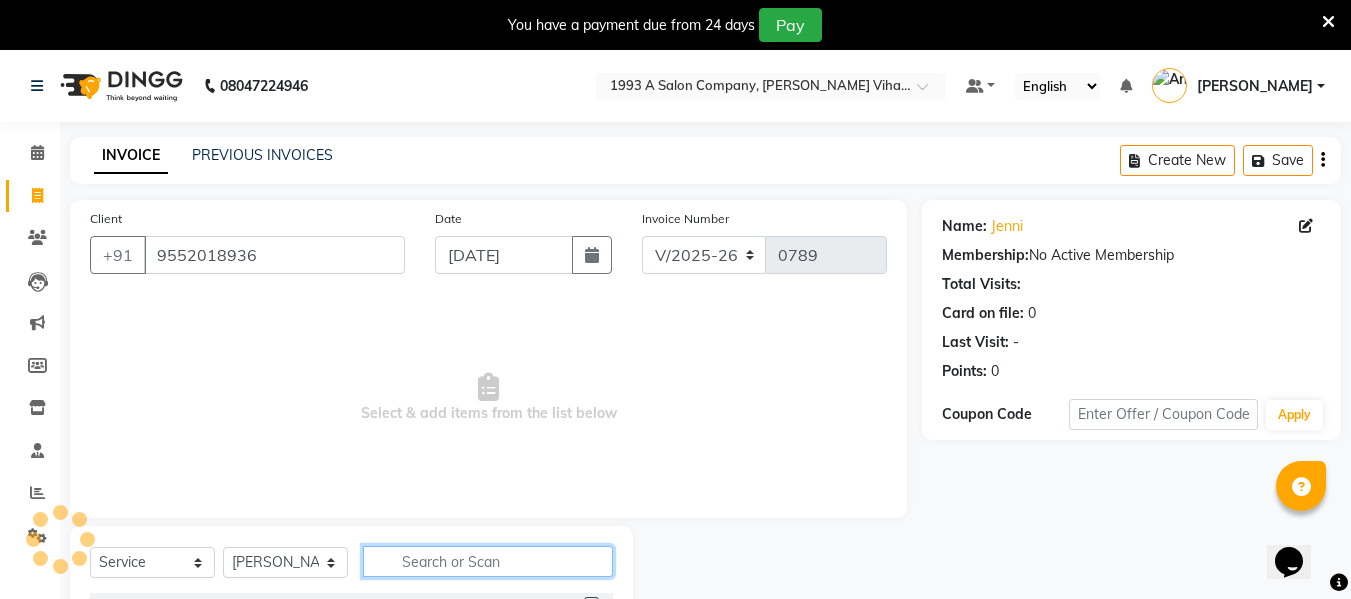 type on "p" 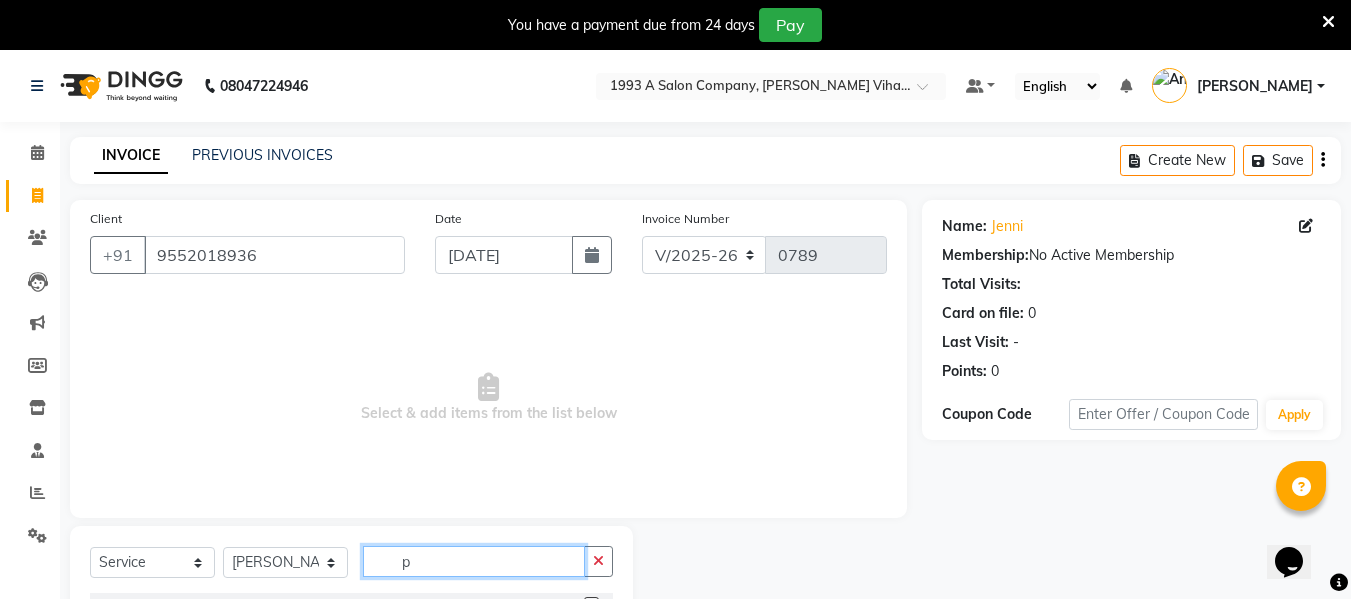 type 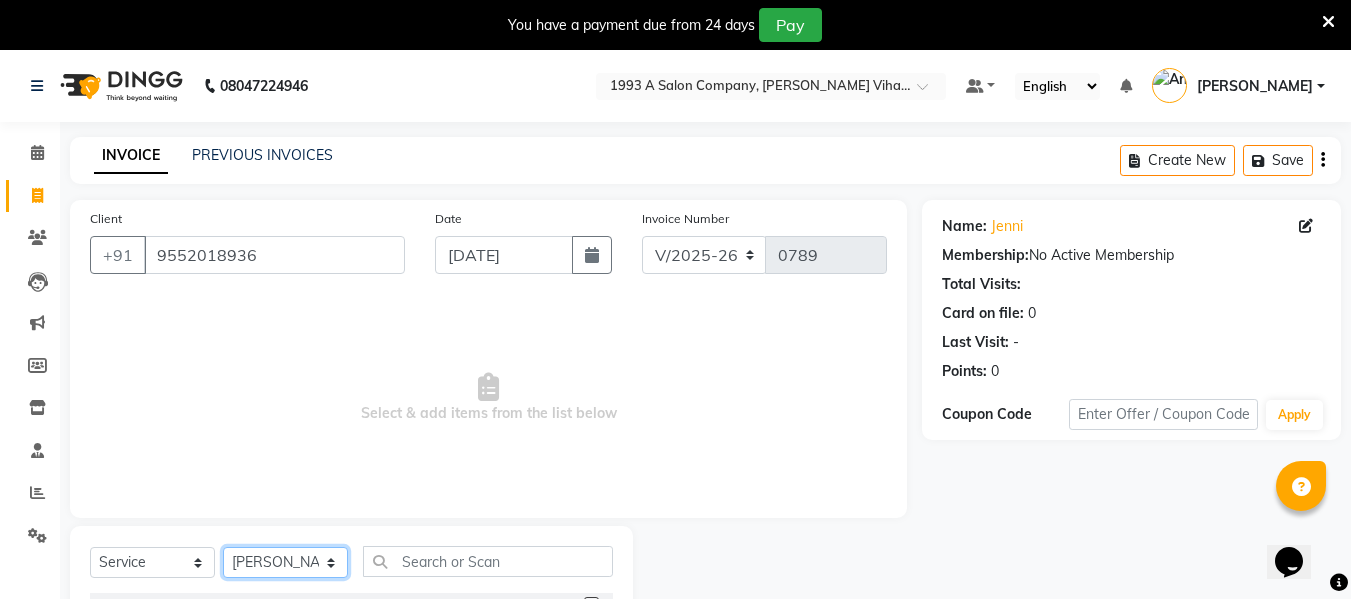 click on "Select Stylist [PERSON_NAME] [PERSON_NAME] [PERSON_NAME]  [PERSON_NAME] Rakhi Mandal  Shanti Palkonda Training Department" 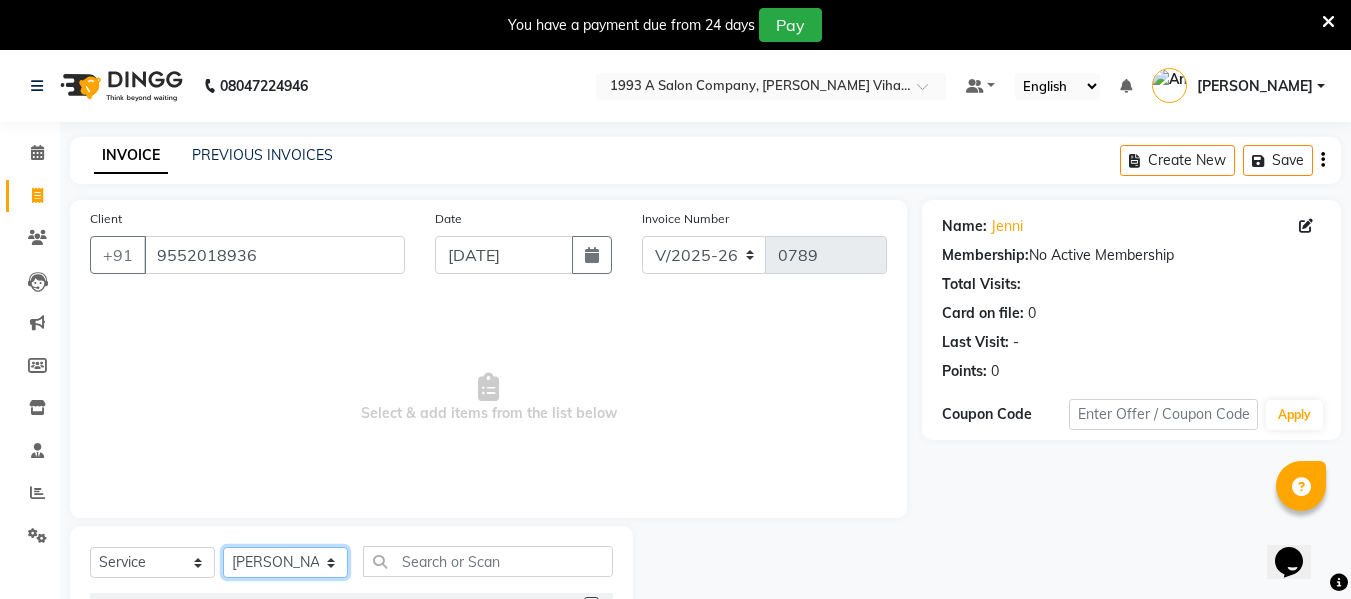 select on "71067" 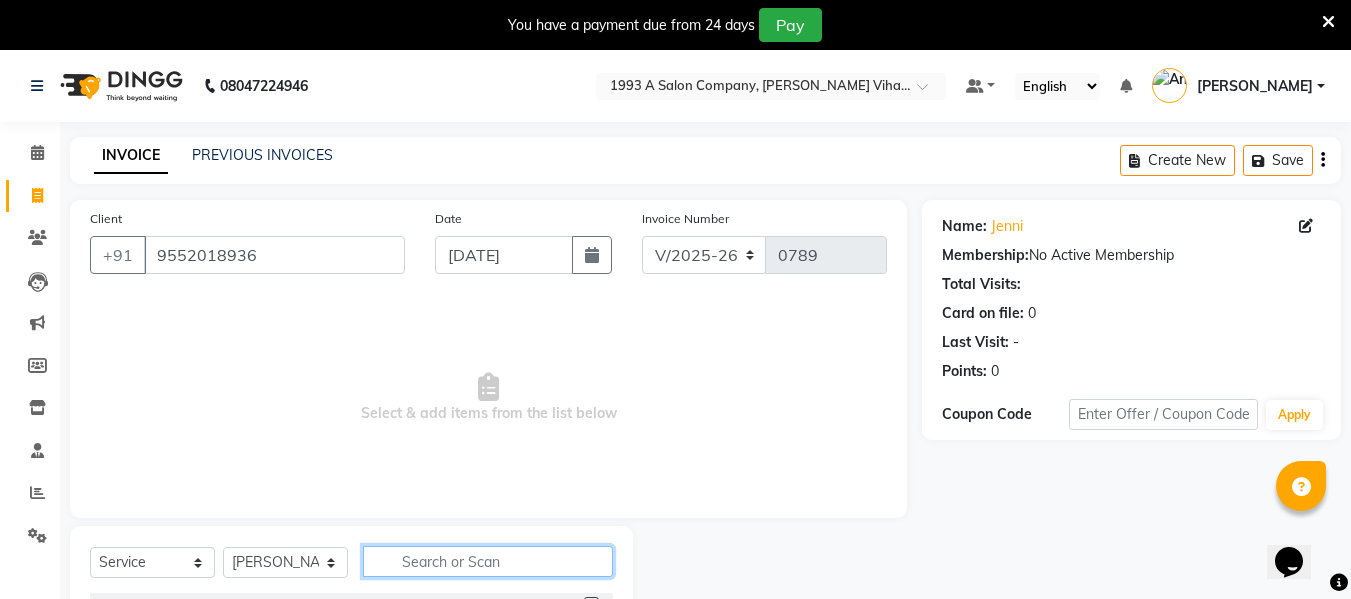 click 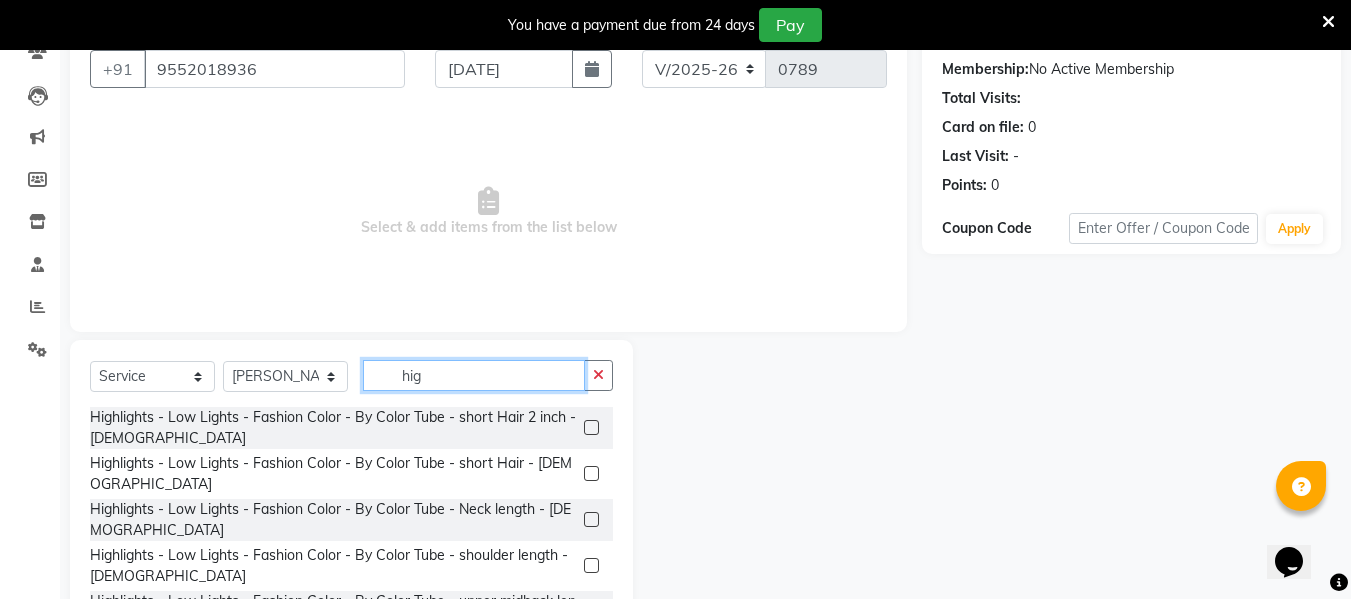 scroll, scrollTop: 252, scrollLeft: 0, axis: vertical 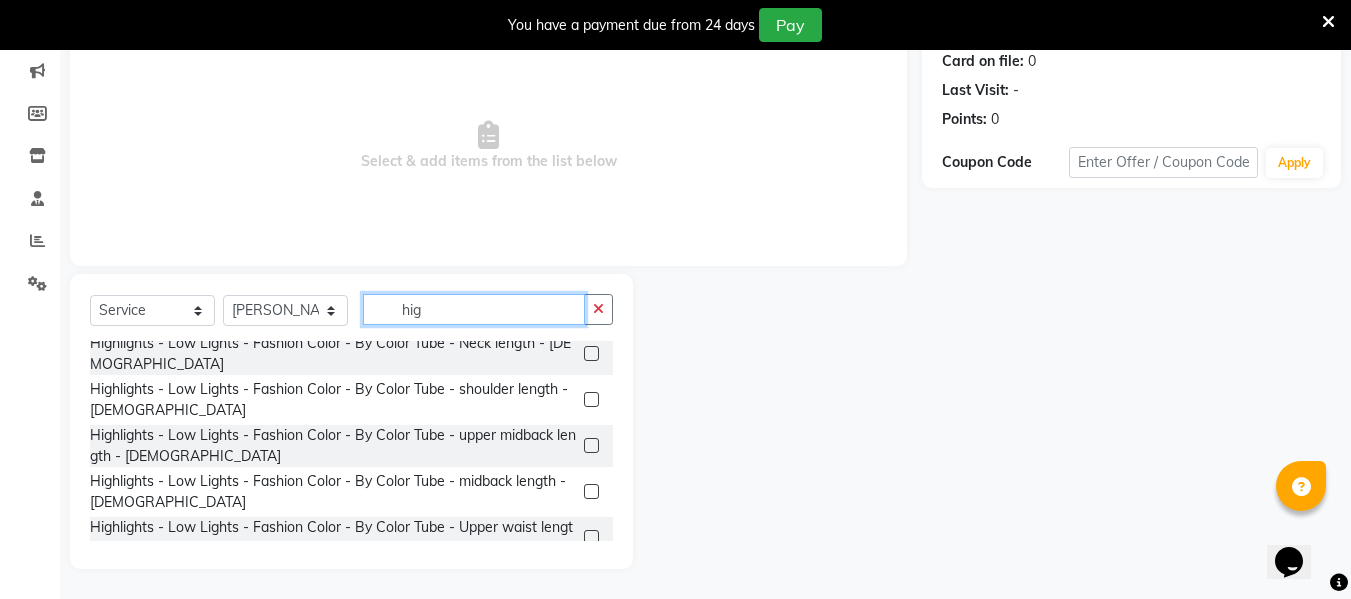type on "hig" 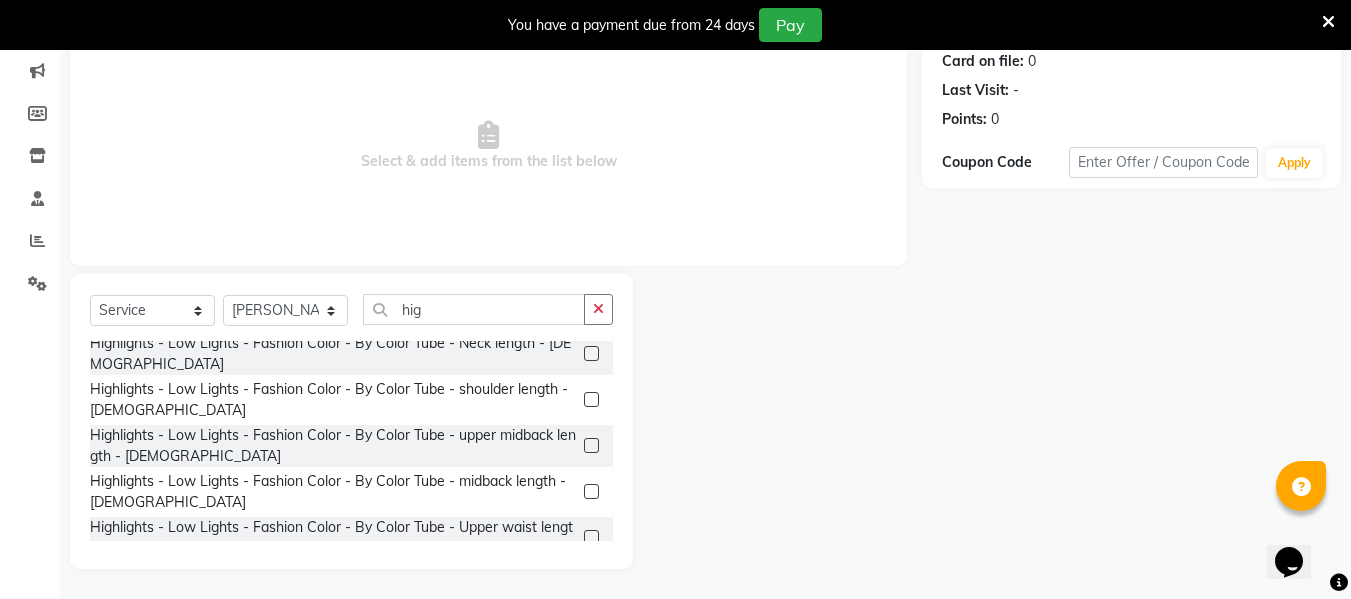 click 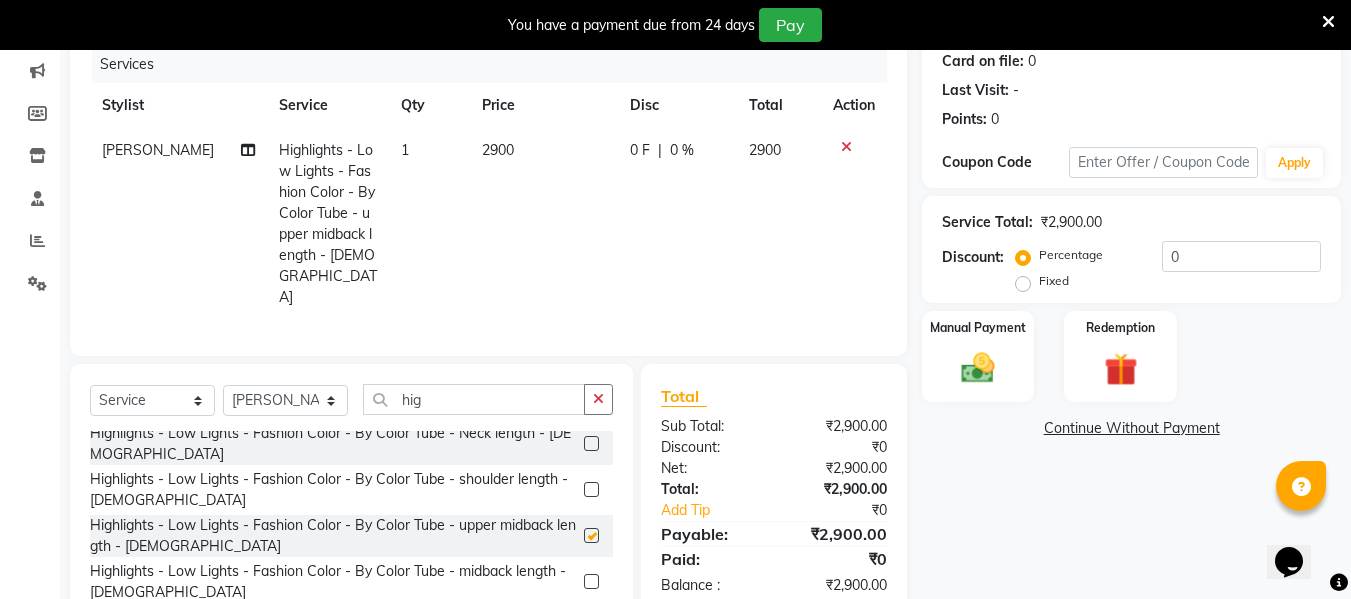 checkbox on "false" 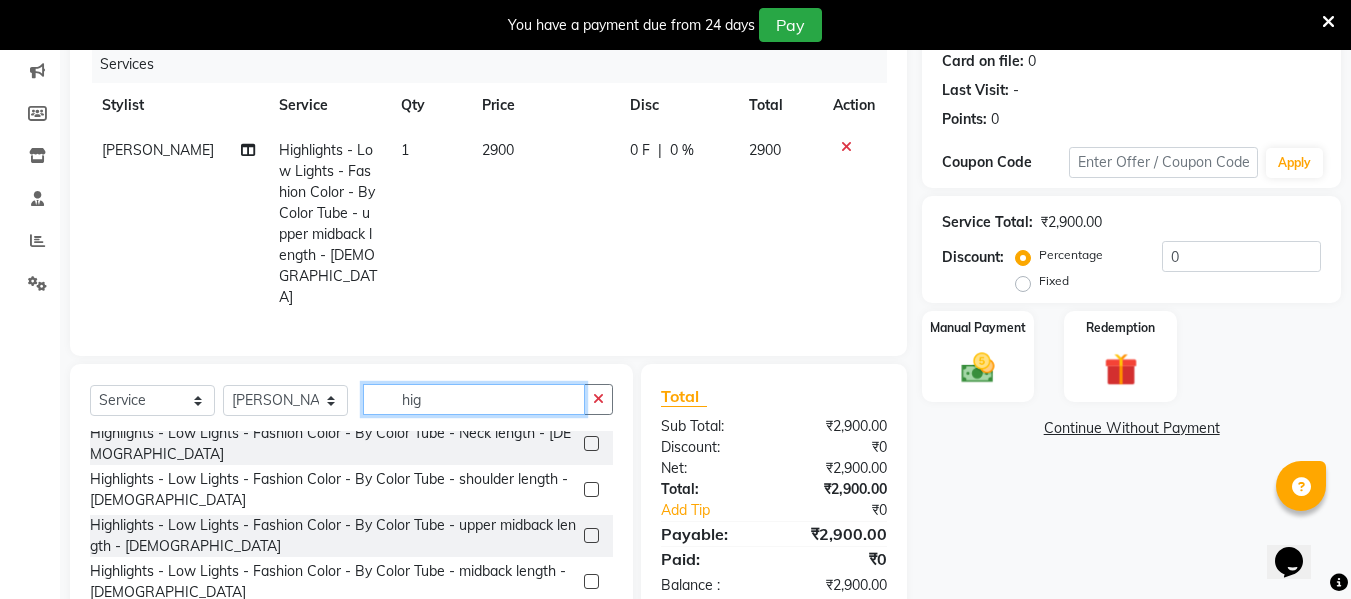 click on "hig" 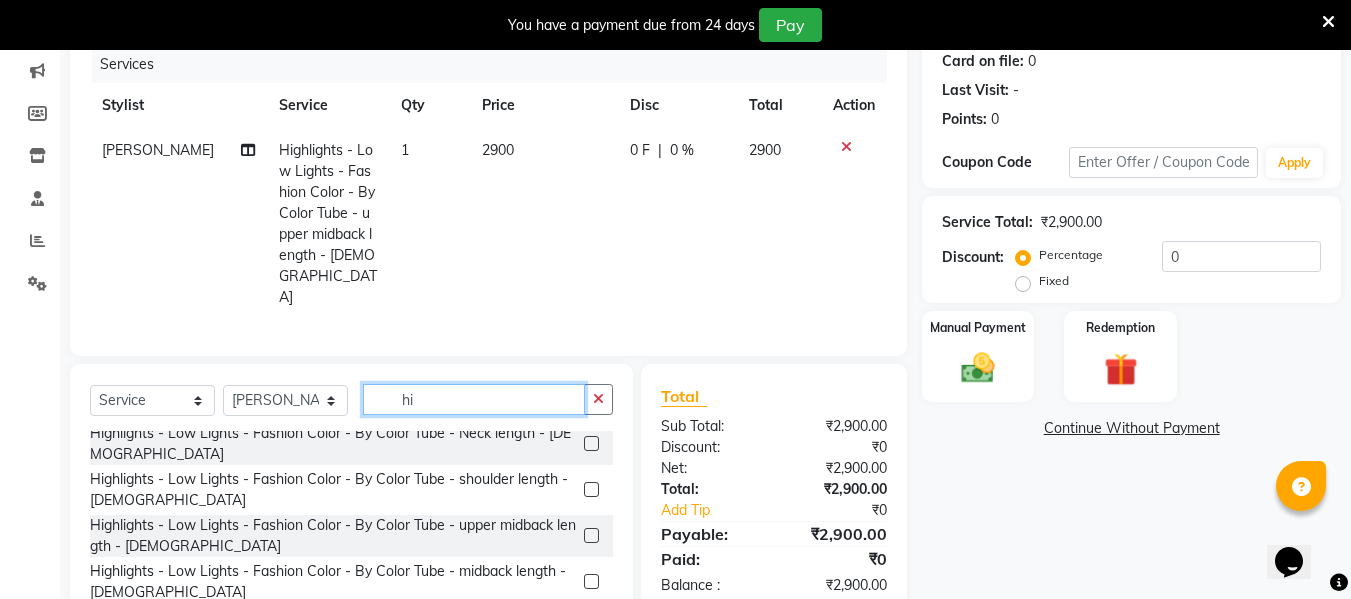 type on "h" 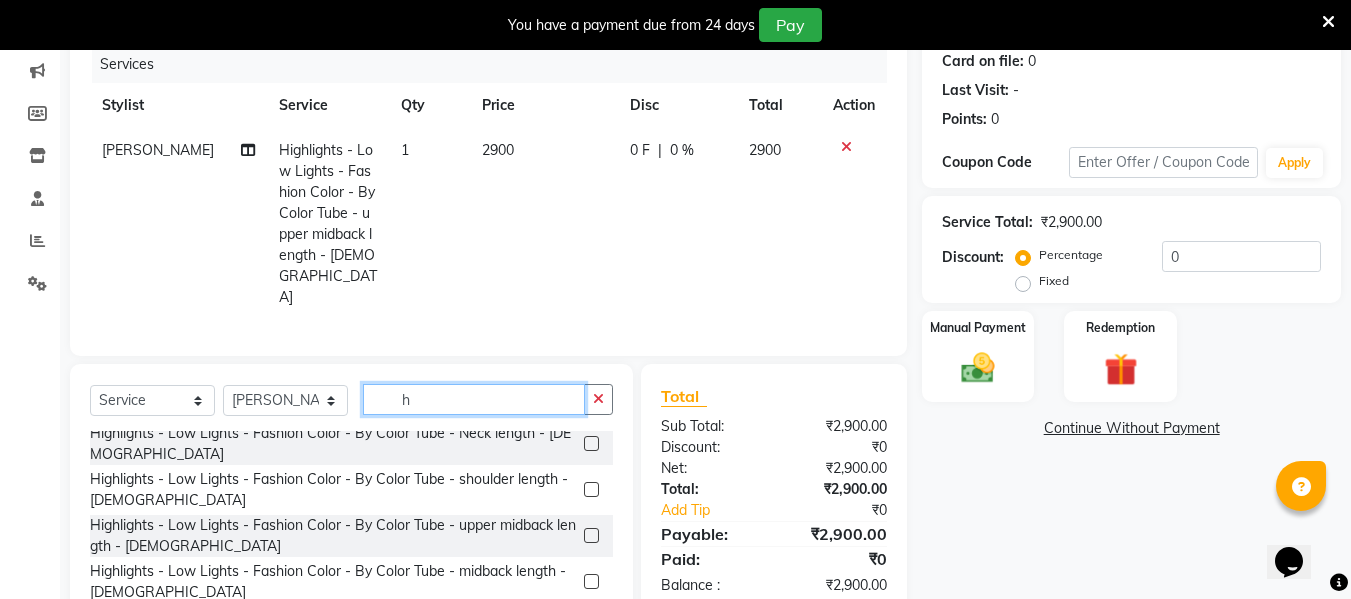 scroll, scrollTop: 709, scrollLeft: 0, axis: vertical 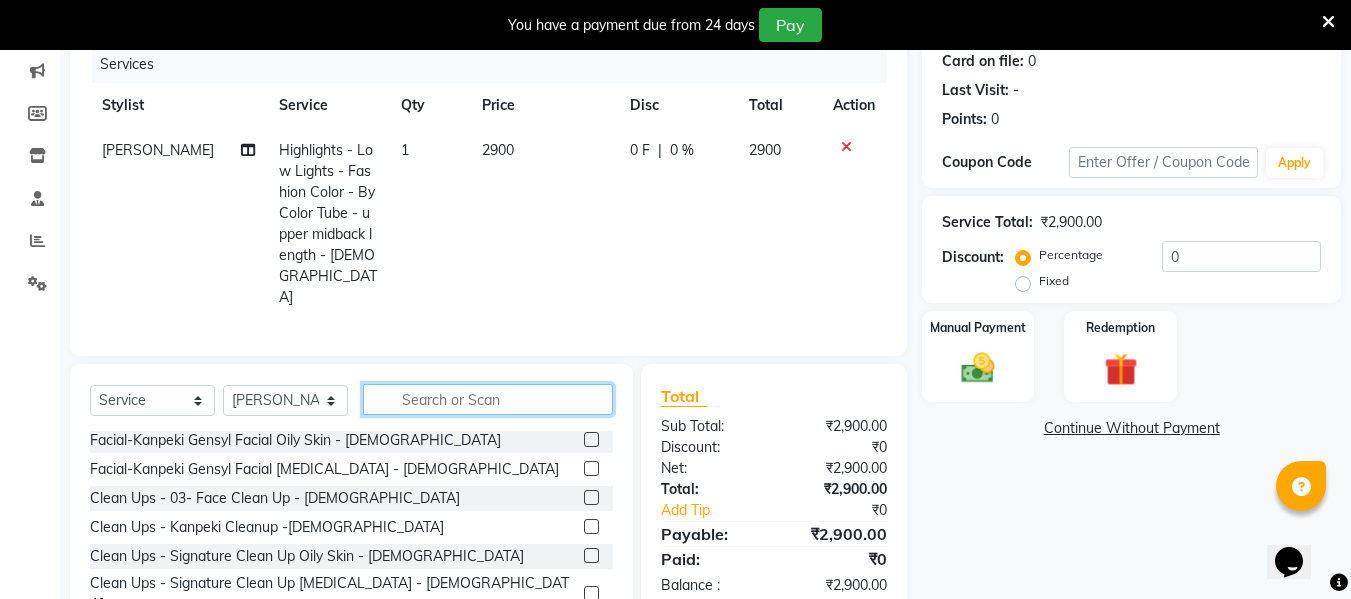 type 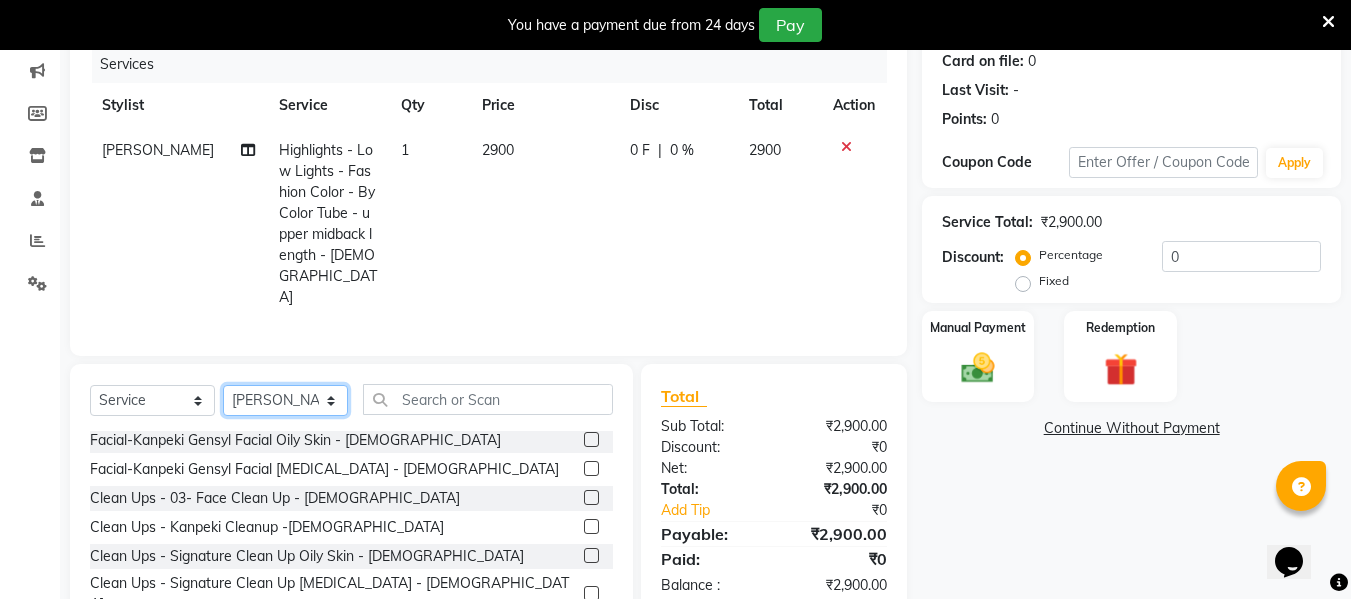 click on "Select Stylist [PERSON_NAME] [PERSON_NAME] [PERSON_NAME]  [PERSON_NAME] Rakhi Mandal  Shanti Palkonda Training Department" 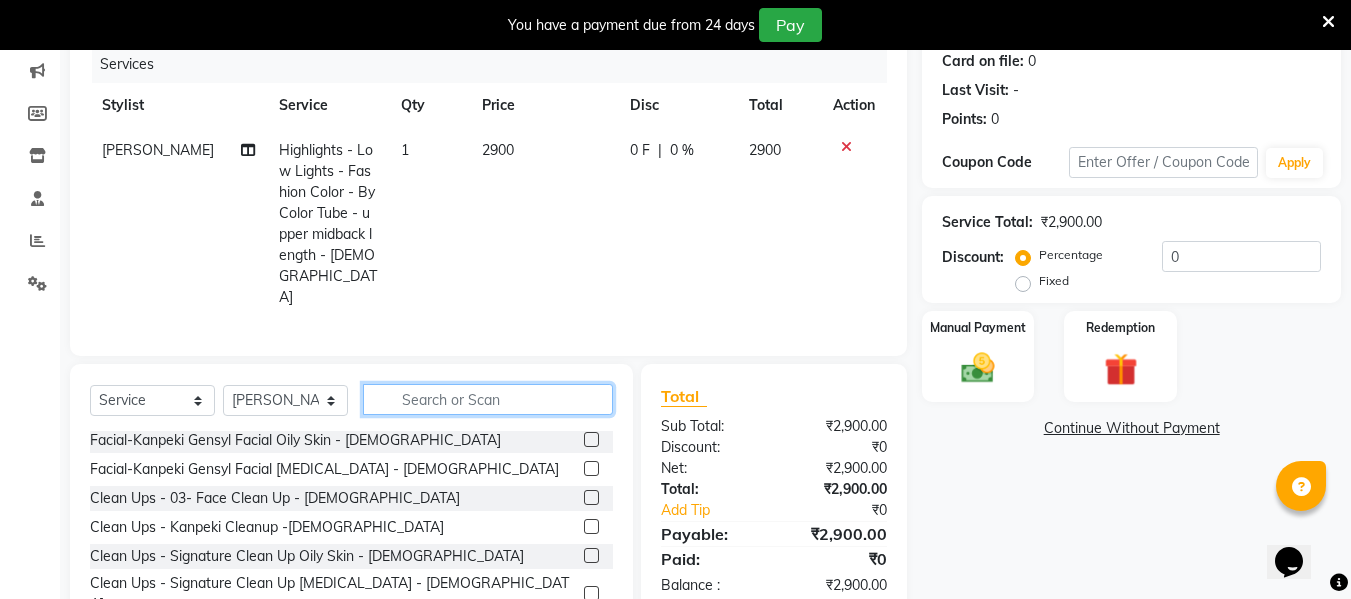 click 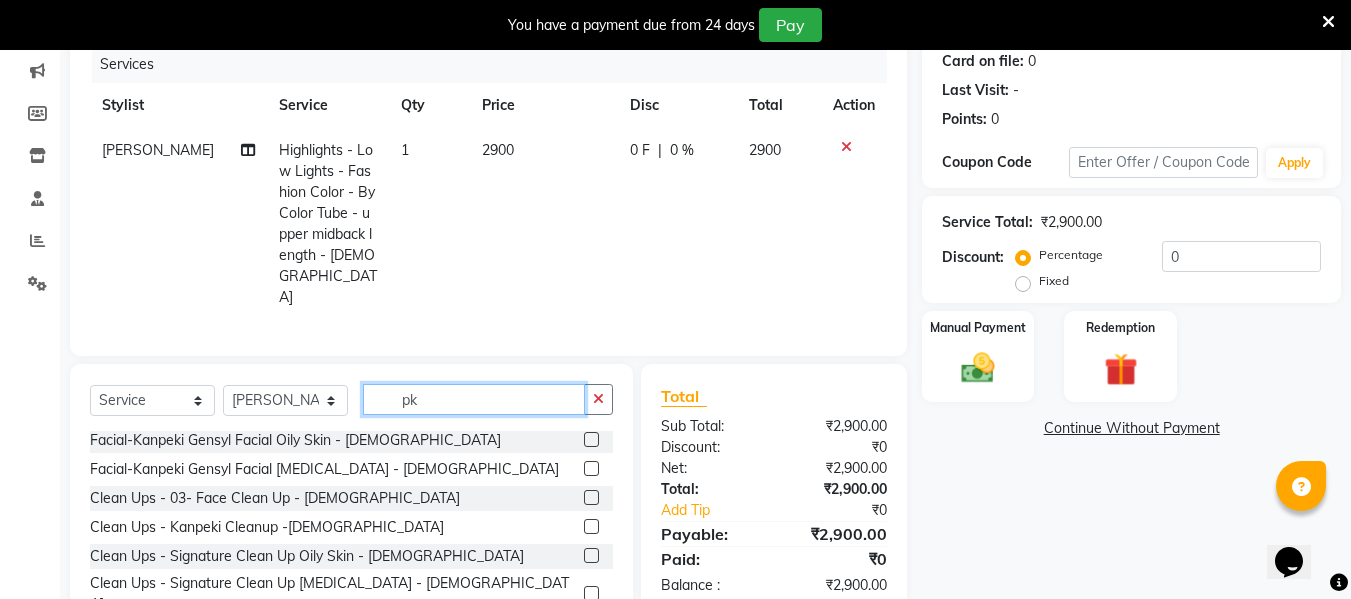 scroll, scrollTop: 0, scrollLeft: 0, axis: both 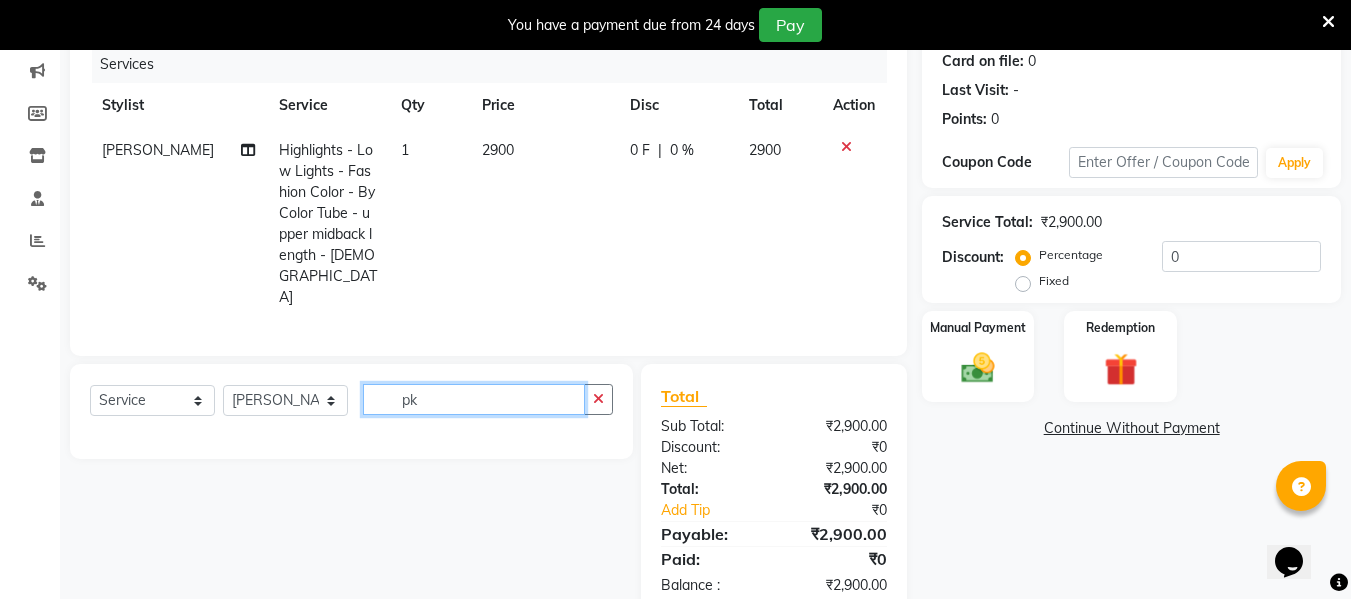 type on "p" 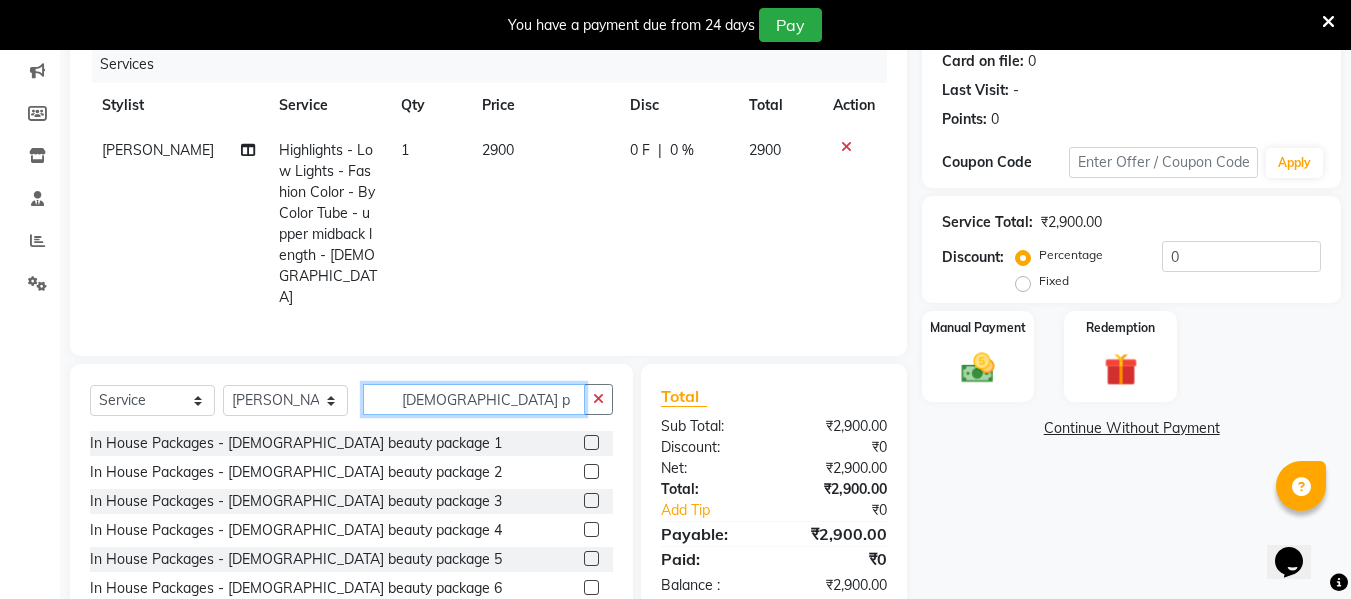 type on "[DEMOGRAPHIC_DATA] p" 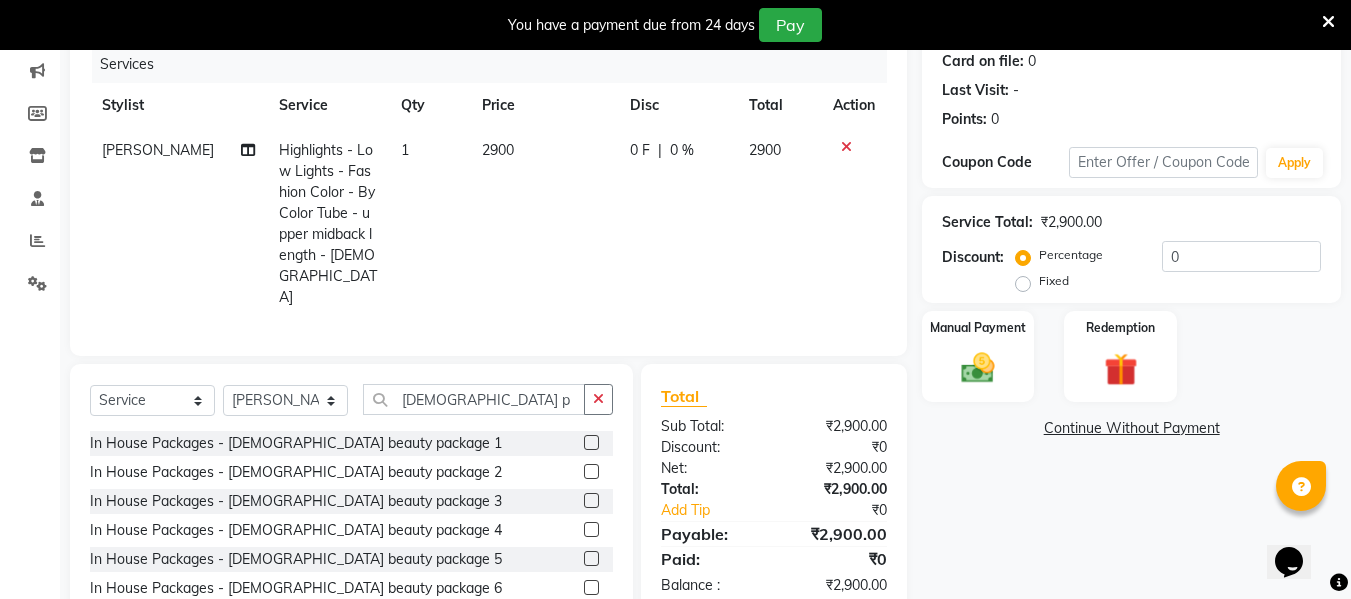 click on "In House Packages - [DEMOGRAPHIC_DATA] beauty package 1" 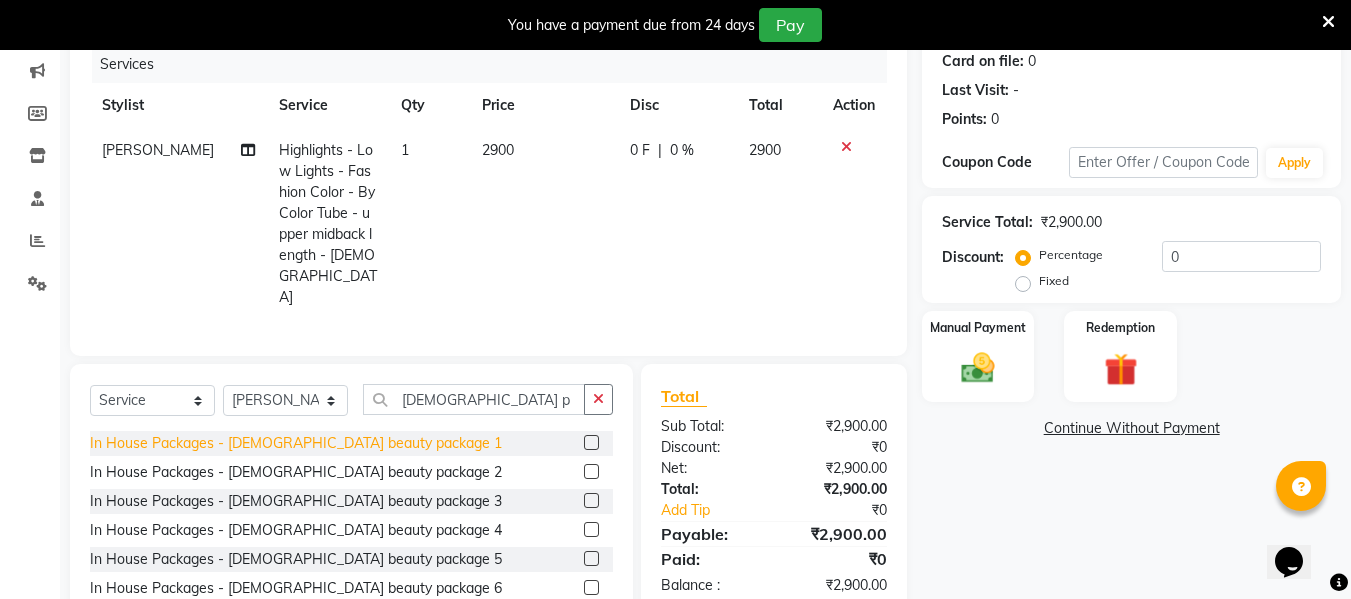 click on "In House Packages - [DEMOGRAPHIC_DATA] beauty package 1" 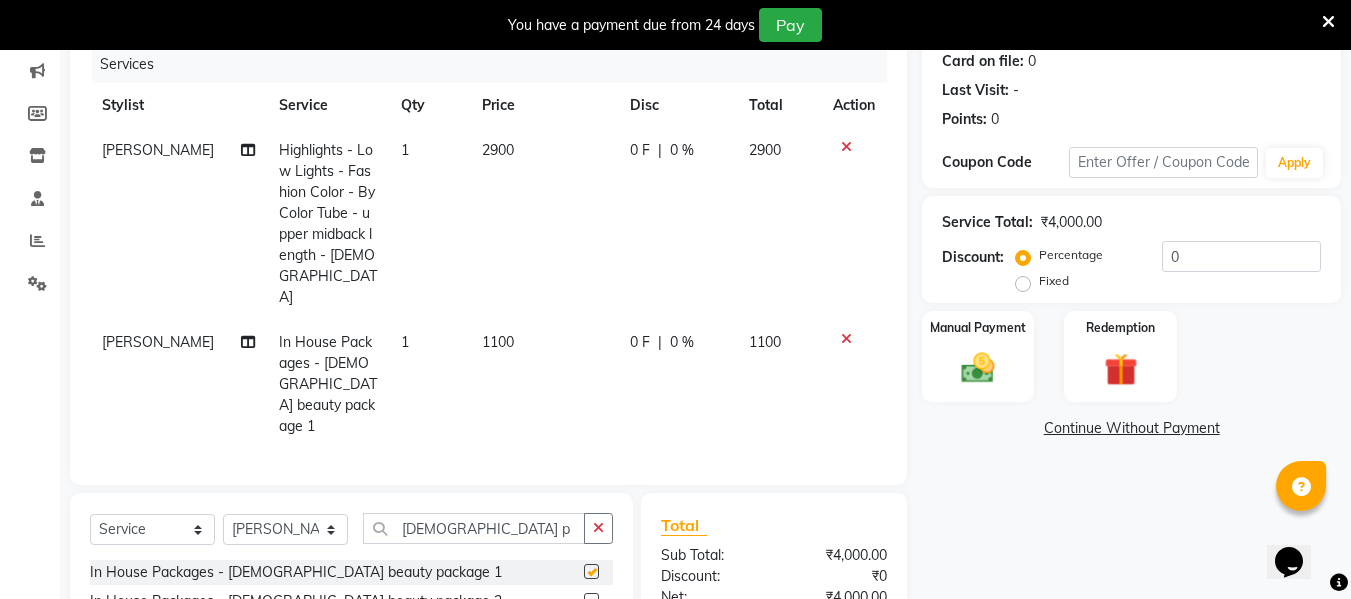 checkbox on "false" 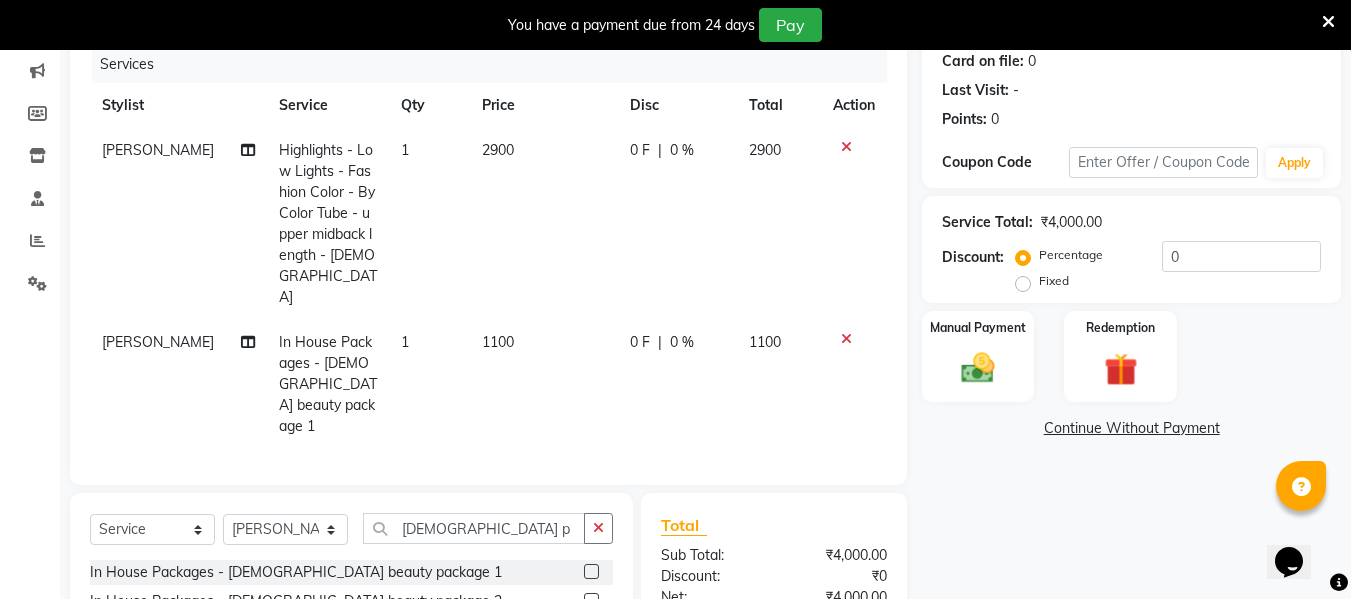 click 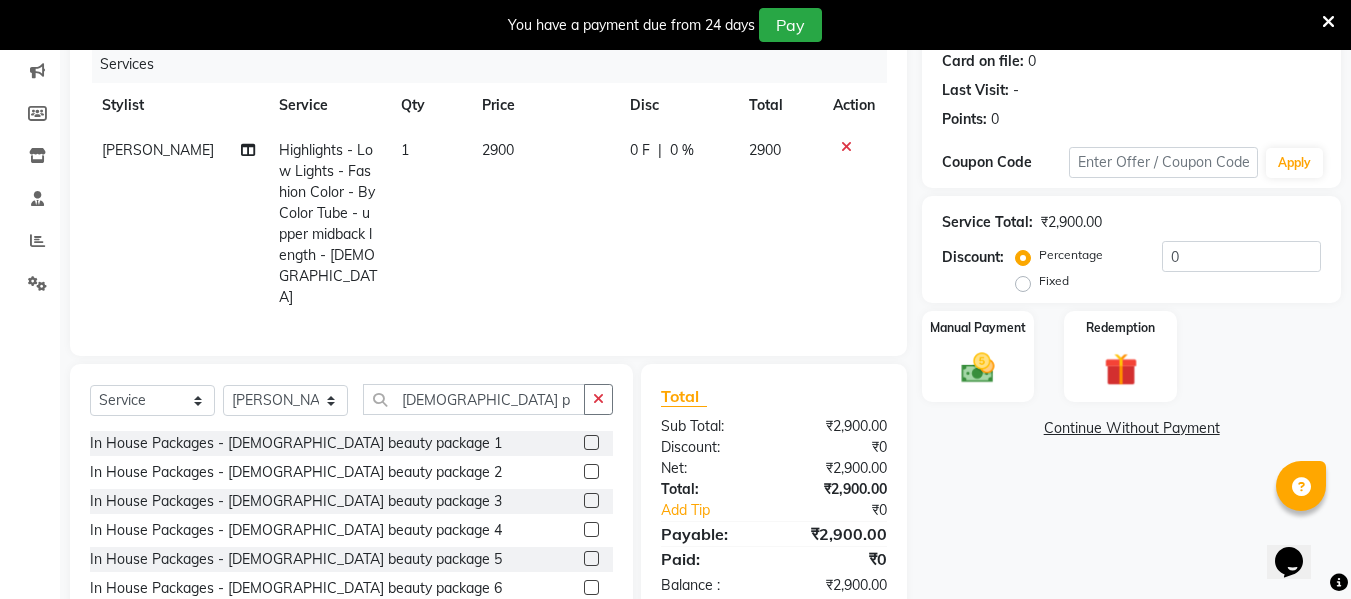 click on "In House Packages - [DEMOGRAPHIC_DATA] beauty package 2" 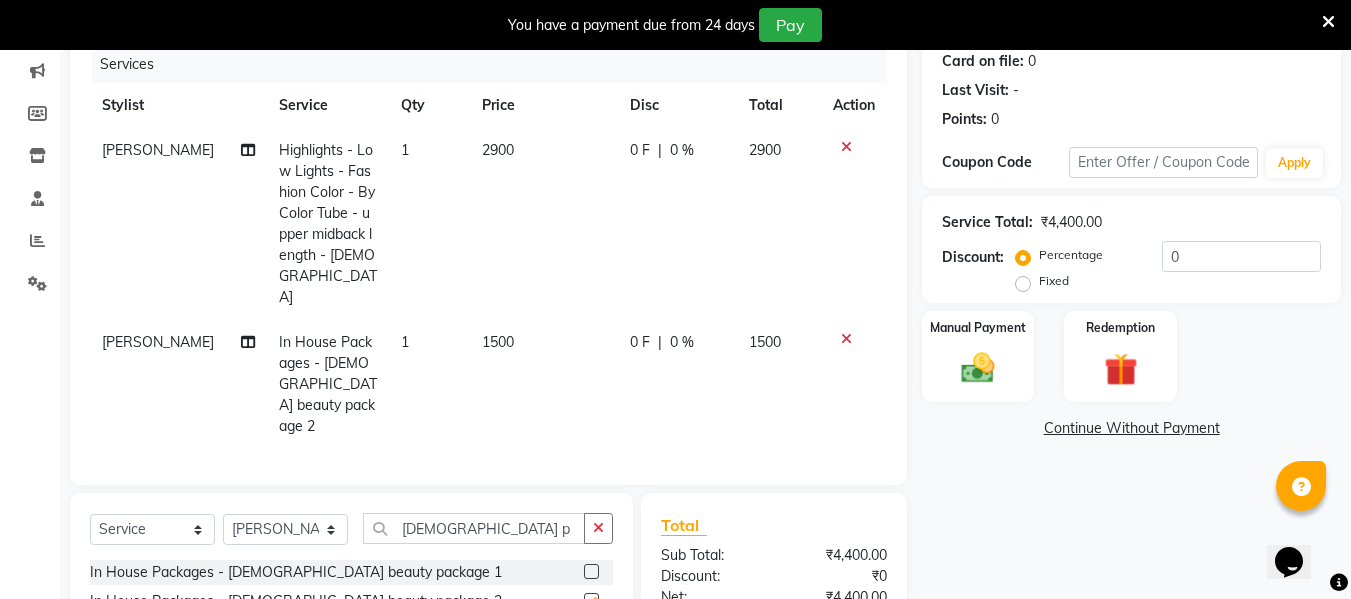 checkbox on "false" 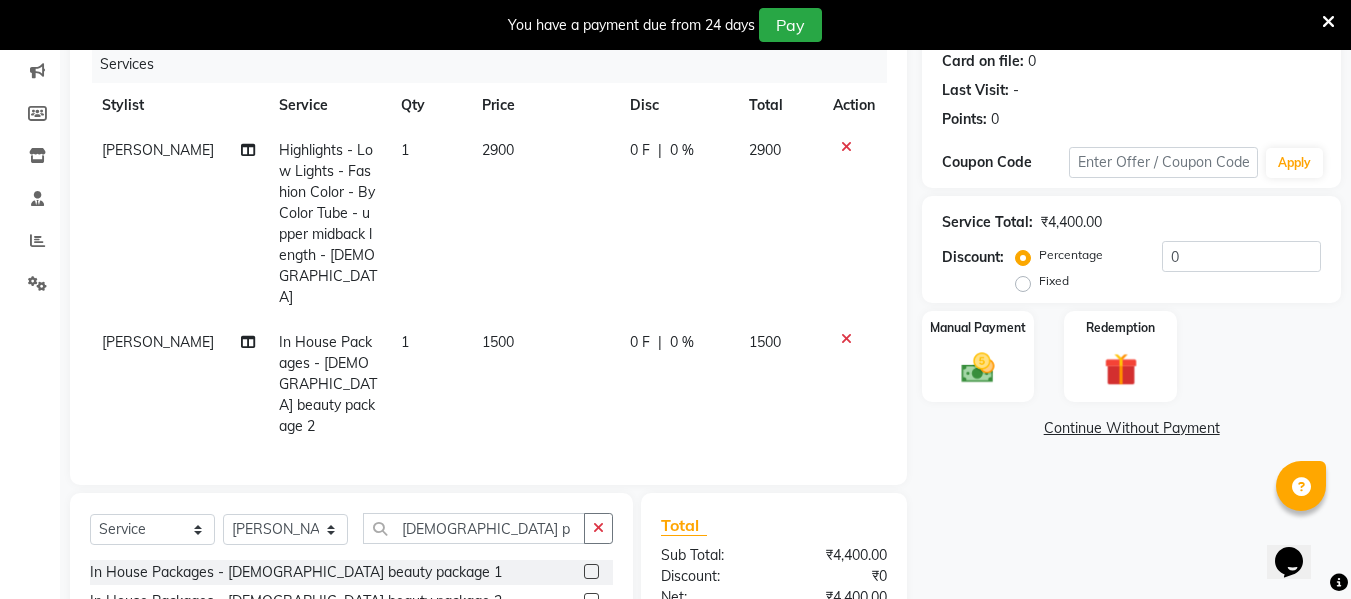 click 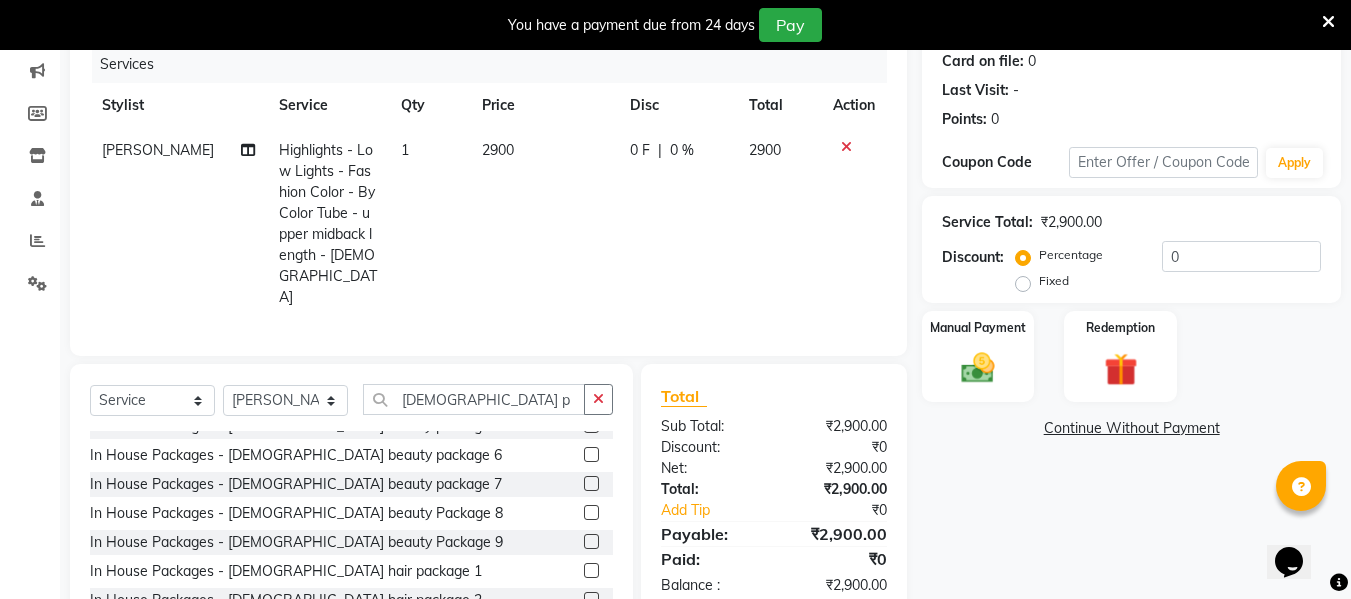 scroll, scrollTop: 200, scrollLeft: 0, axis: vertical 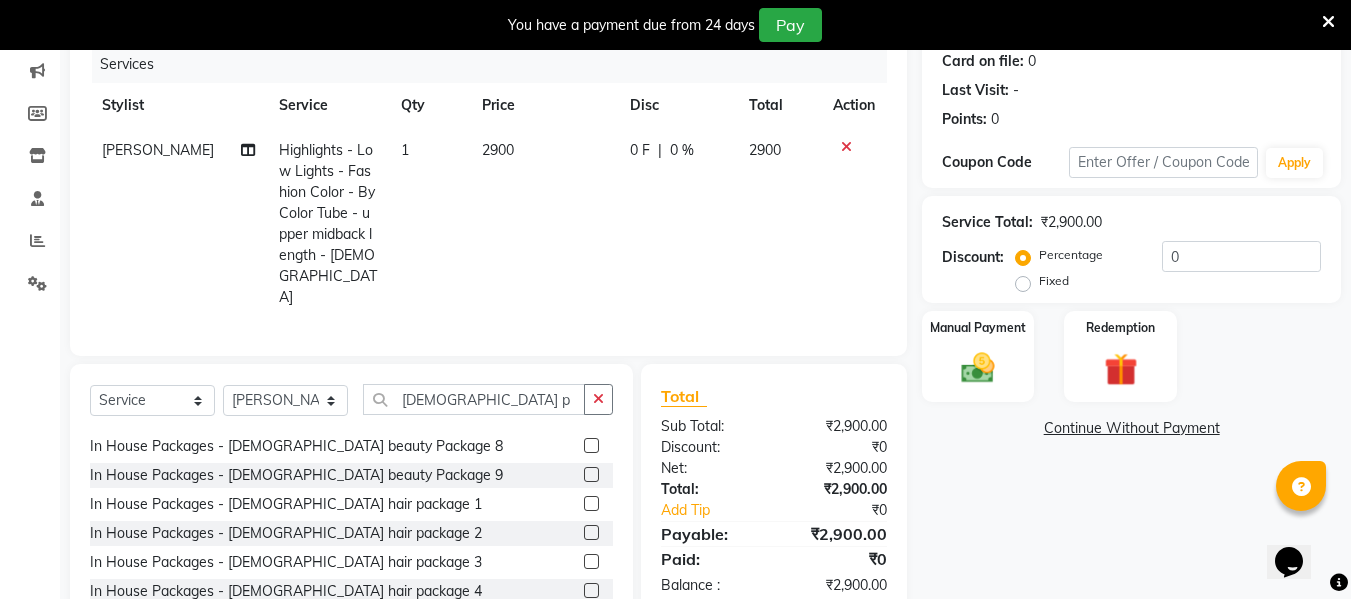 click 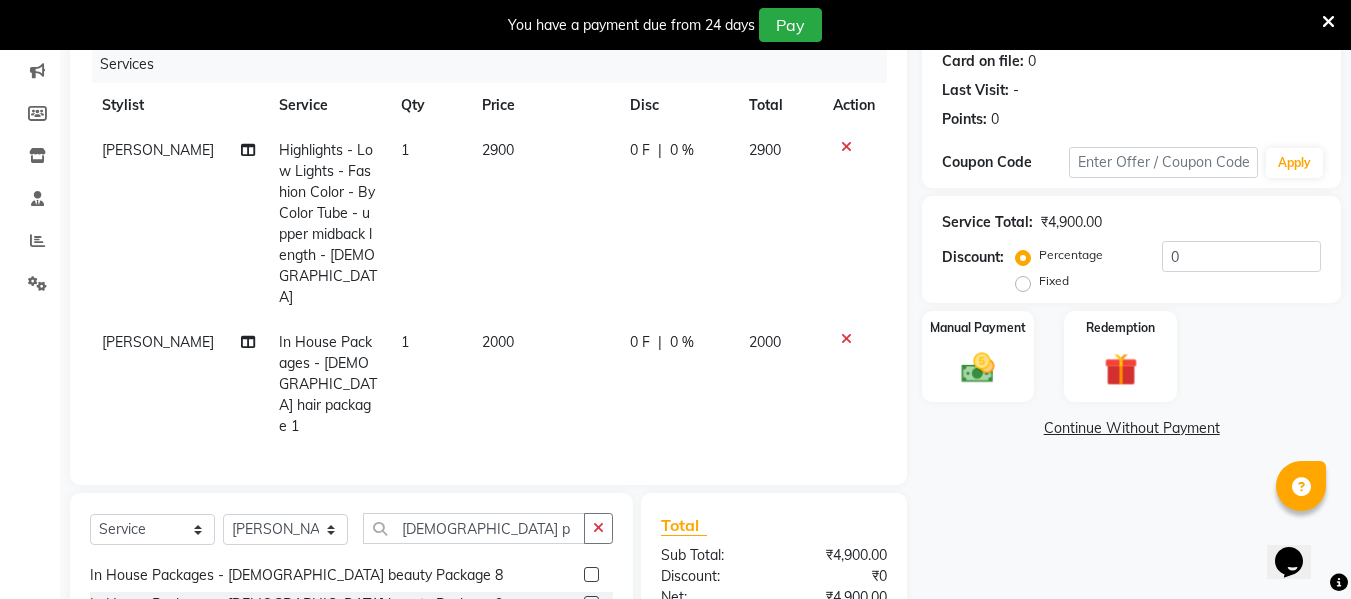 checkbox on "false" 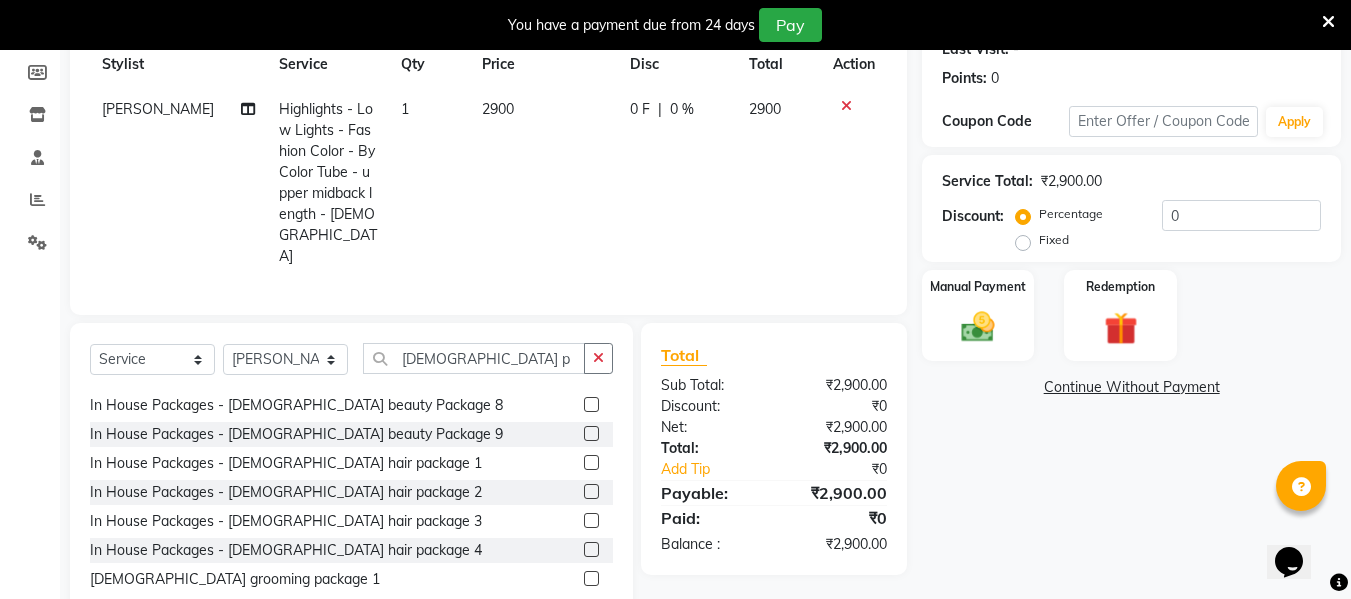 scroll, scrollTop: 315, scrollLeft: 0, axis: vertical 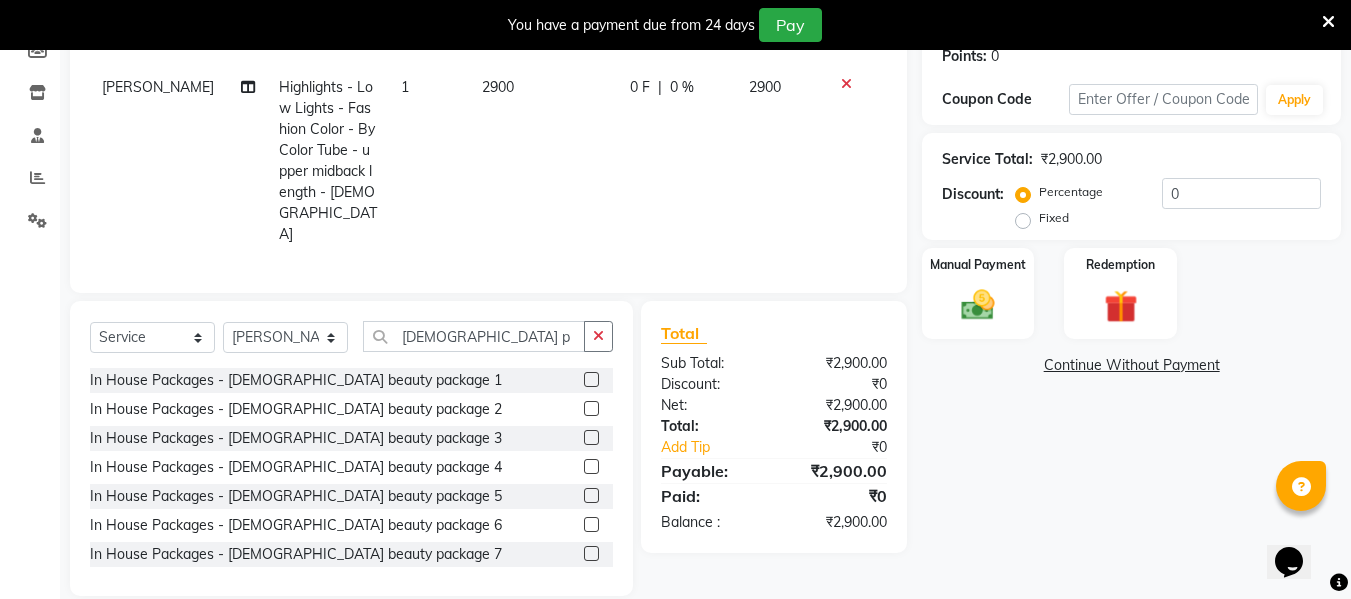 click 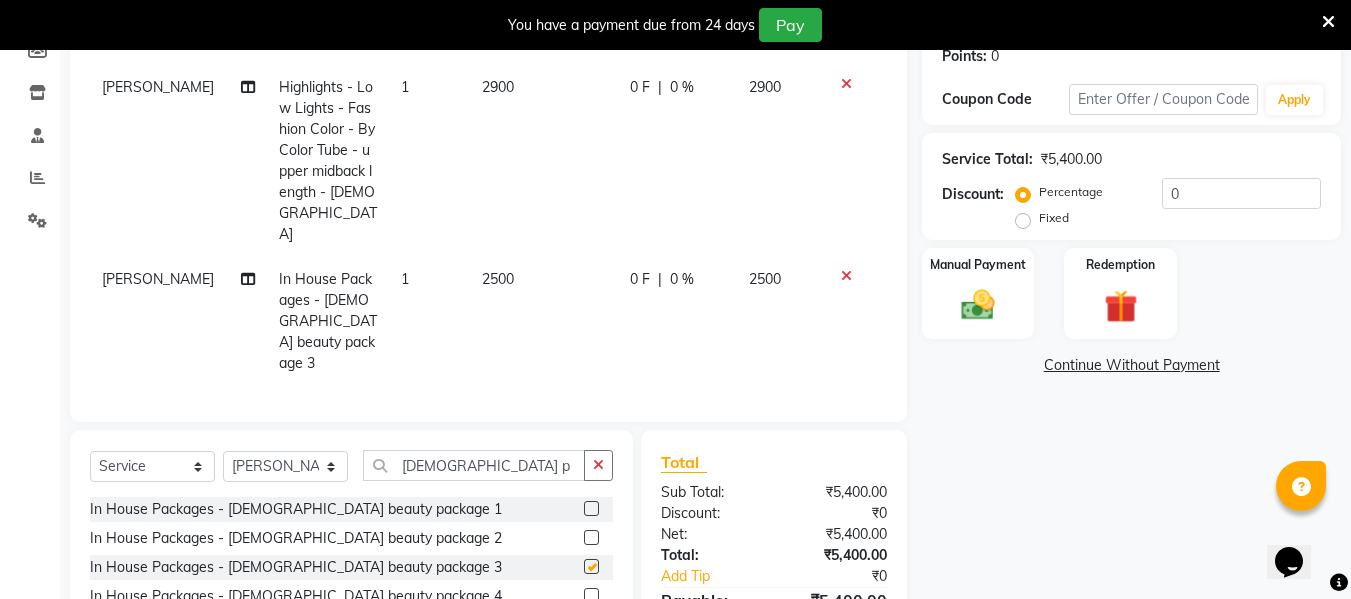 checkbox on "false" 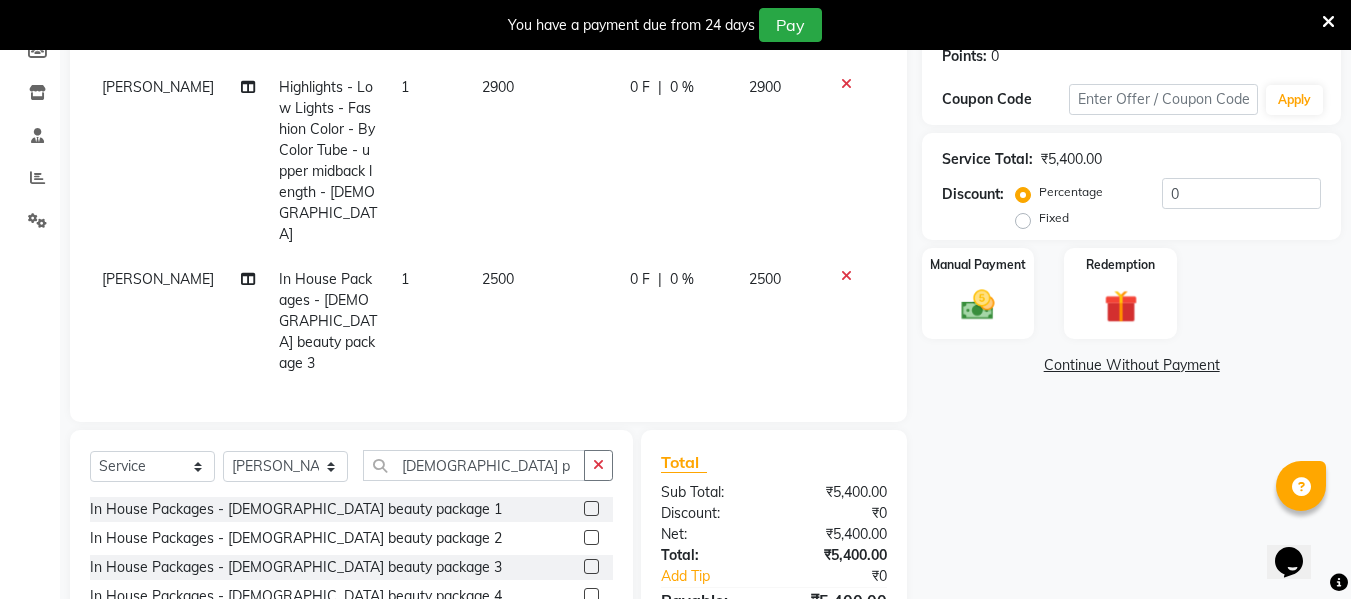 click 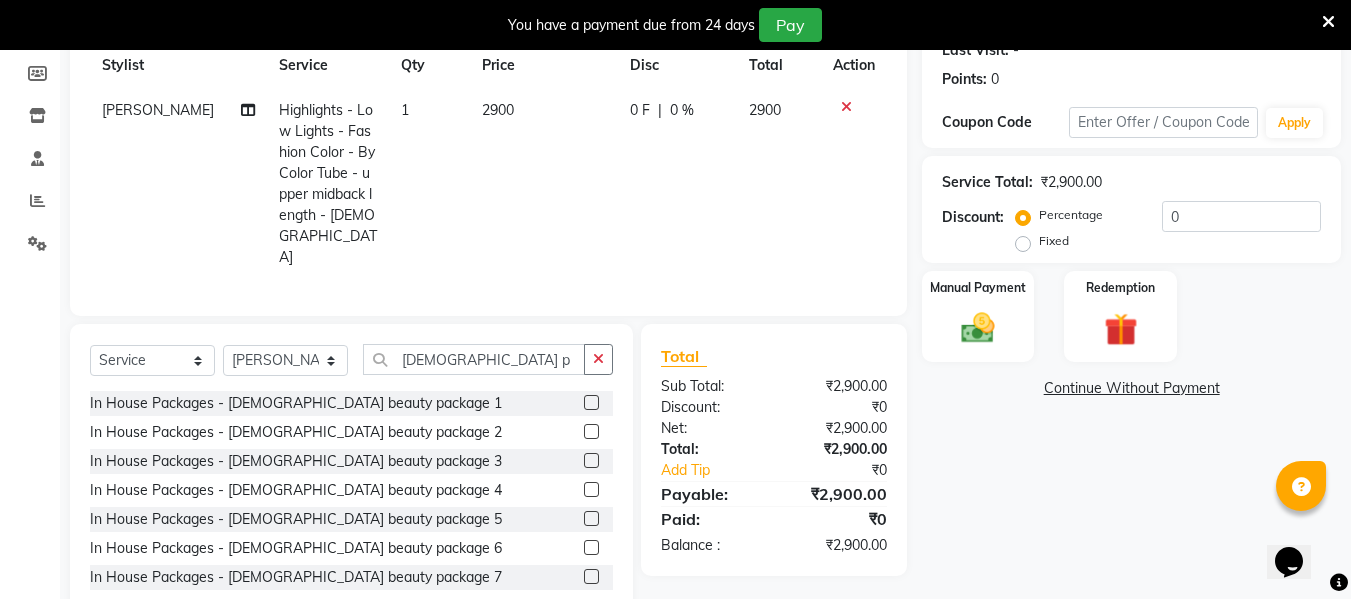 scroll, scrollTop: 315, scrollLeft: 0, axis: vertical 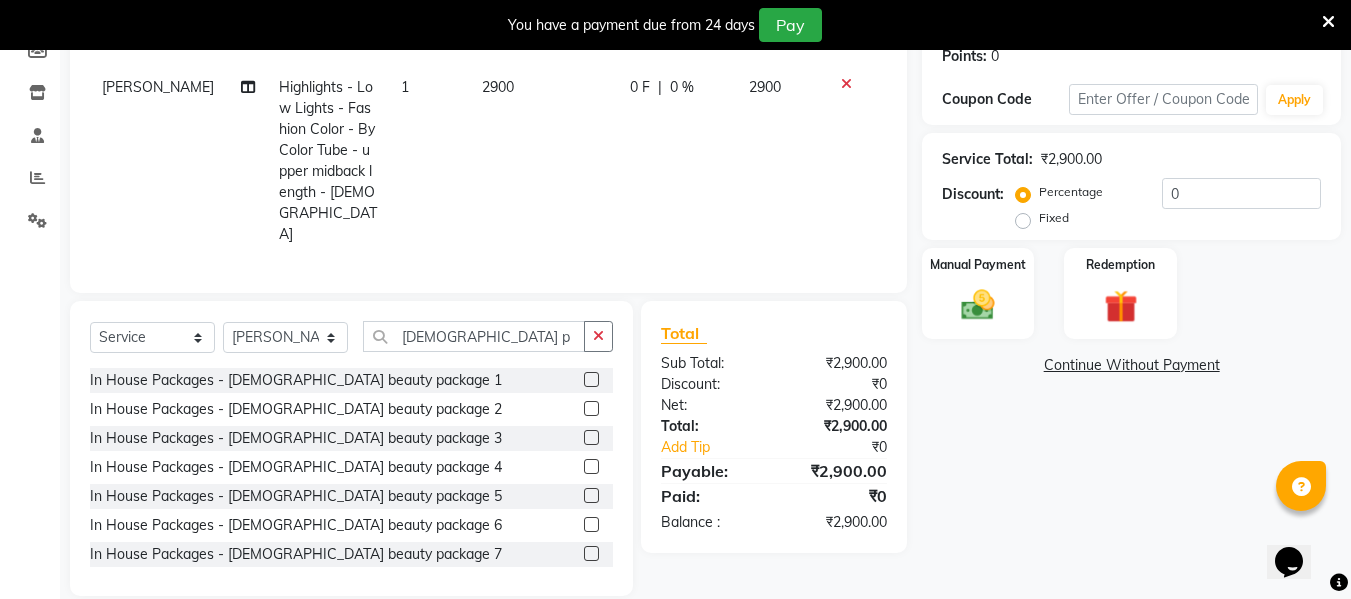 click 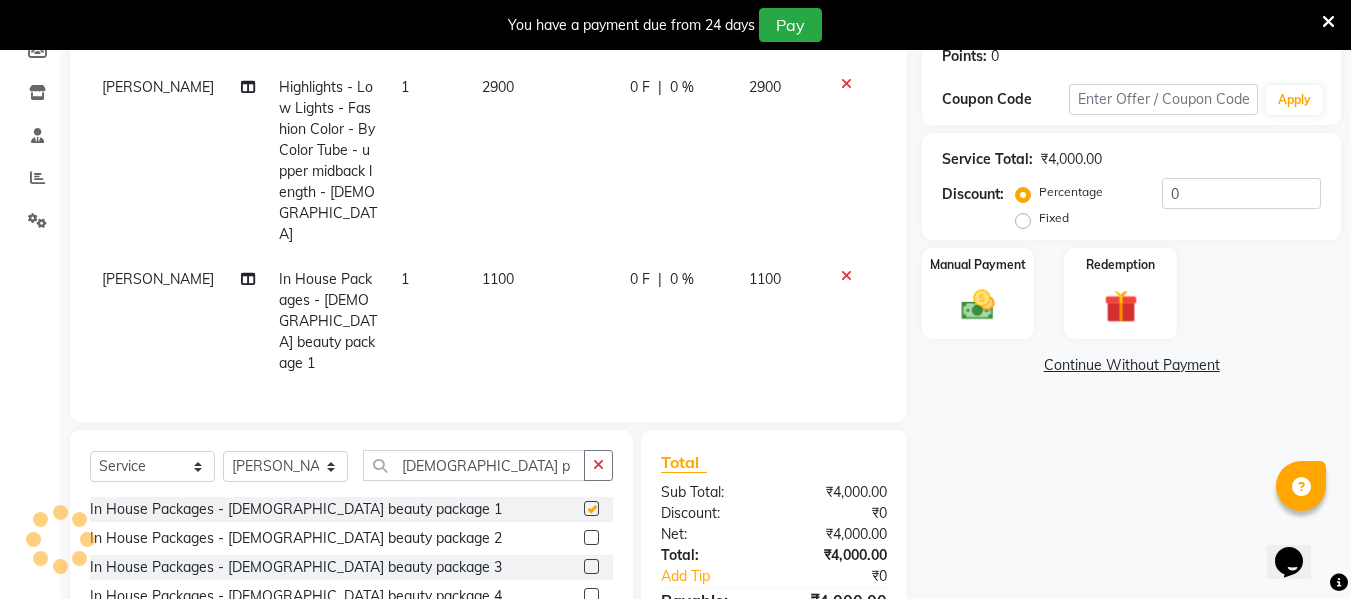 checkbox on "false" 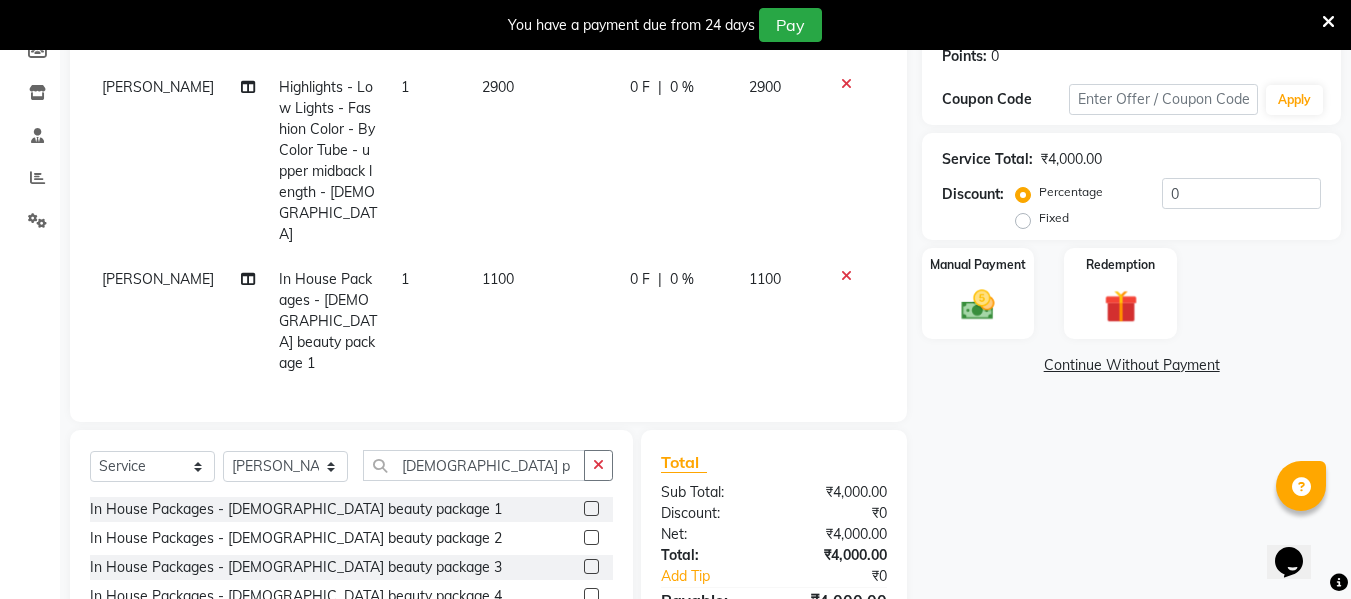 click 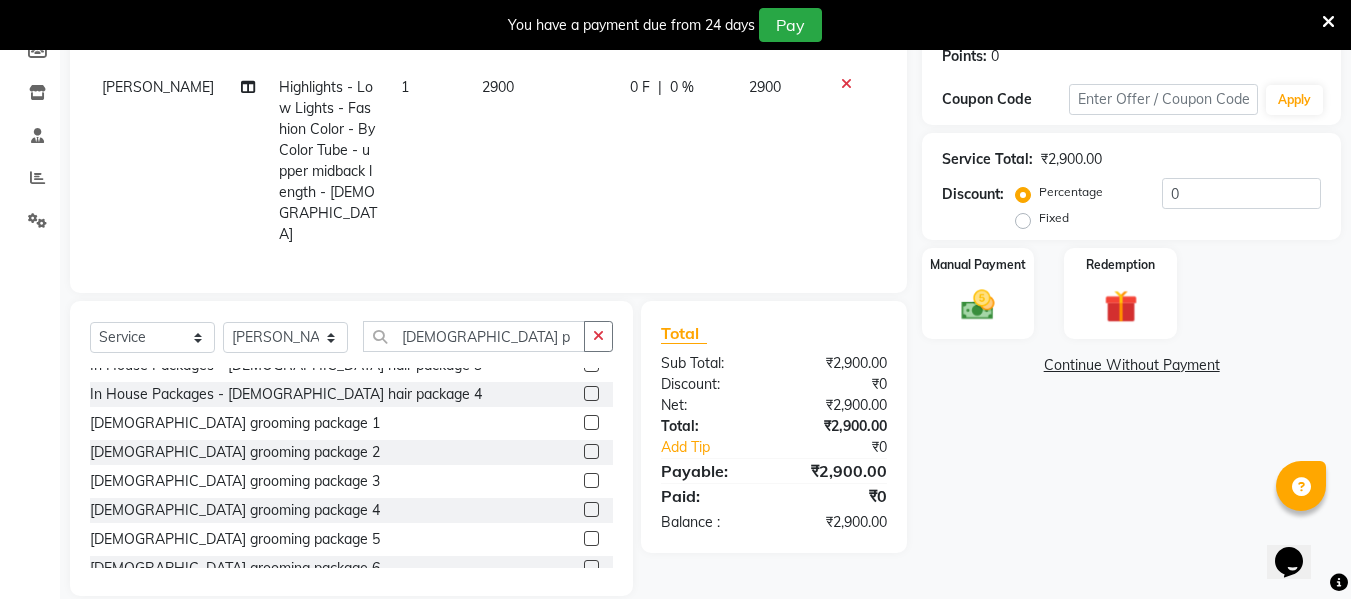 scroll, scrollTop: 300, scrollLeft: 0, axis: vertical 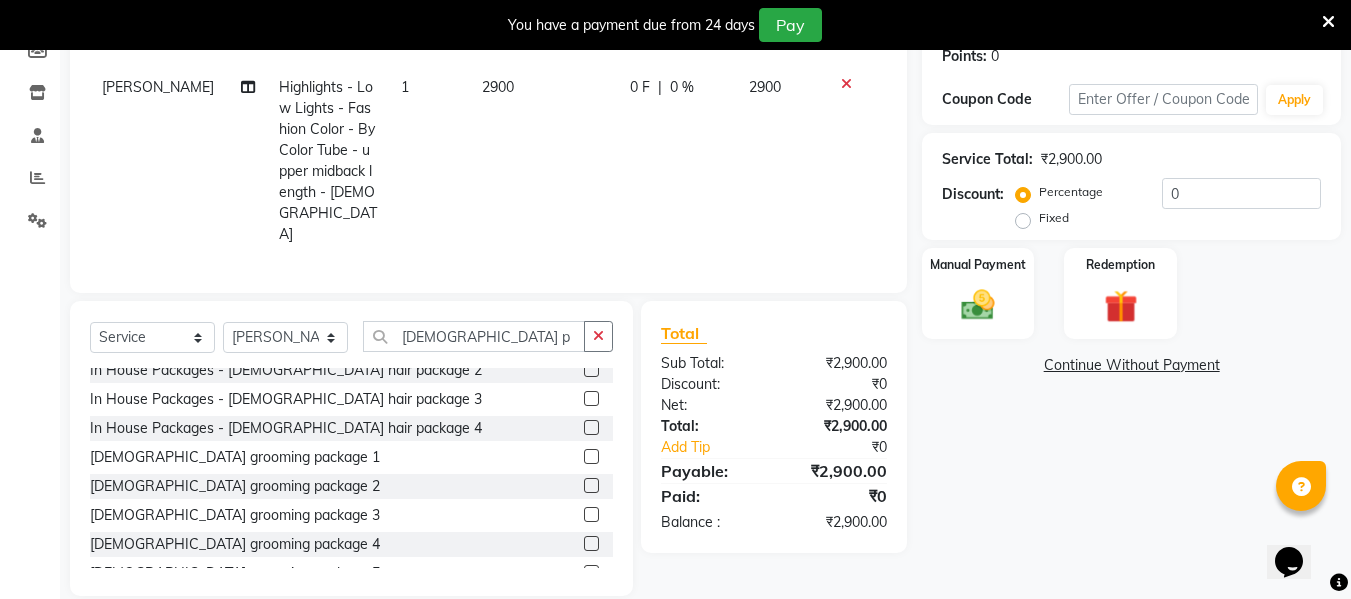 click 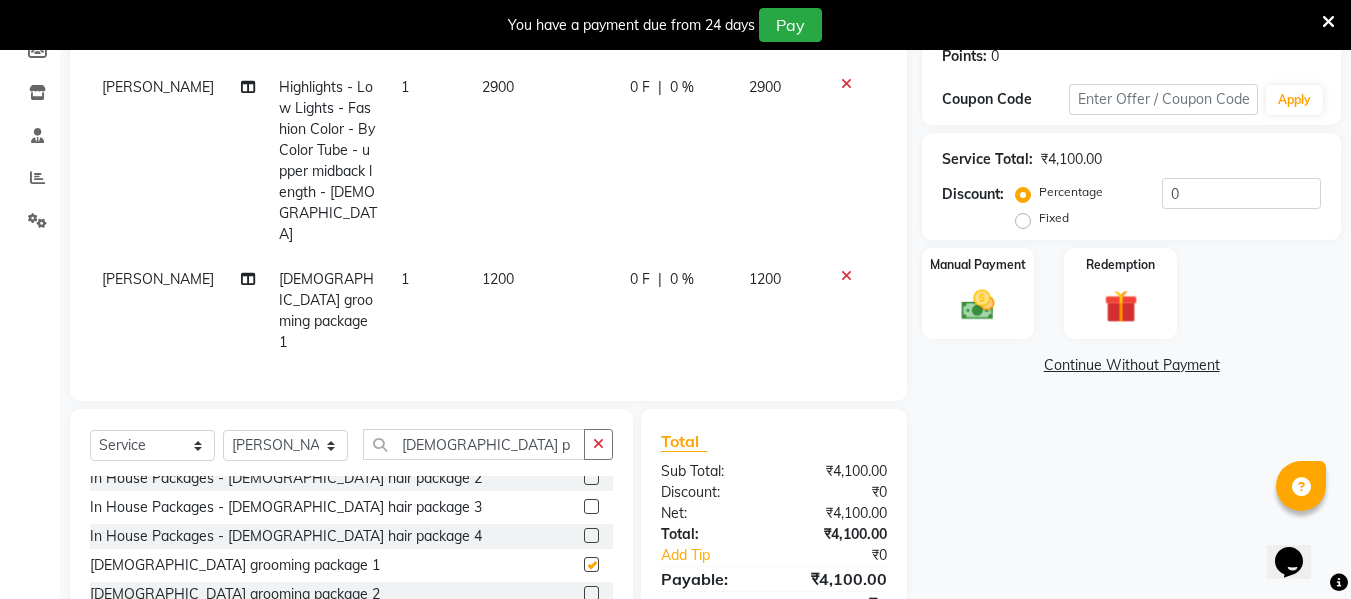 checkbox on "false" 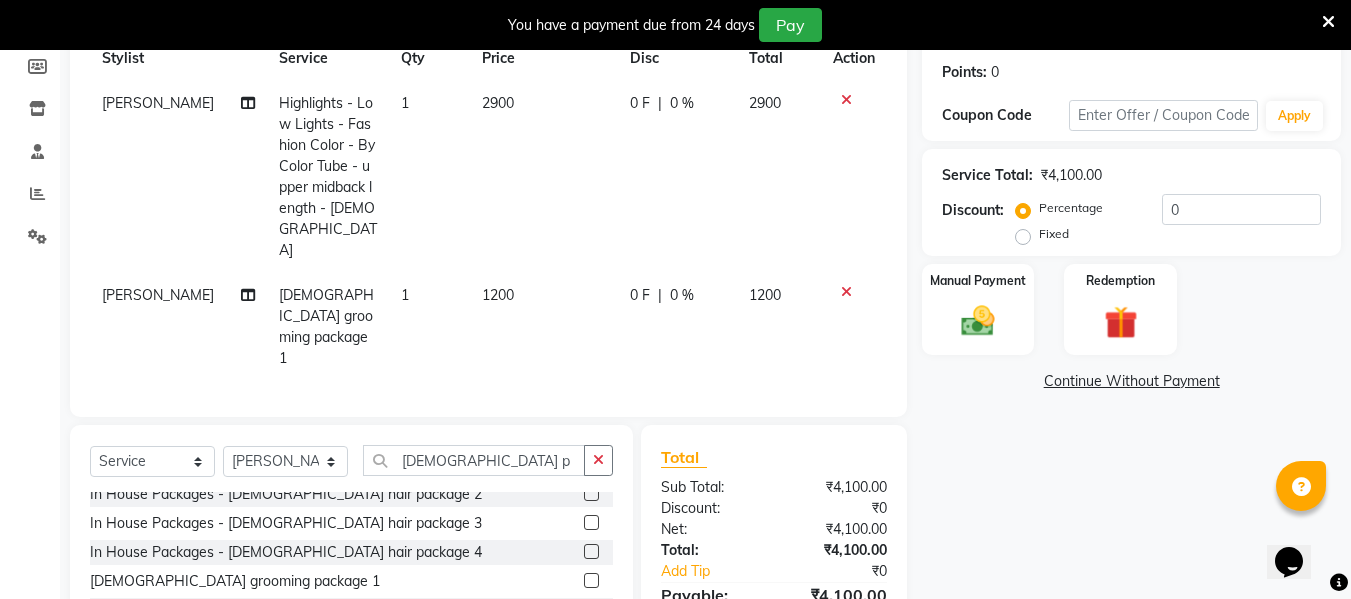 scroll, scrollTop: 381, scrollLeft: 0, axis: vertical 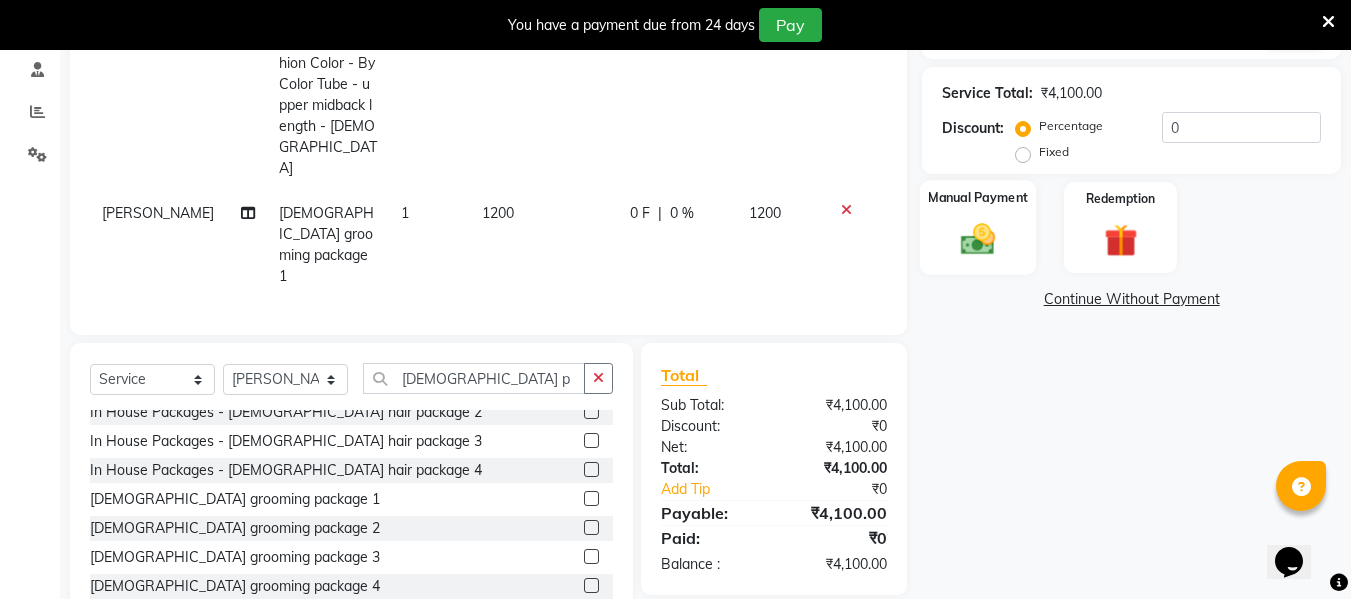 click on "Manual Payment" 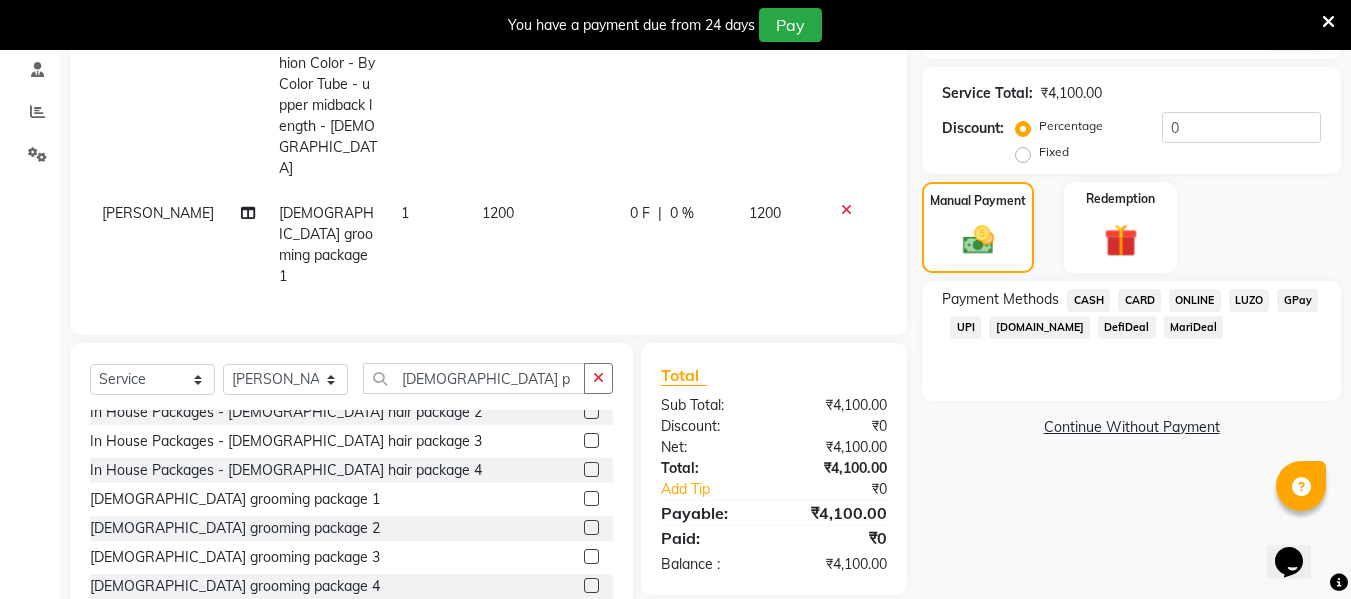 click on "ONLINE" 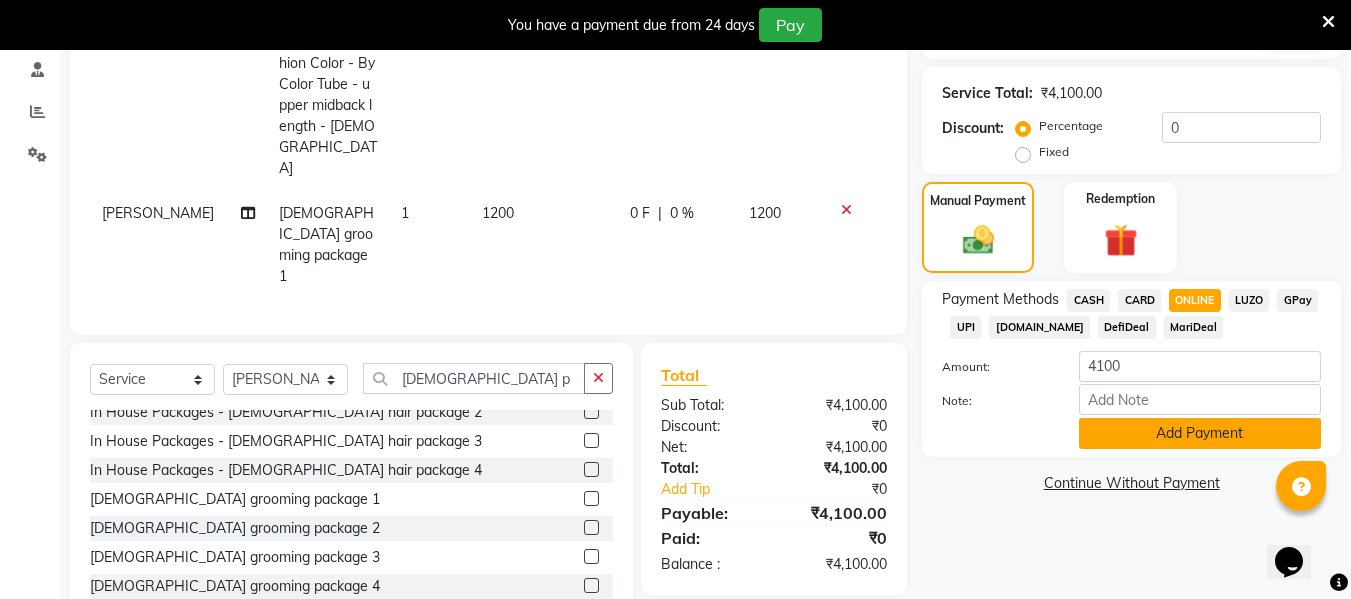 click on "Add Payment" 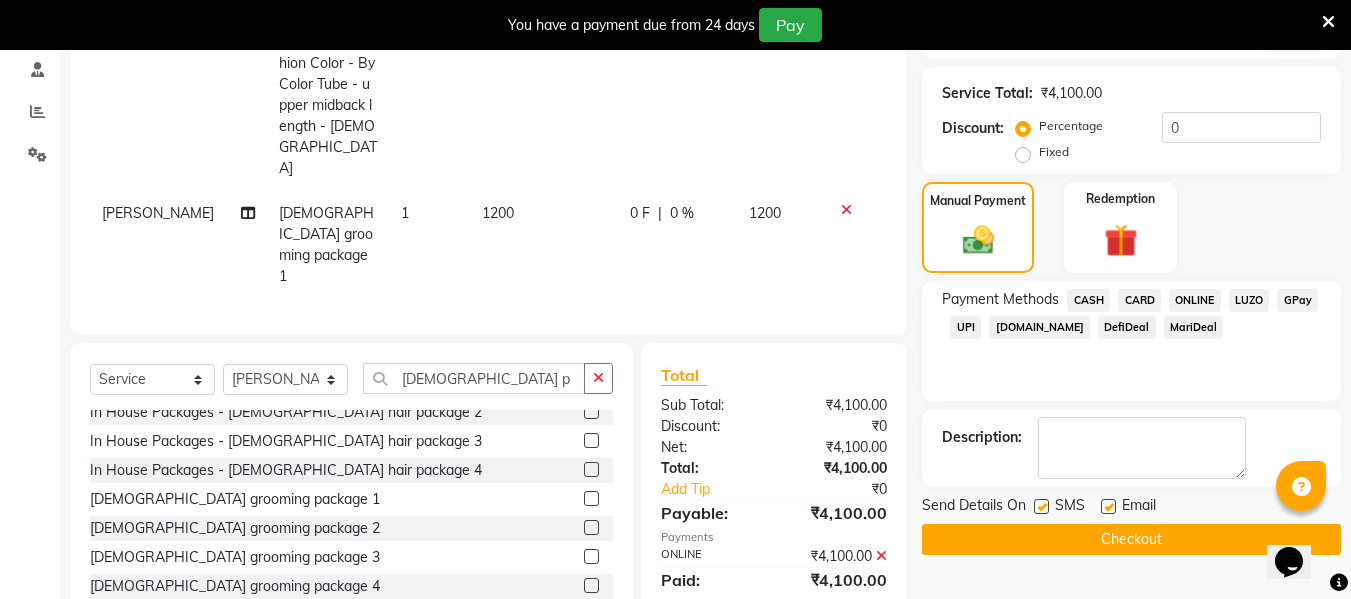 click on "SMS" 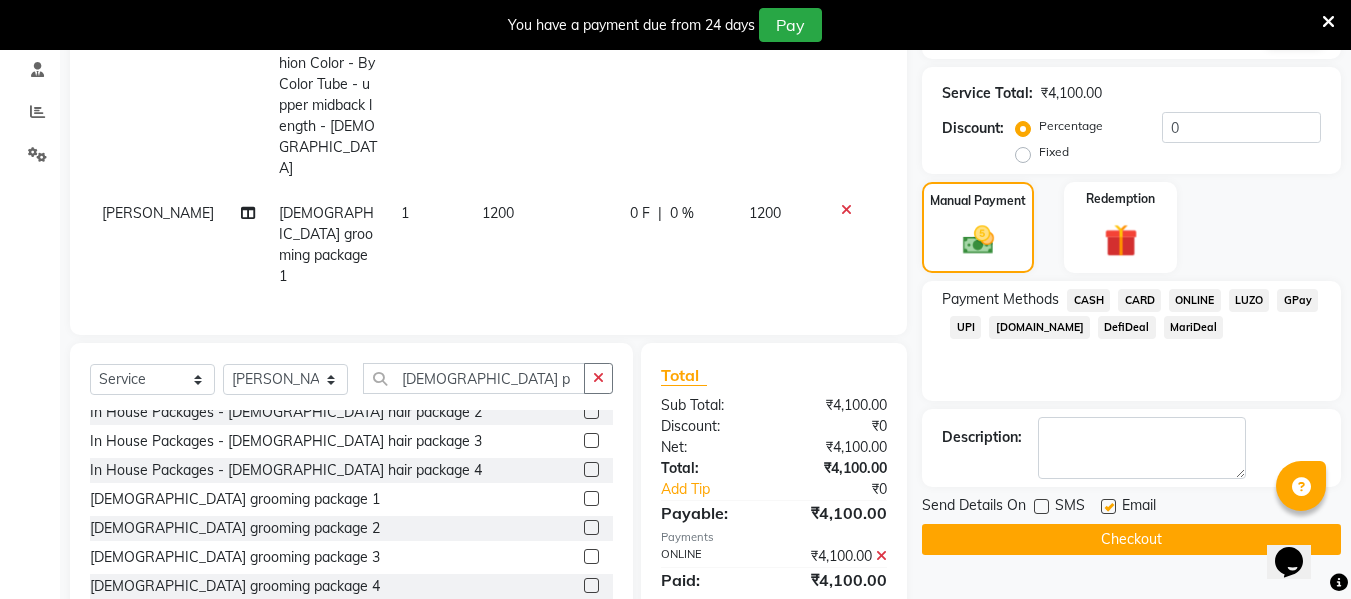 click 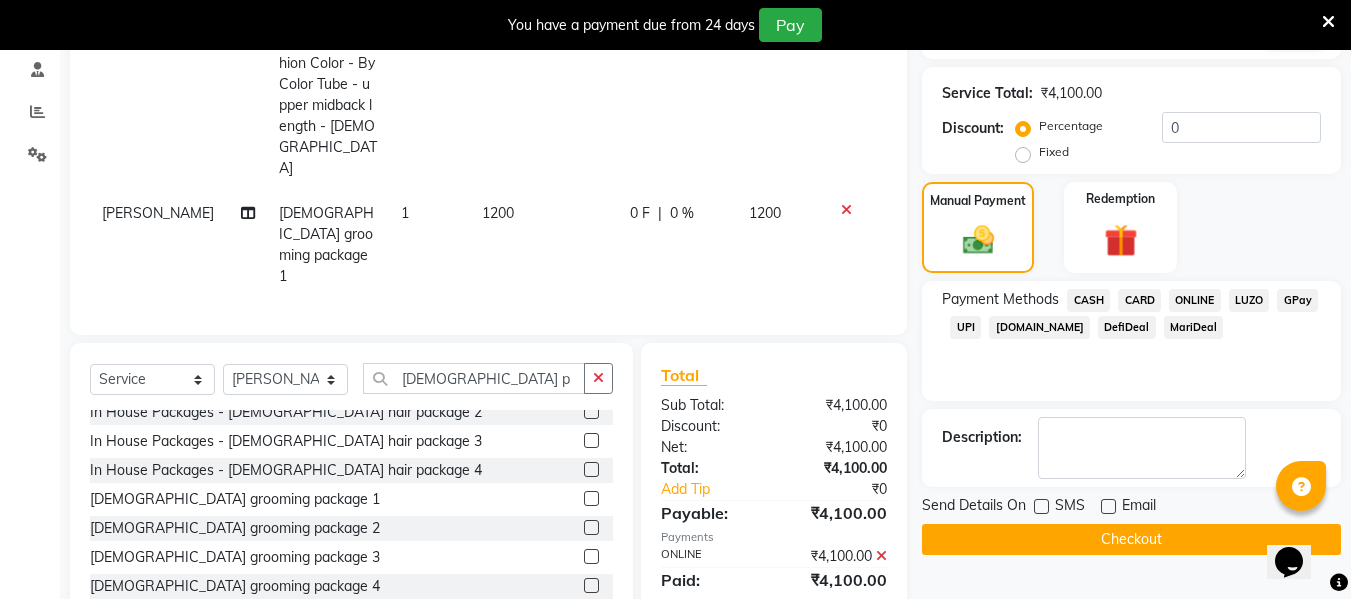 click on "Checkout" 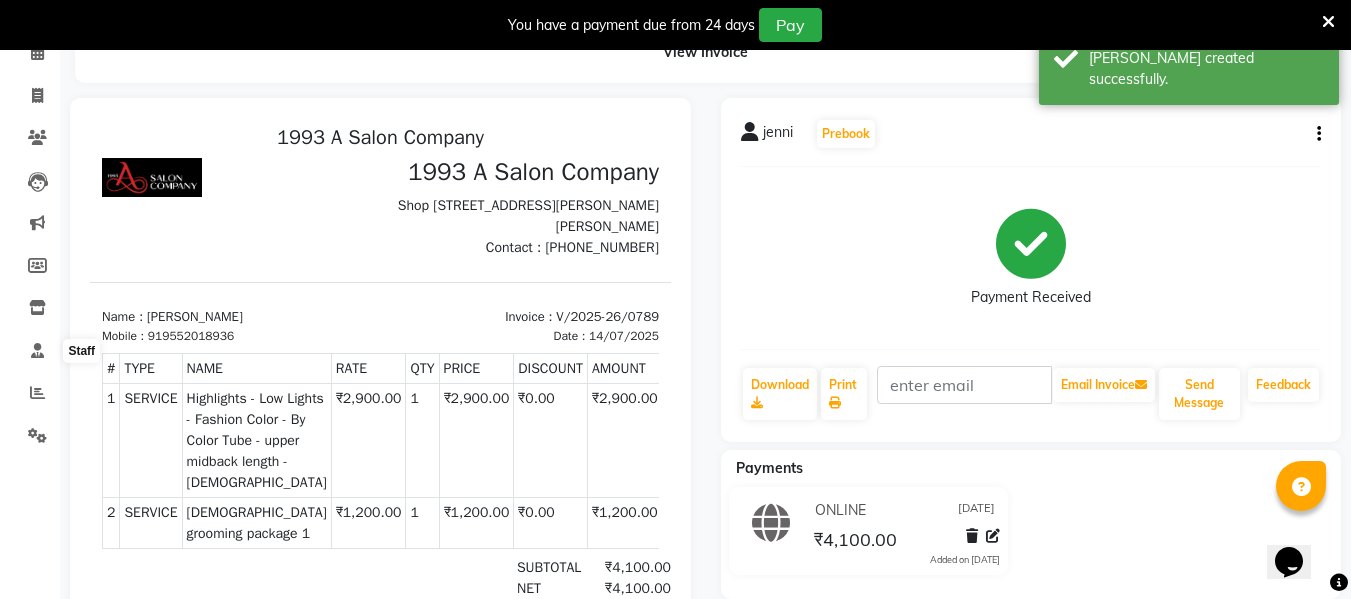 scroll, scrollTop: 0, scrollLeft: 0, axis: both 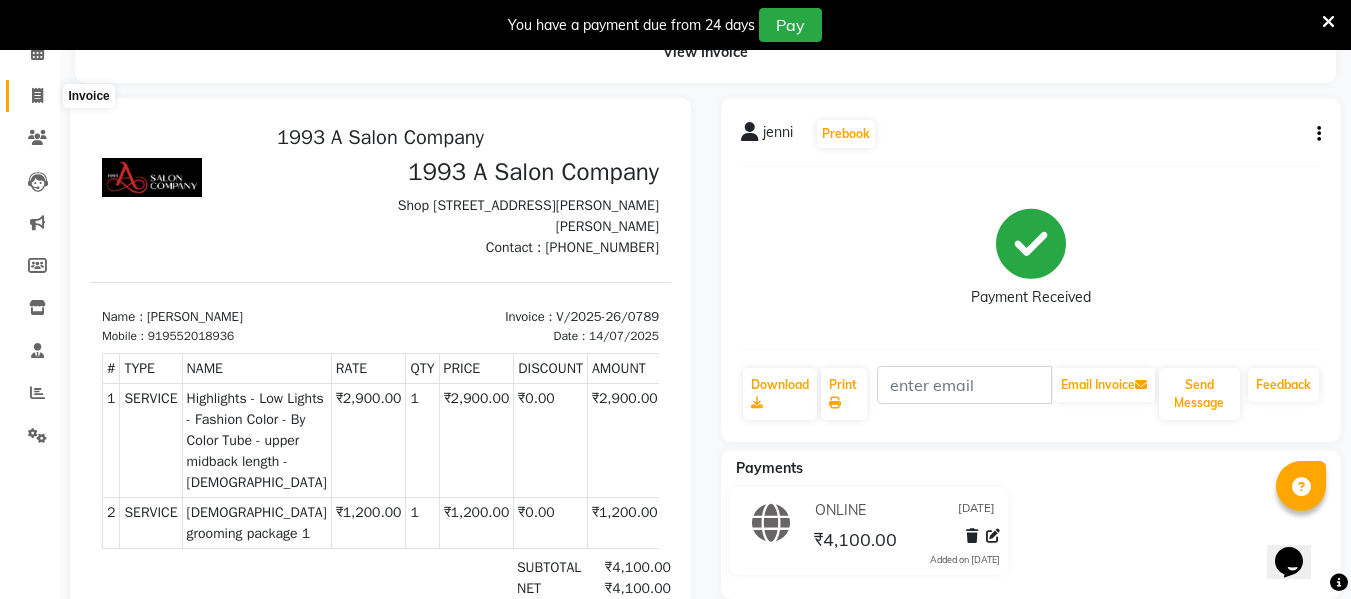 click 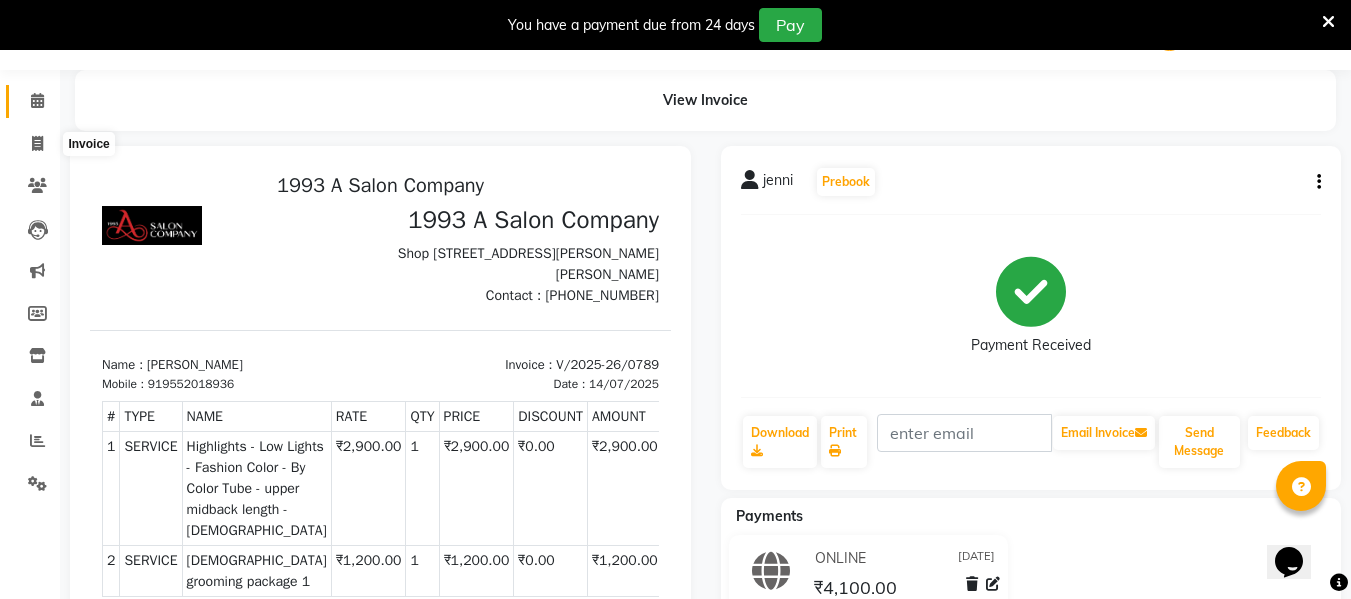 select on "4955" 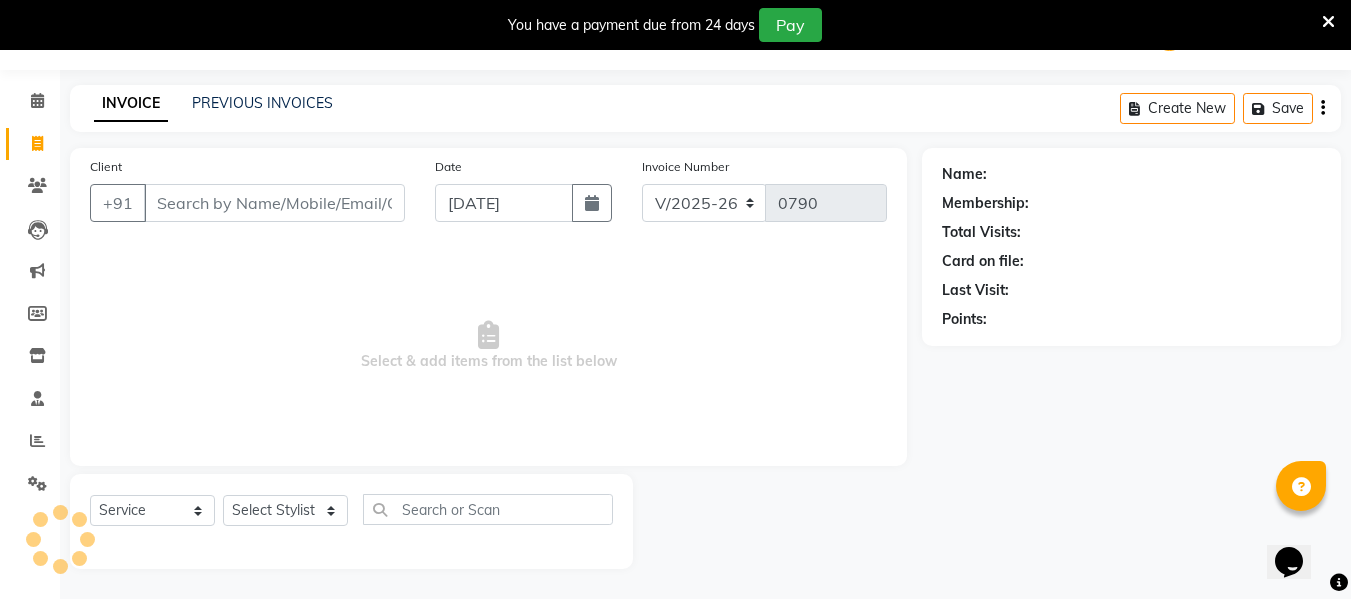 drag, startPoint x: 246, startPoint y: 207, endPoint x: 269, endPoint y: 162, distance: 50.537113 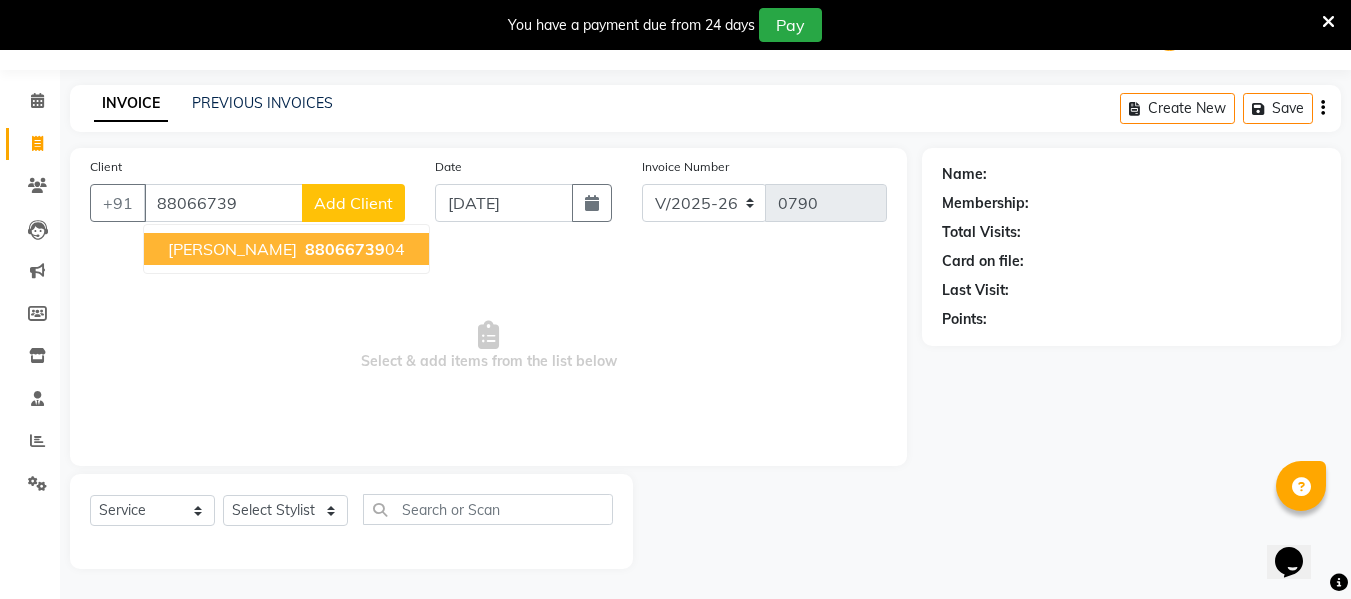 scroll, scrollTop: 52, scrollLeft: 0, axis: vertical 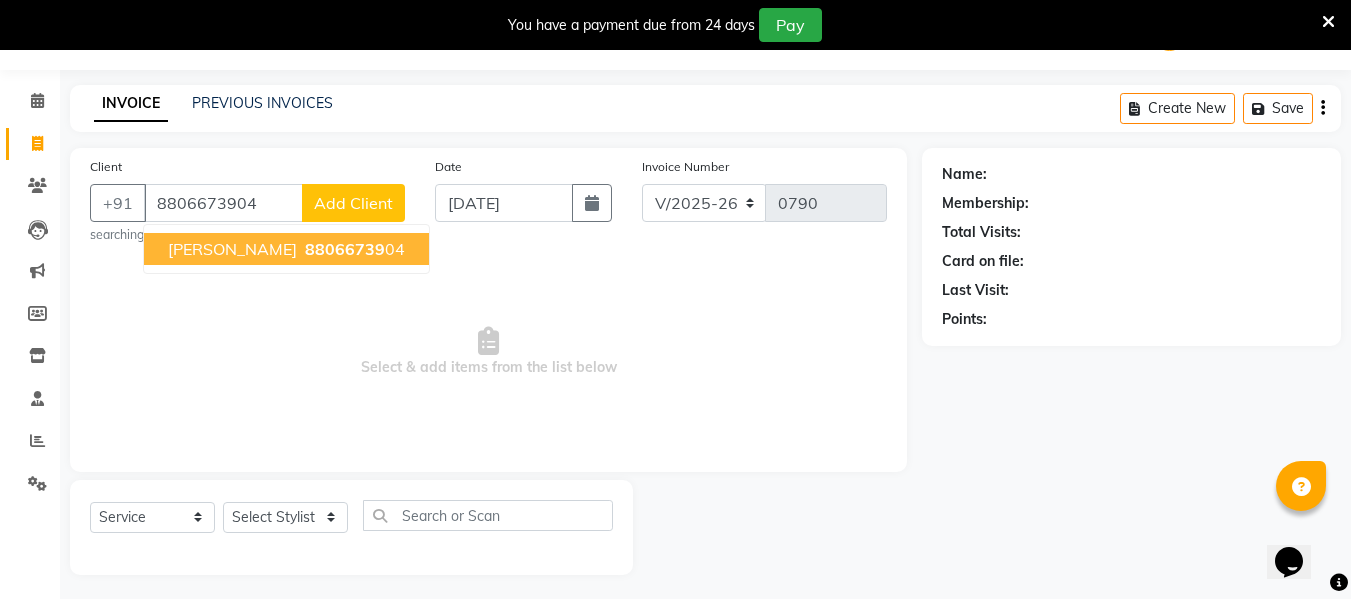 type on "8806673904" 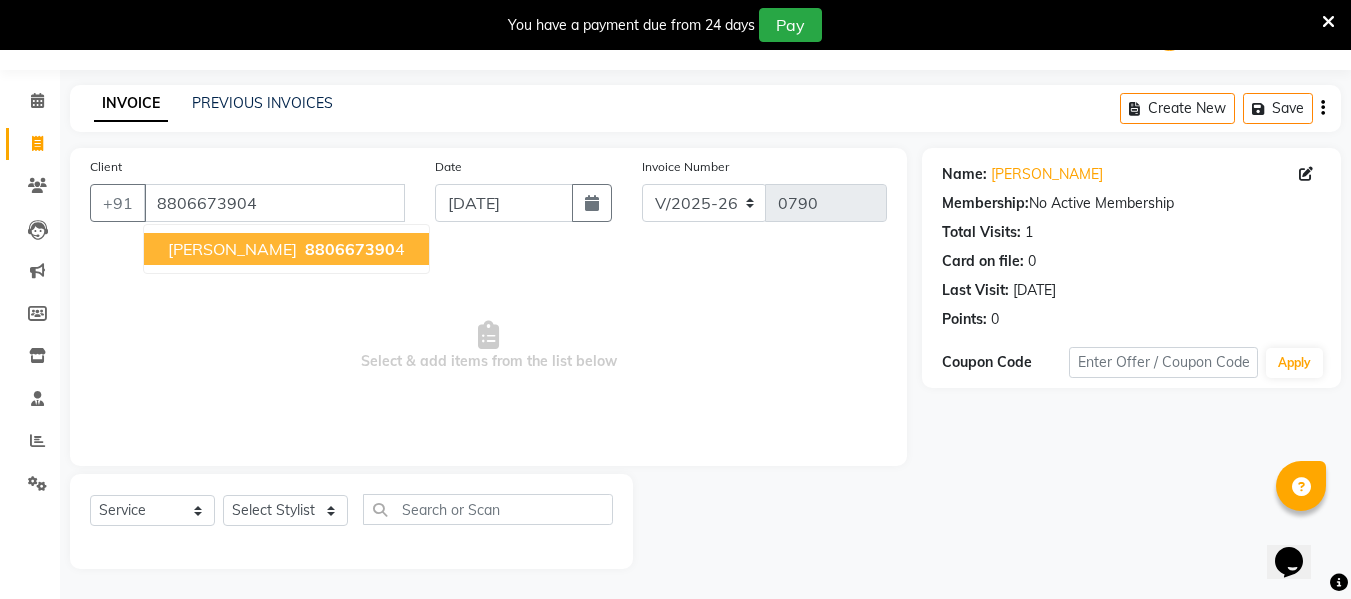 click on "[PERSON_NAME]" at bounding box center (232, 249) 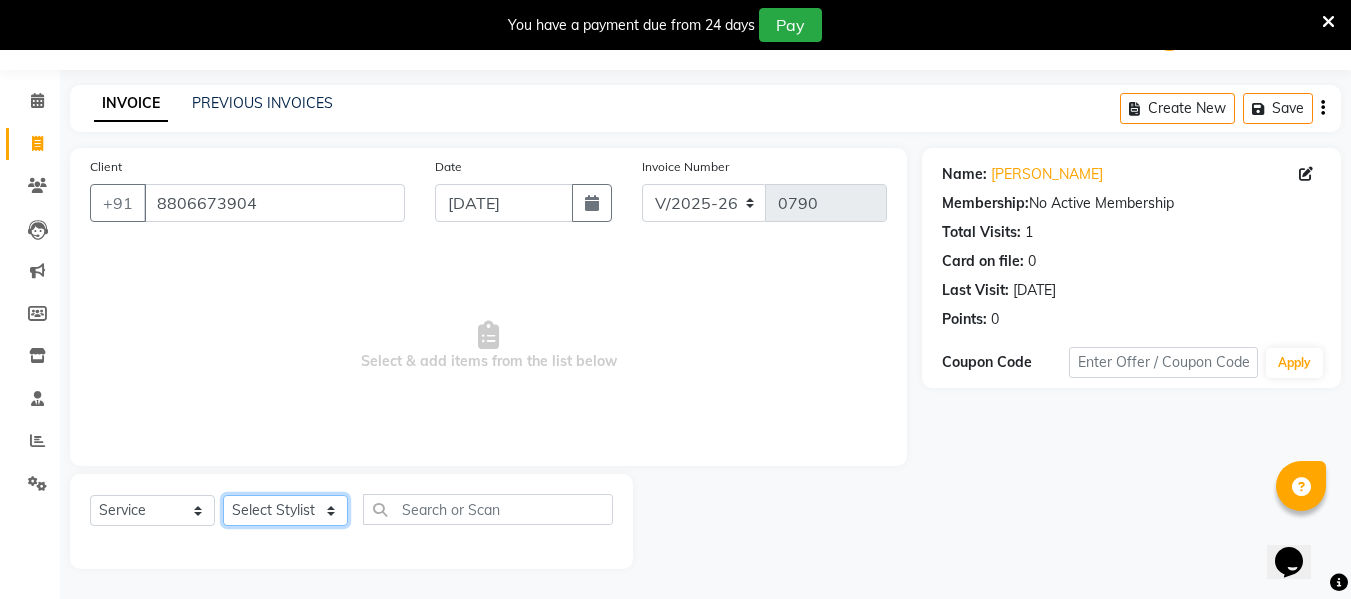 click on "Select Stylist [PERSON_NAME] [PERSON_NAME] [PERSON_NAME]  [PERSON_NAME] Rakhi Mandal  Shanti Palkonda Training Department" 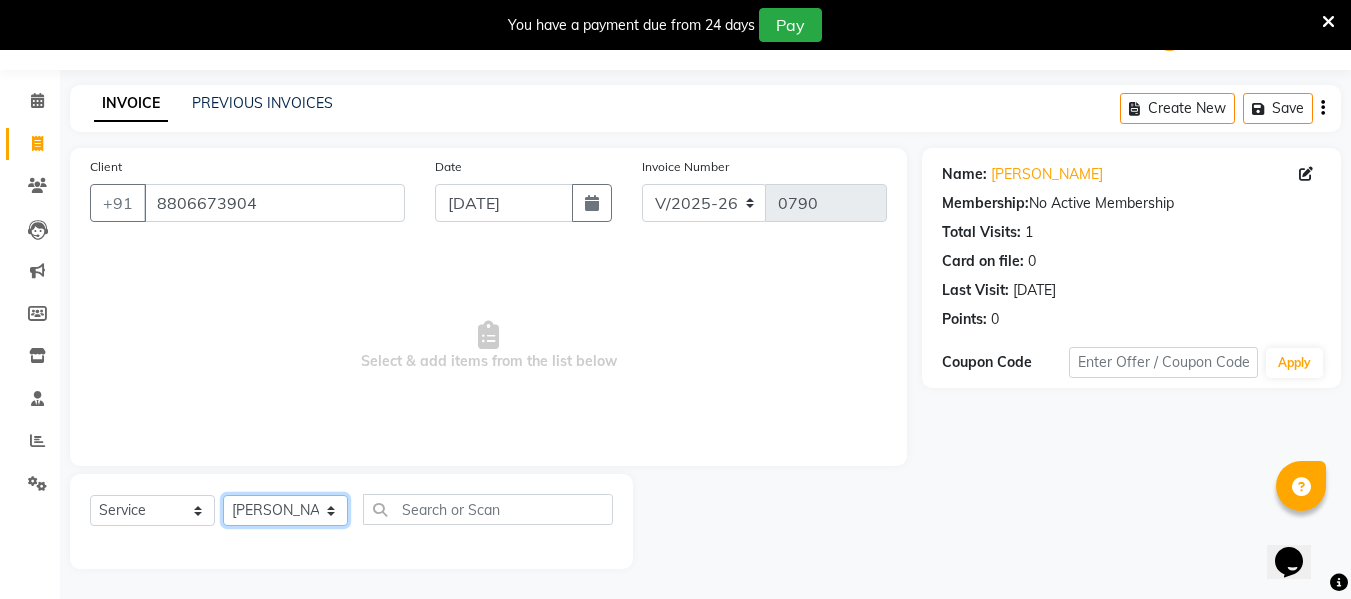 click on "Select Stylist [PERSON_NAME] [PERSON_NAME] [PERSON_NAME]  [PERSON_NAME] Rakhi Mandal  Shanti Palkonda Training Department" 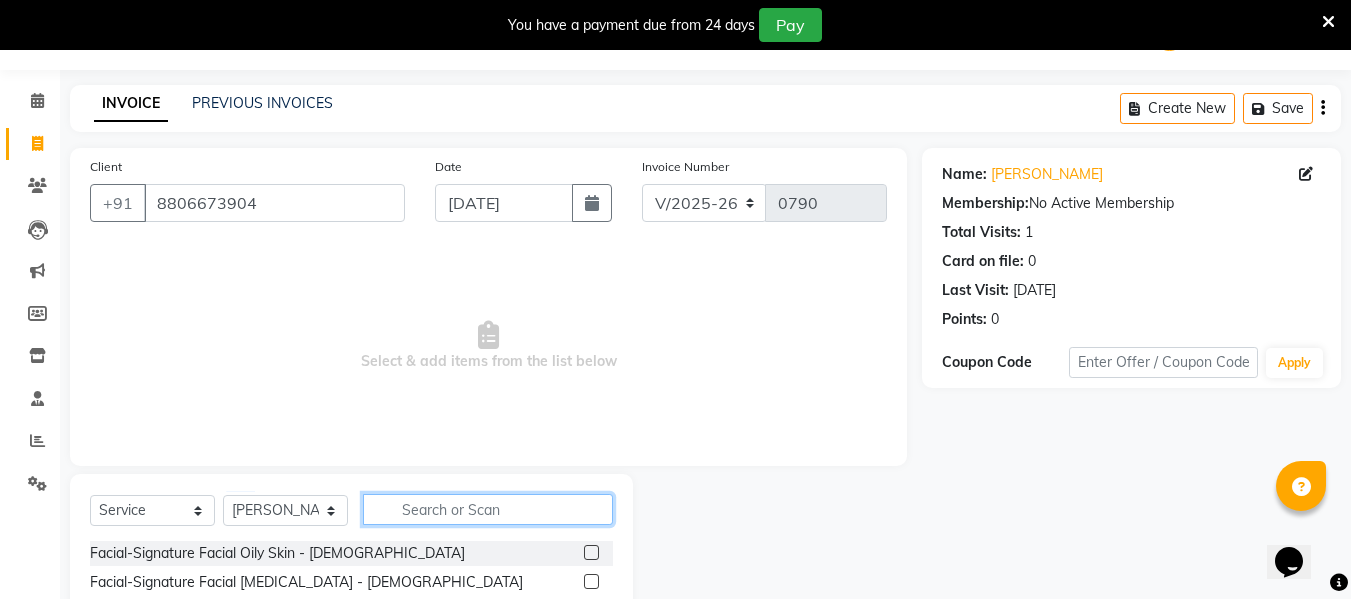 click 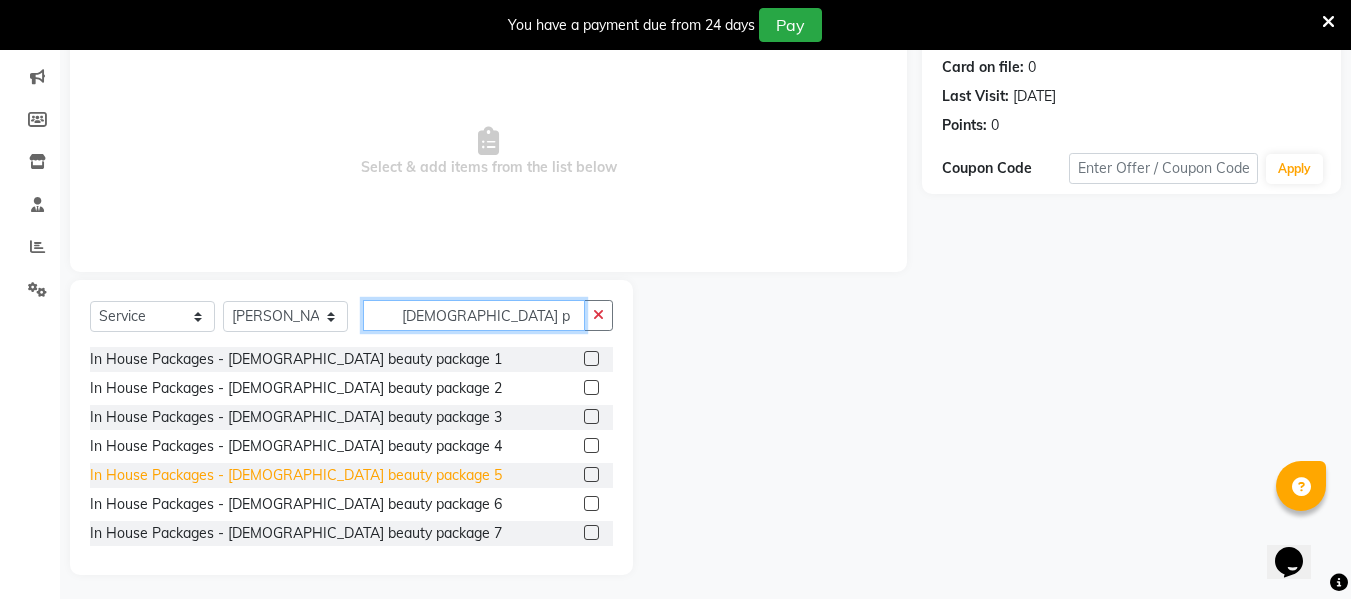 scroll, scrollTop: 252, scrollLeft: 0, axis: vertical 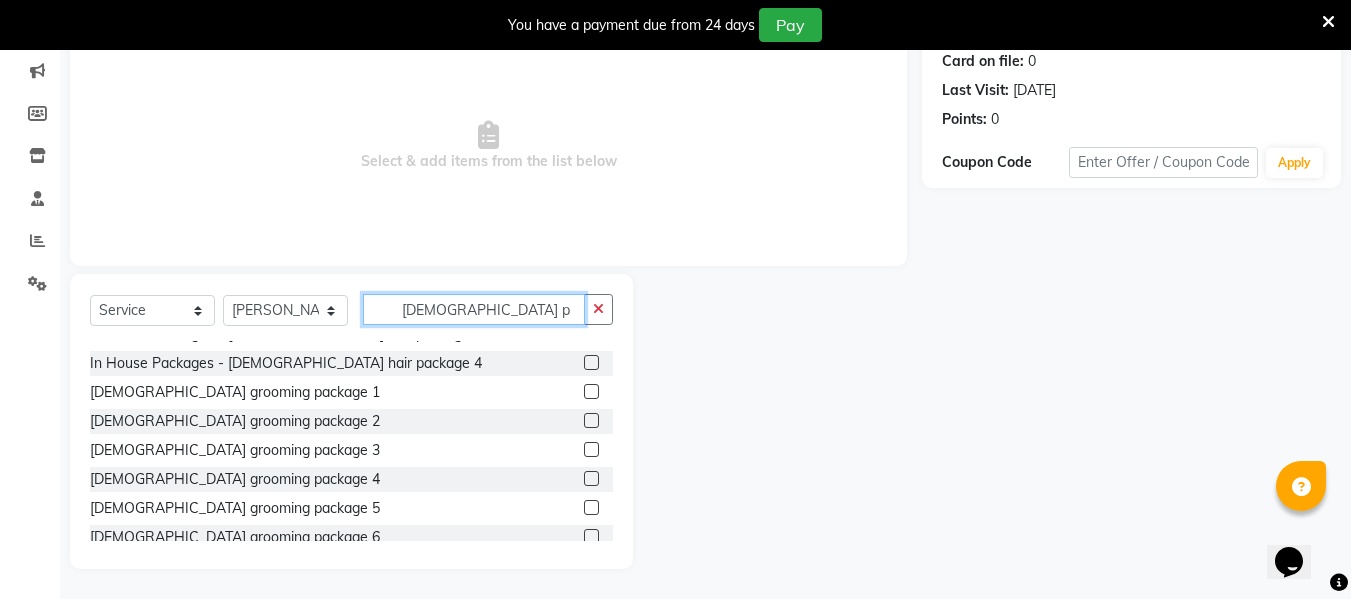 type on "[DEMOGRAPHIC_DATA] p" 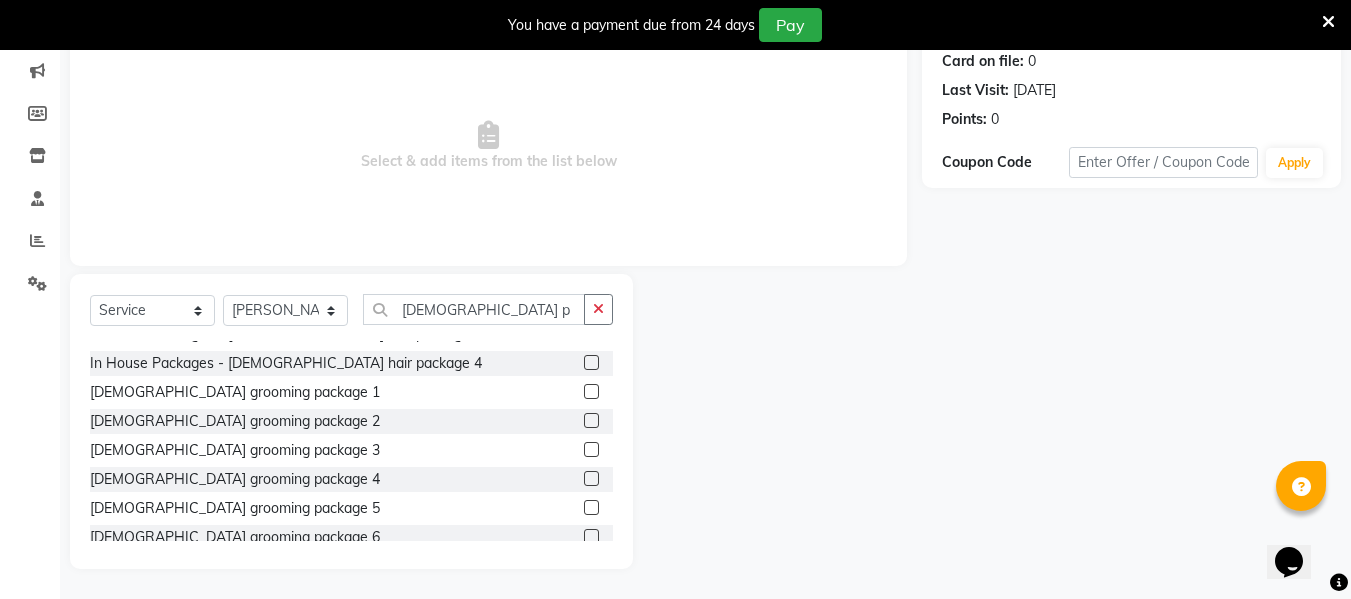 click 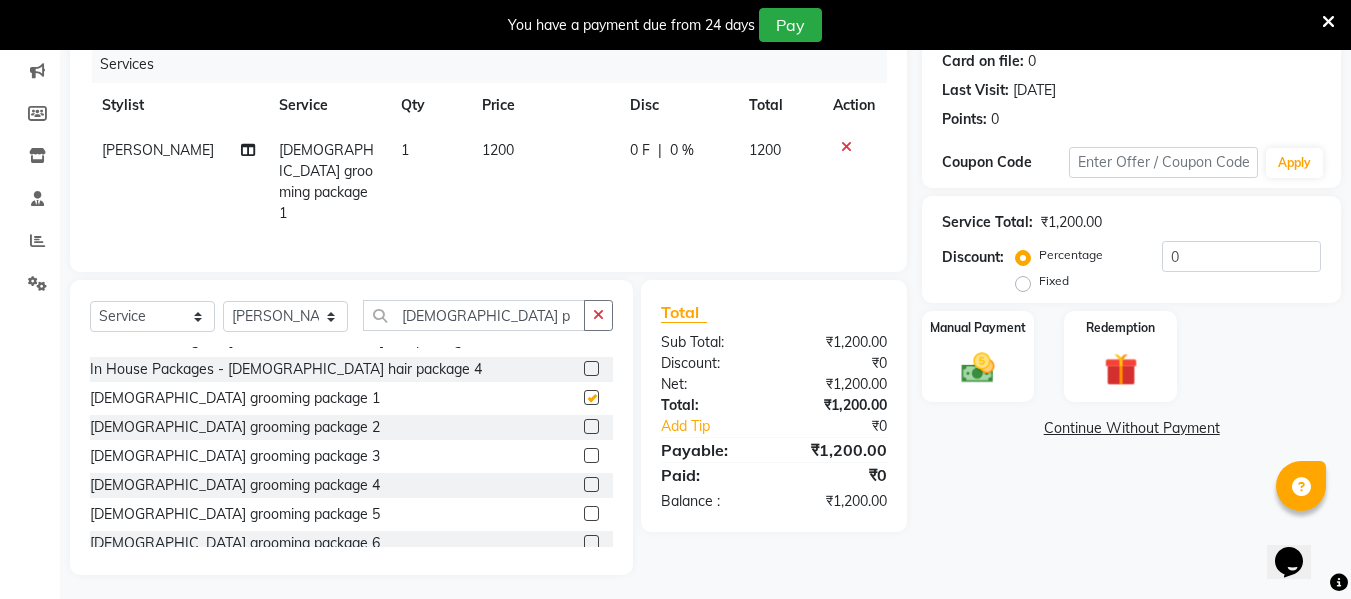 checkbox on "false" 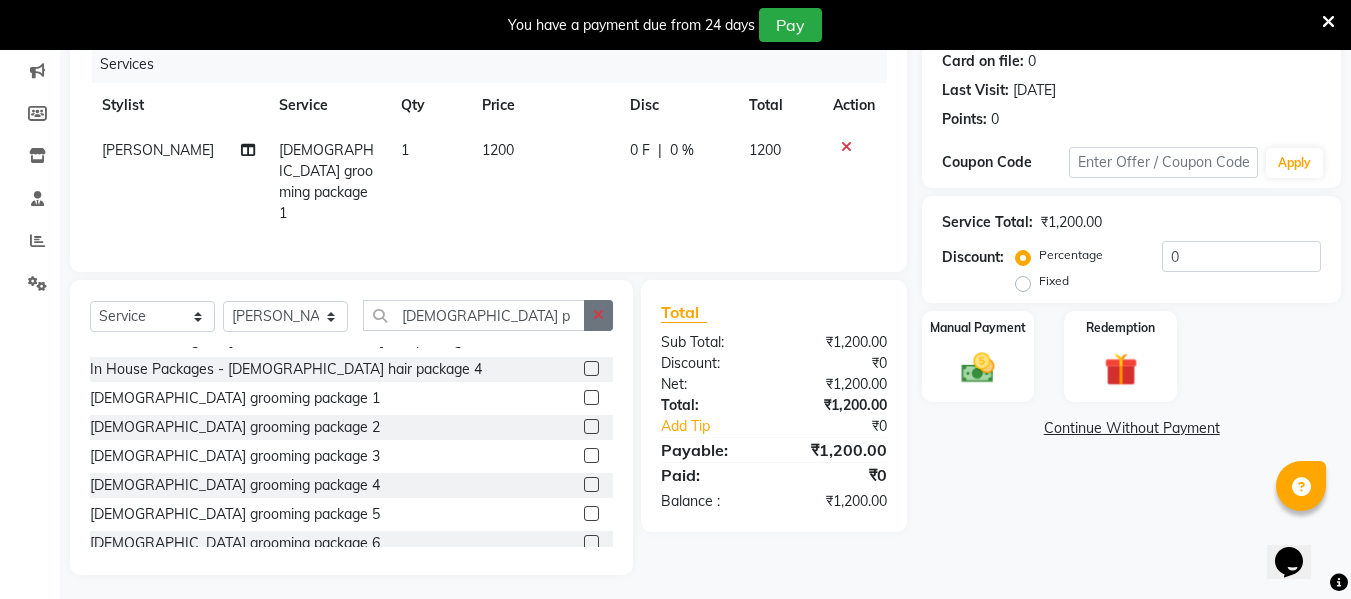click 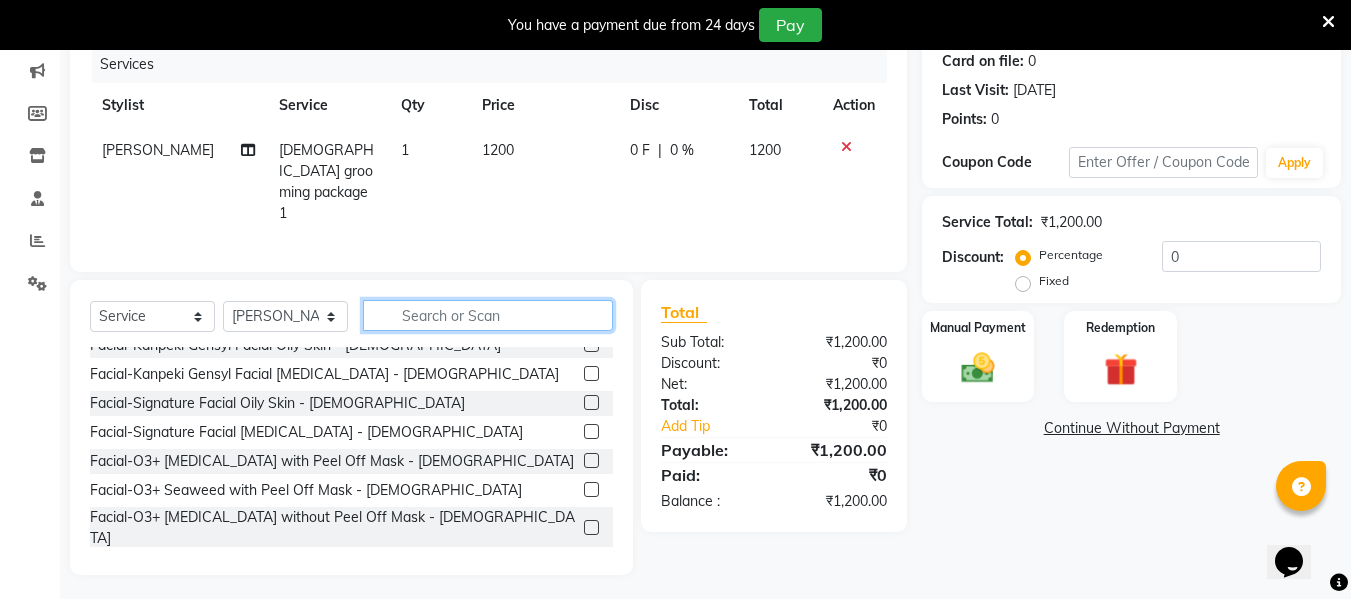 scroll, scrollTop: 438, scrollLeft: 0, axis: vertical 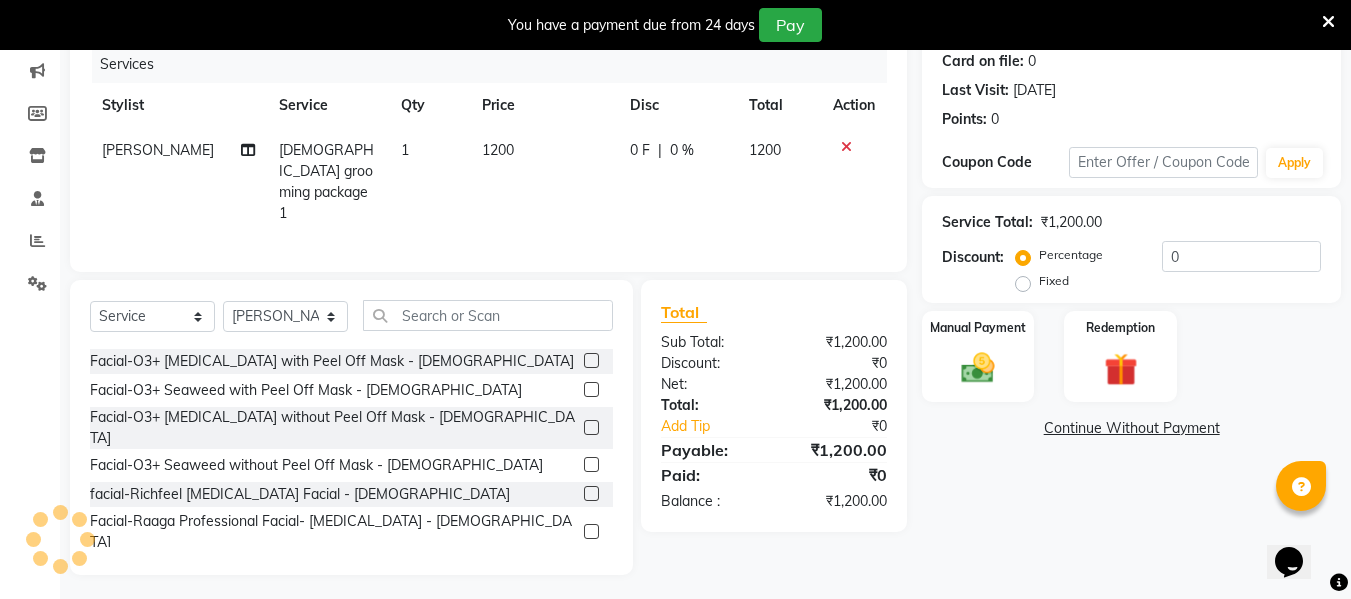 click 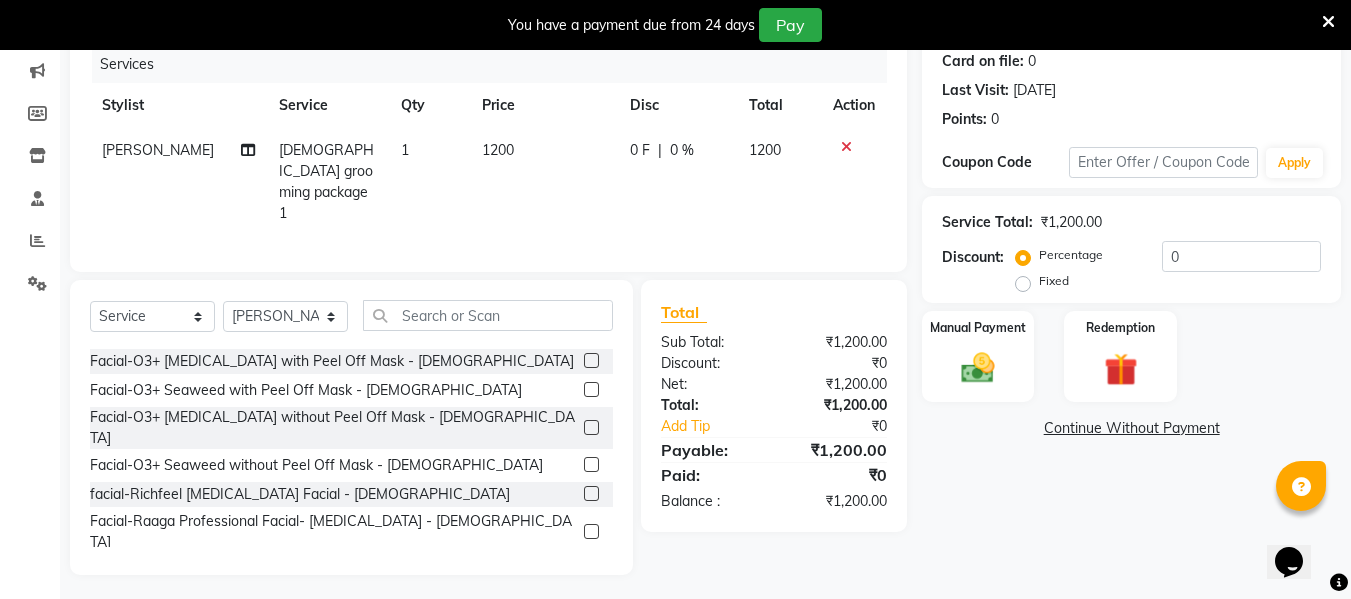 click 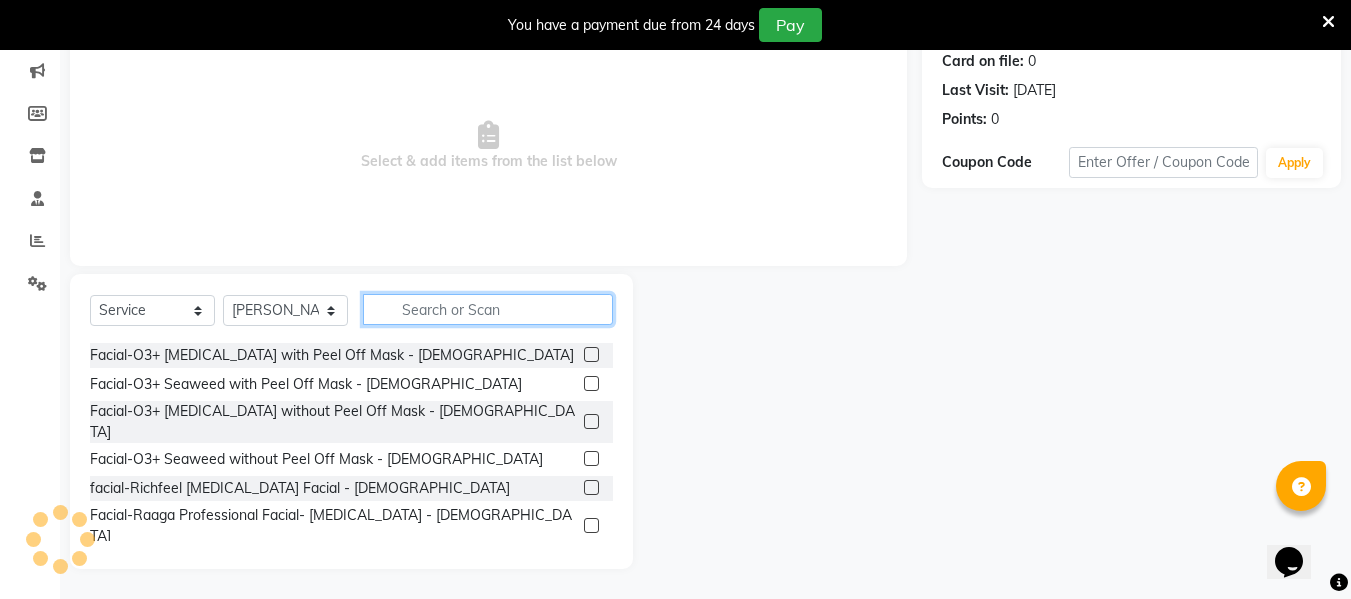 click 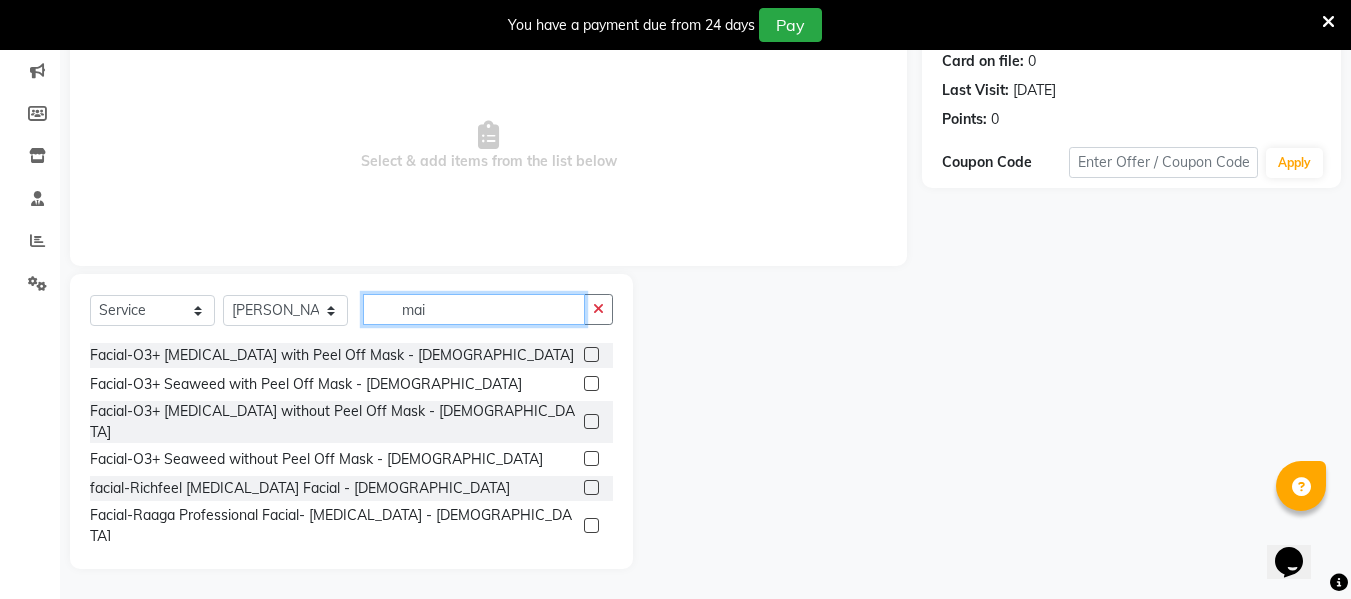 scroll, scrollTop: 52, scrollLeft: 0, axis: vertical 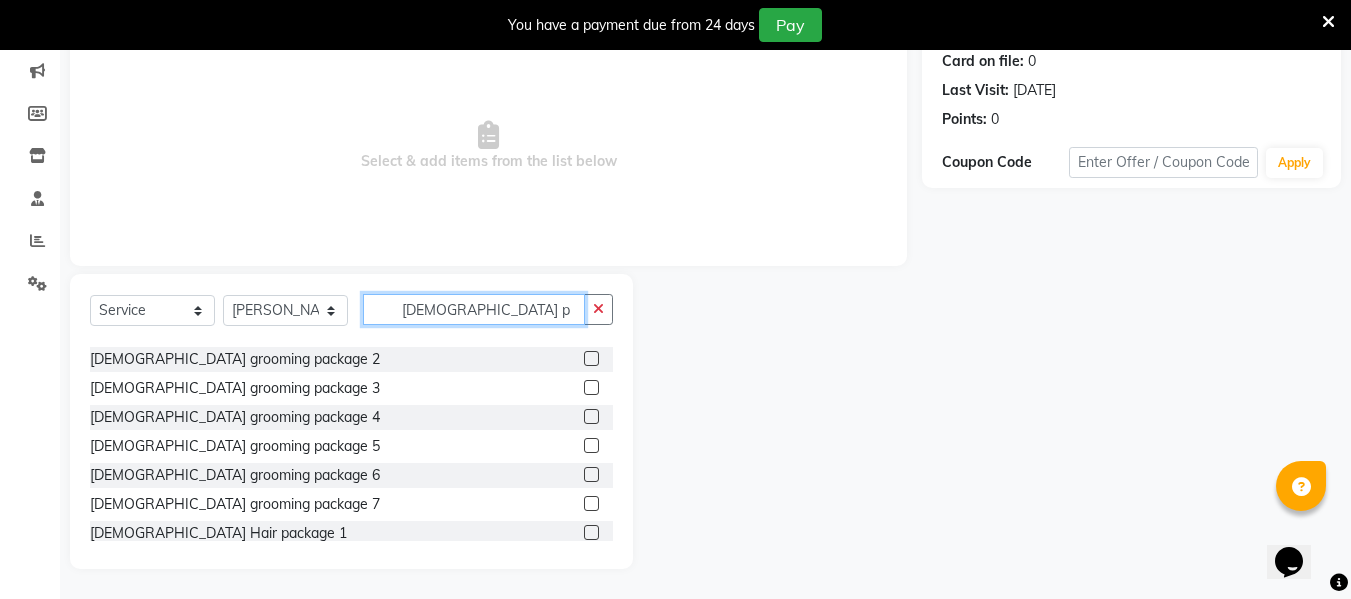 type on "[DEMOGRAPHIC_DATA] p" 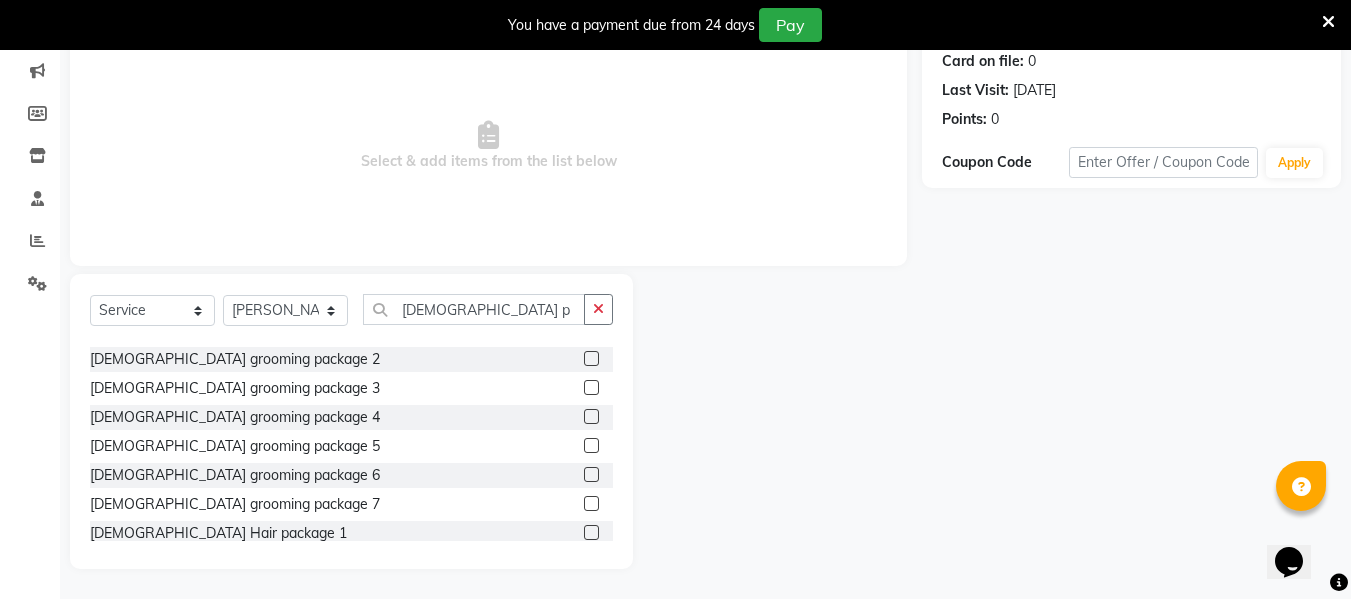 click 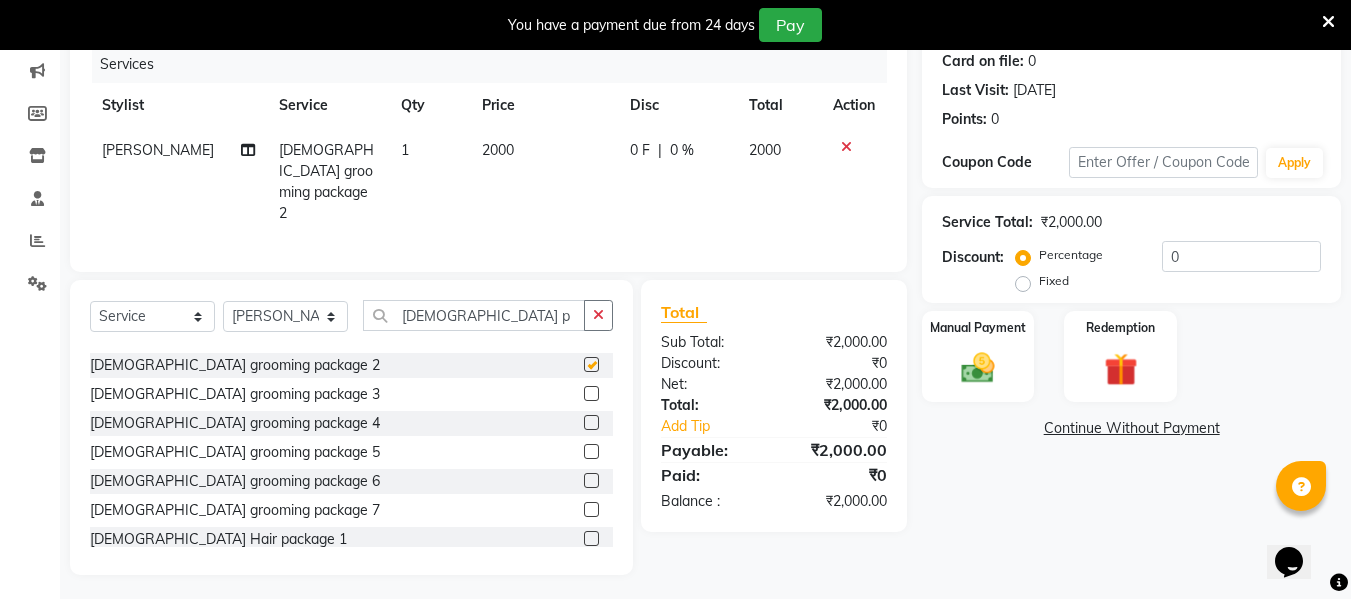 checkbox on "false" 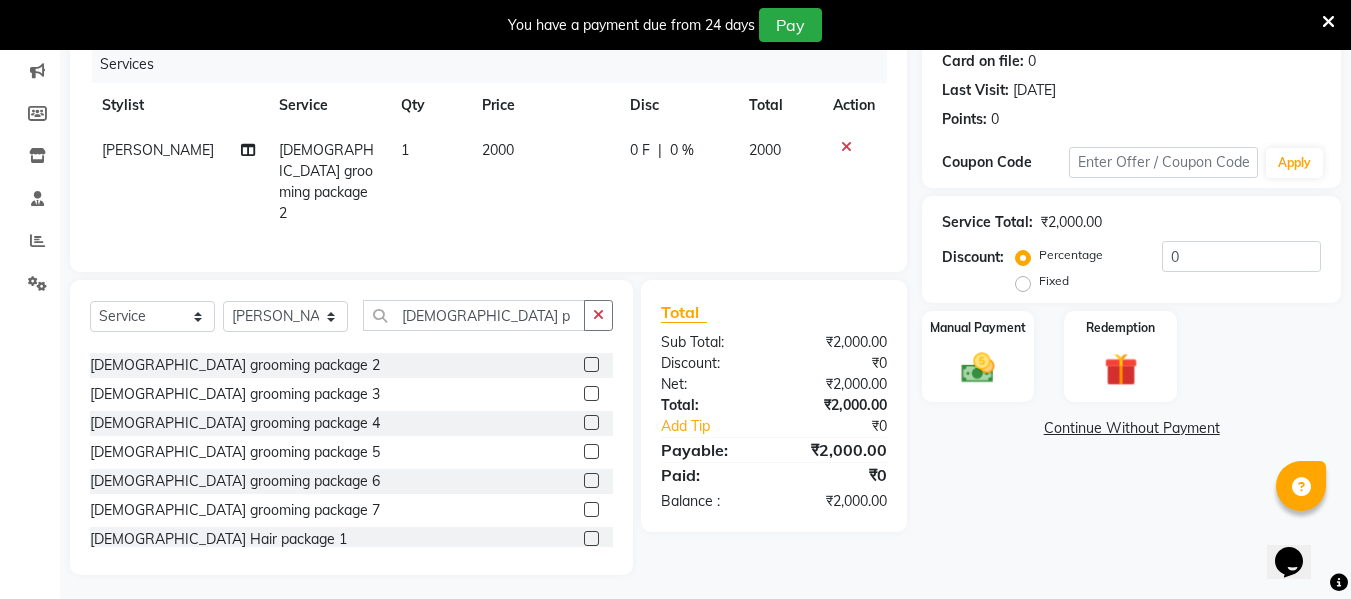 click 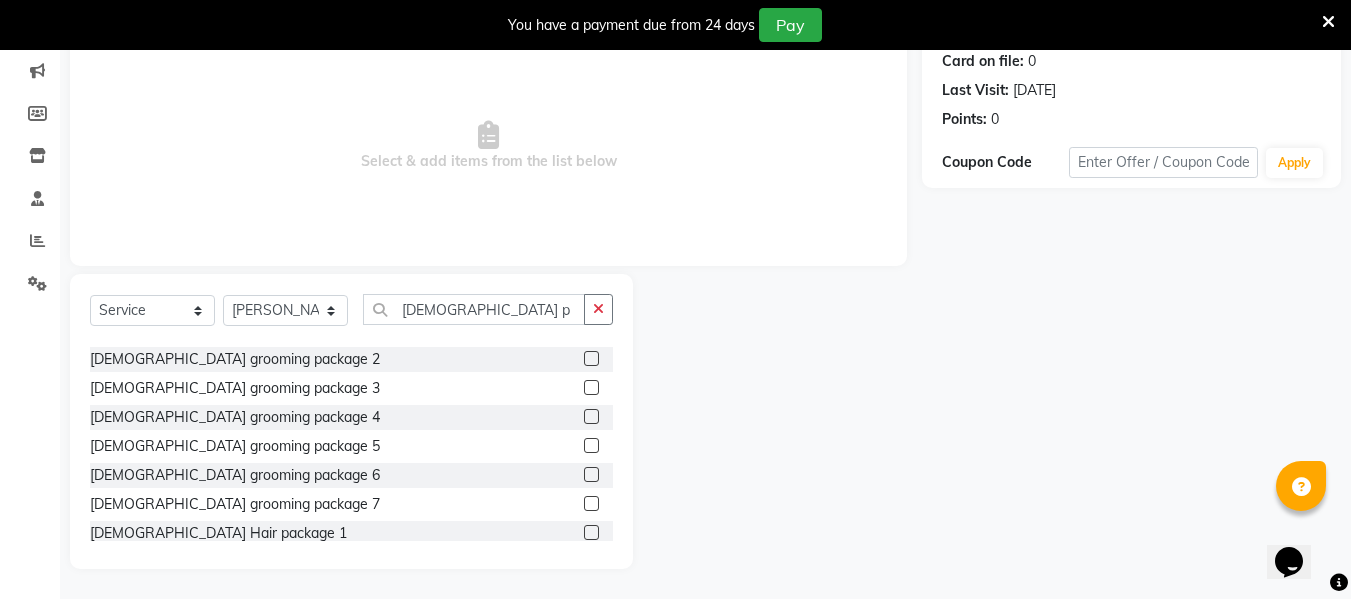 click 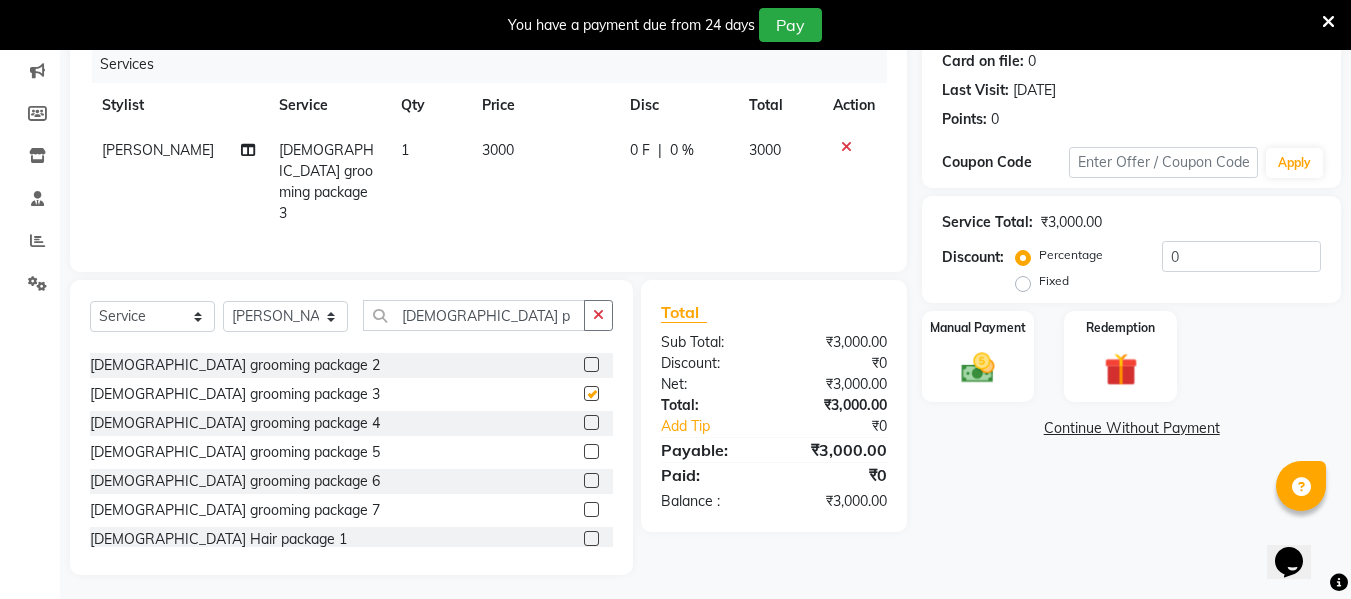 checkbox on "false" 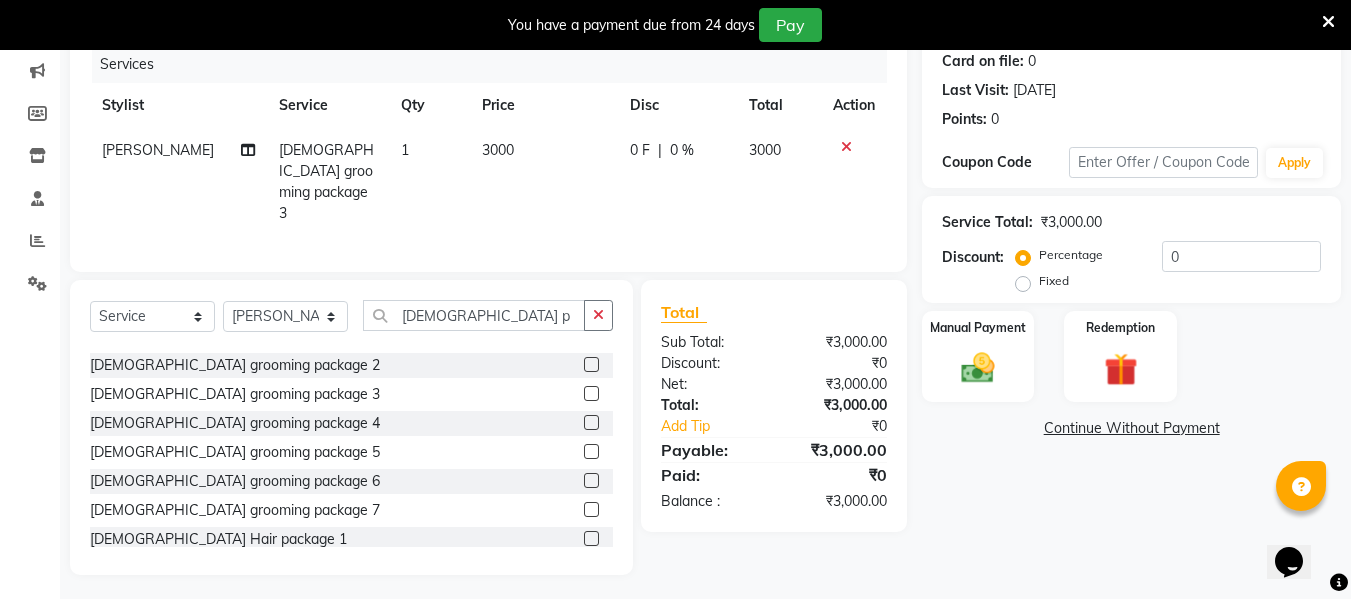 click 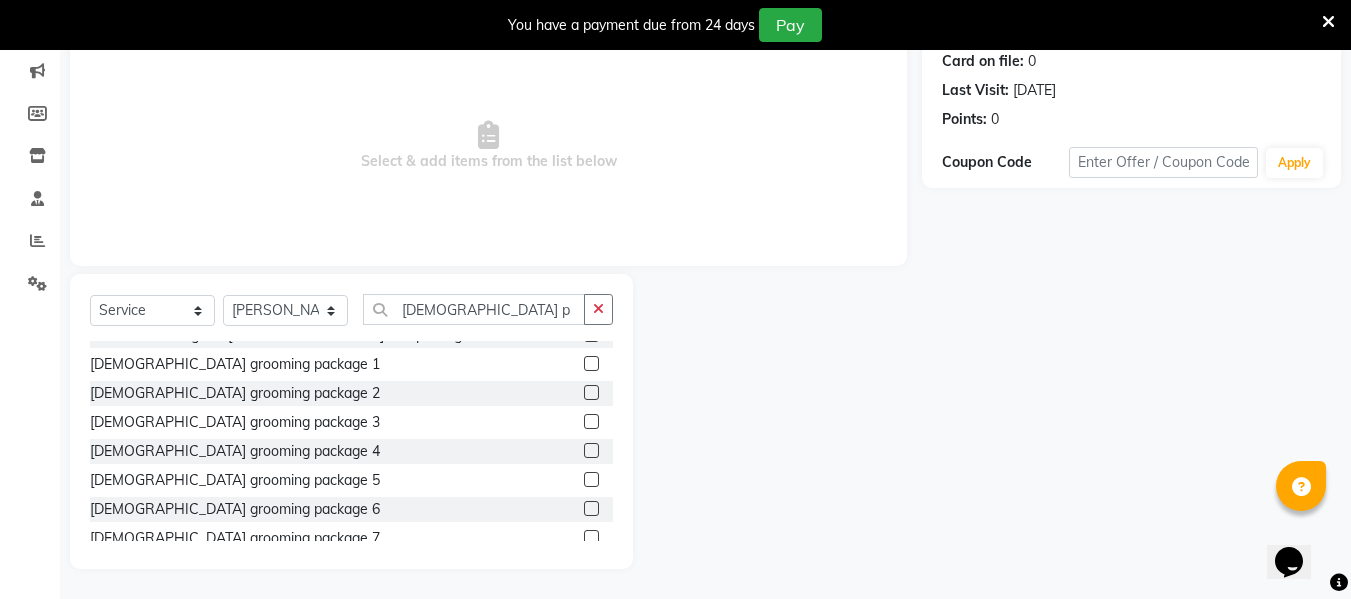 scroll, scrollTop: 438, scrollLeft: 0, axis: vertical 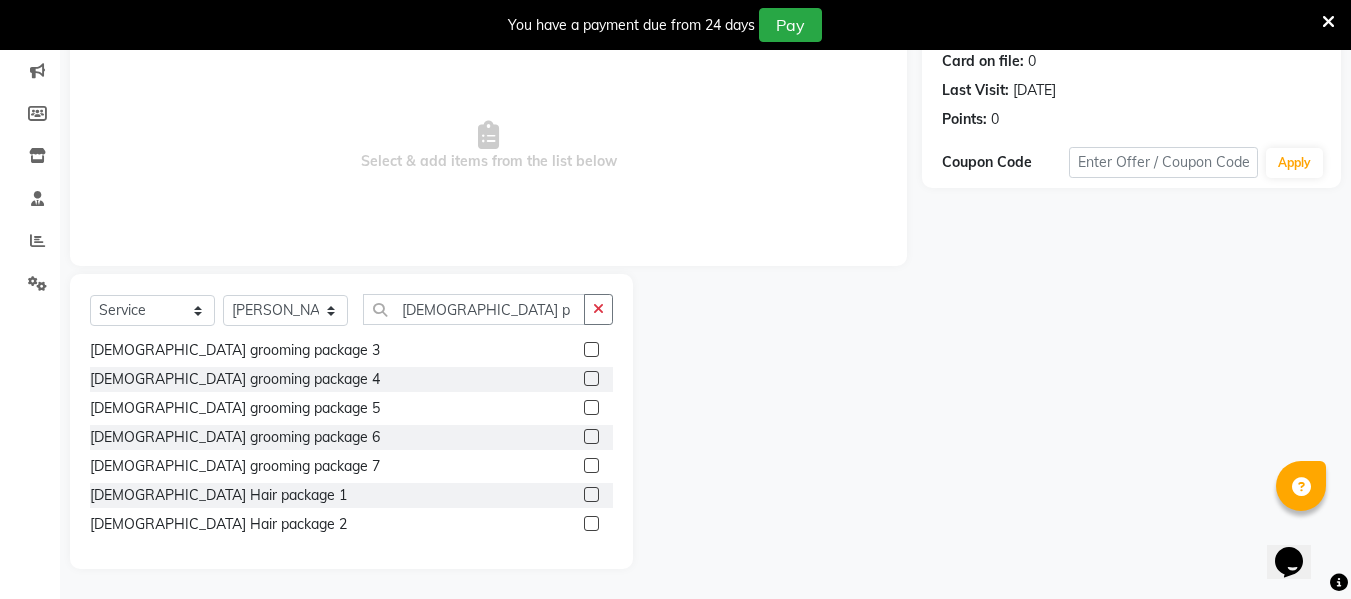 click 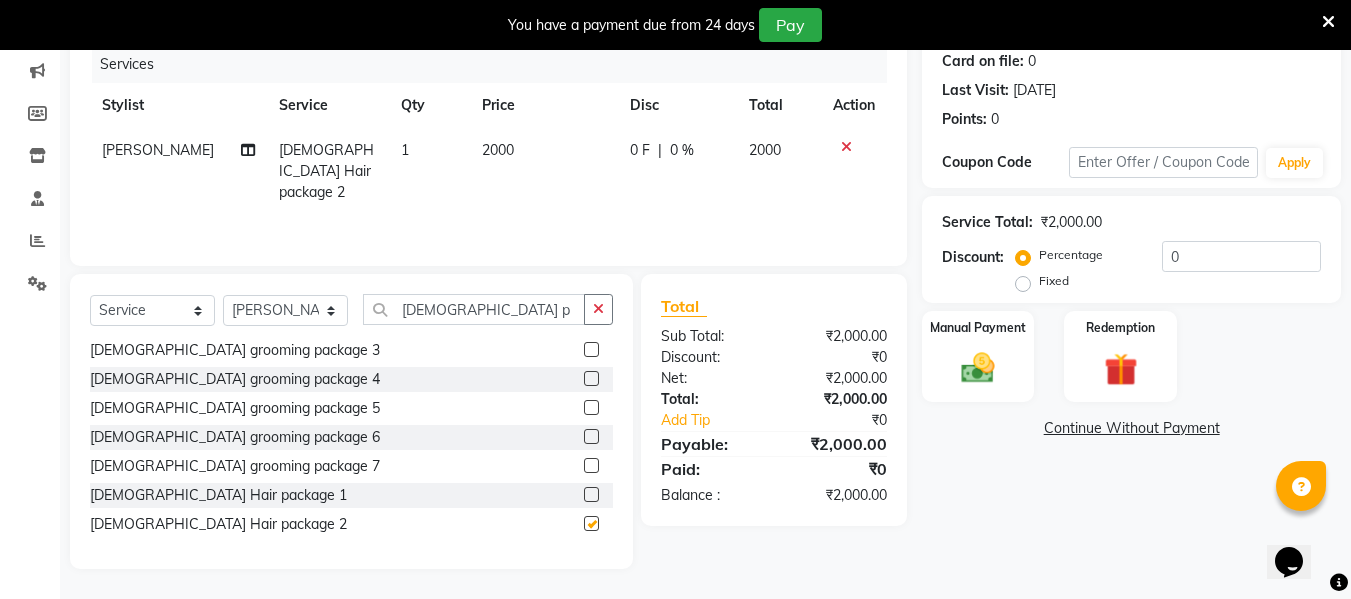 checkbox on "false" 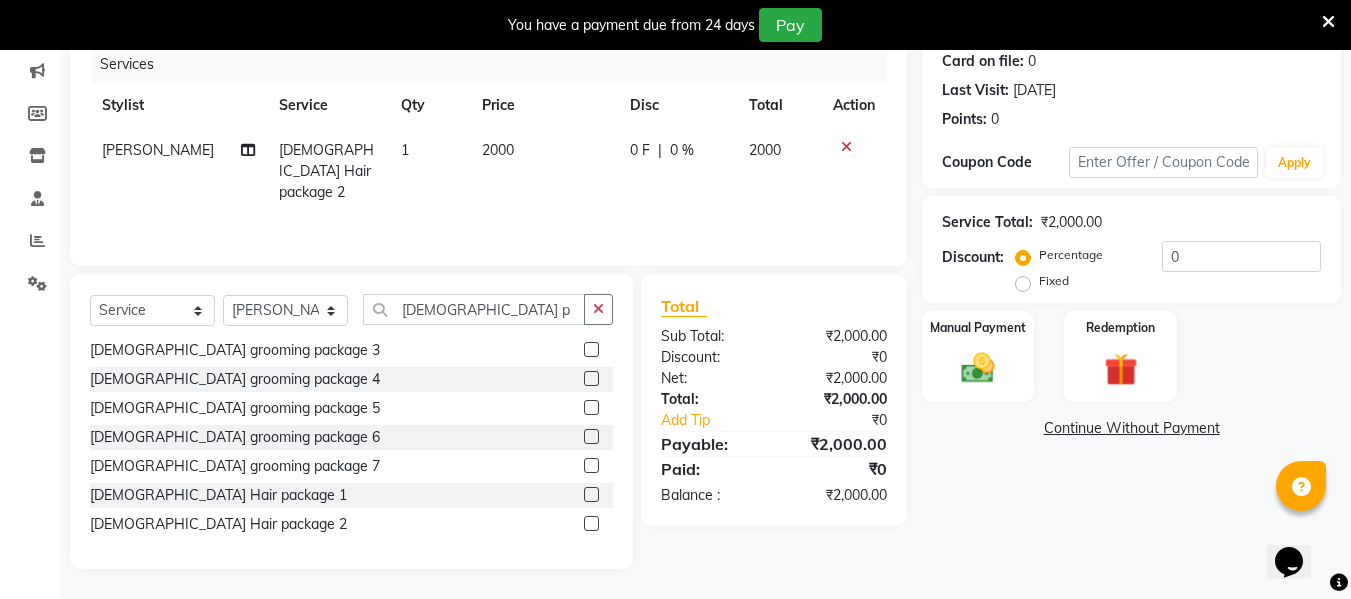 click 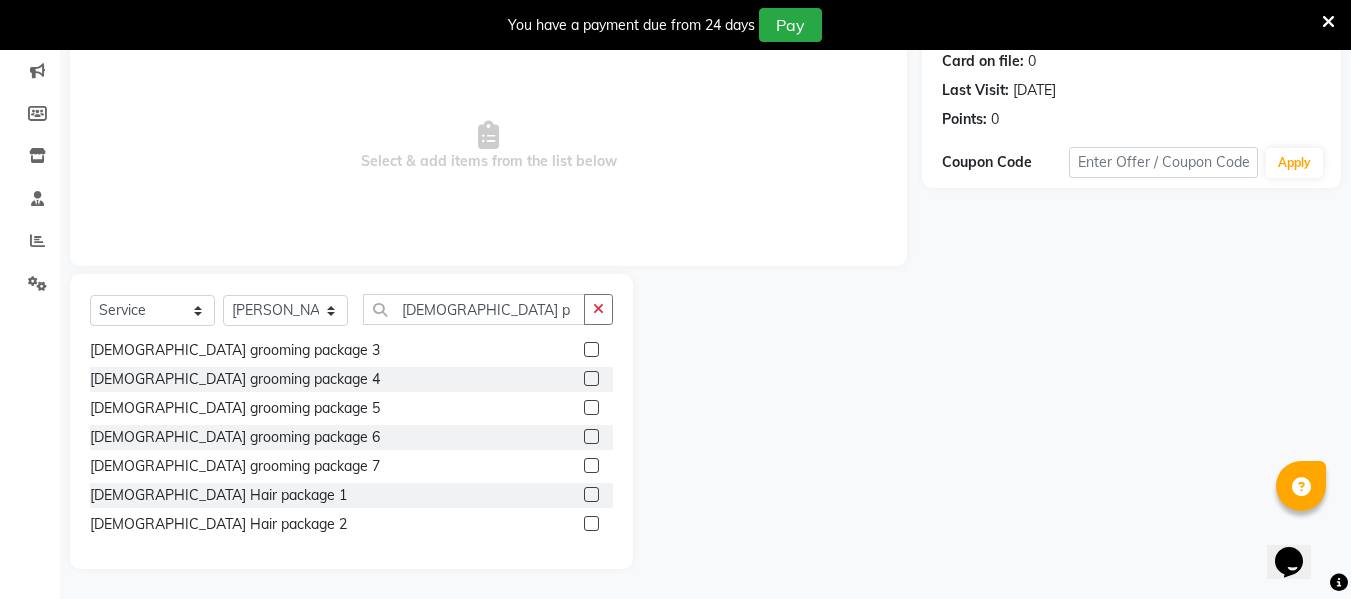click 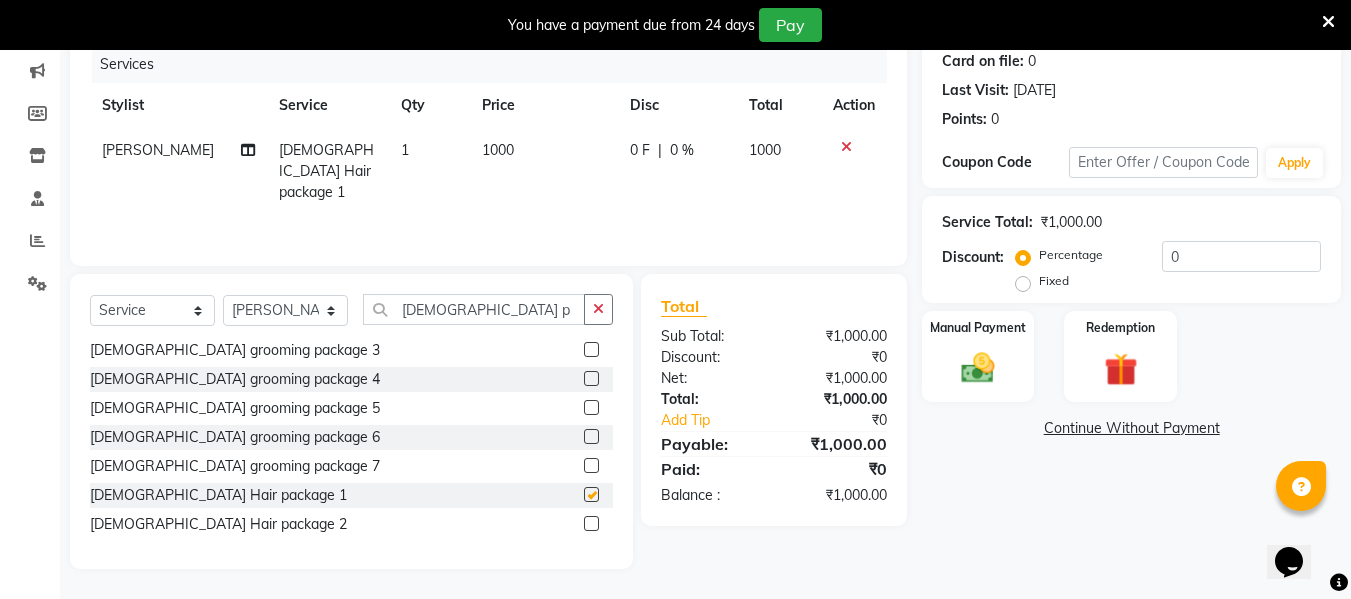 checkbox on "false" 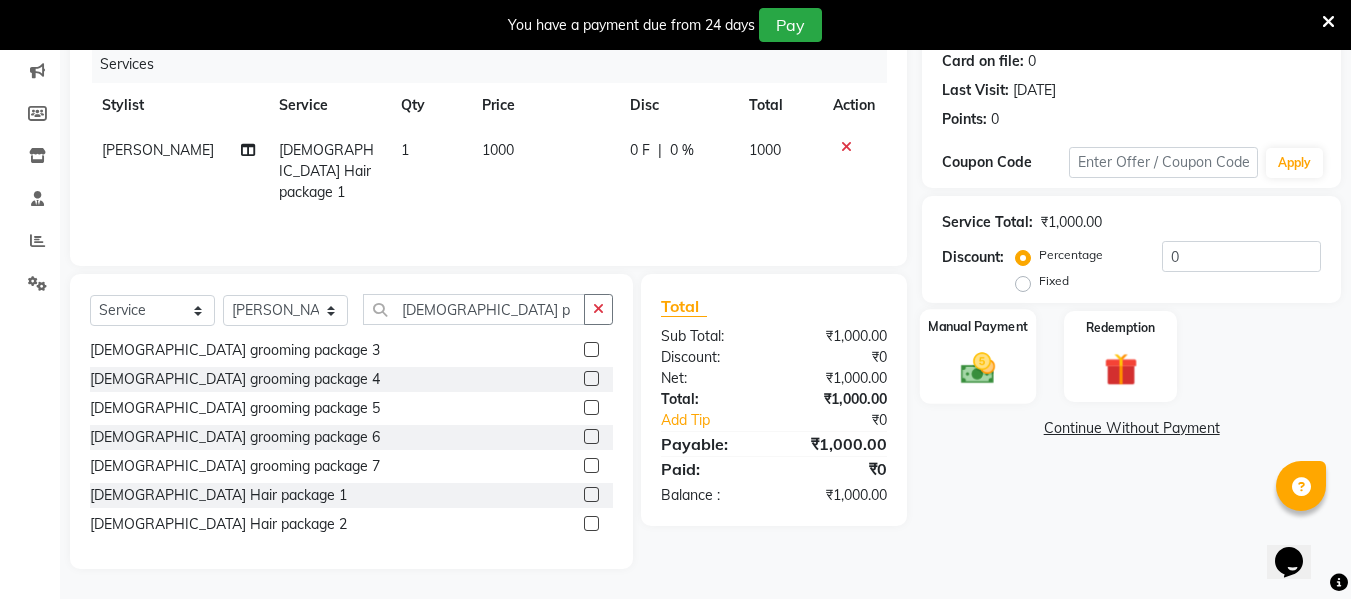 click on "Manual Payment" 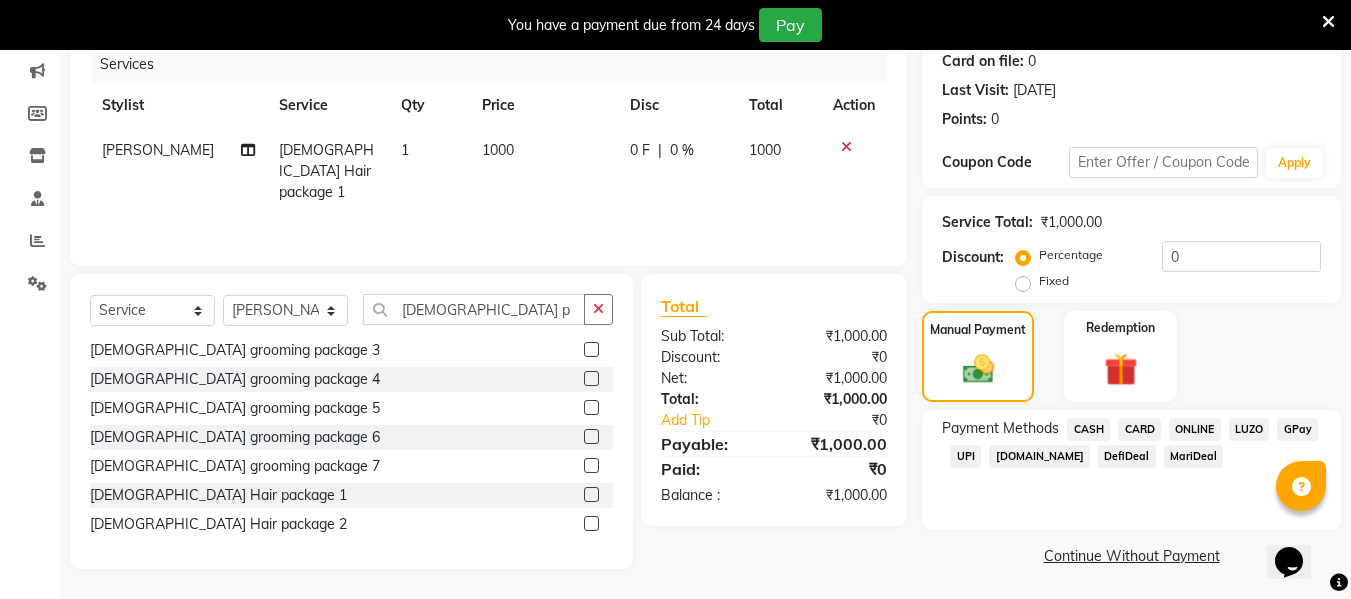 click on "ONLINE" 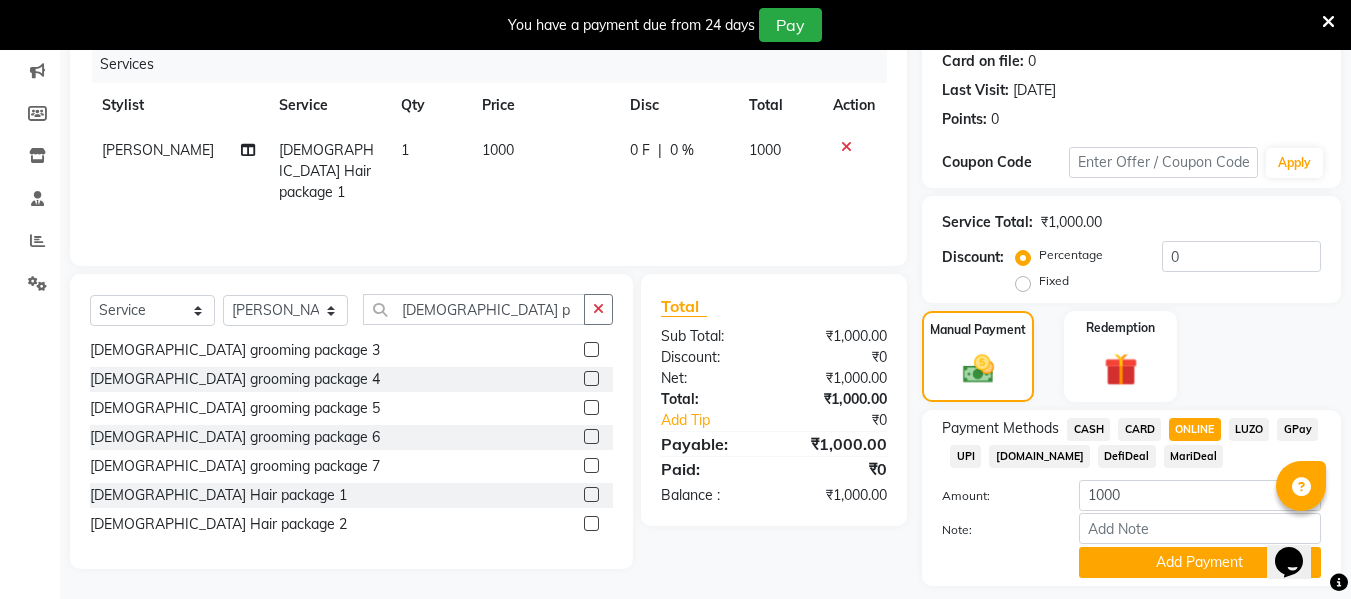 scroll, scrollTop: 310, scrollLeft: 0, axis: vertical 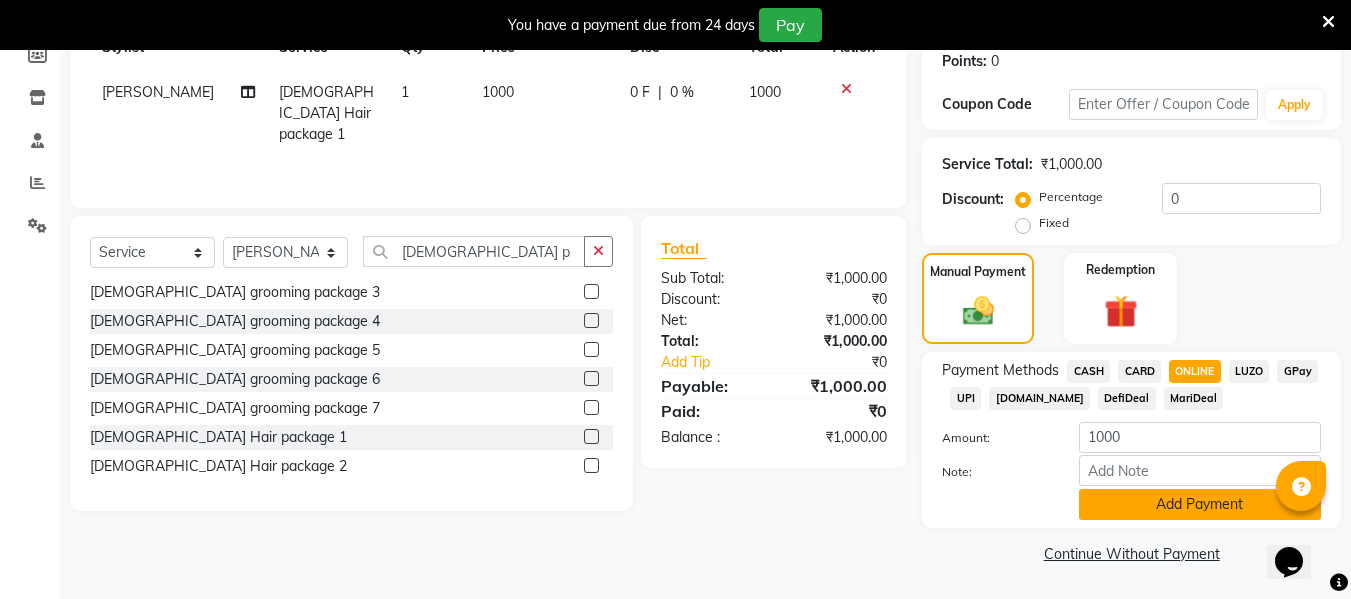 click on "Add Payment" 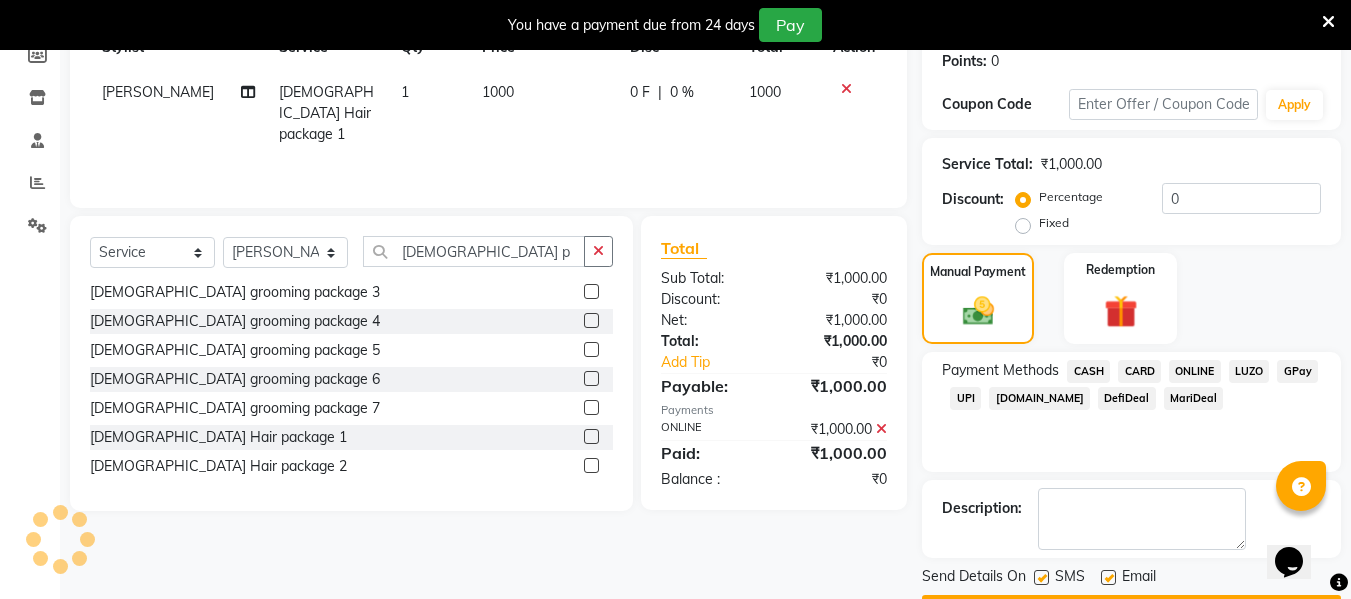 scroll, scrollTop: 367, scrollLeft: 0, axis: vertical 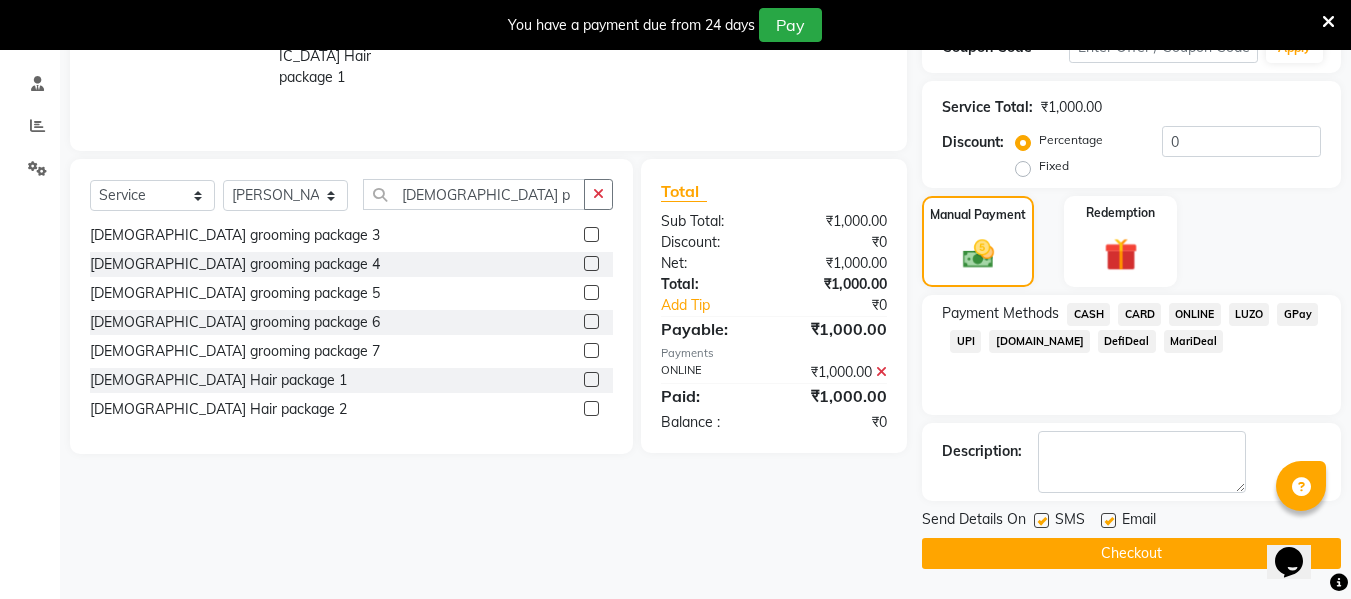 click 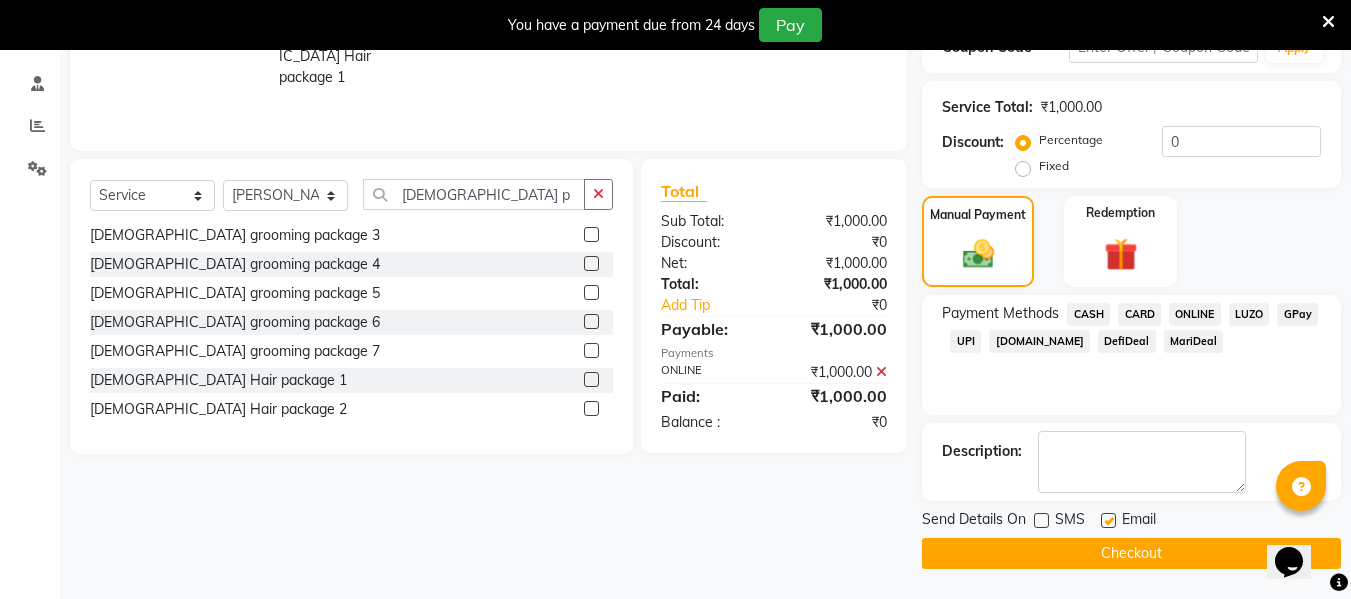 click on "SMS" 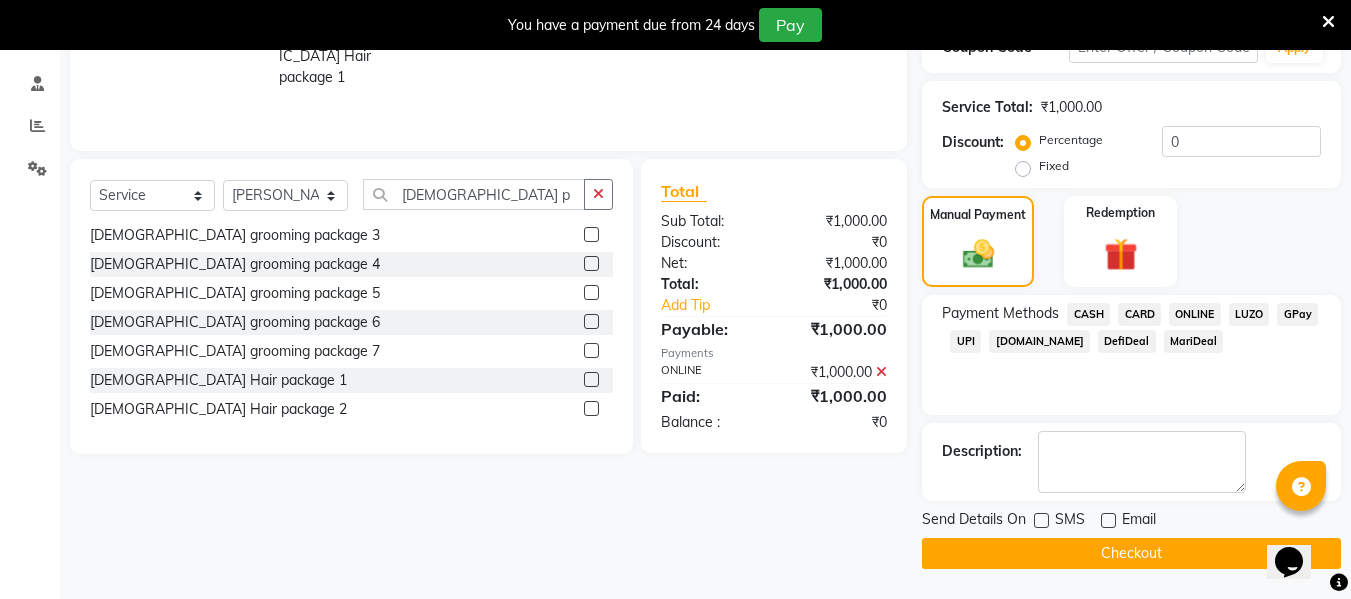 click on "Checkout" 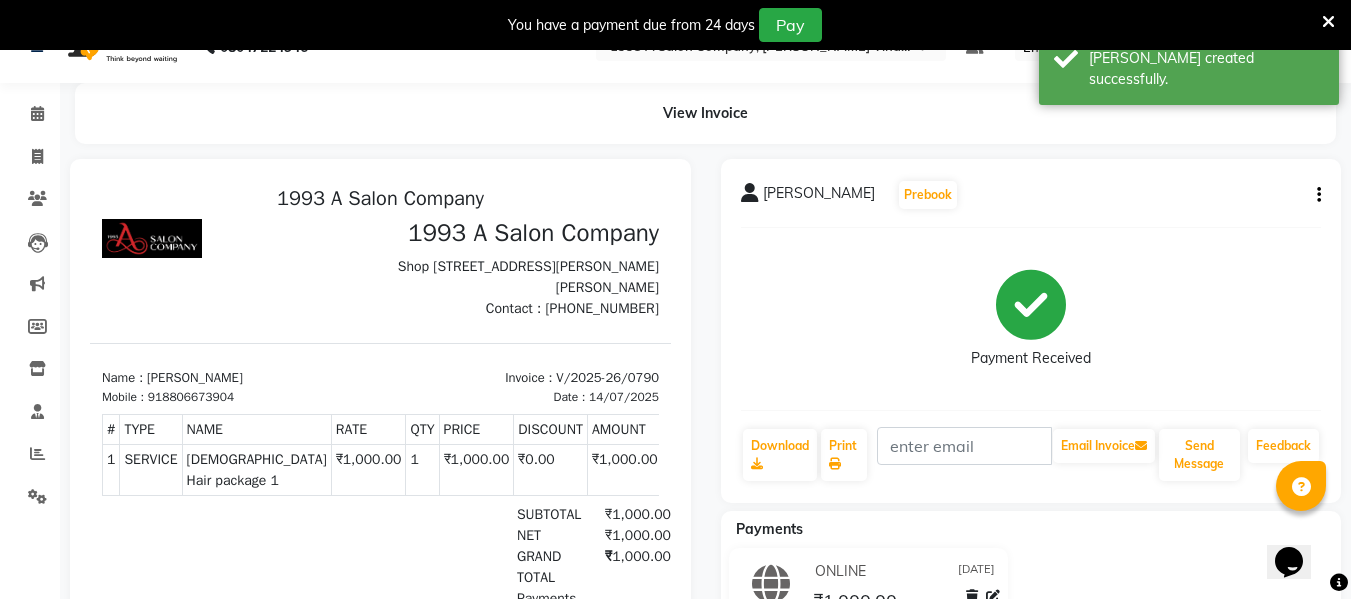scroll, scrollTop: 0, scrollLeft: 0, axis: both 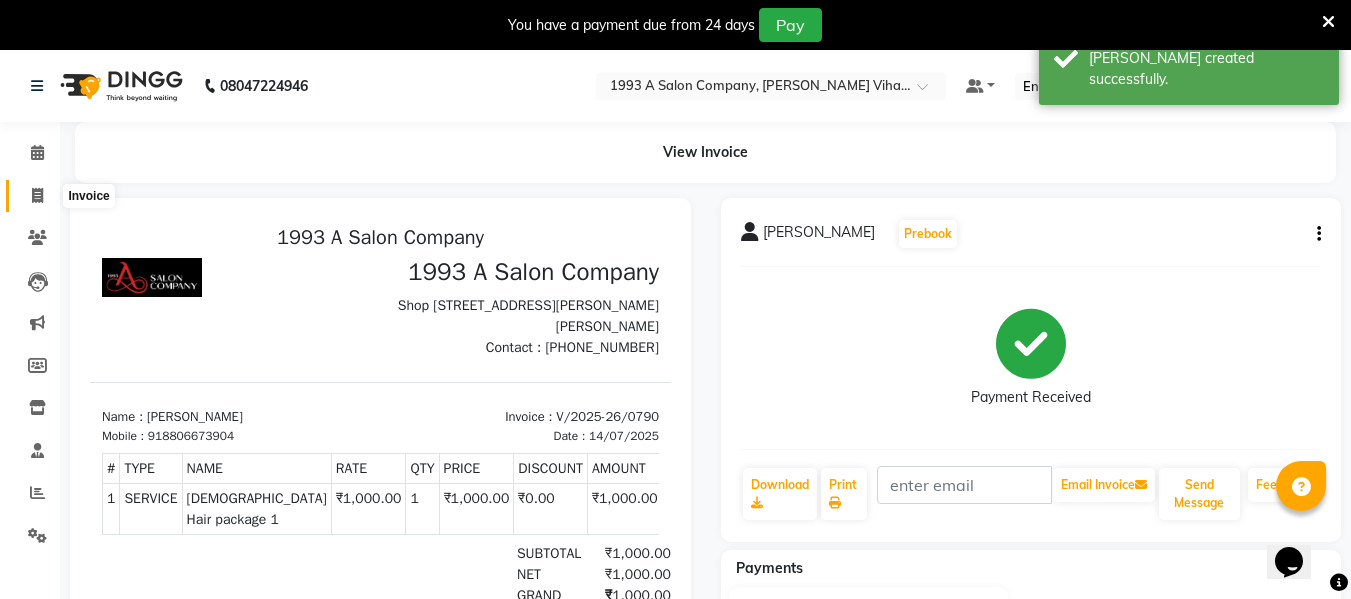 click 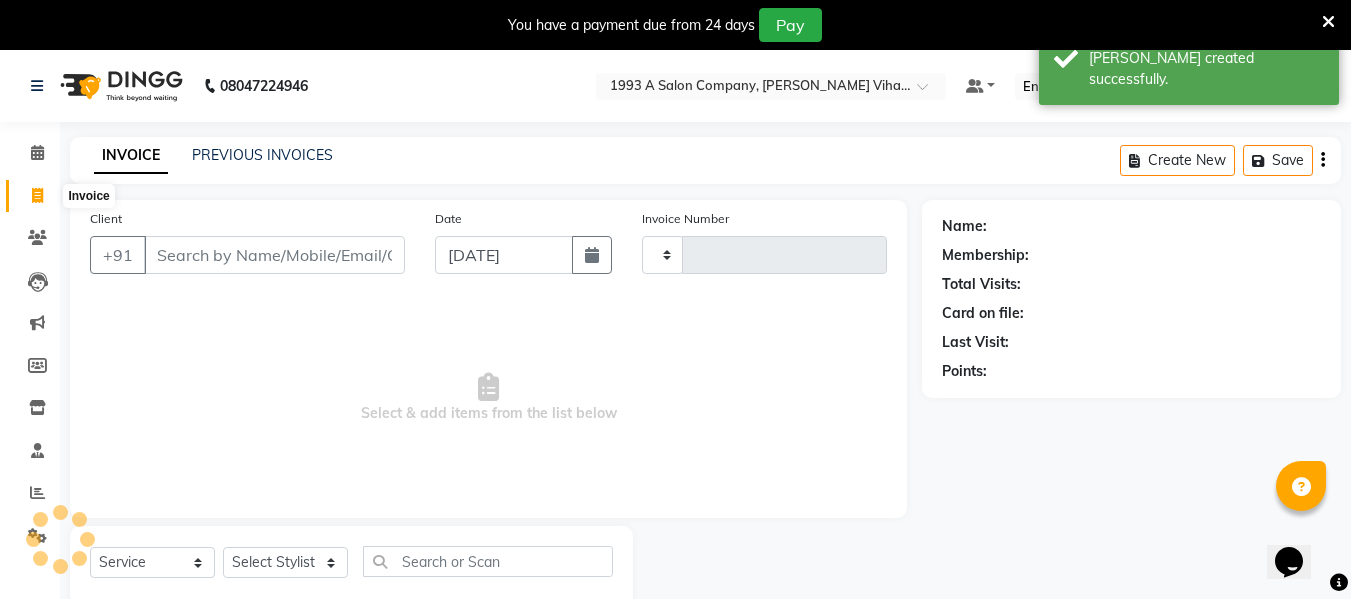 type on "0791" 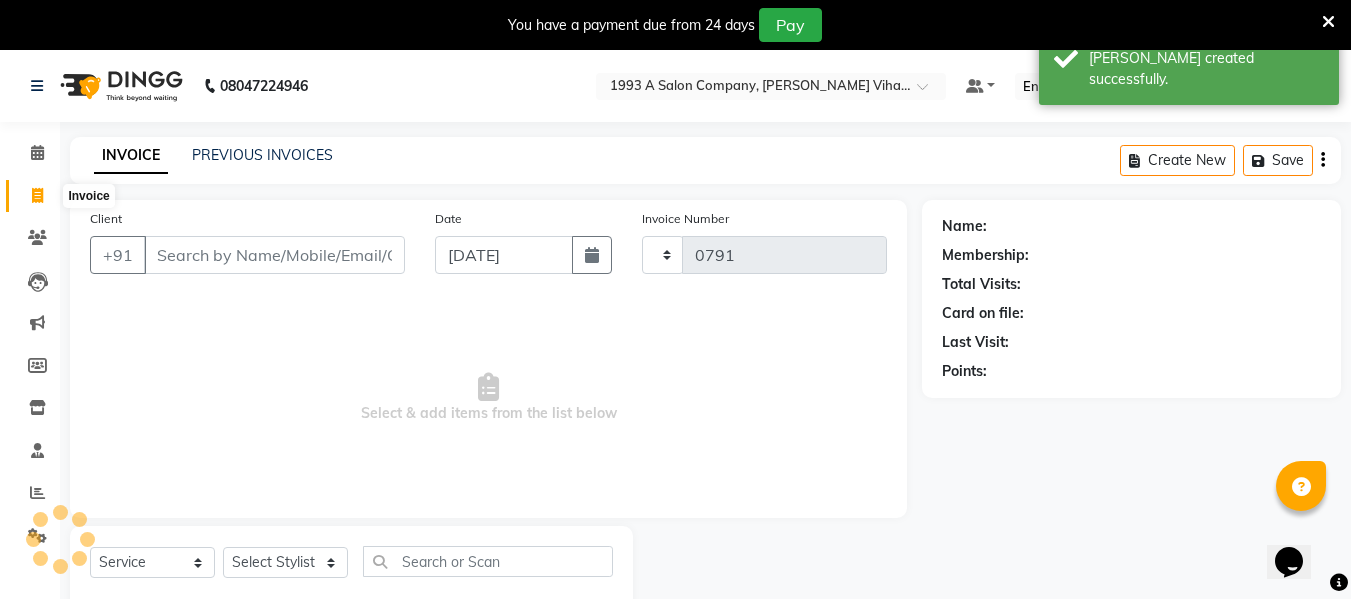 scroll, scrollTop: 52, scrollLeft: 0, axis: vertical 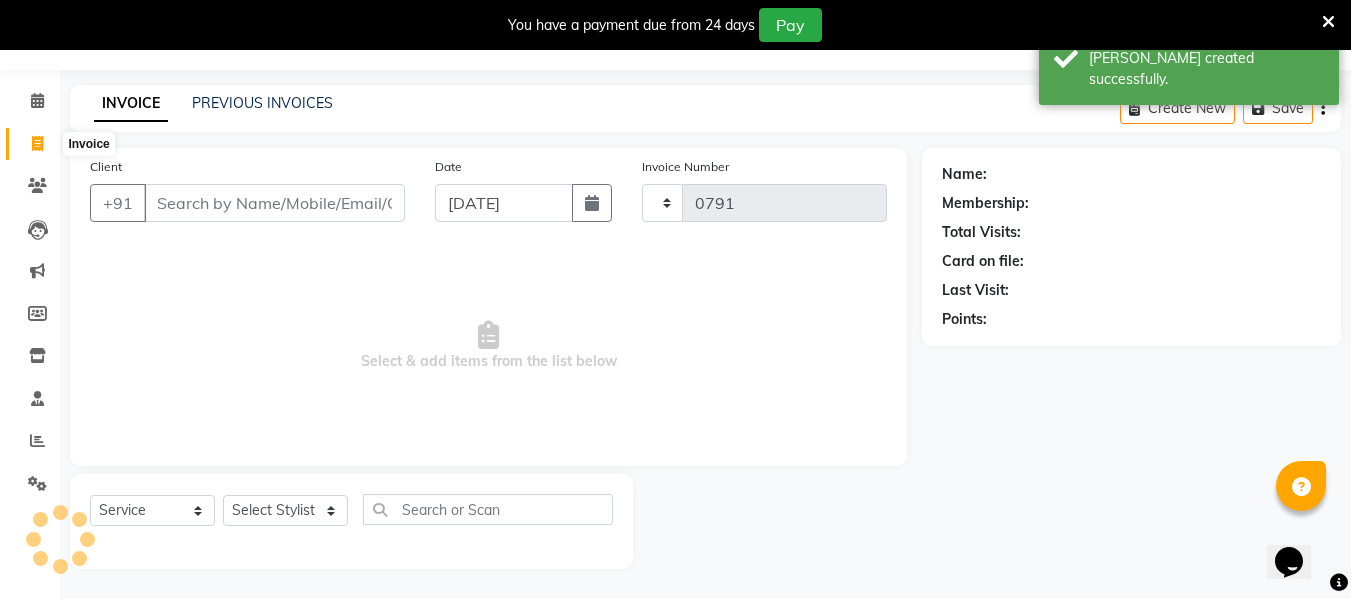 select on "4955" 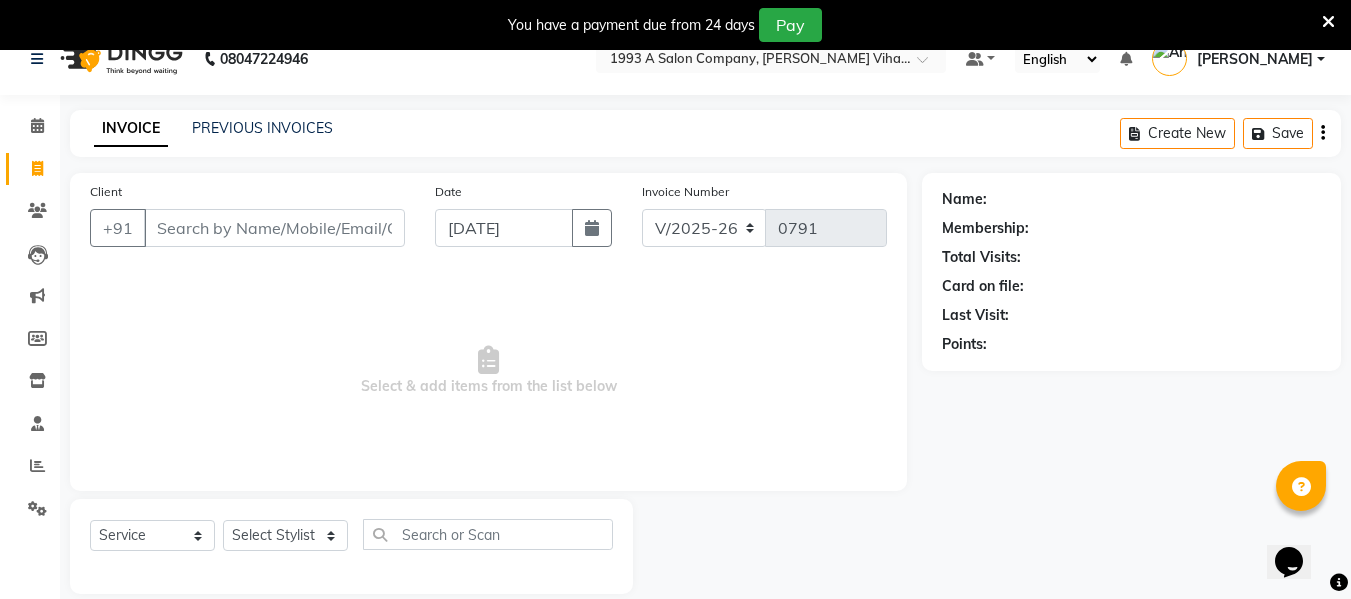 scroll, scrollTop: 52, scrollLeft: 0, axis: vertical 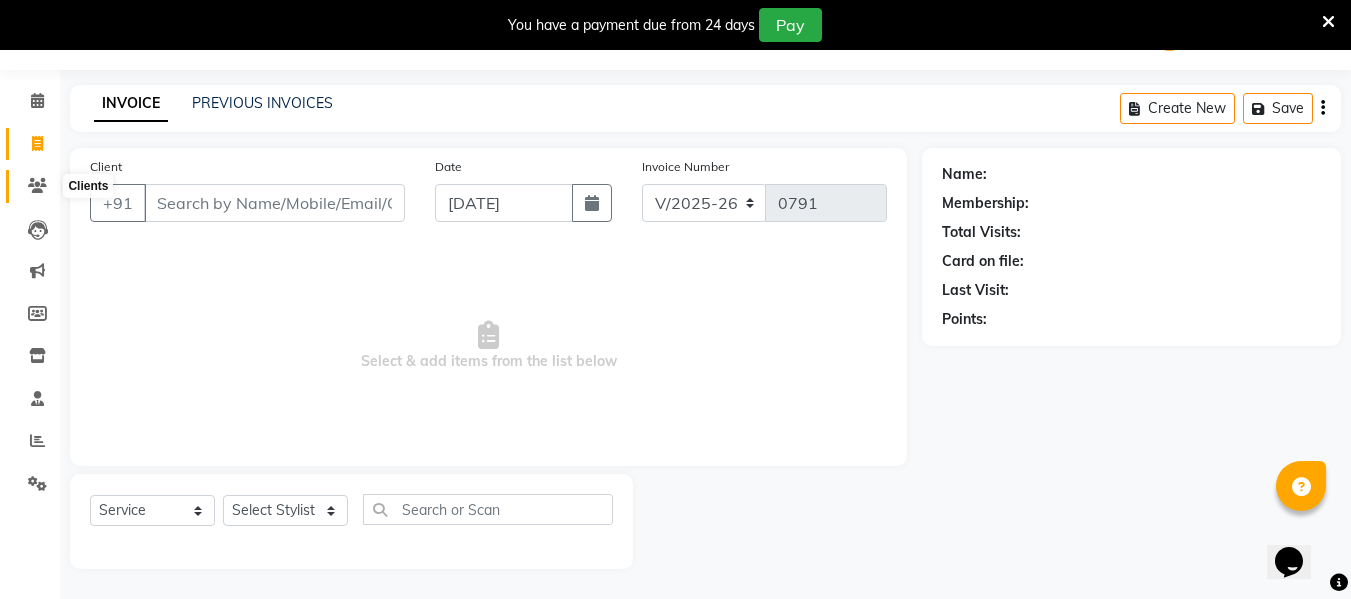 click 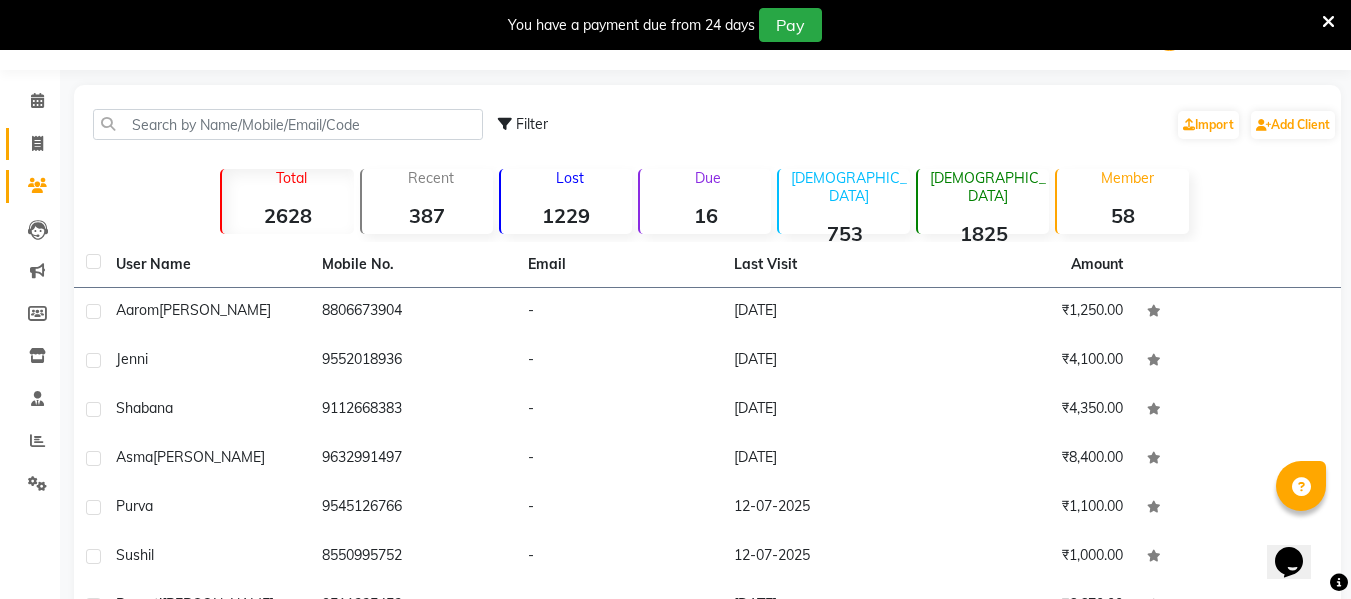 click on "Invoice" 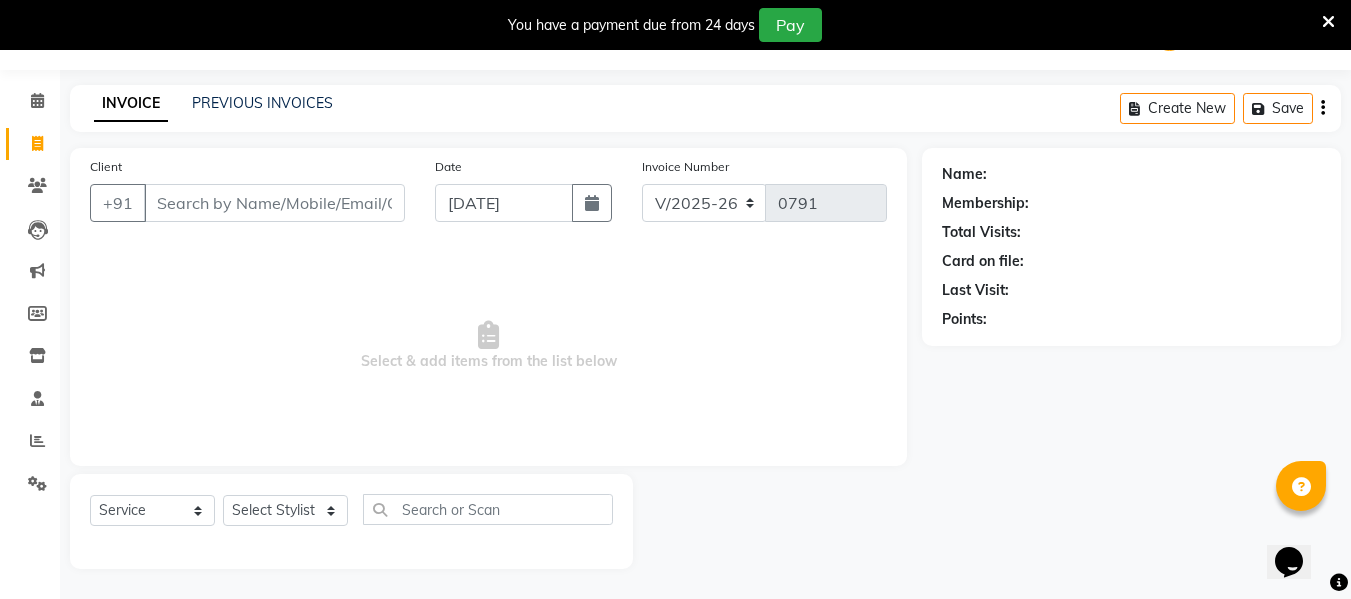 click on "Client" at bounding box center (274, 203) 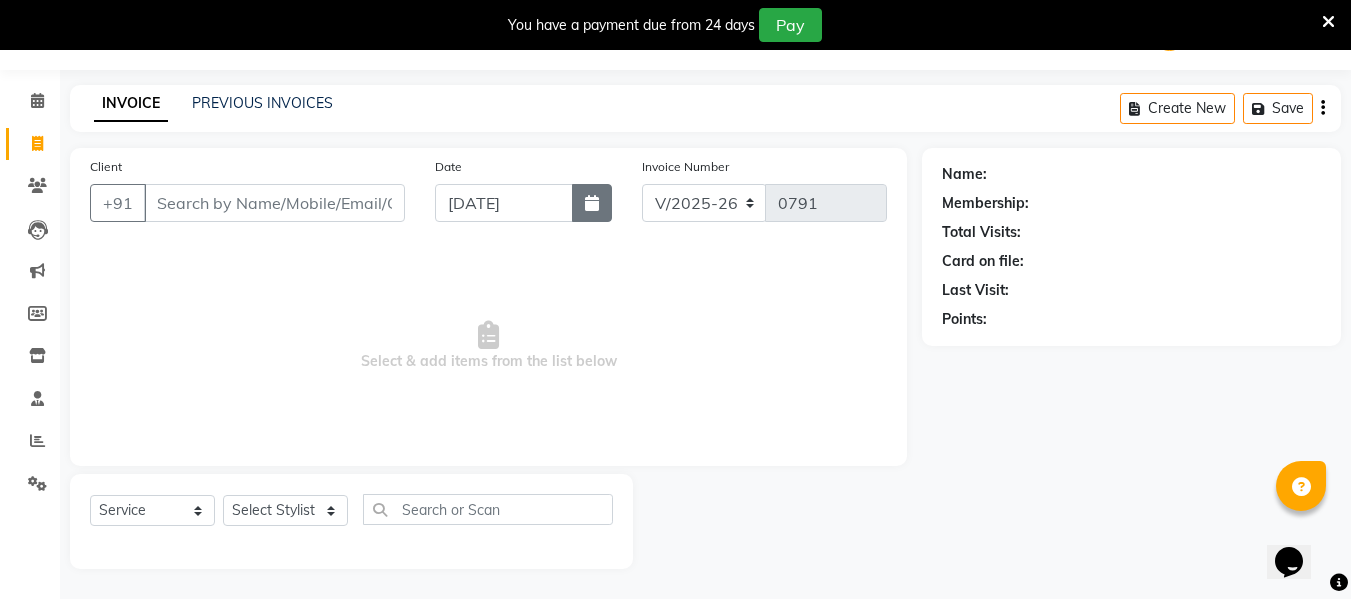 click 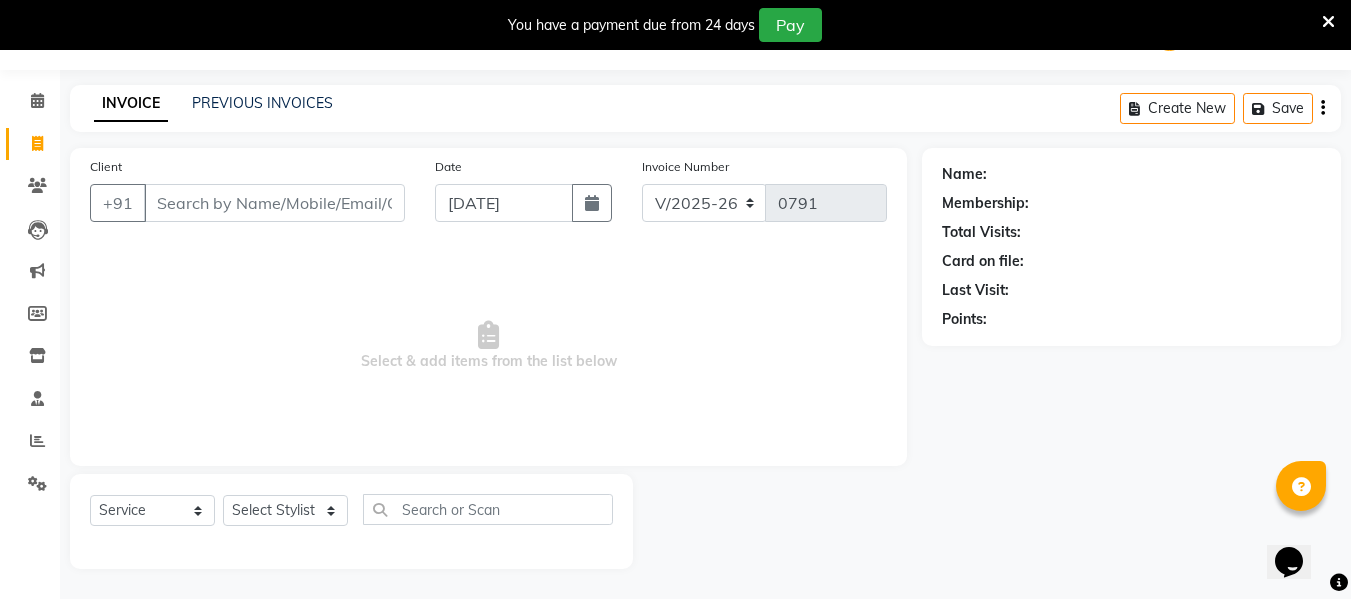 select on "7" 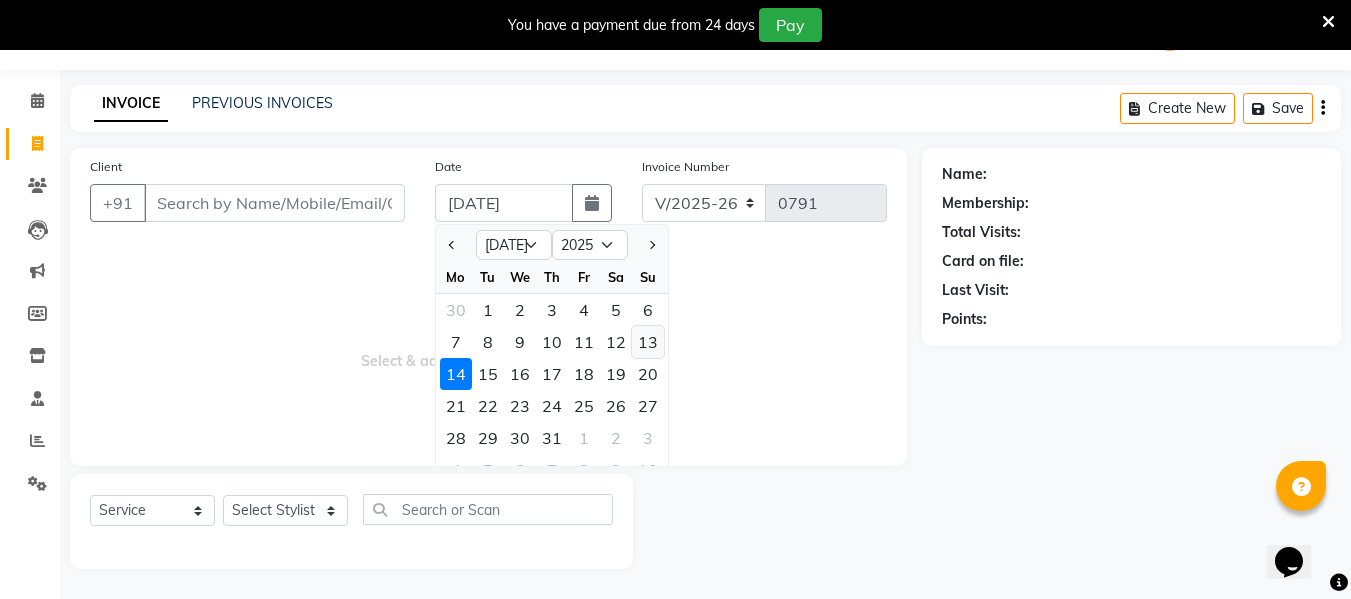 click on "13" 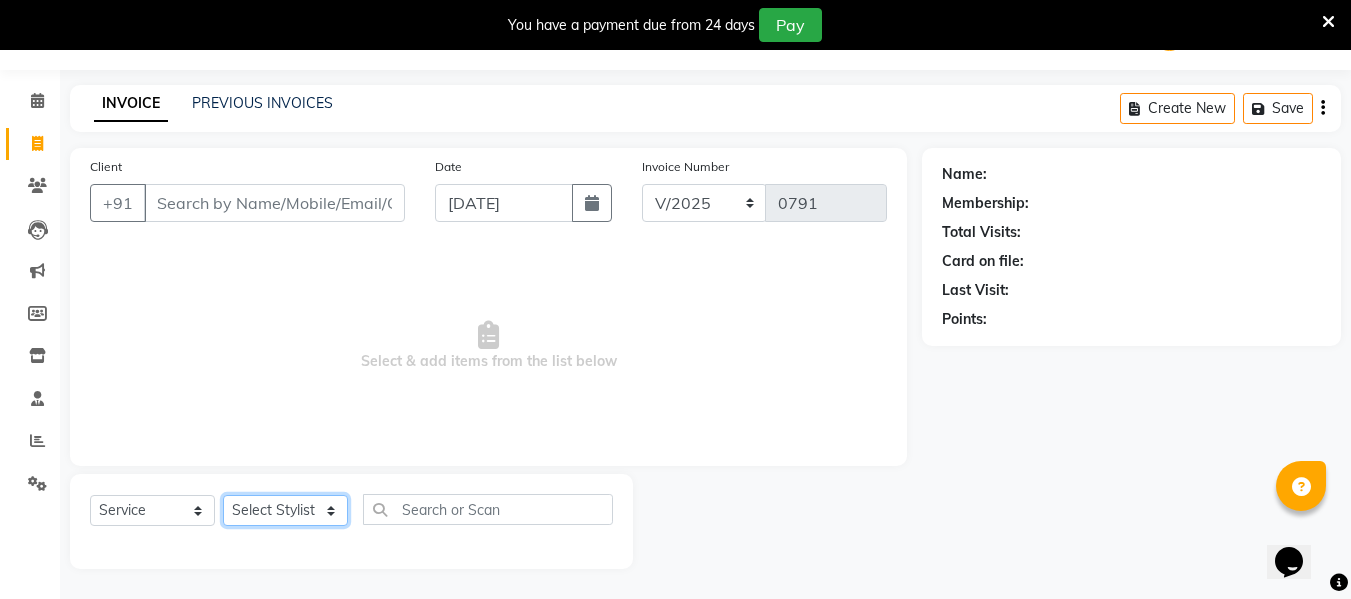 drag, startPoint x: 315, startPoint y: 504, endPoint x: 300, endPoint y: 504, distance: 15 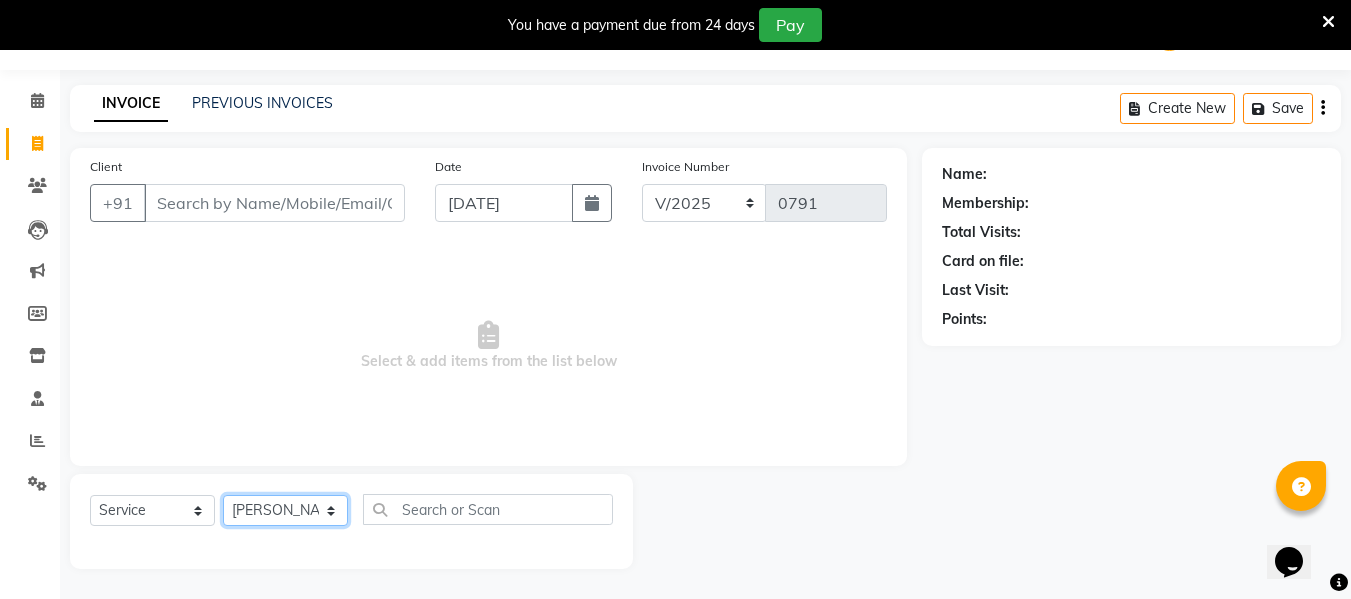 click on "Select Stylist [PERSON_NAME] [PERSON_NAME] [PERSON_NAME]  [PERSON_NAME] Rakhi Mandal  Shanti Palkonda Training Department" 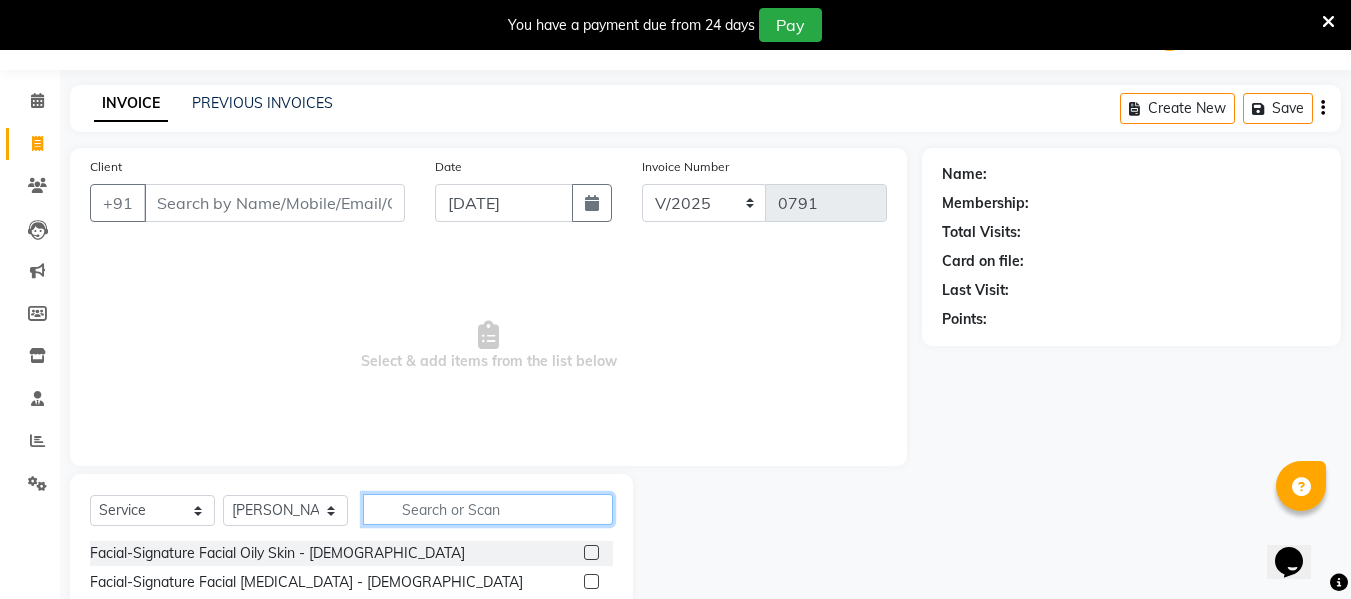 click 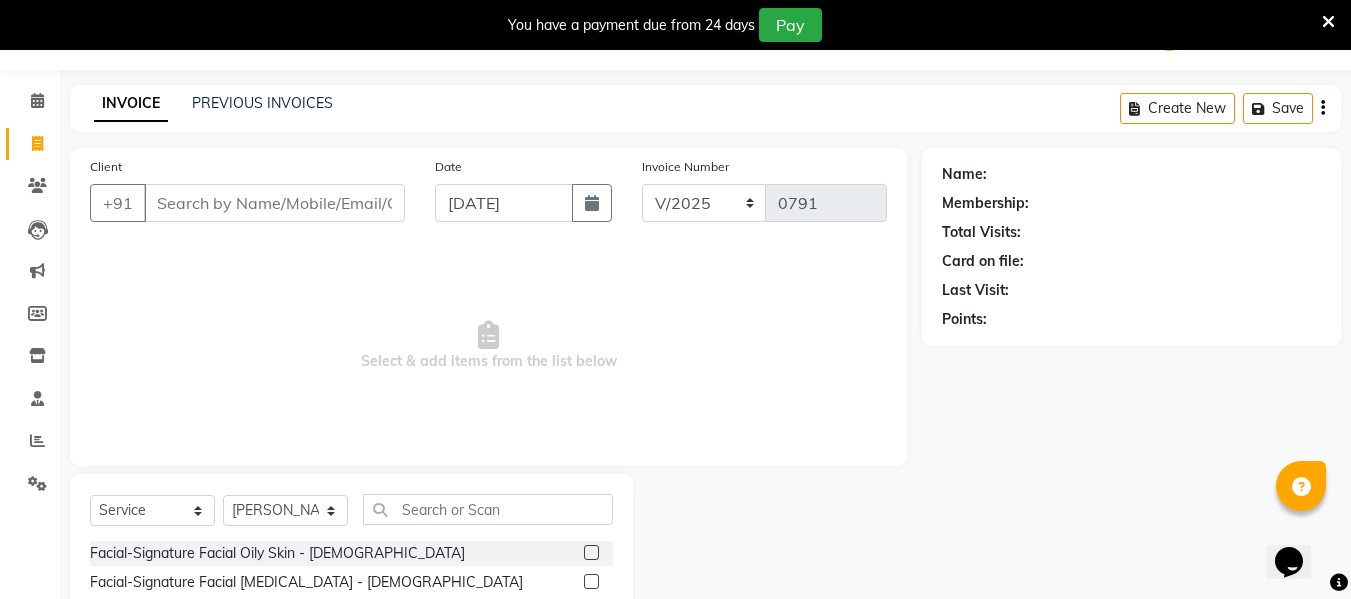 click on "Select  Service  Product  Membership  Package Voucher Prepaid Gift Card  Select Stylist [PERSON_NAME] [PERSON_NAME] [PERSON_NAME]  [PERSON_NAME] Rakhi Mandal  Shanti Palkonda Training Department" 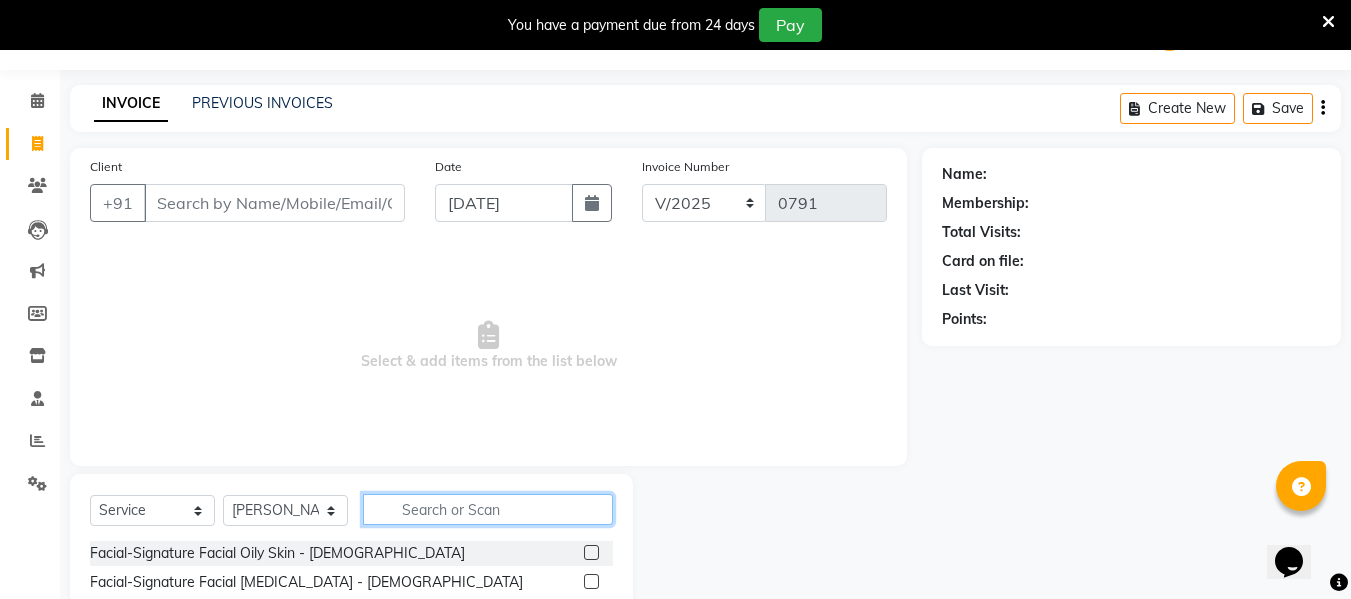 click 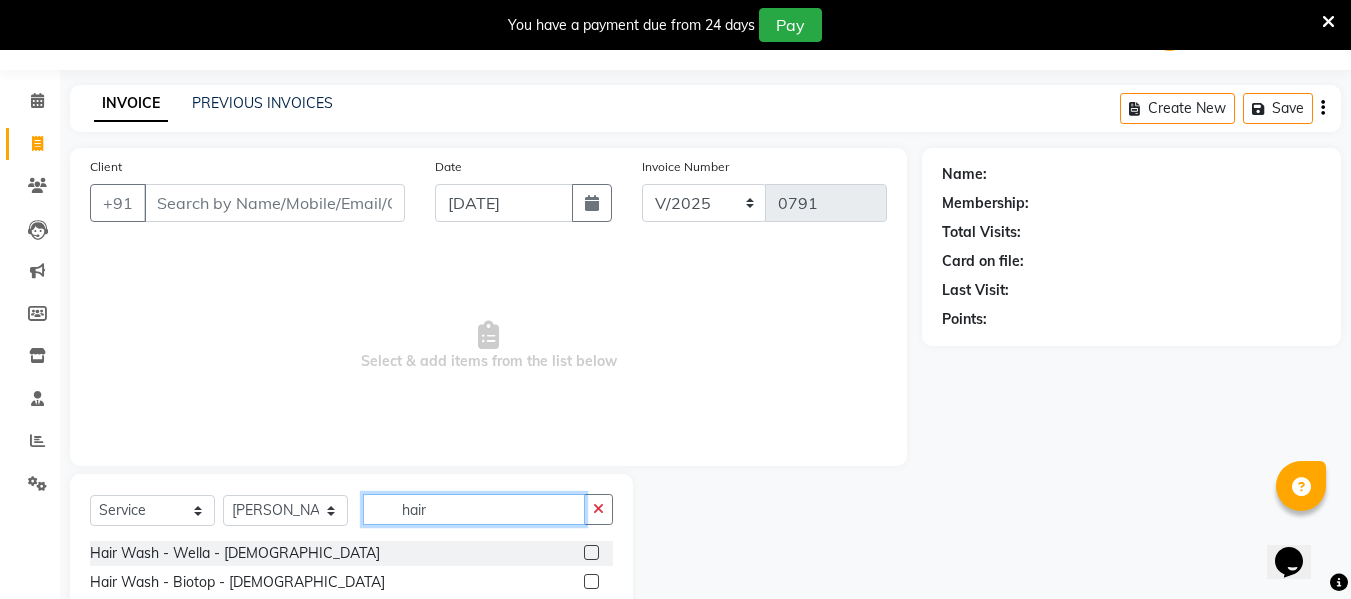 type on "hair" 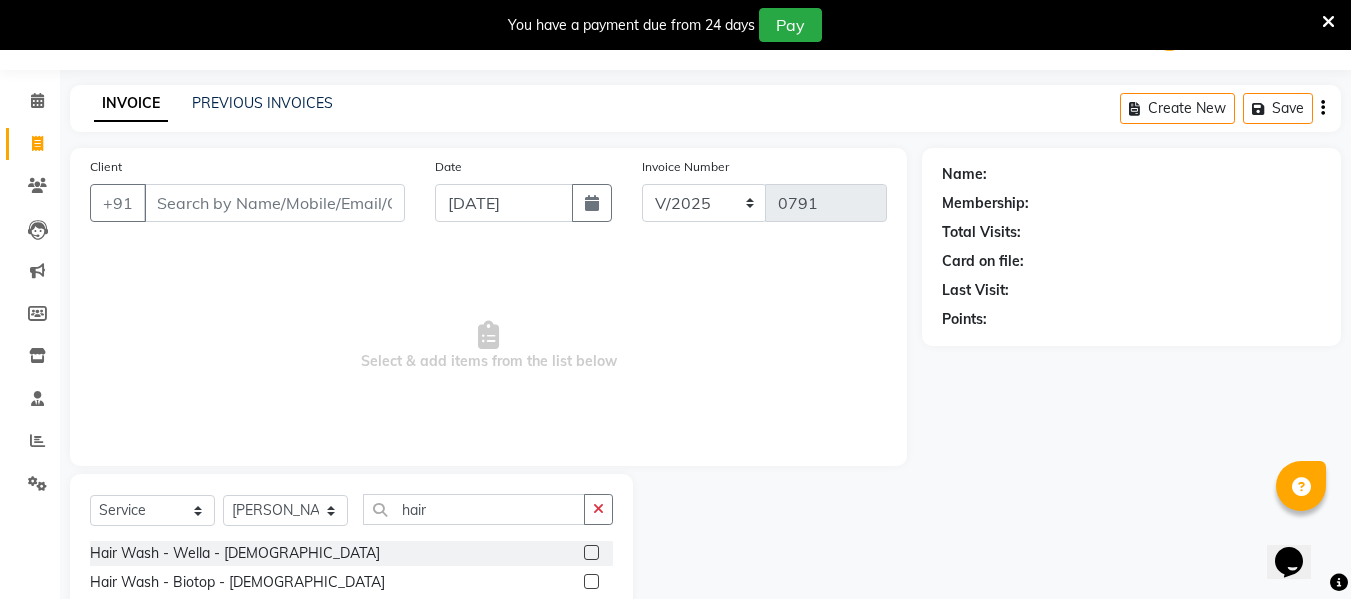 click 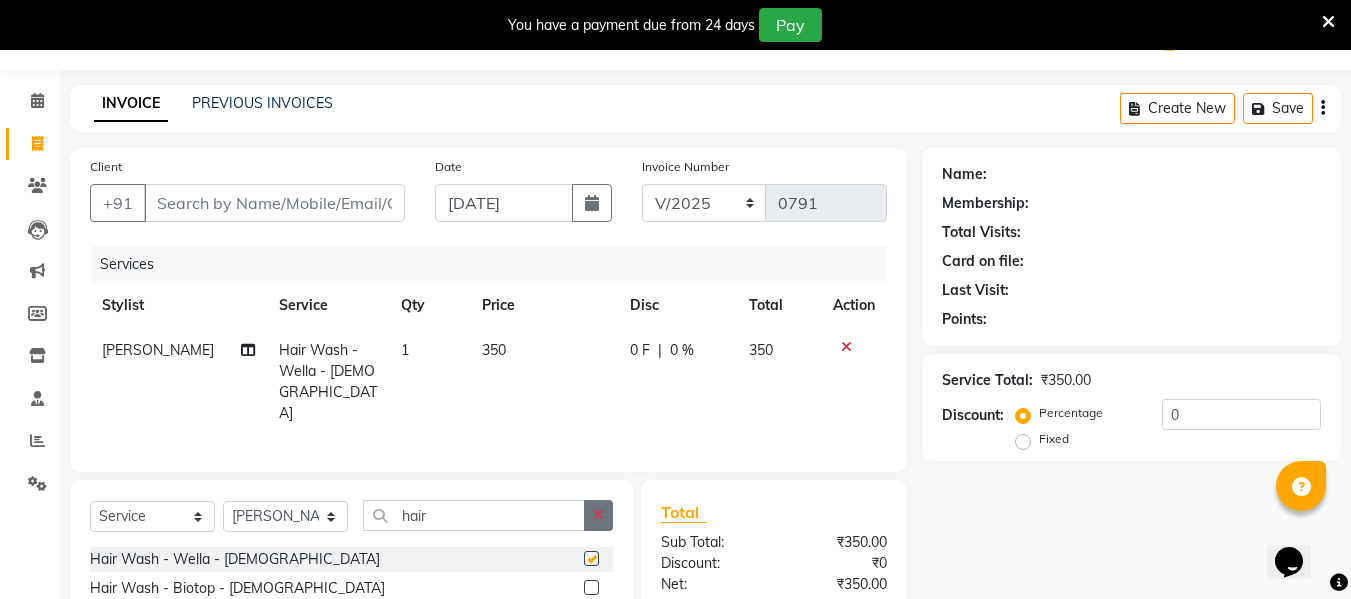 checkbox on "false" 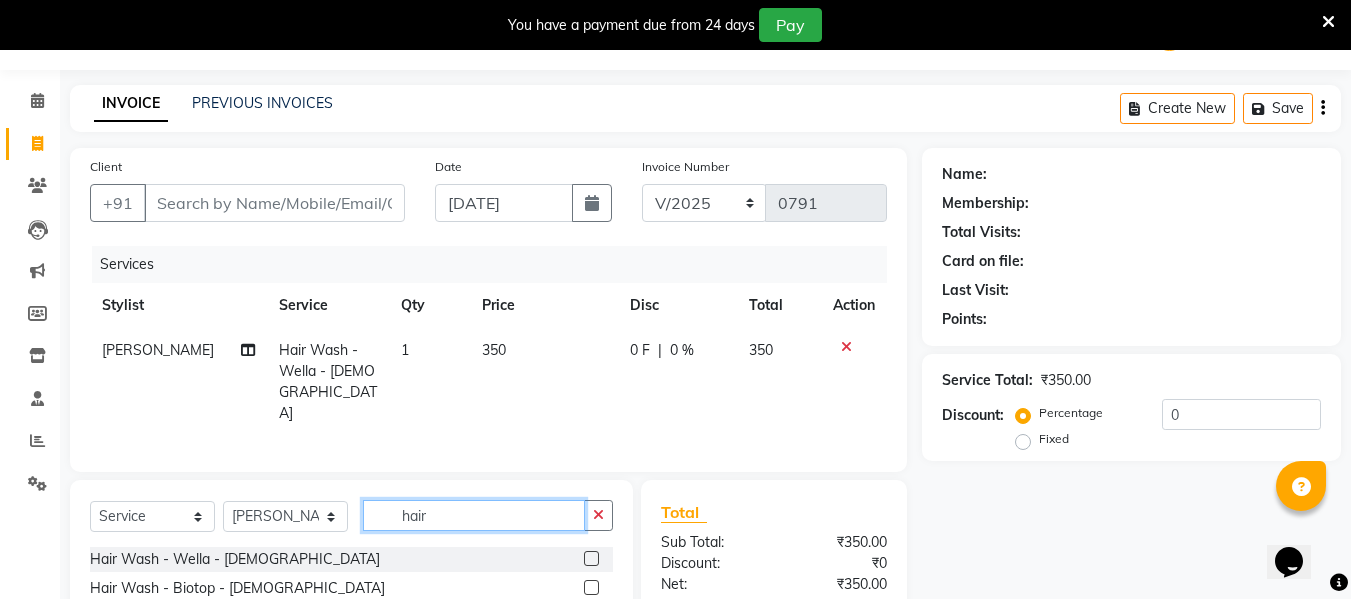 click on "hair" 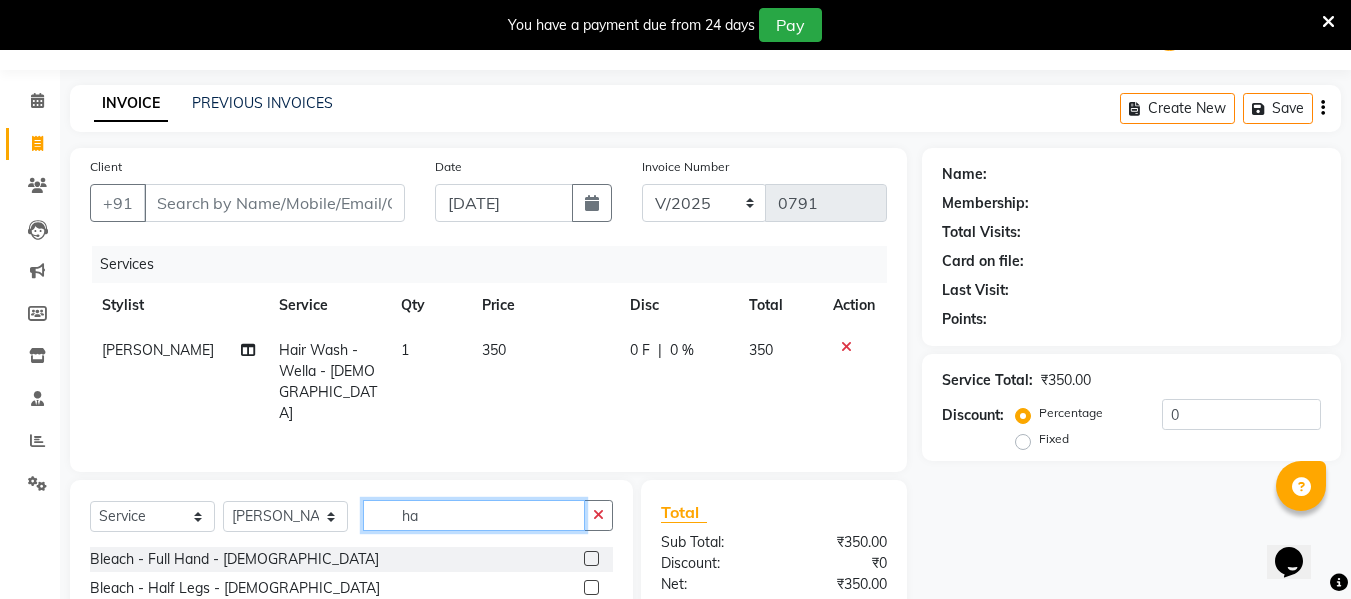 type on "h" 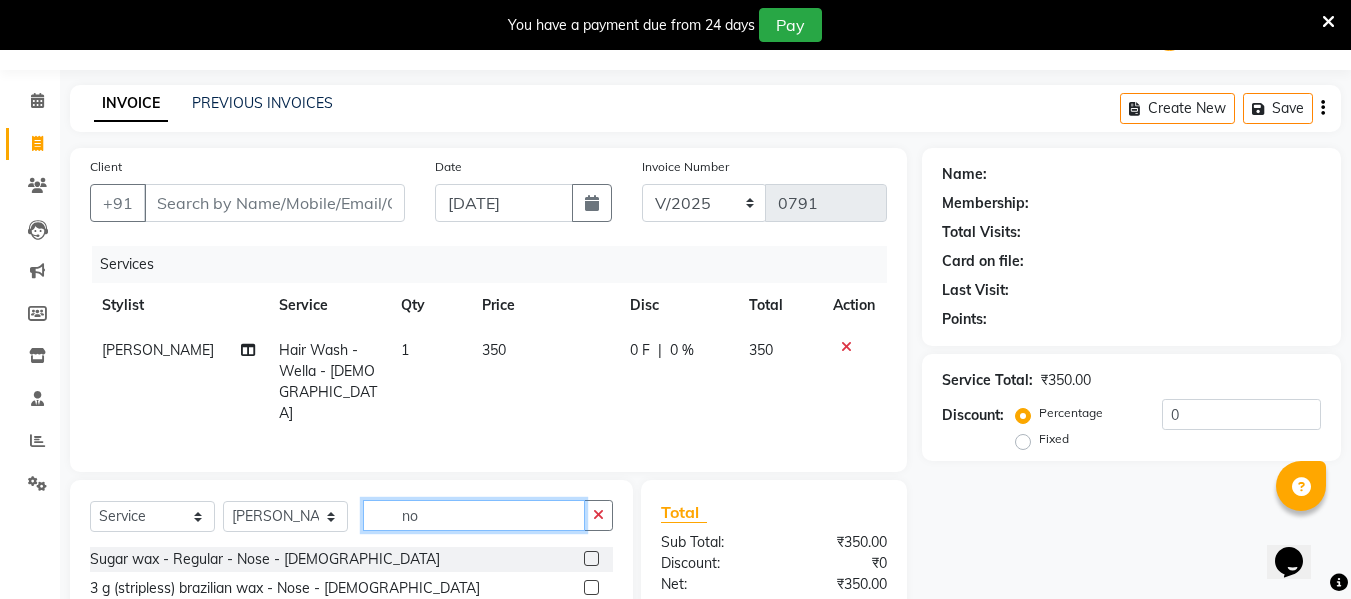 type on "n" 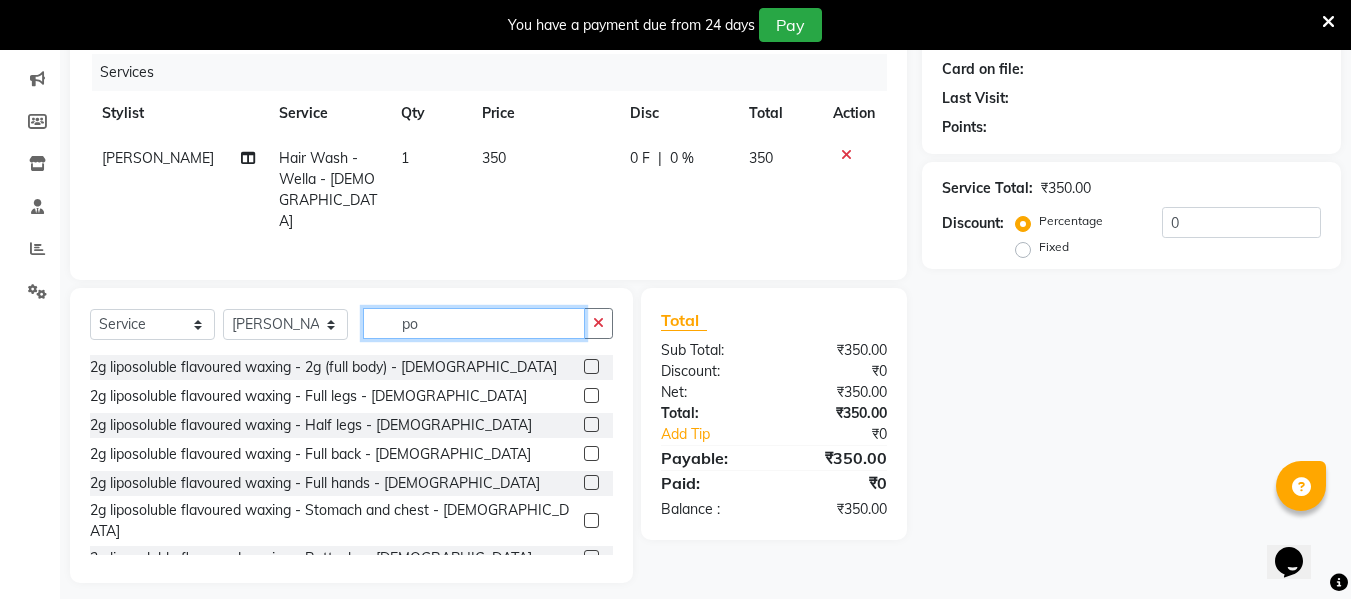 scroll, scrollTop: 252, scrollLeft: 0, axis: vertical 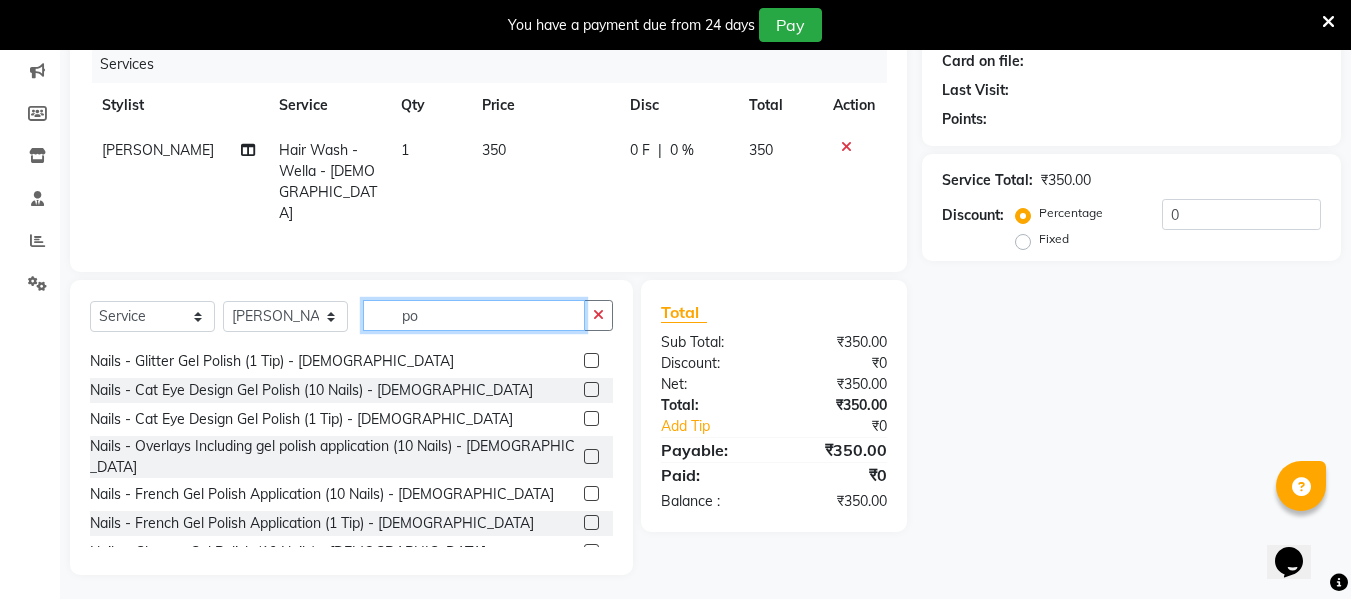 click on "po" 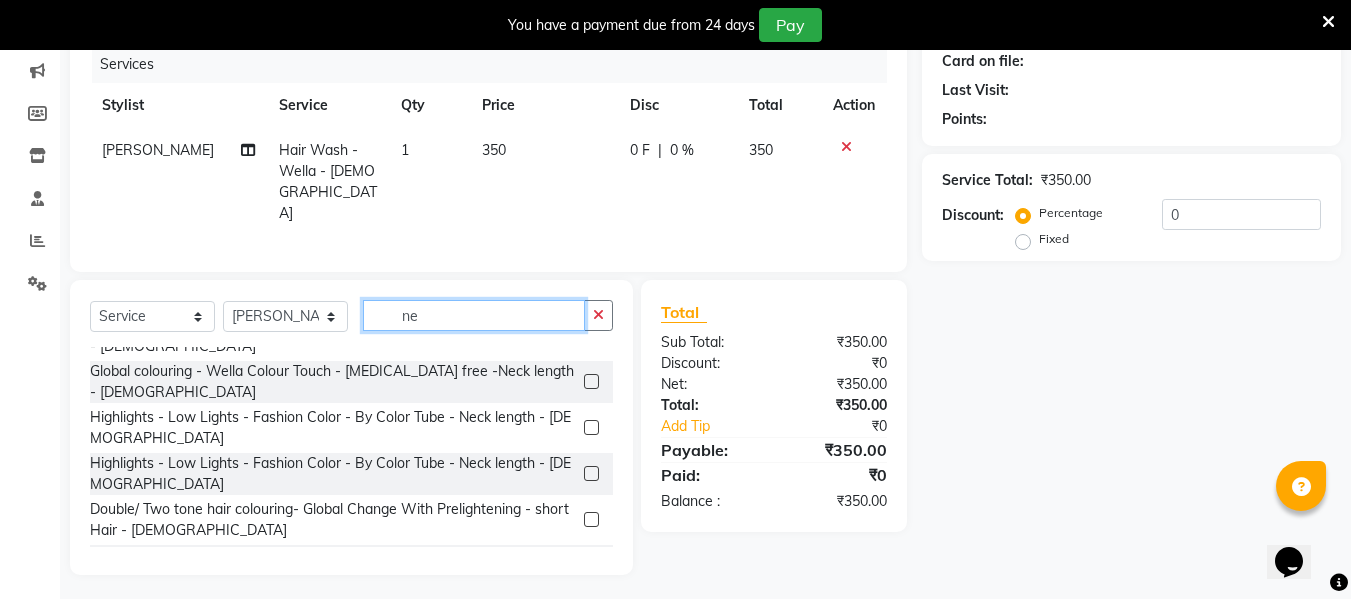 scroll, scrollTop: 0, scrollLeft: 0, axis: both 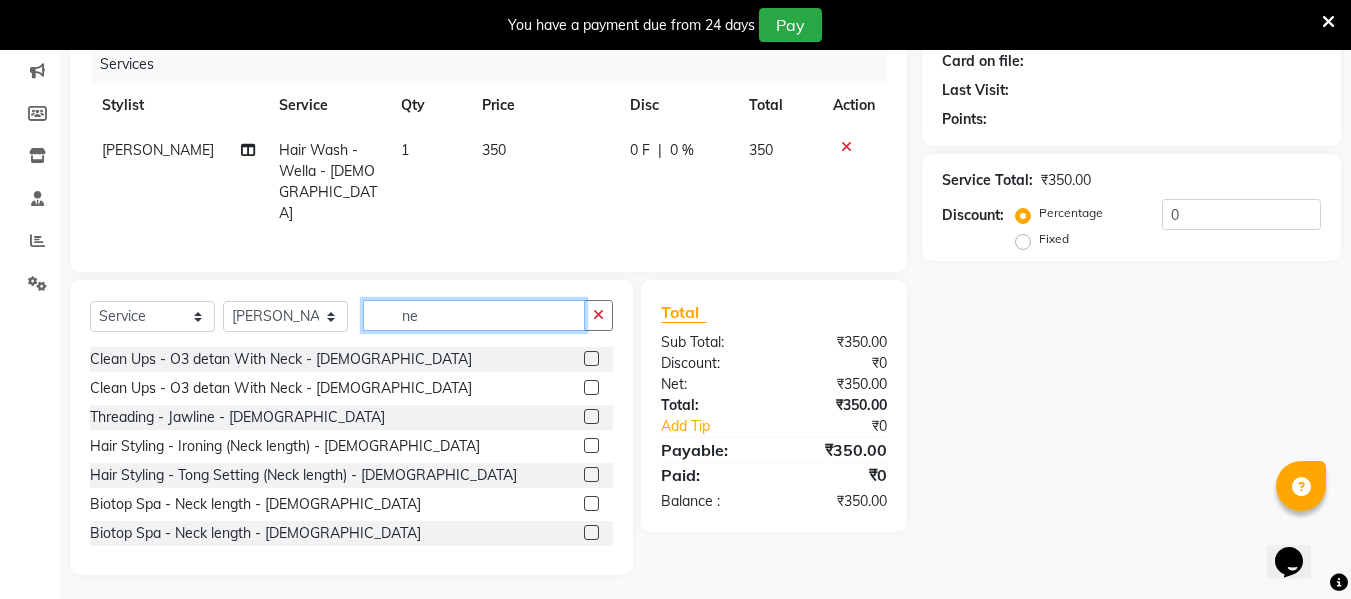 type on "n" 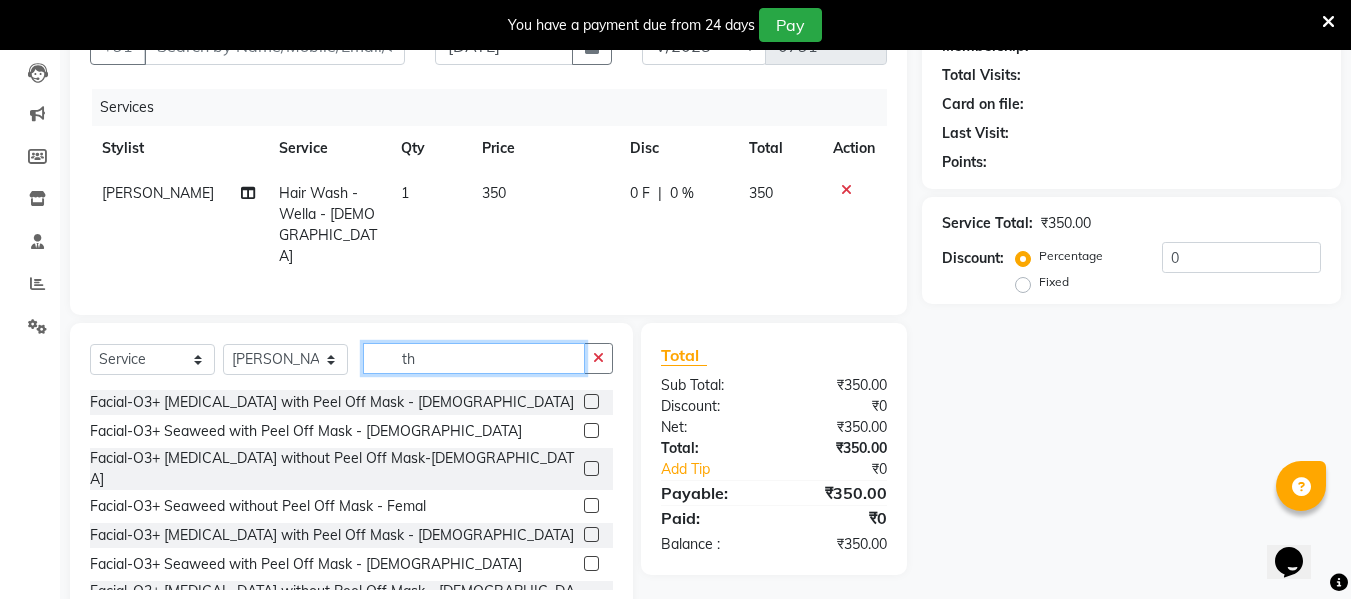 scroll, scrollTop: 252, scrollLeft: 0, axis: vertical 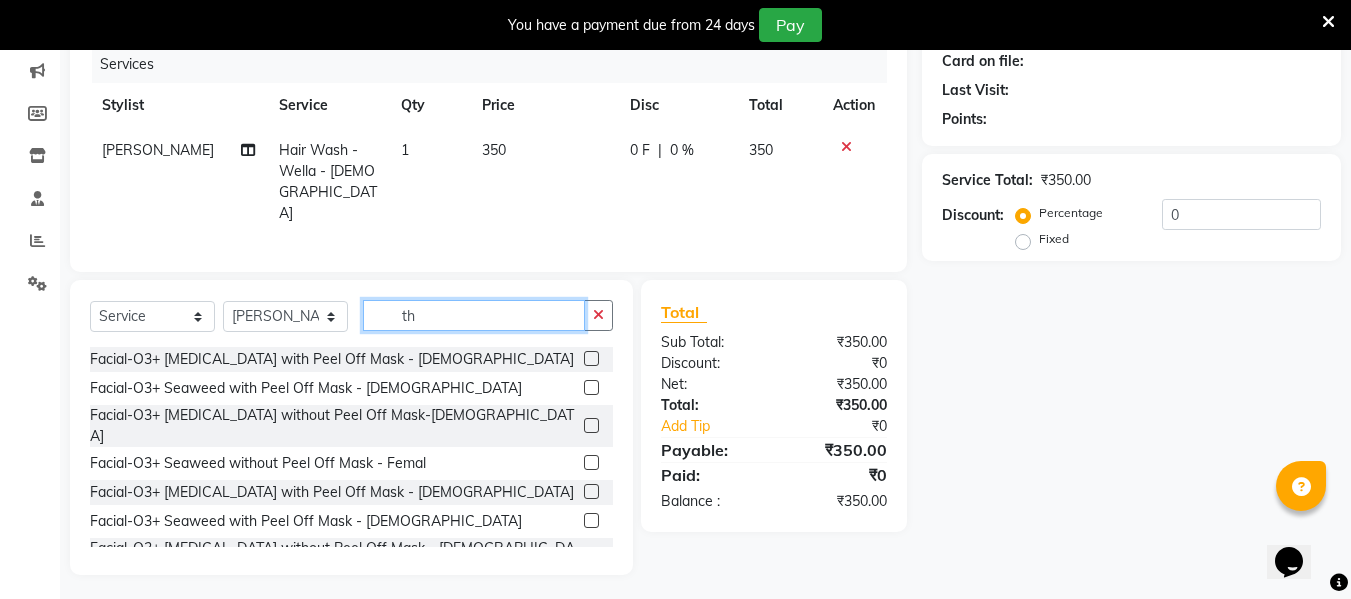 type on "t" 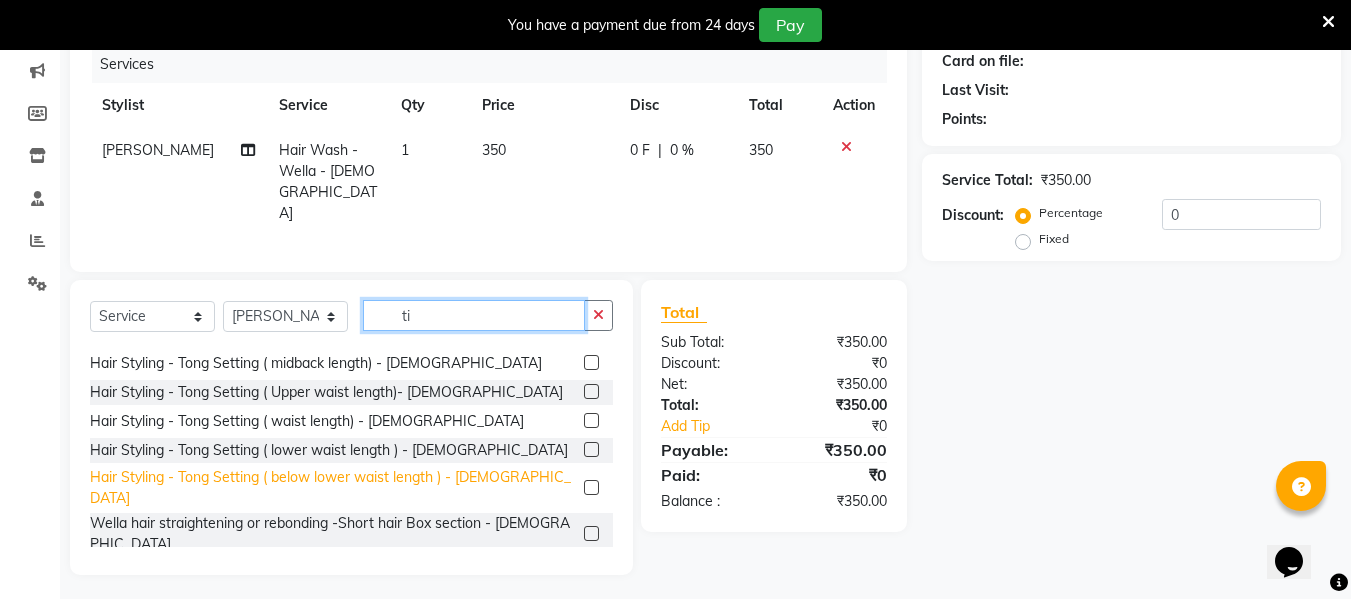 scroll, scrollTop: 0, scrollLeft: 0, axis: both 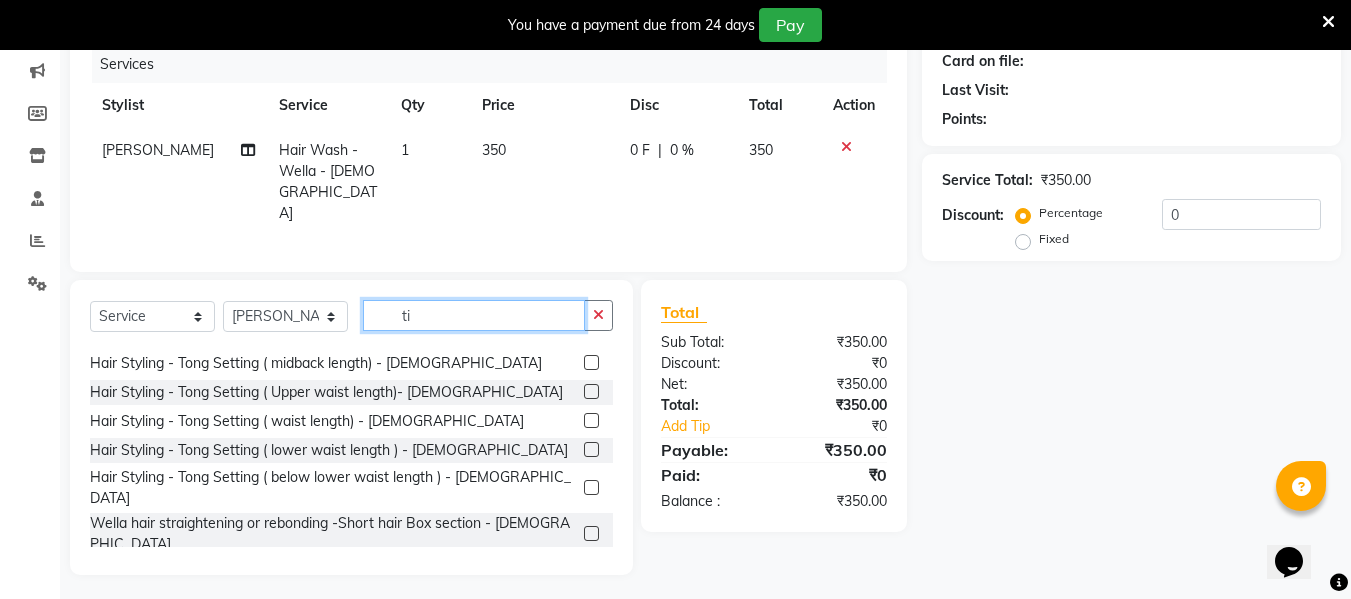 type on "t" 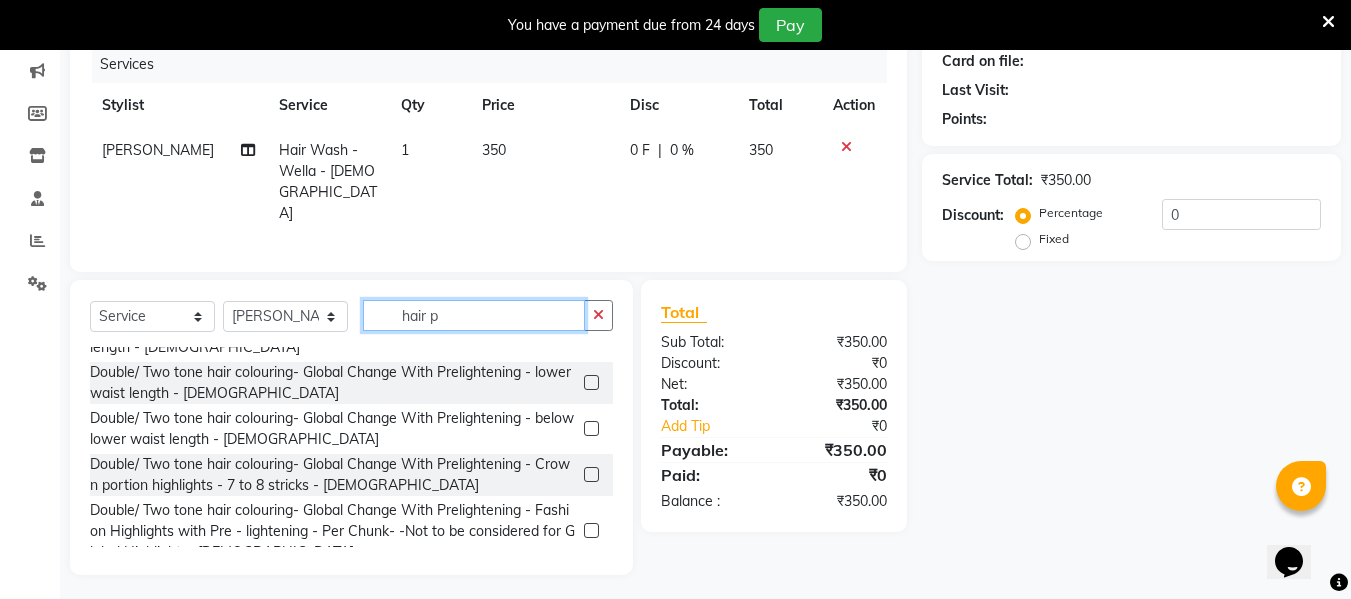 scroll, scrollTop: 525, scrollLeft: 0, axis: vertical 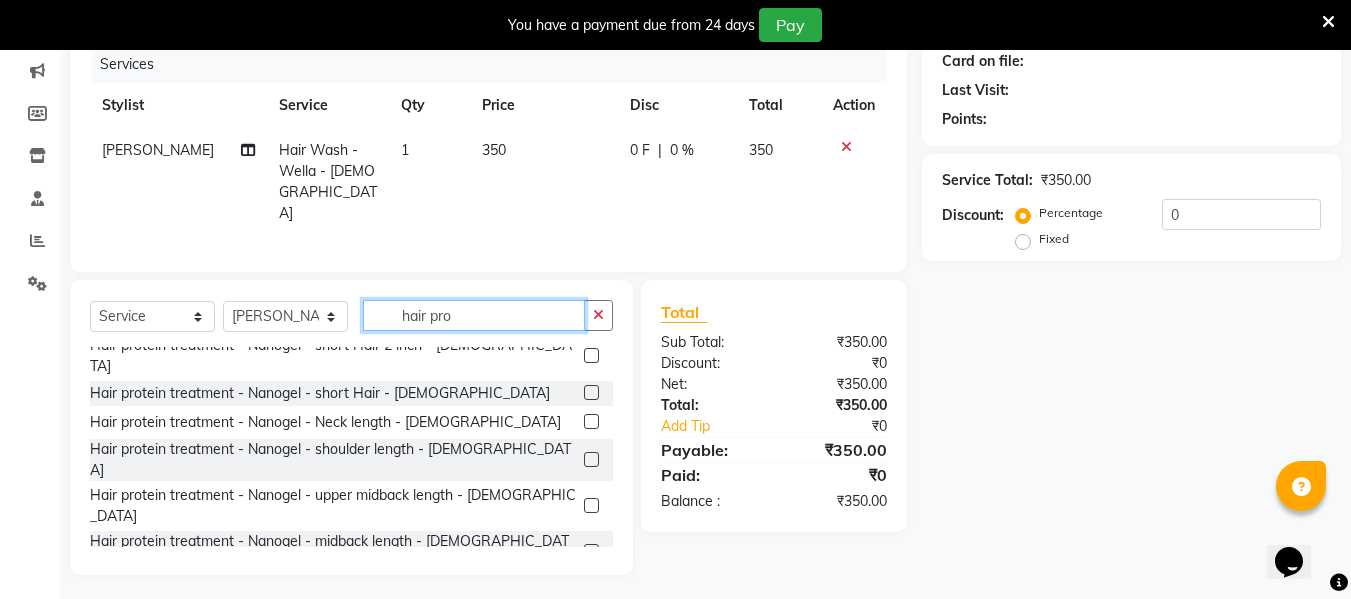 type on "hair pro" 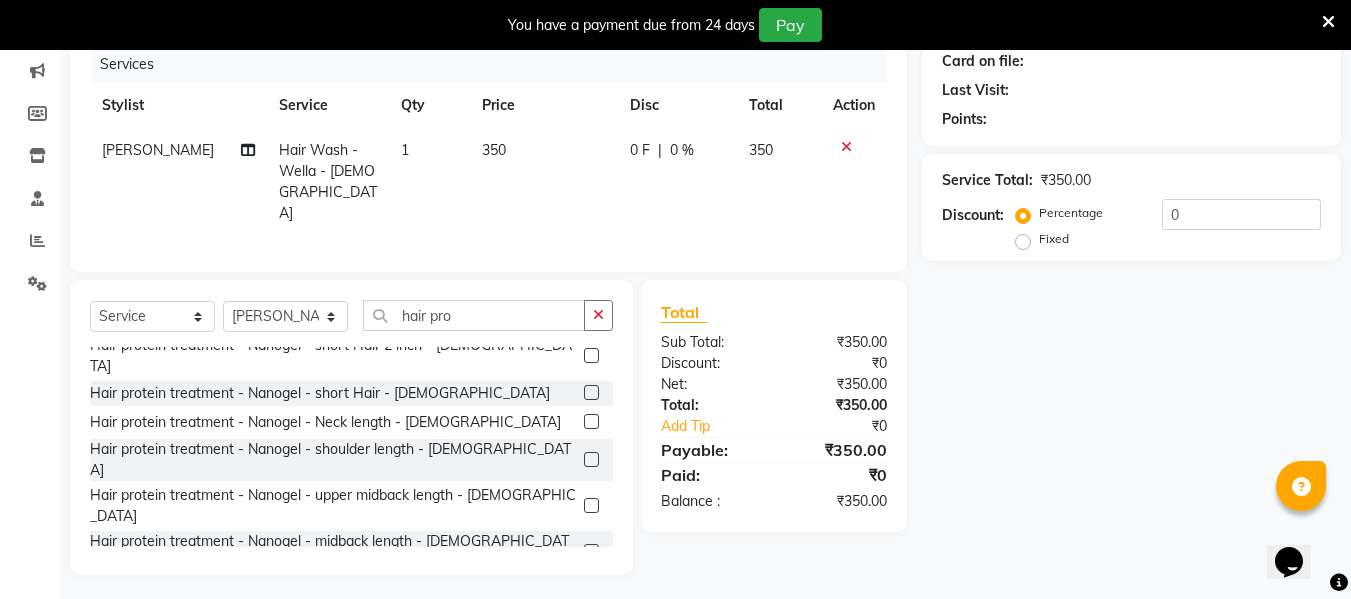 click 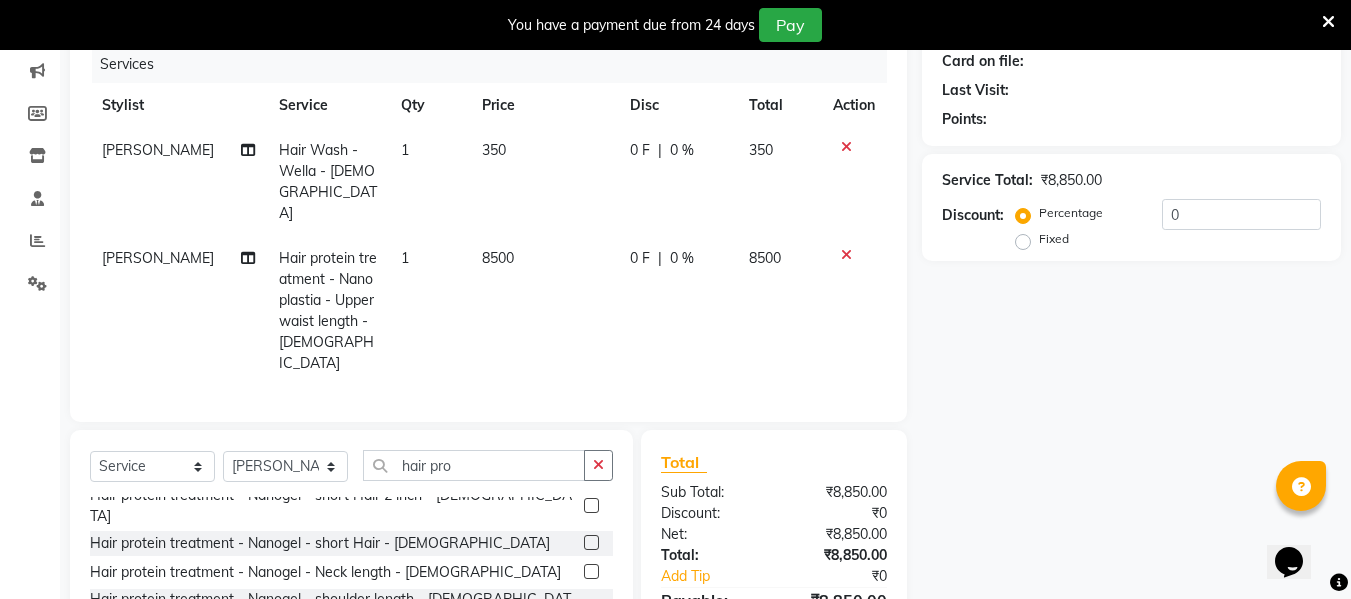 checkbox on "false" 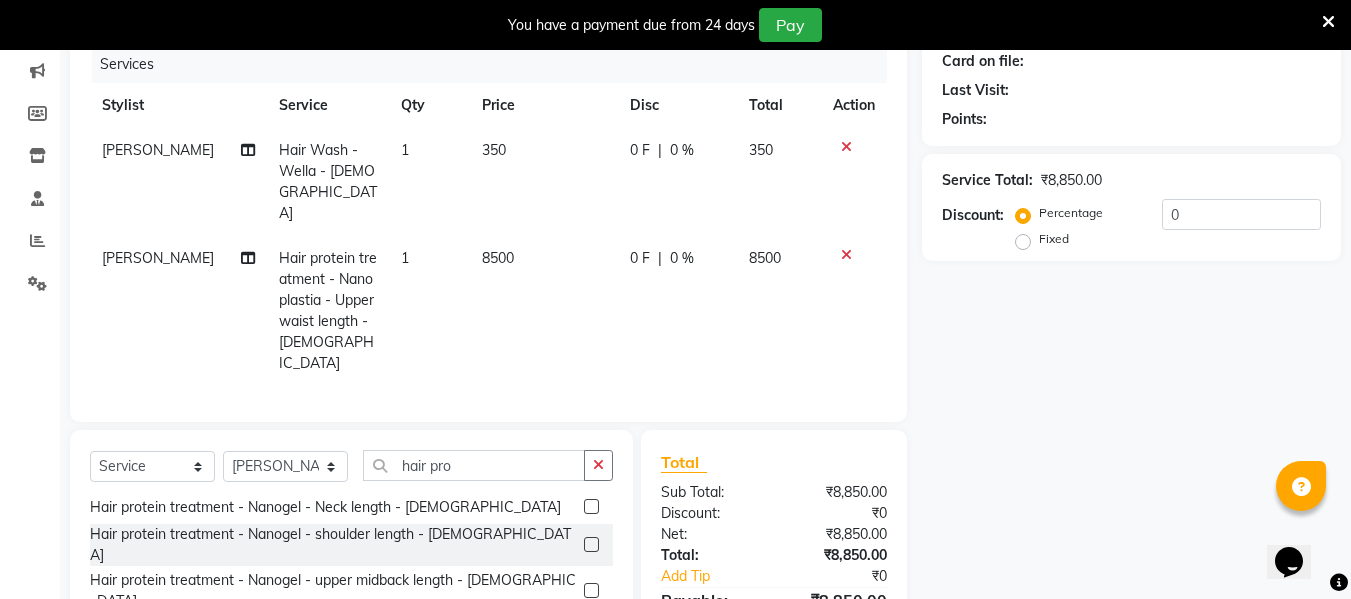 scroll, scrollTop: 625, scrollLeft: 0, axis: vertical 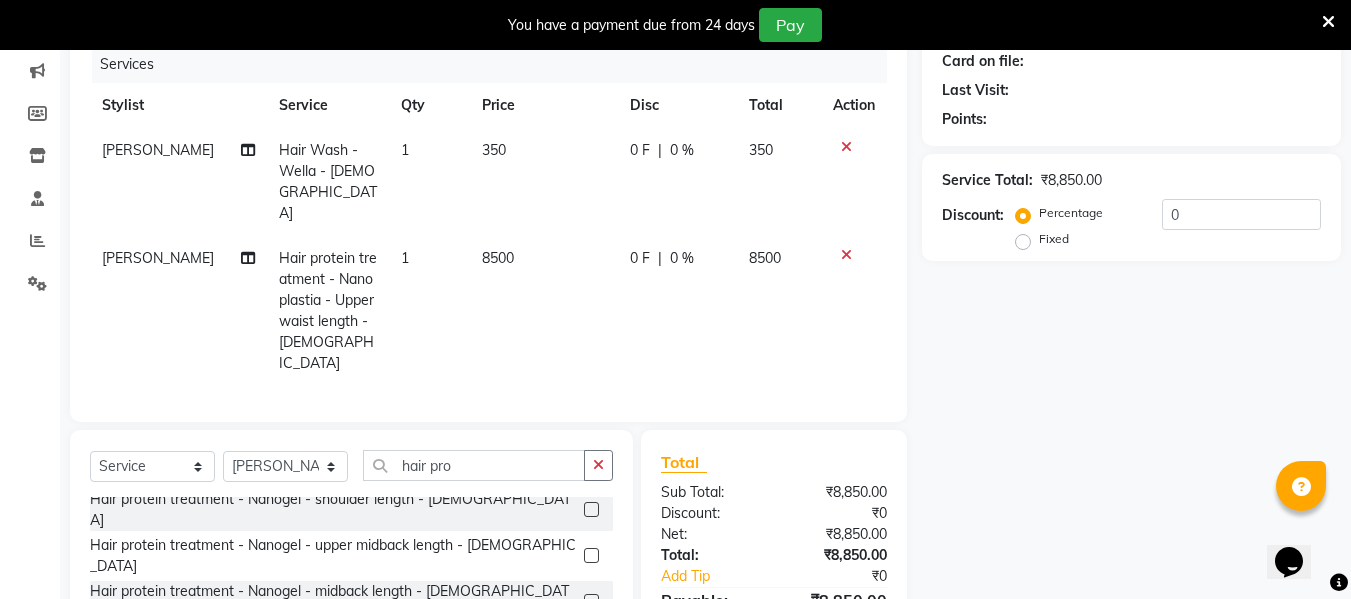 click 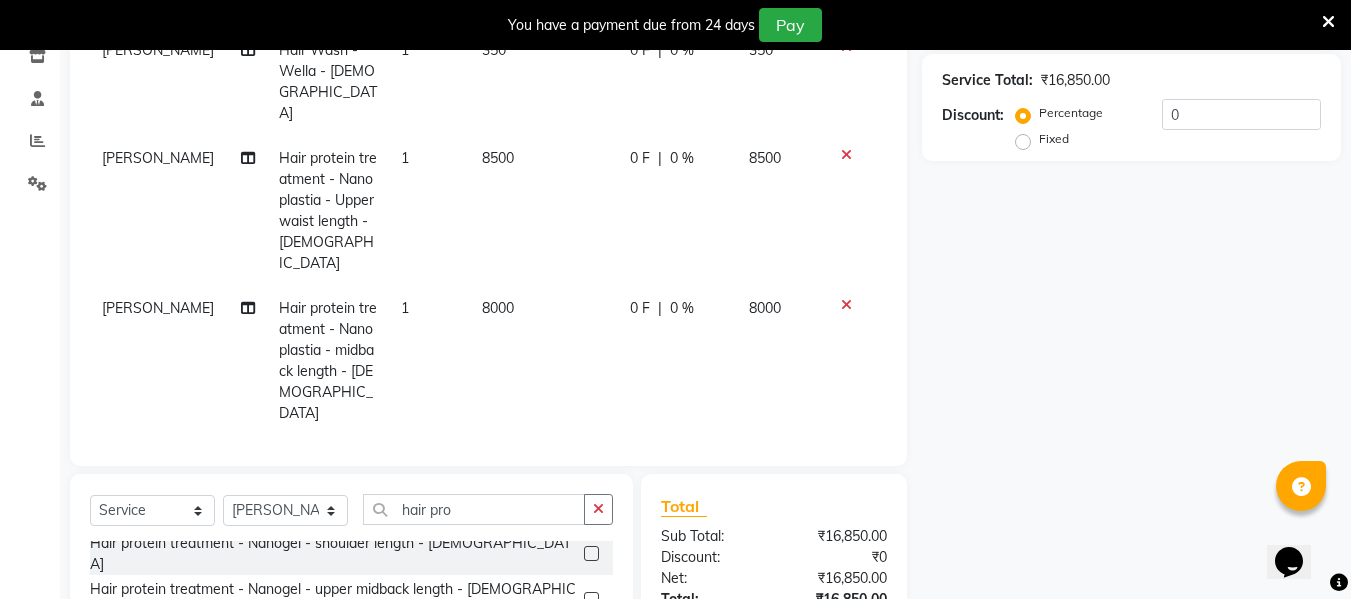 scroll, scrollTop: 452, scrollLeft: 0, axis: vertical 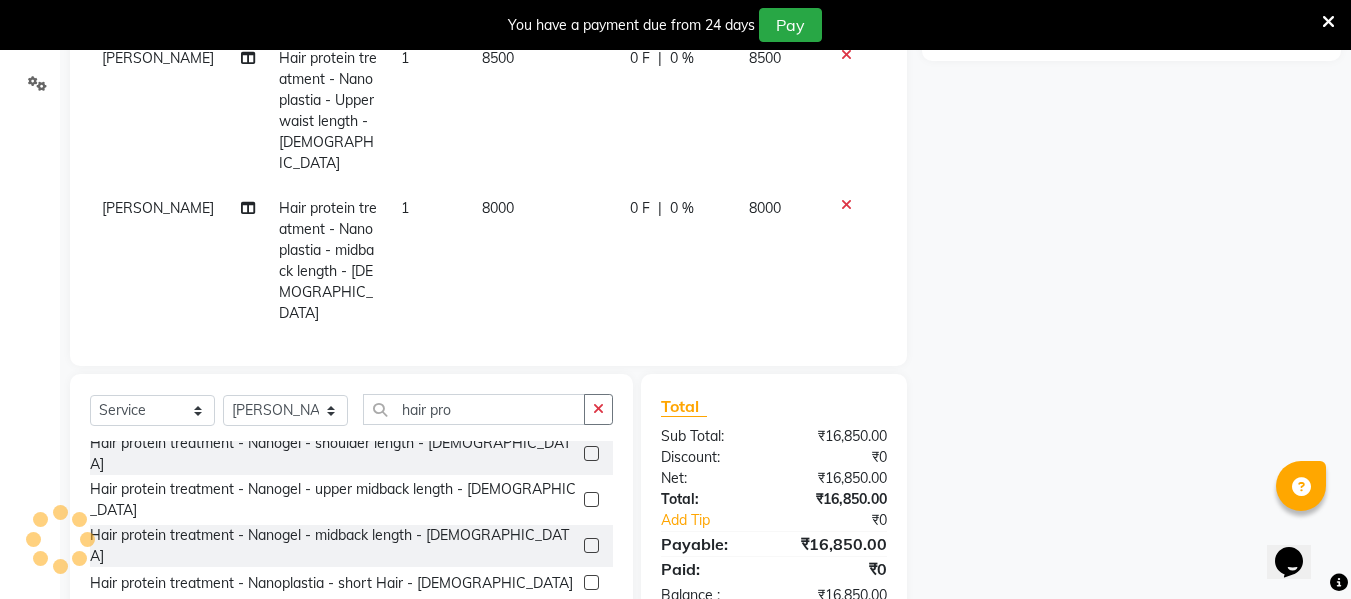click 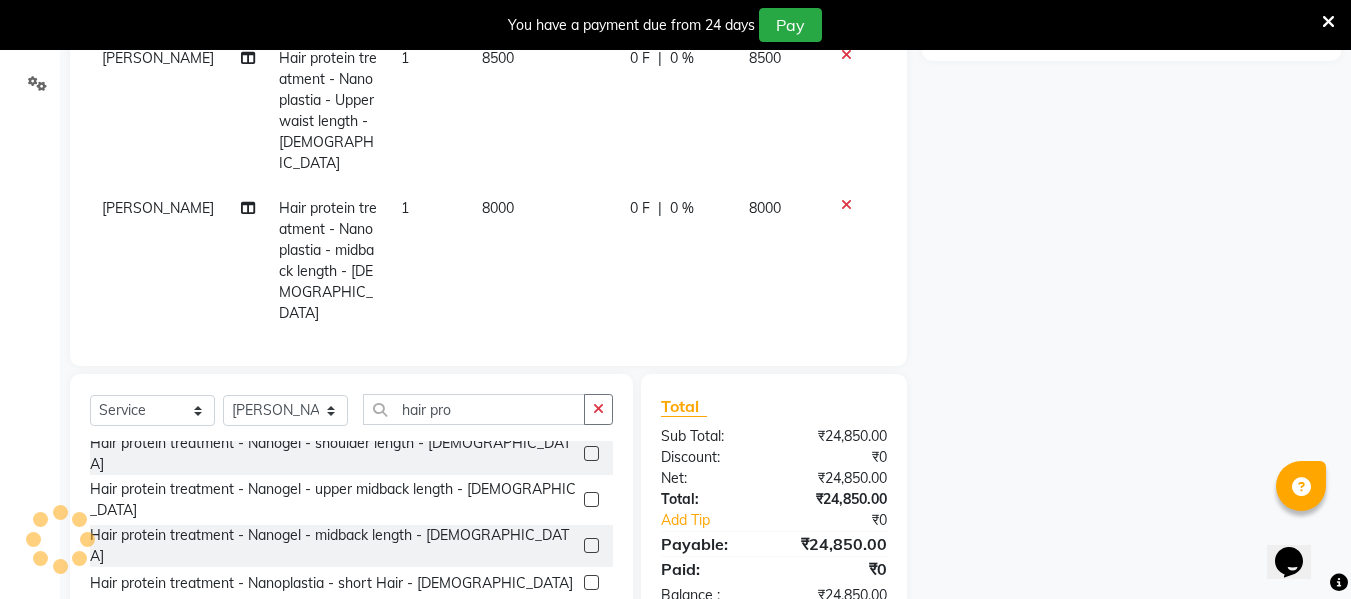 checkbox on "false" 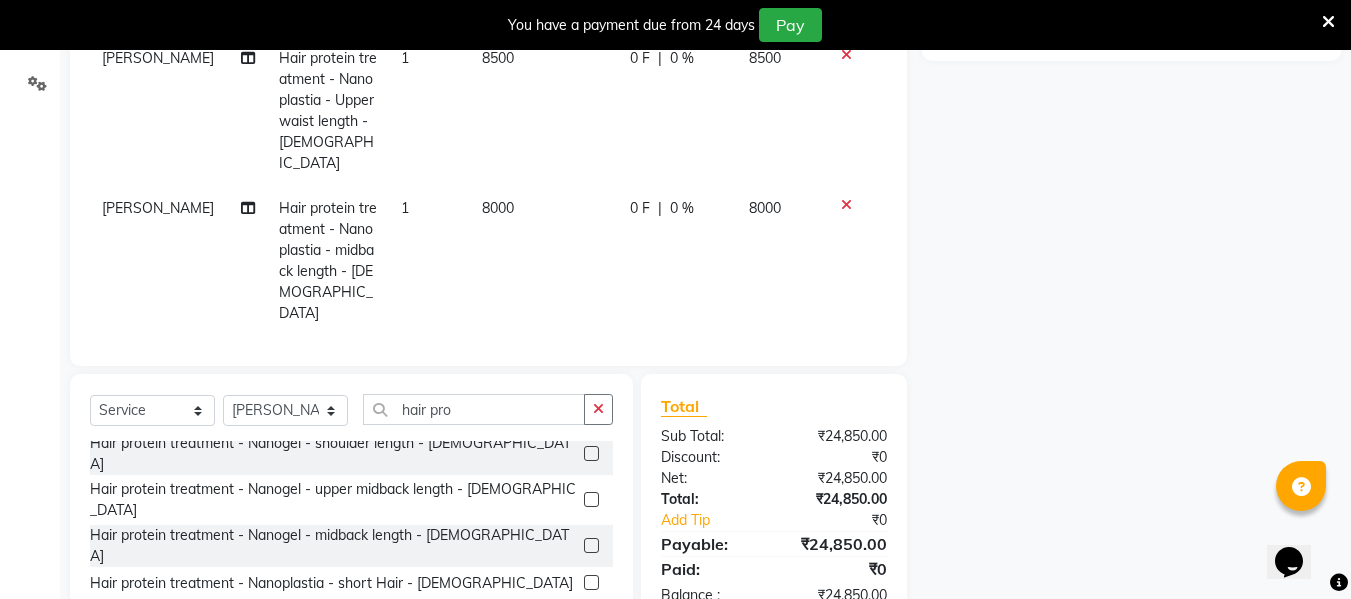 click on "Hair protein treatment - Nanoplastia - upper midback length - [DEMOGRAPHIC_DATA]" 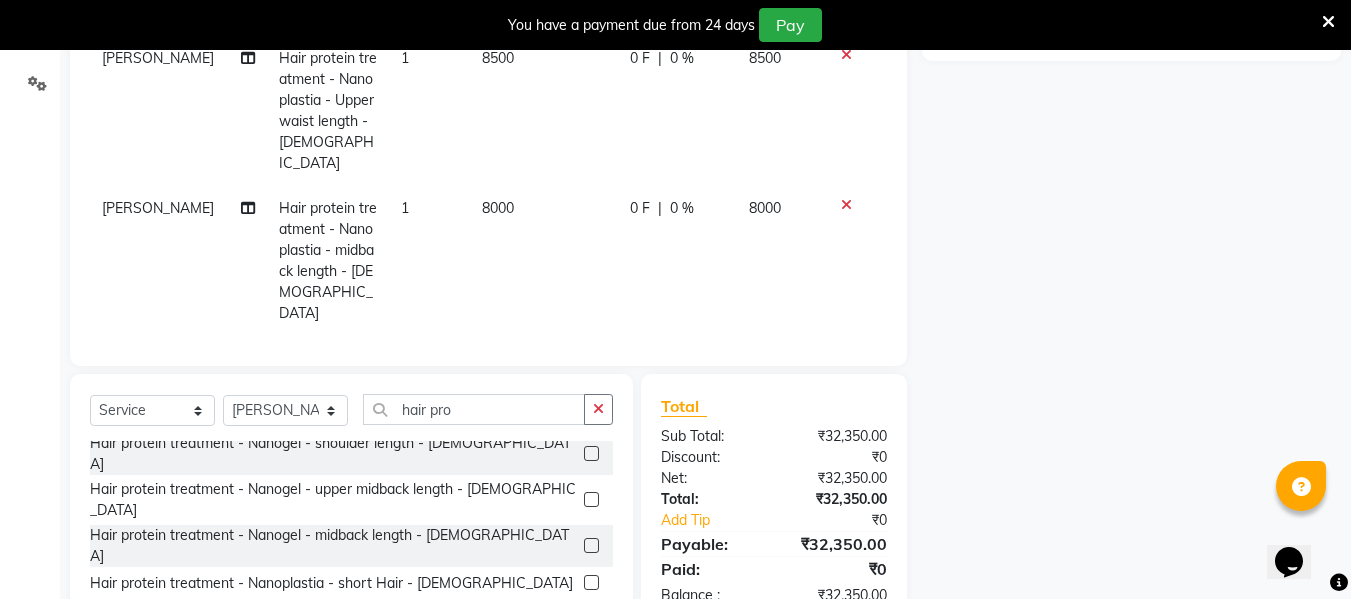 scroll, scrollTop: 525, scrollLeft: 0, axis: vertical 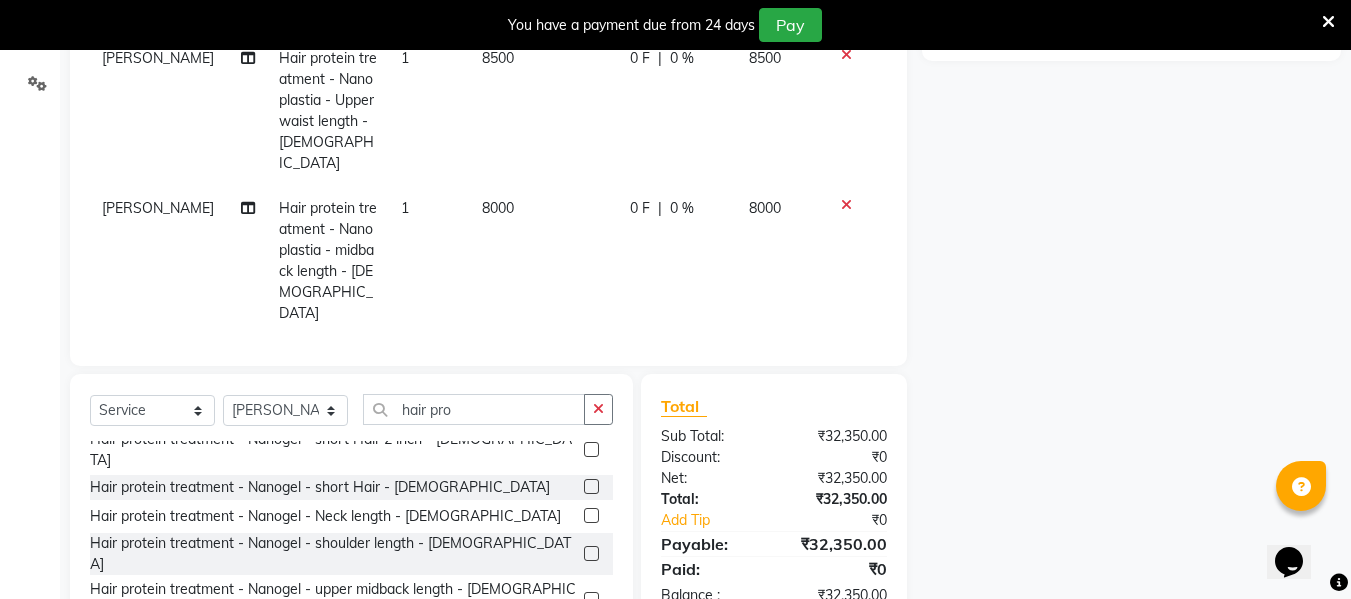 click 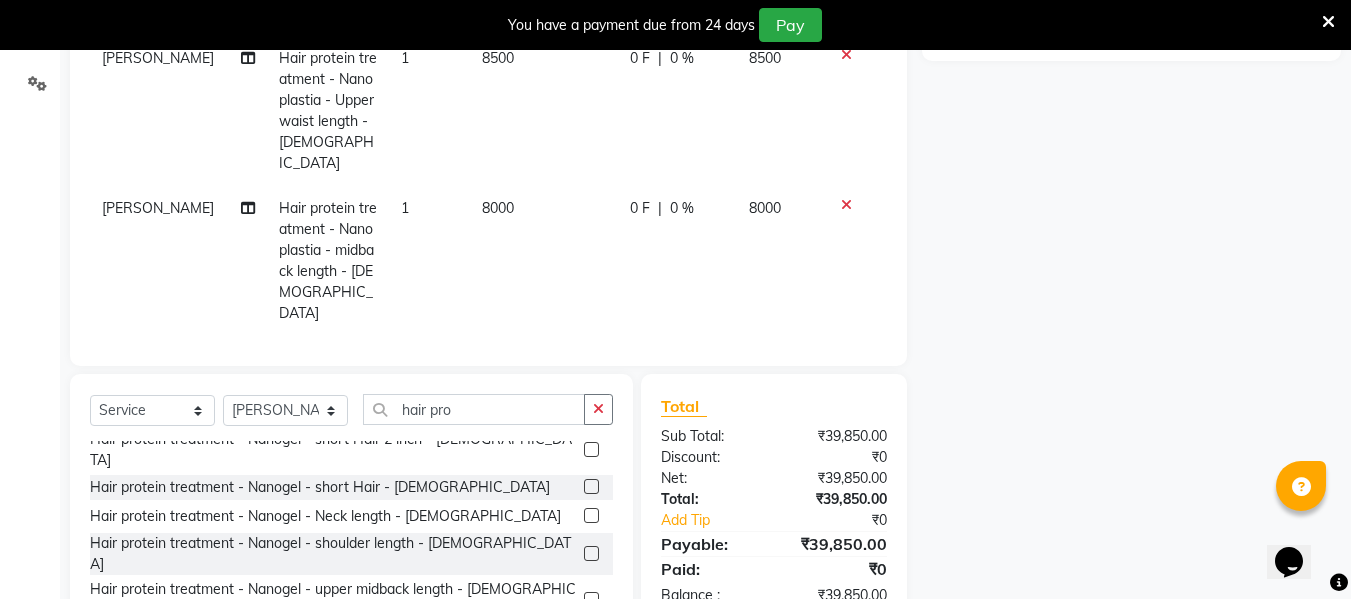checkbox on "false" 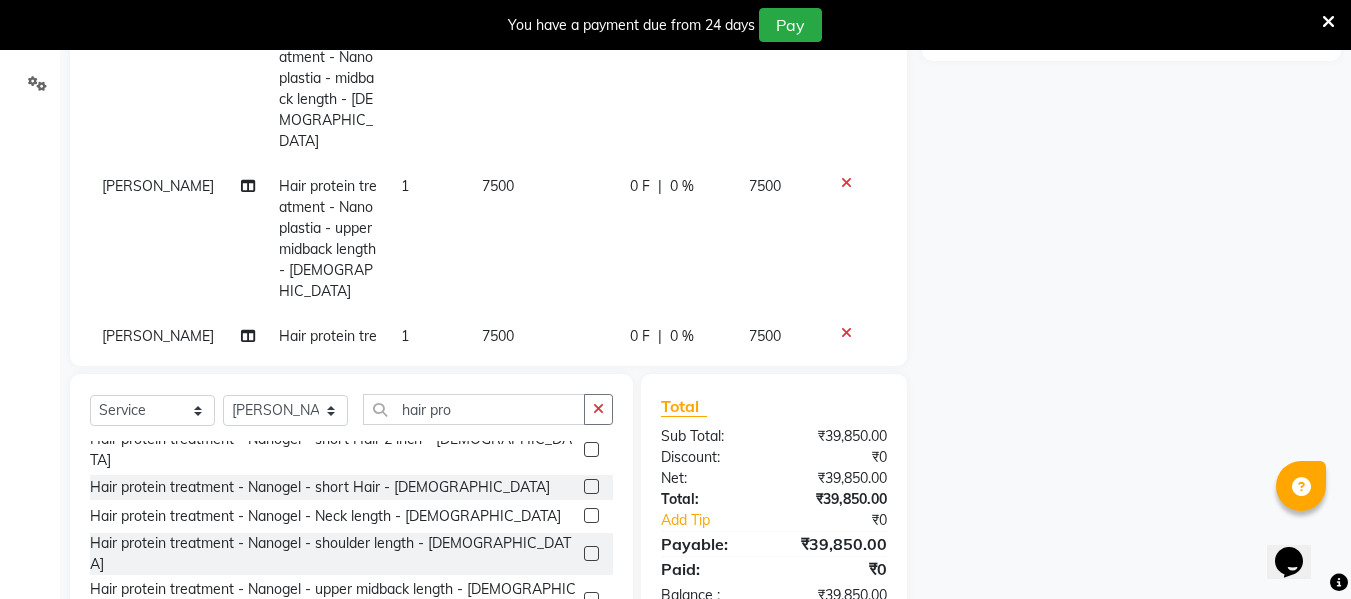 scroll, scrollTop: 324, scrollLeft: 0, axis: vertical 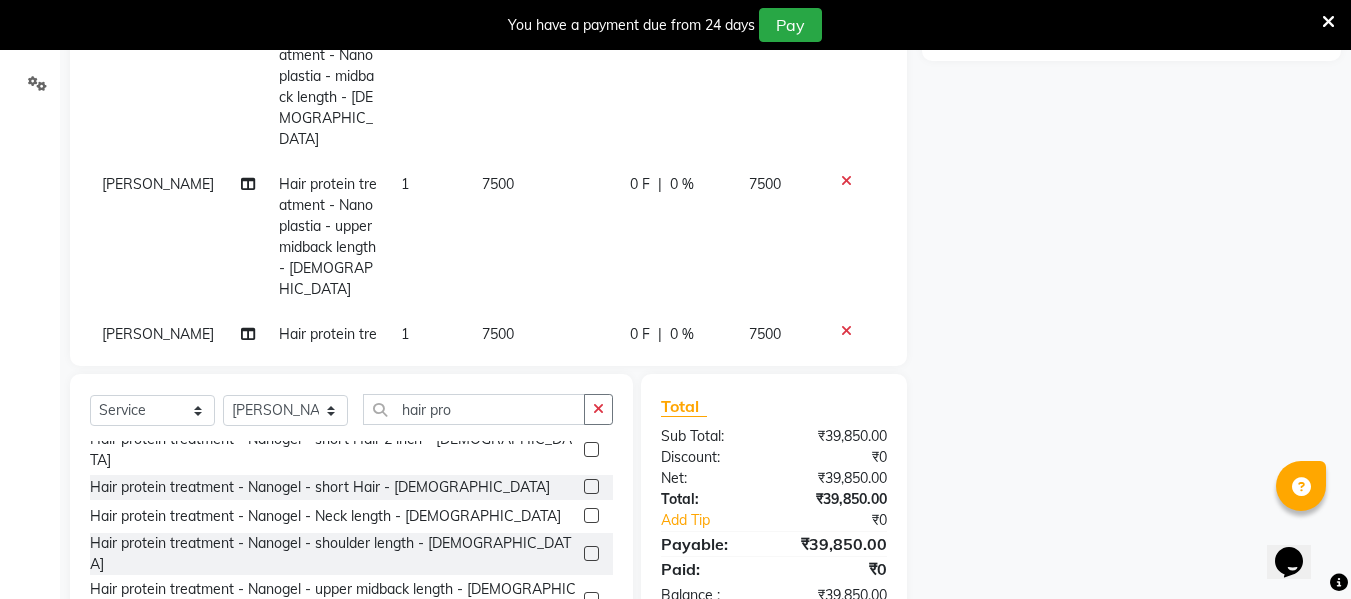 click 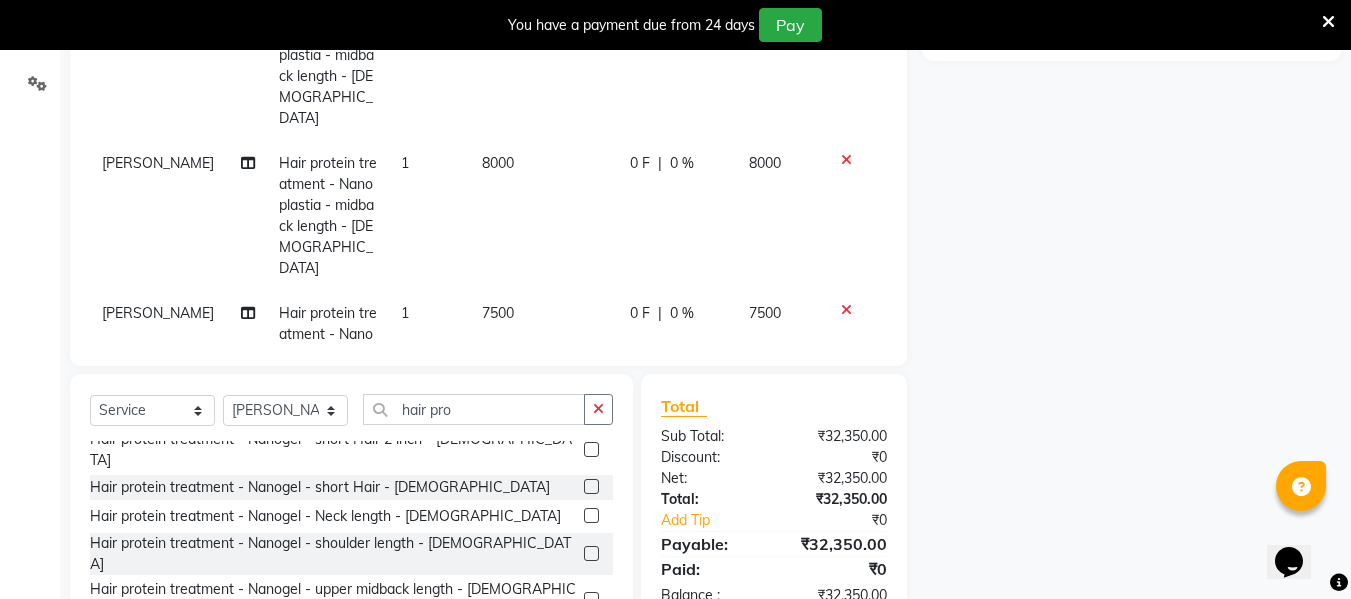 click 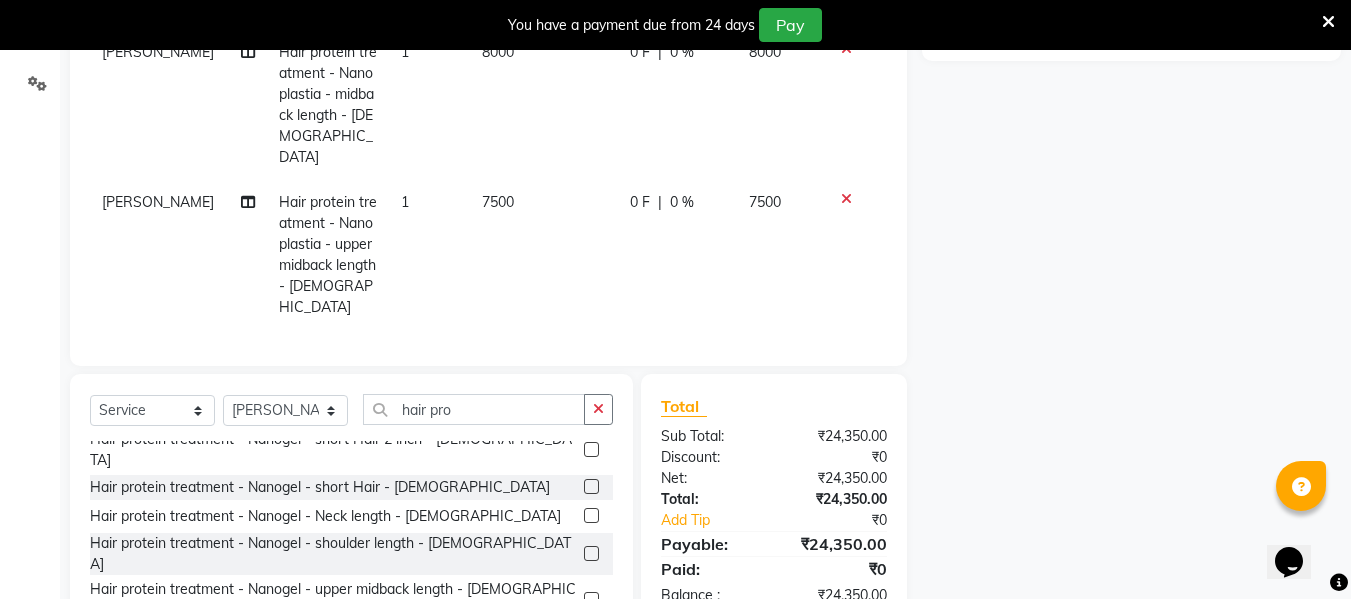 scroll, scrollTop: 66, scrollLeft: 0, axis: vertical 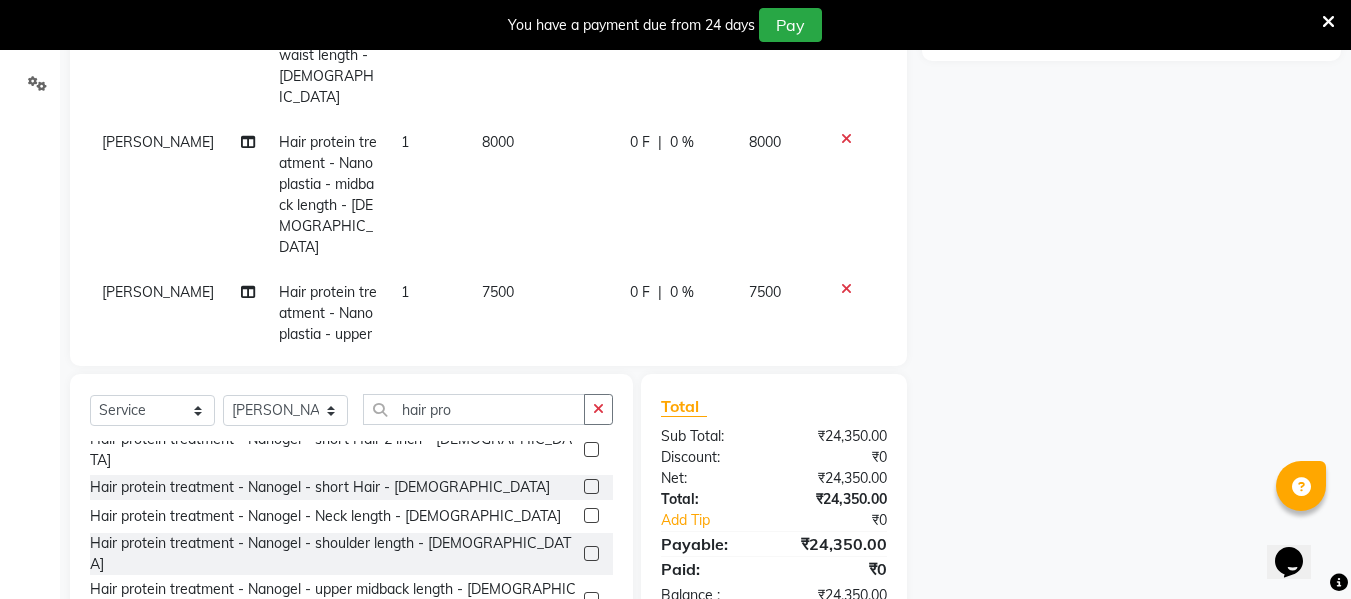 click 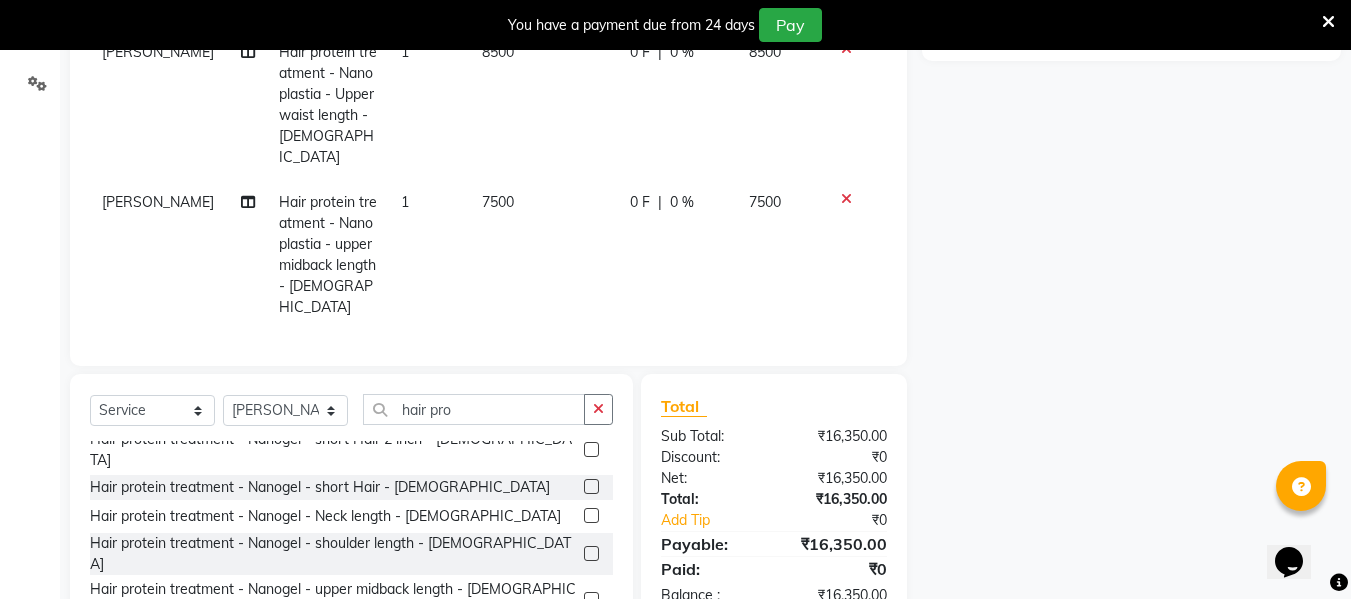 scroll, scrollTop: 0, scrollLeft: 0, axis: both 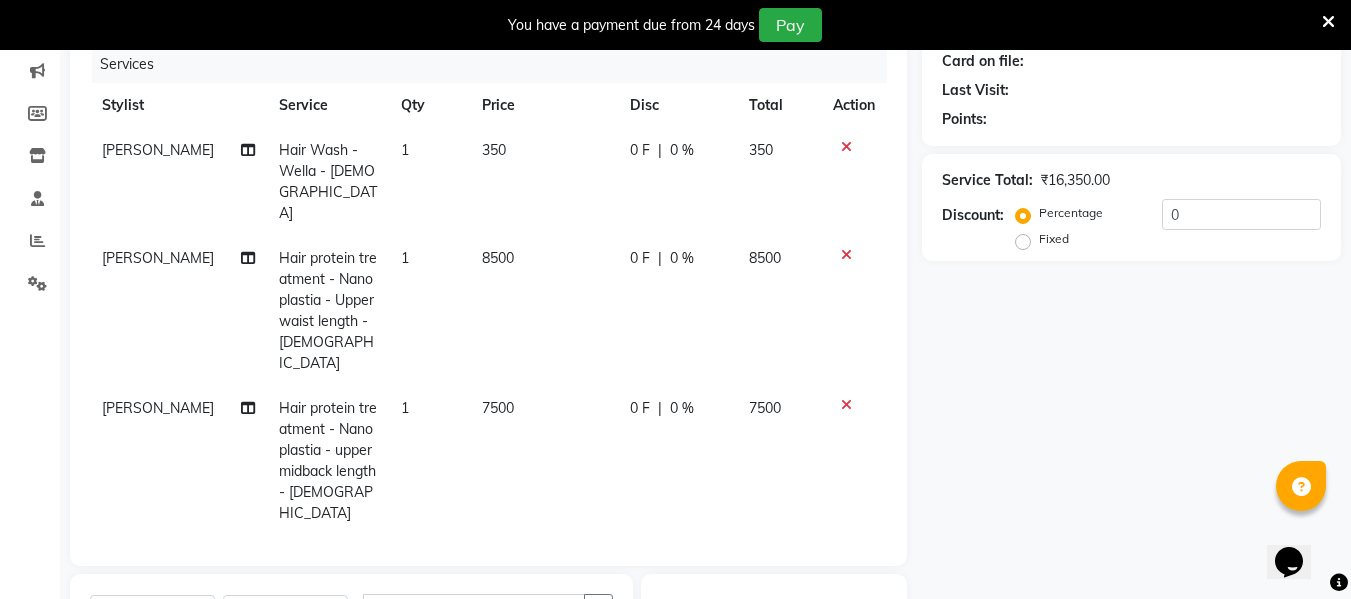 click 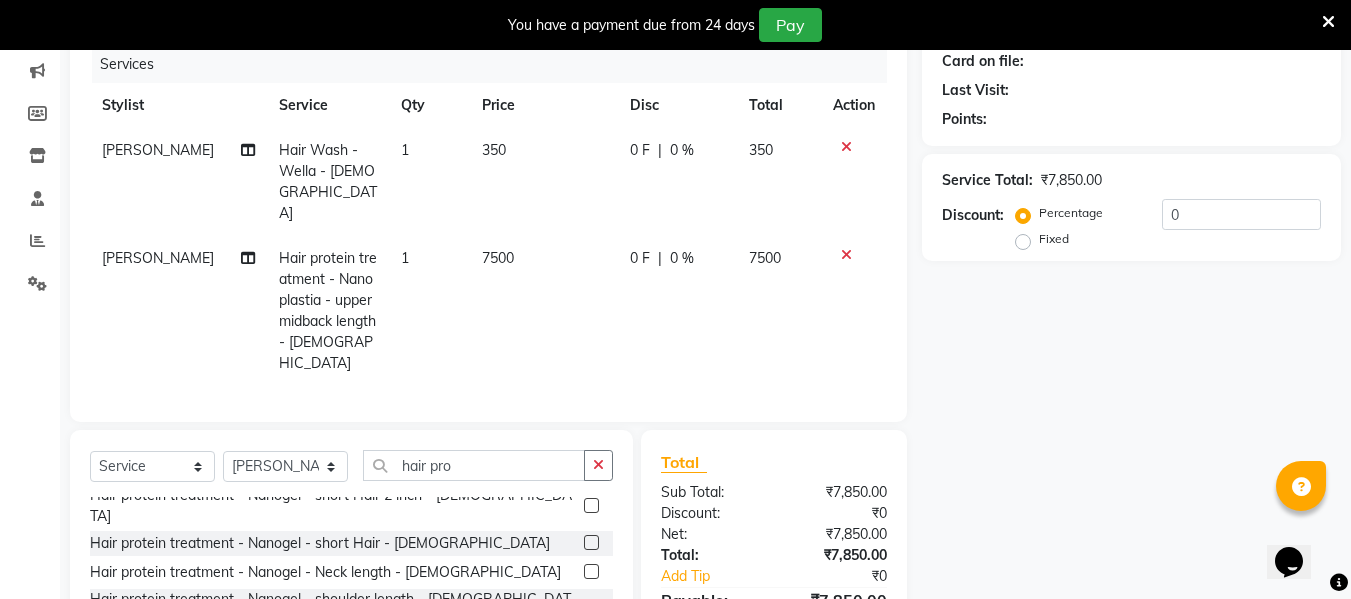 click on "[PERSON_NAME]" 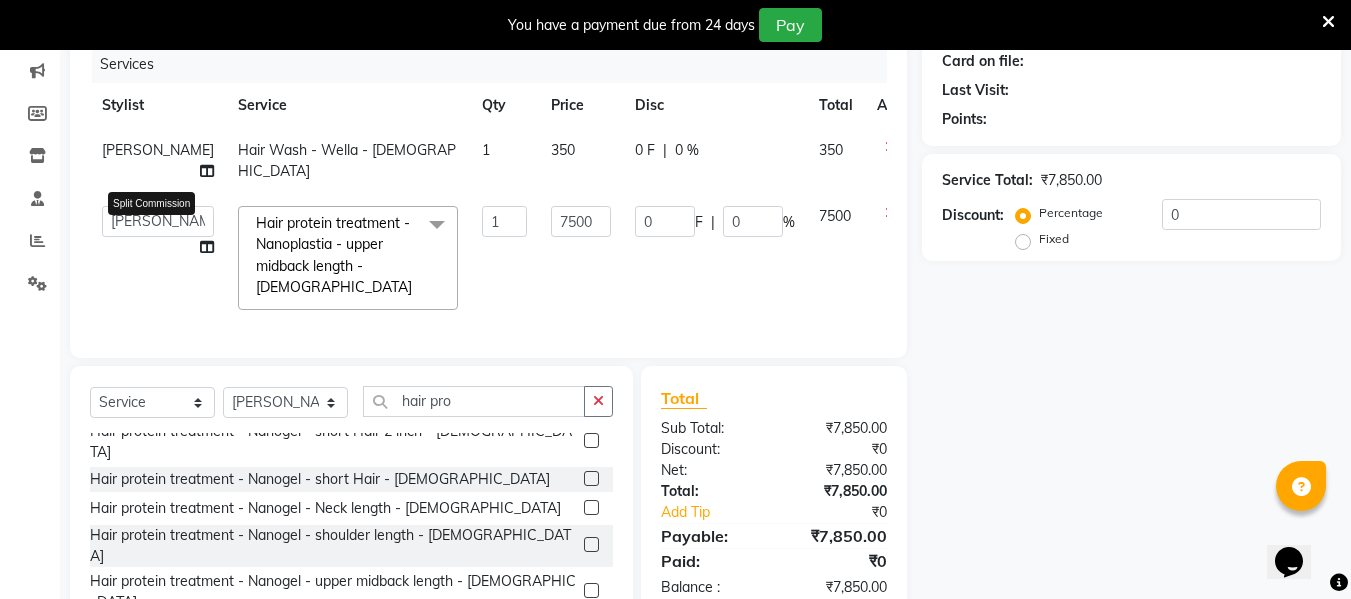 click 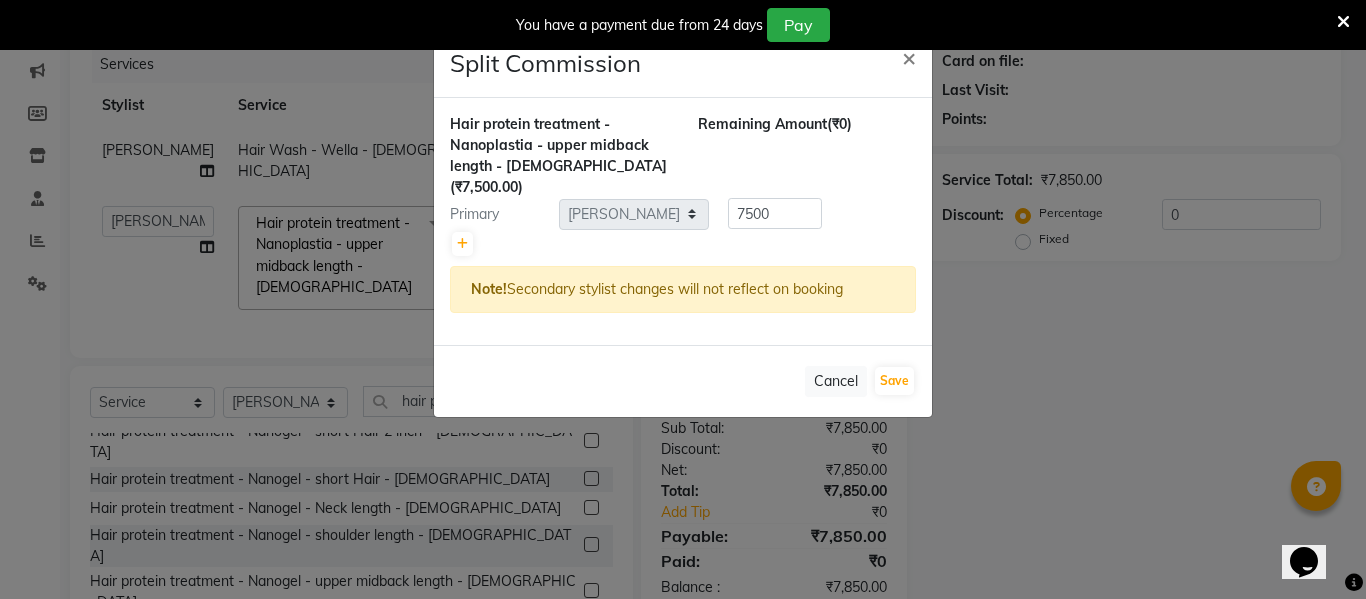 click on "Split Commission × Hair protein treatment - Nanoplastia - upper midback length - [DEMOGRAPHIC_DATA]  (₹7,500.00) Remaining Amount  (₹0) Primary Select  [PERSON_NAME]   [PERSON_NAME]   [PERSON_NAME]    [PERSON_NAME]   Rakhi Mandal    Shanti Palkonda   Training Department  7500 Note!  Secondary stylist changes will not reflect on booking   Cancel   Save" 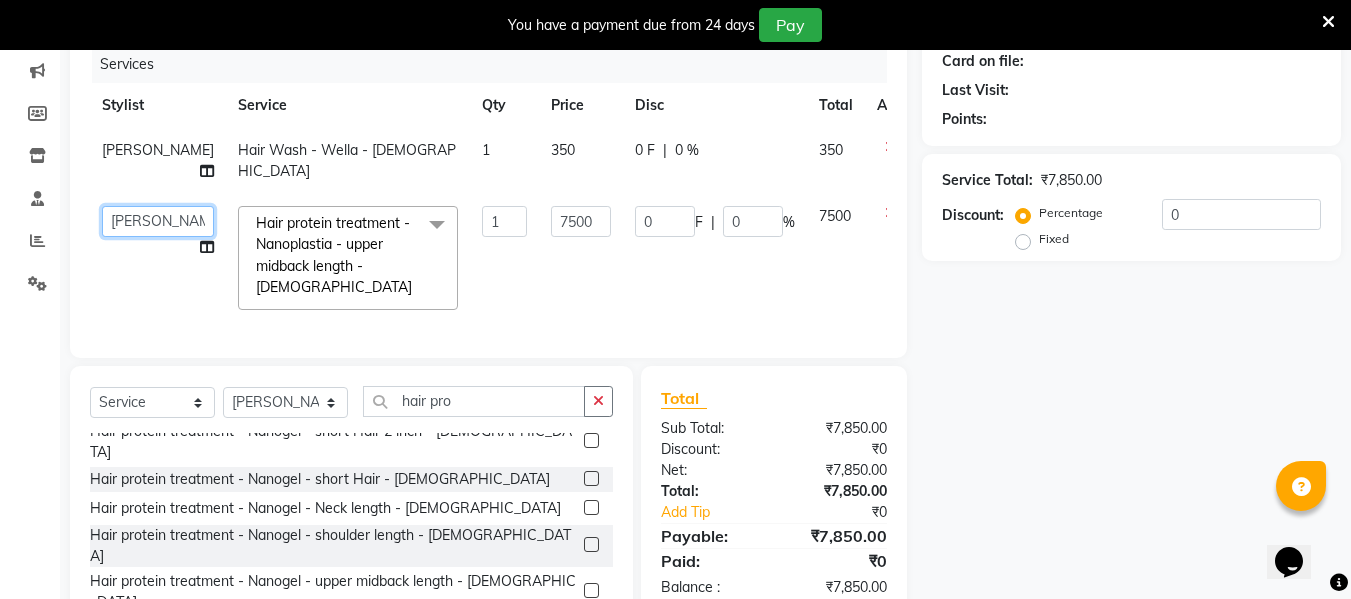 click on "[PERSON_NAME]   [PERSON_NAME]   [PERSON_NAME]    [PERSON_NAME]   Rakhi Mandal    Shanti Palkonda   Training Department" 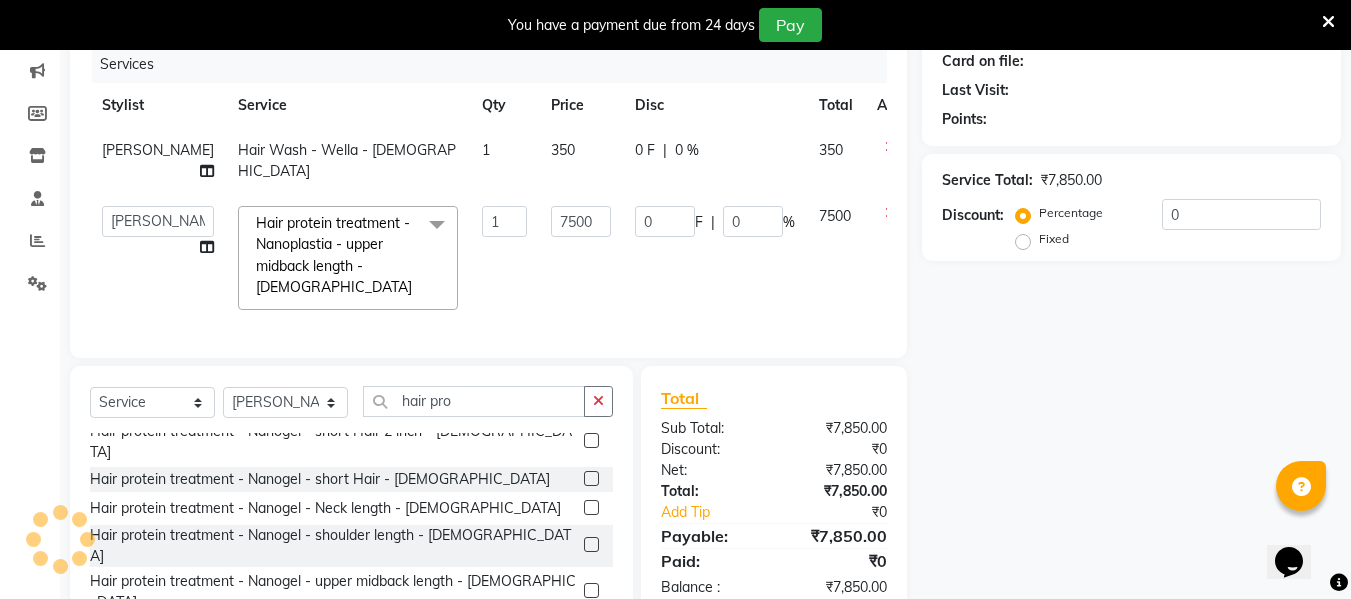 select on "71067" 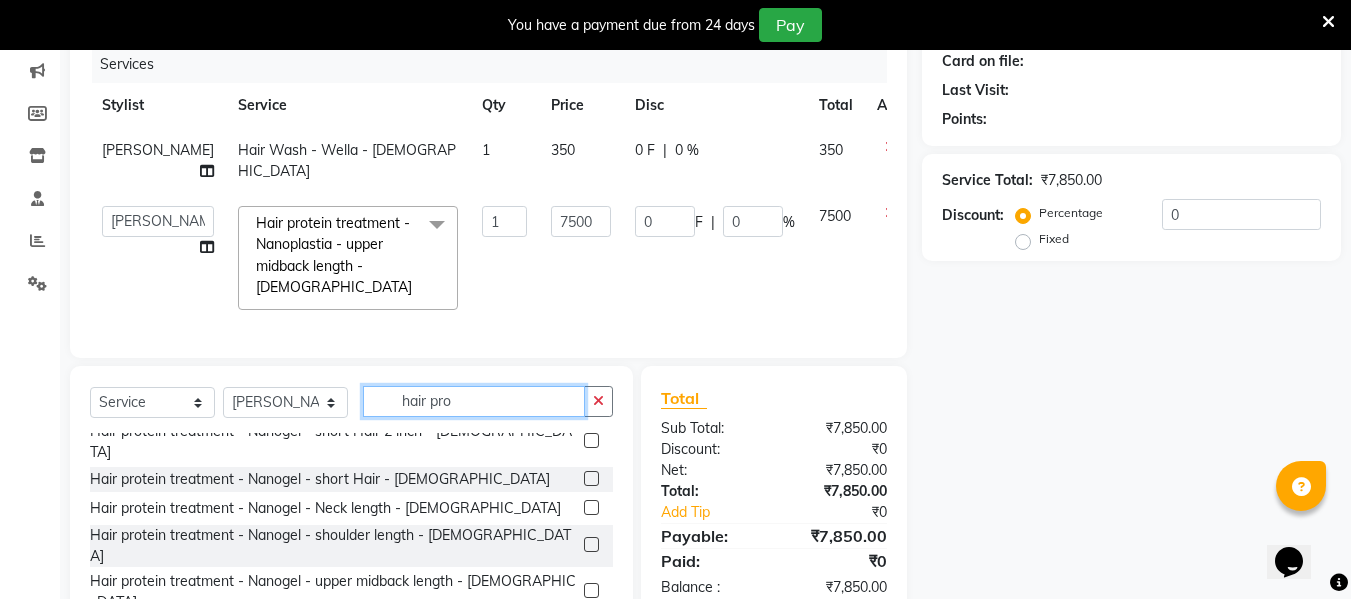 click on "hair pro" 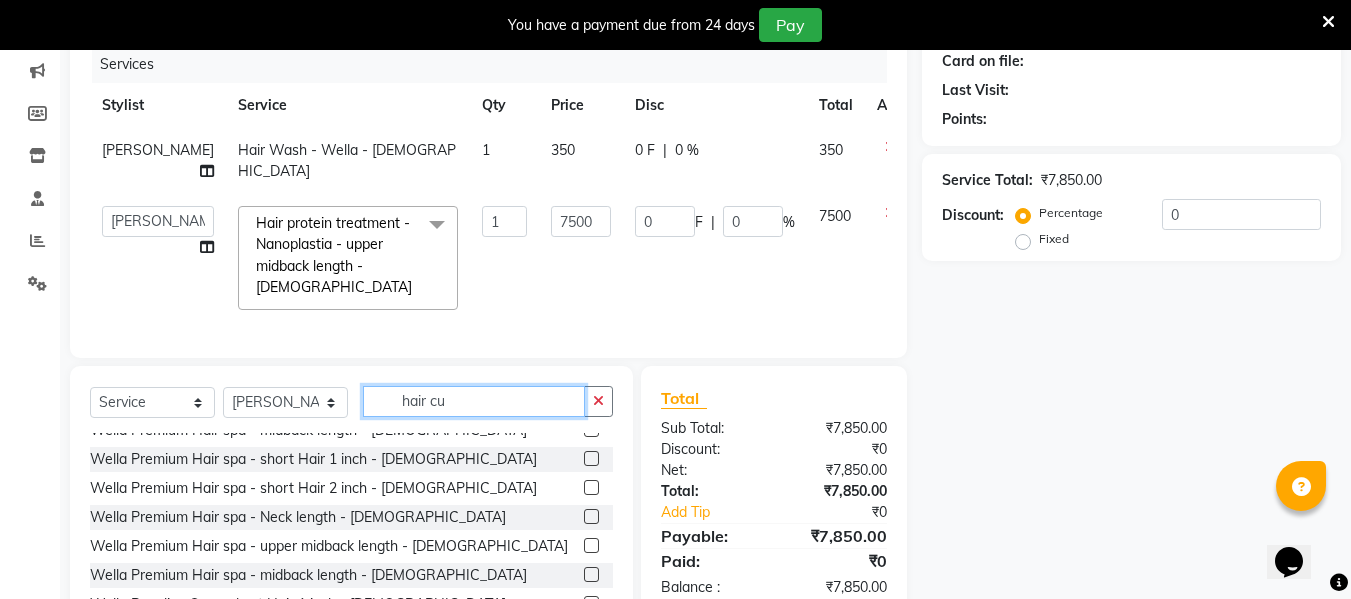 scroll, scrollTop: 78, scrollLeft: 0, axis: vertical 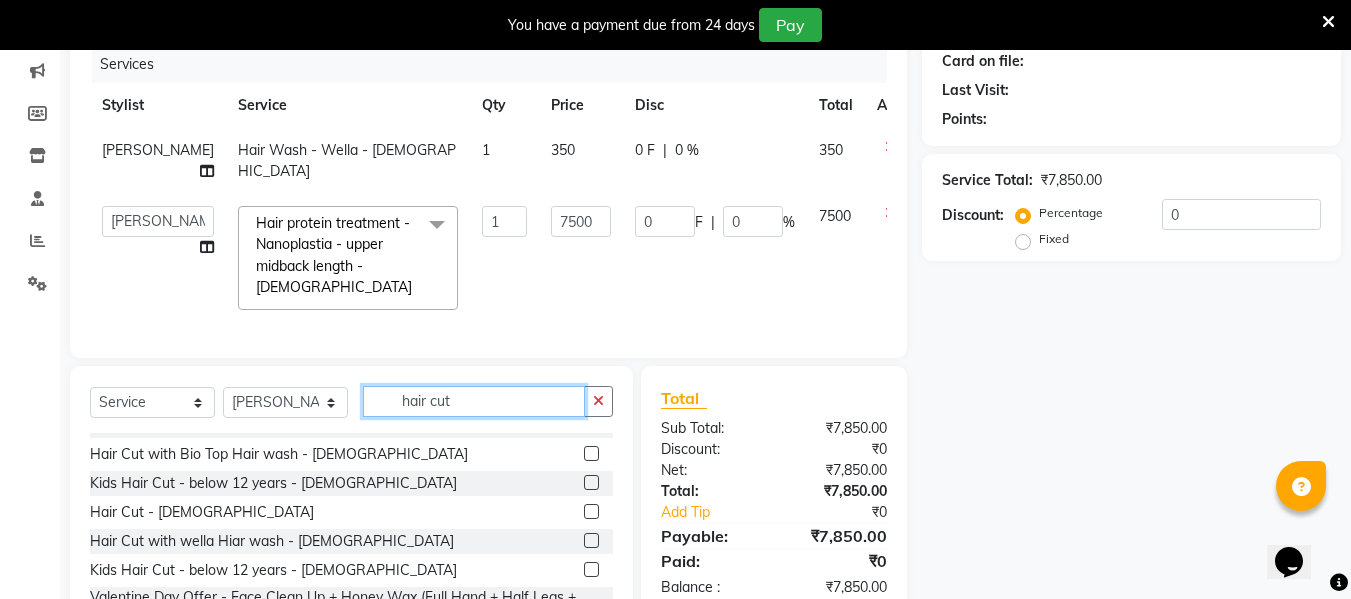 type on "hair cut" 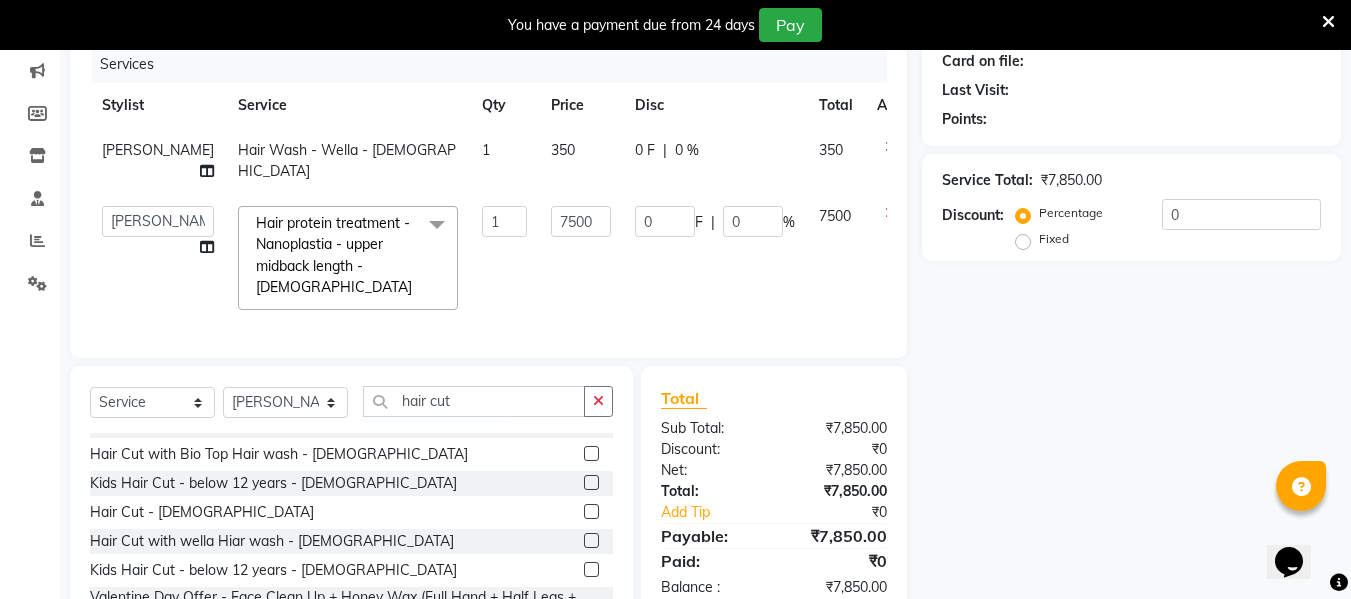 click 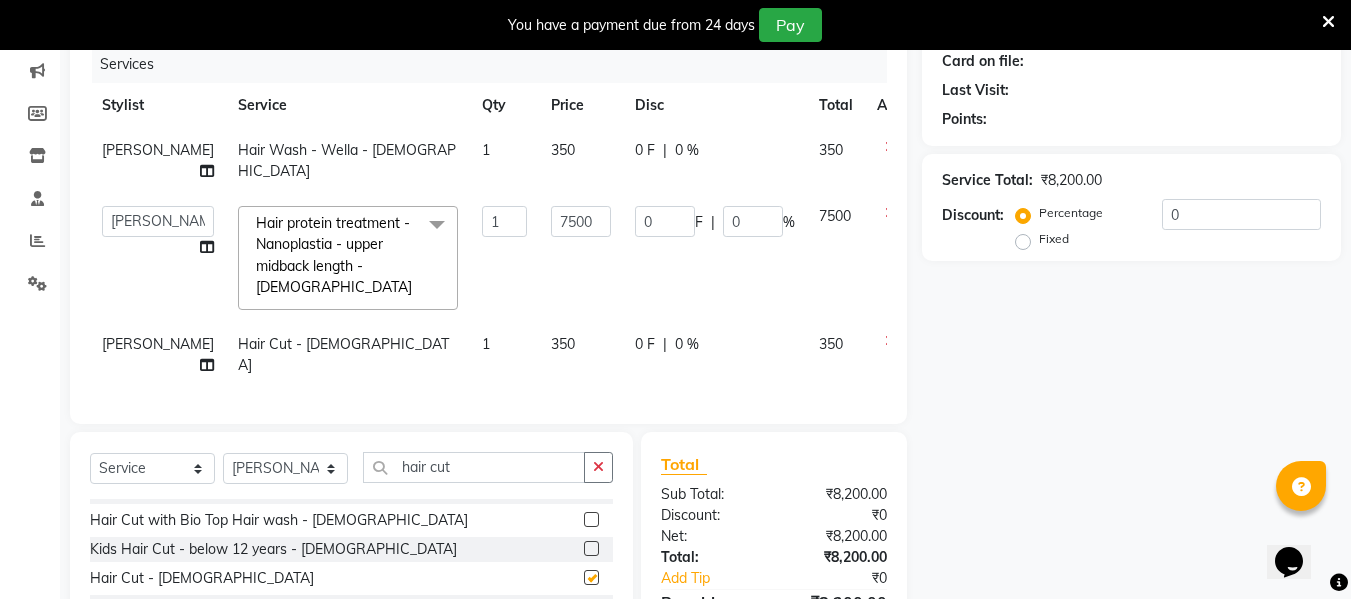 checkbox on "false" 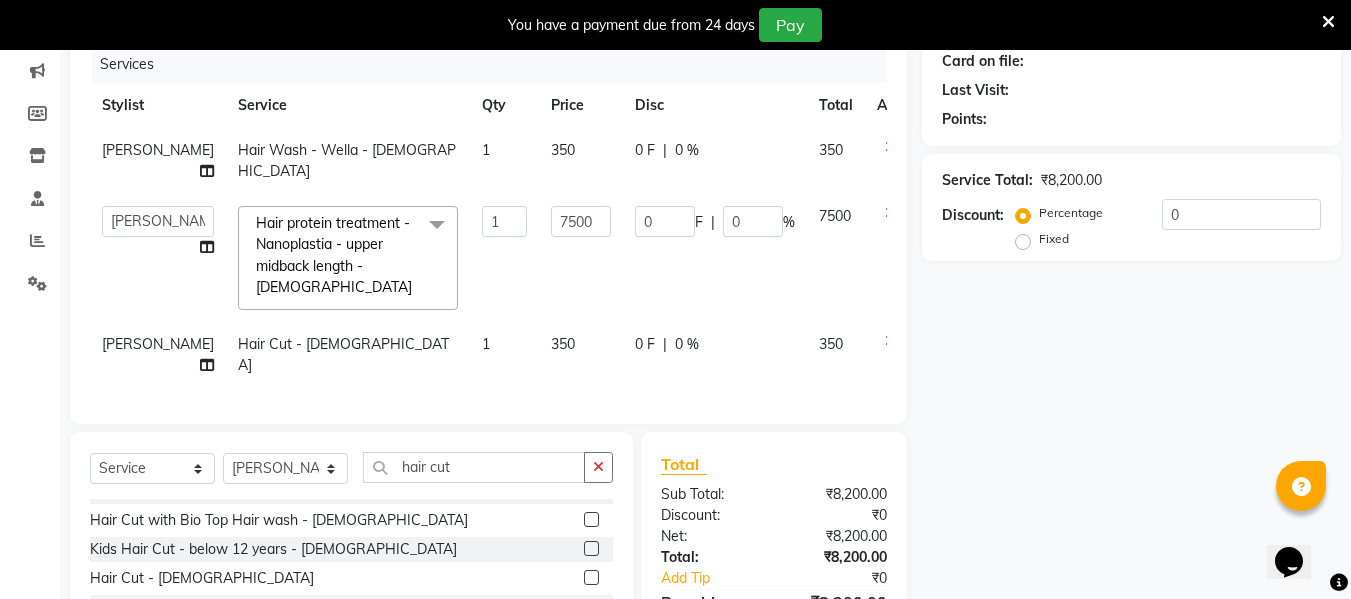 click on "[PERSON_NAME]" 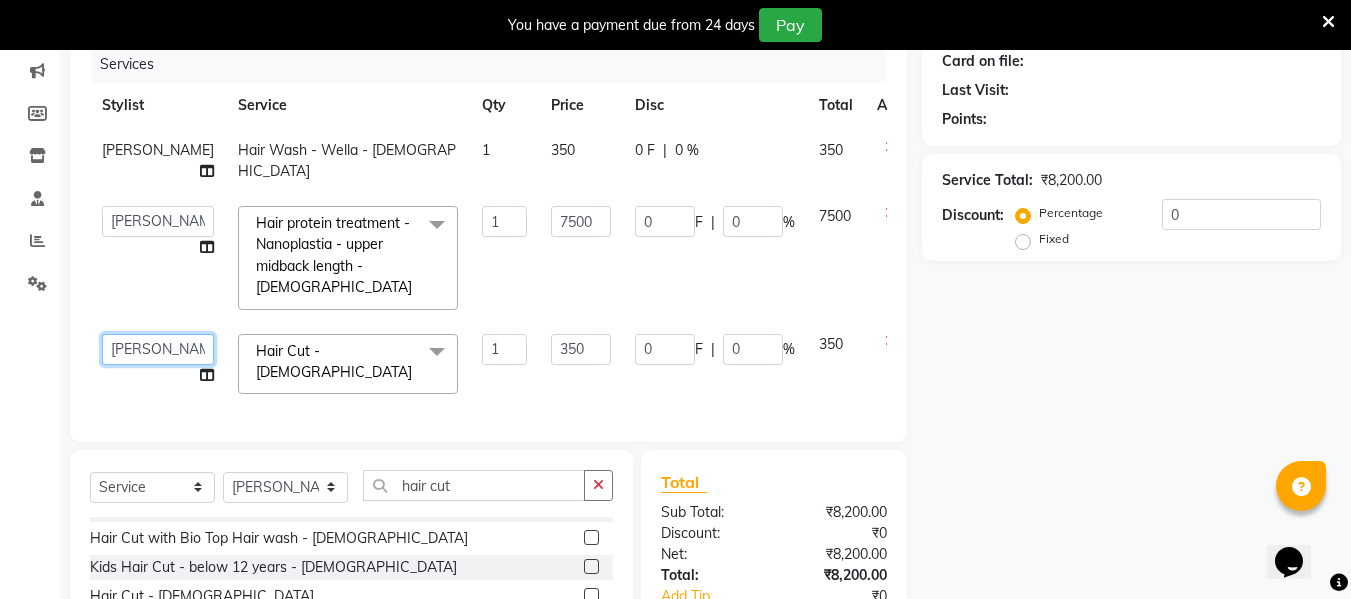 click on "[PERSON_NAME]   [PERSON_NAME]   [PERSON_NAME]    [PERSON_NAME]   Rakhi Mandal    Shanti Palkonda   Training Department" 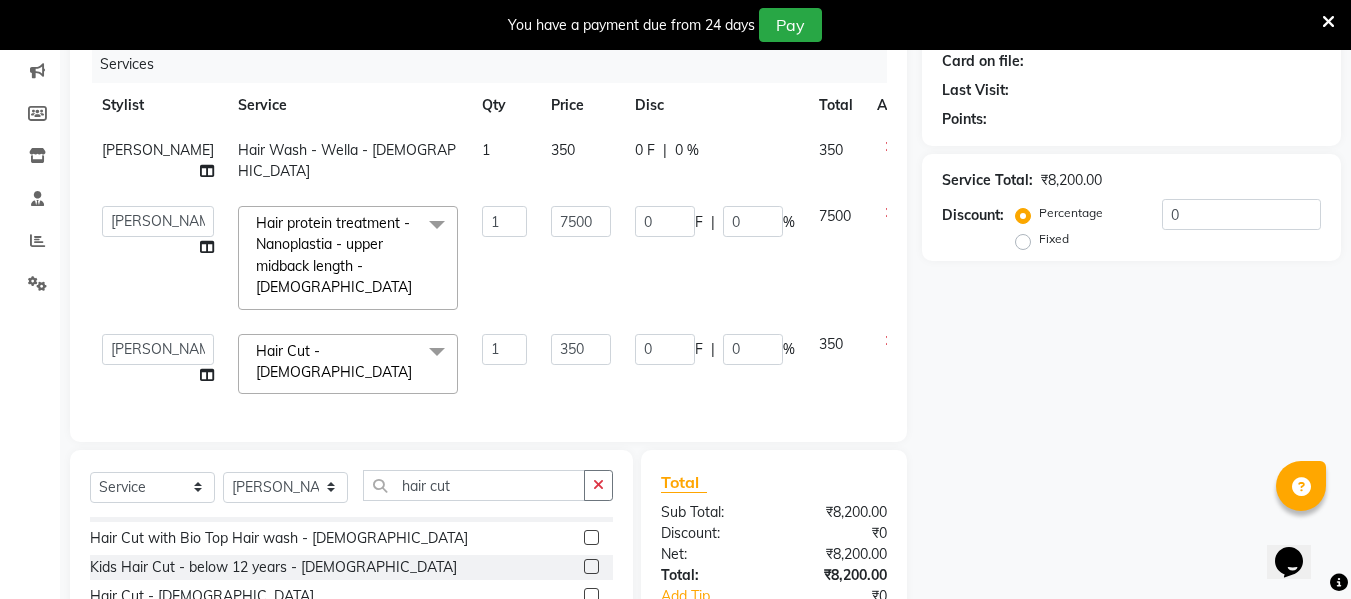 select on "71067" 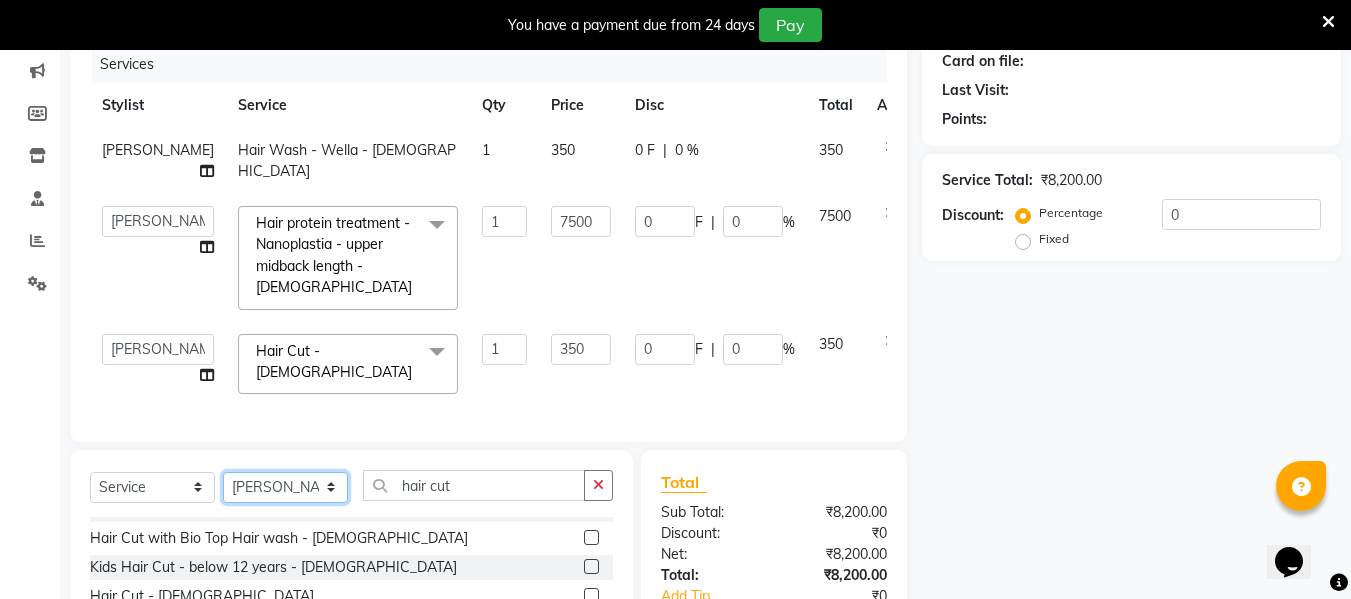 click on "Select Stylist [PERSON_NAME] [PERSON_NAME] [PERSON_NAME]  [PERSON_NAME] Rakhi Mandal  Shanti Palkonda Training Department" 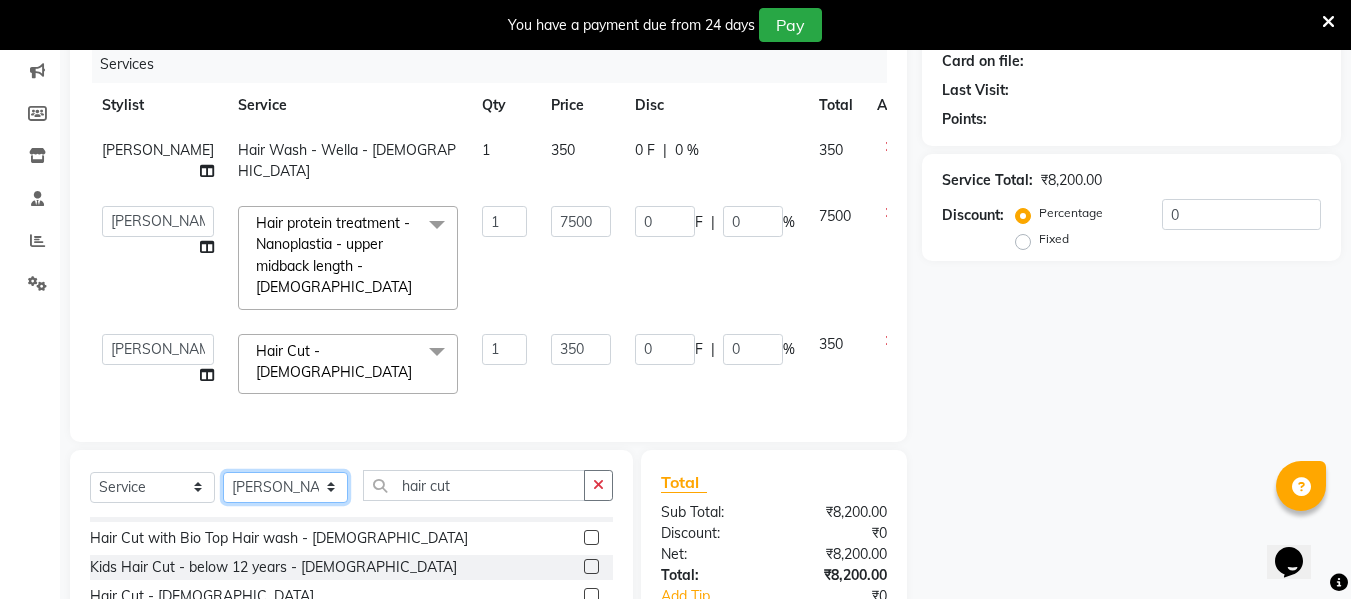 select on "71067" 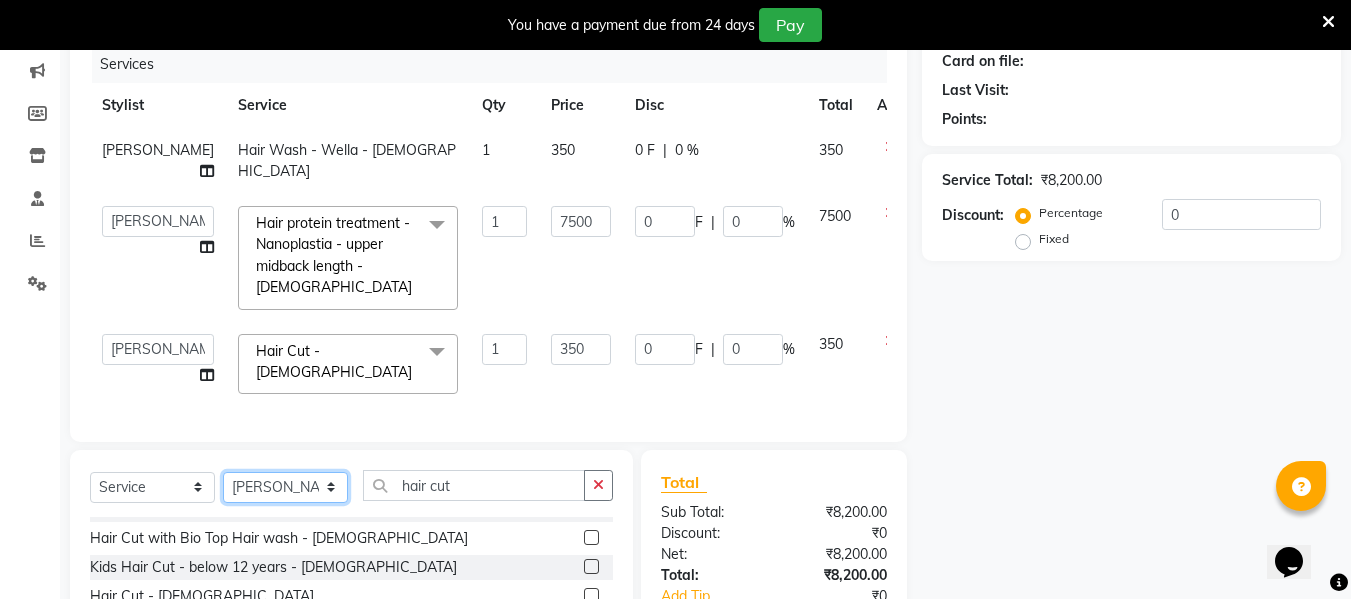 click on "Select Stylist [PERSON_NAME] [PERSON_NAME] [PERSON_NAME]  [PERSON_NAME] Rakhi Mandal  Shanti Palkonda Training Department" 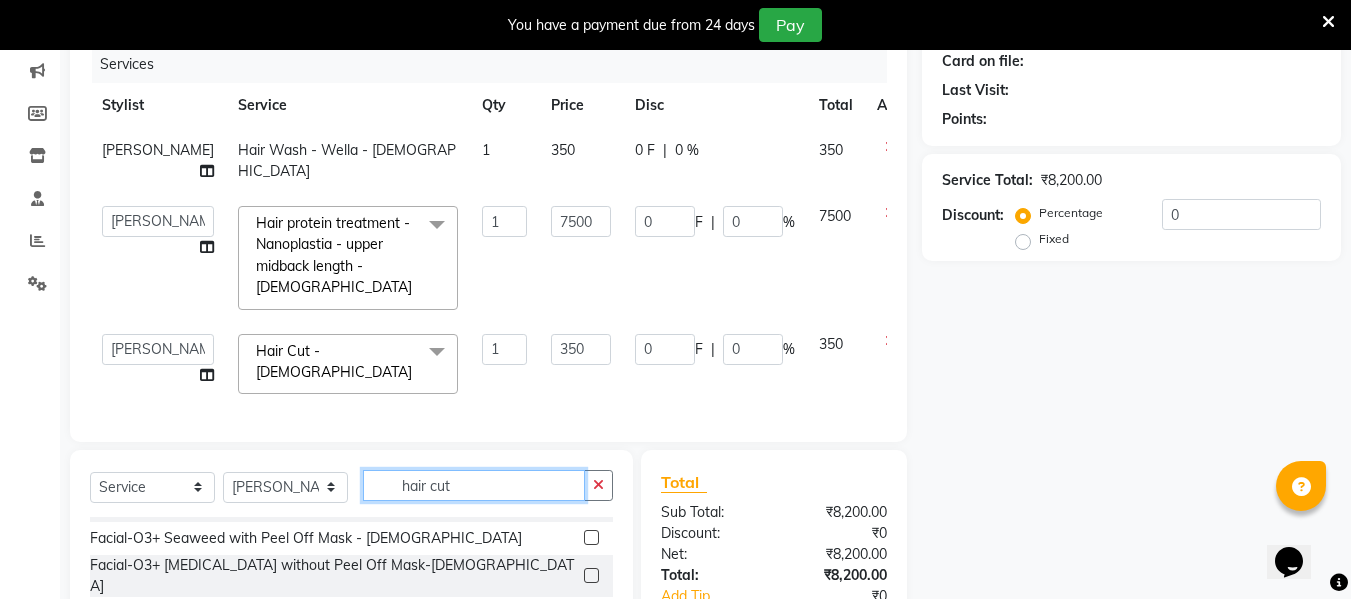click on "hair cut" 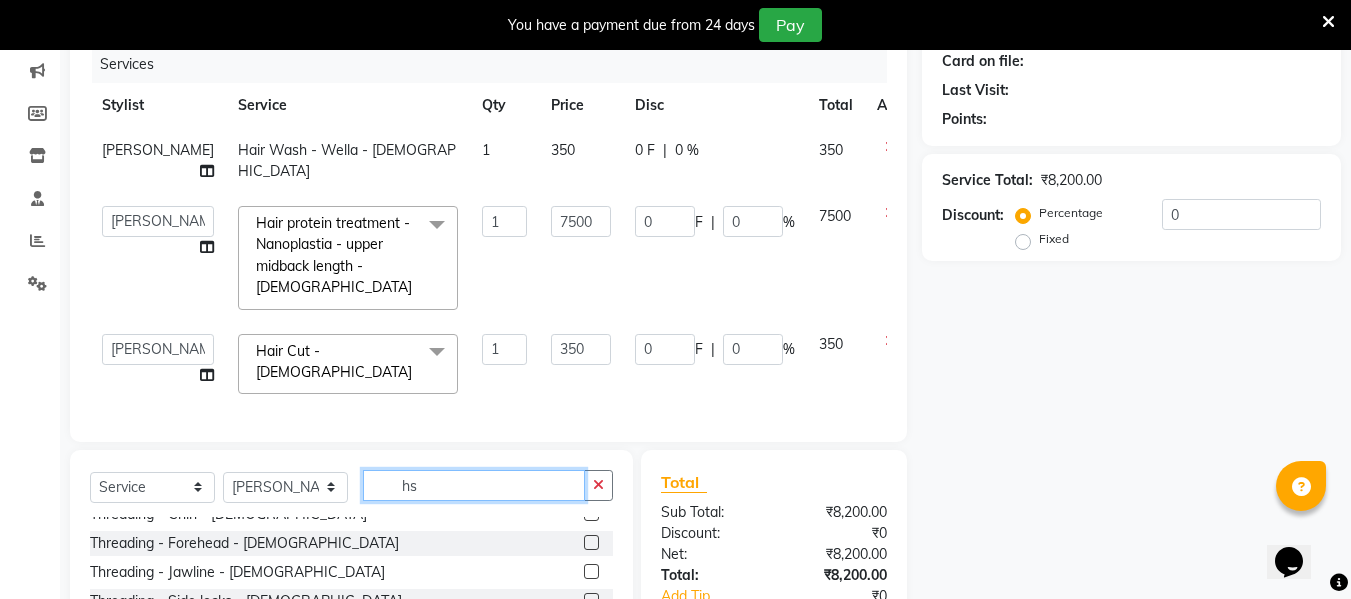 scroll, scrollTop: 0, scrollLeft: 0, axis: both 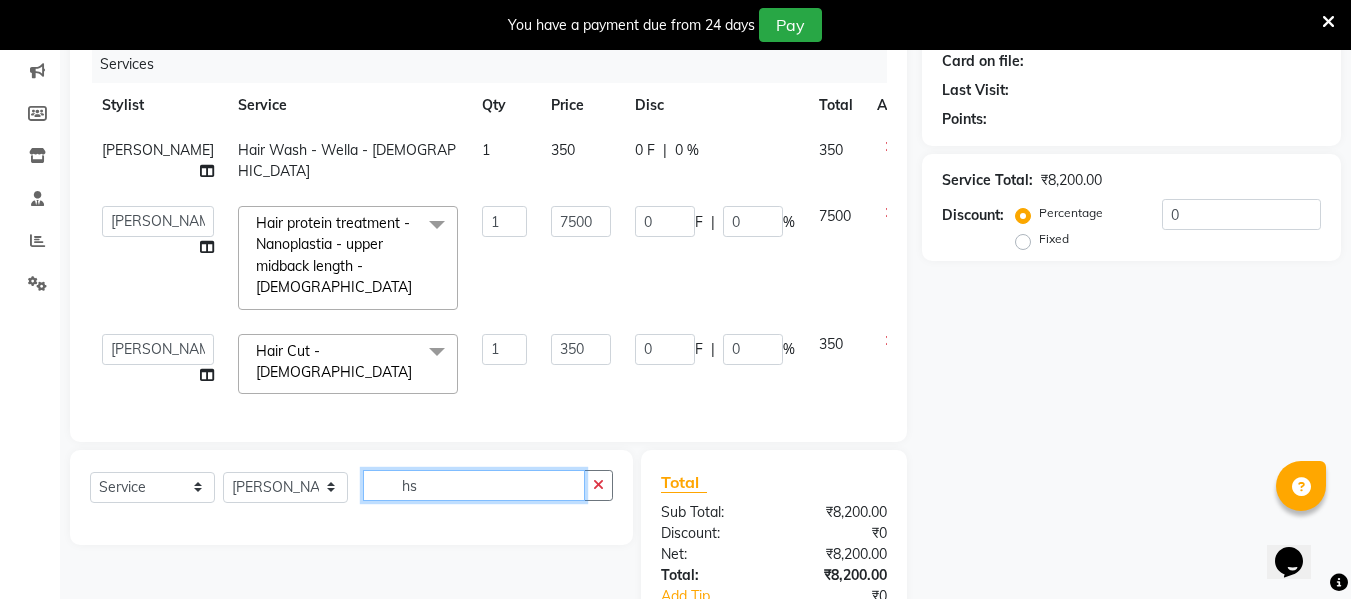 type on "h" 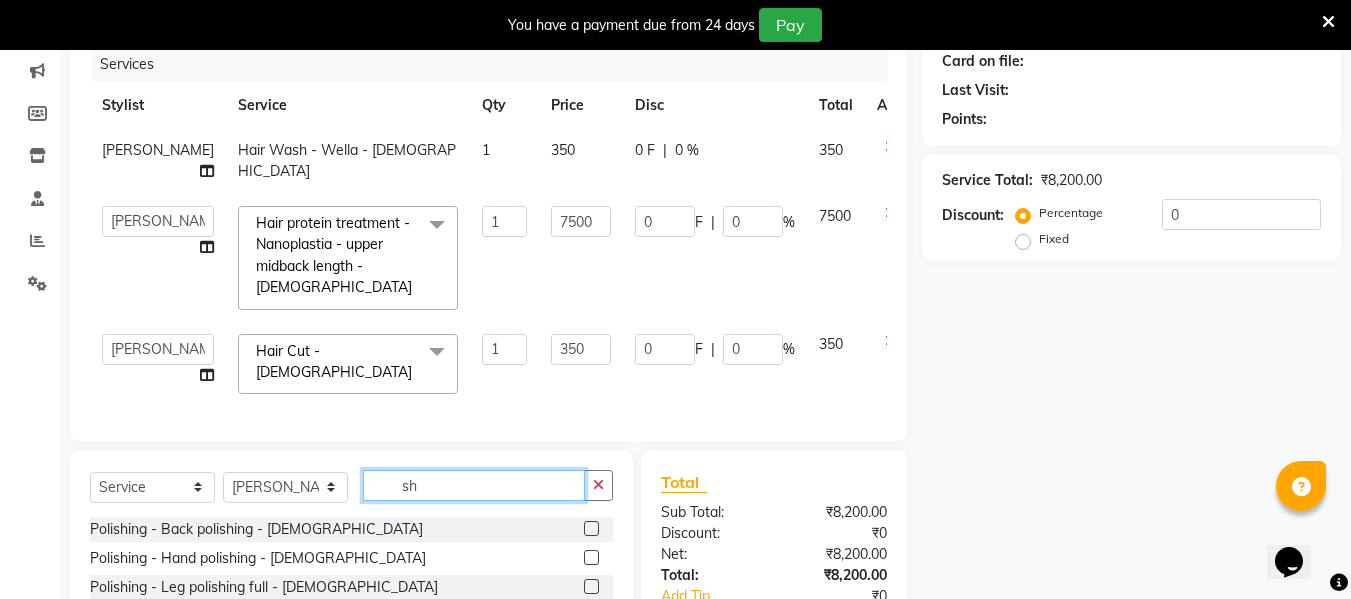 type on "s" 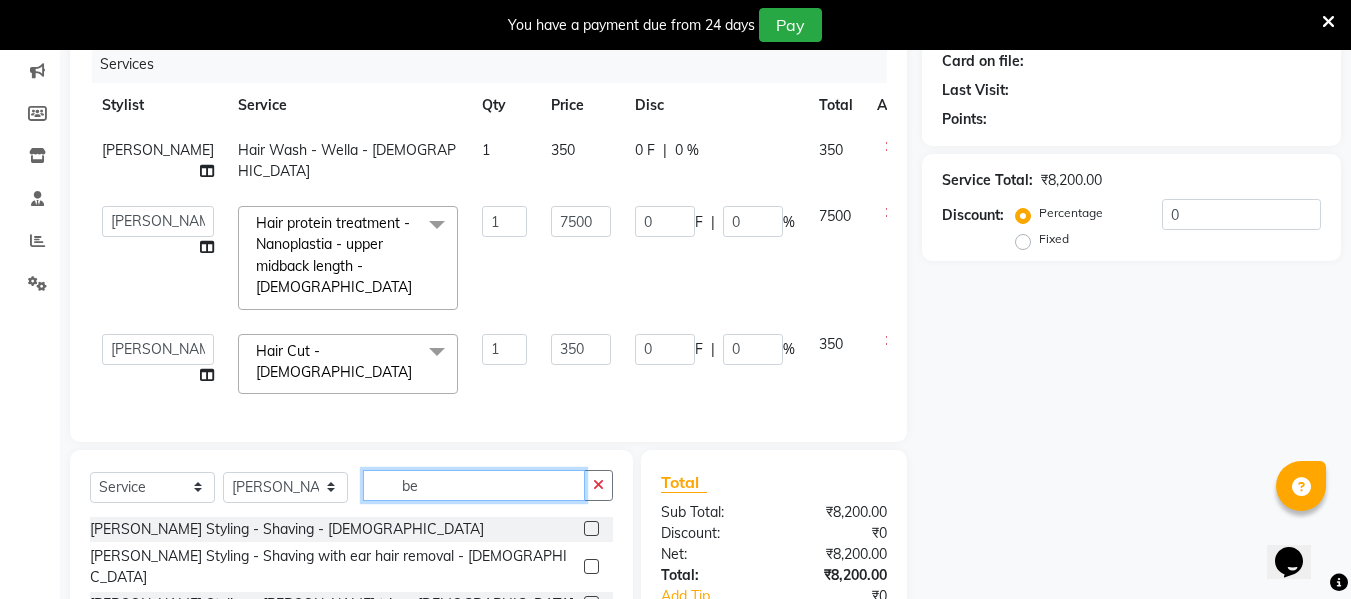 type on "be" 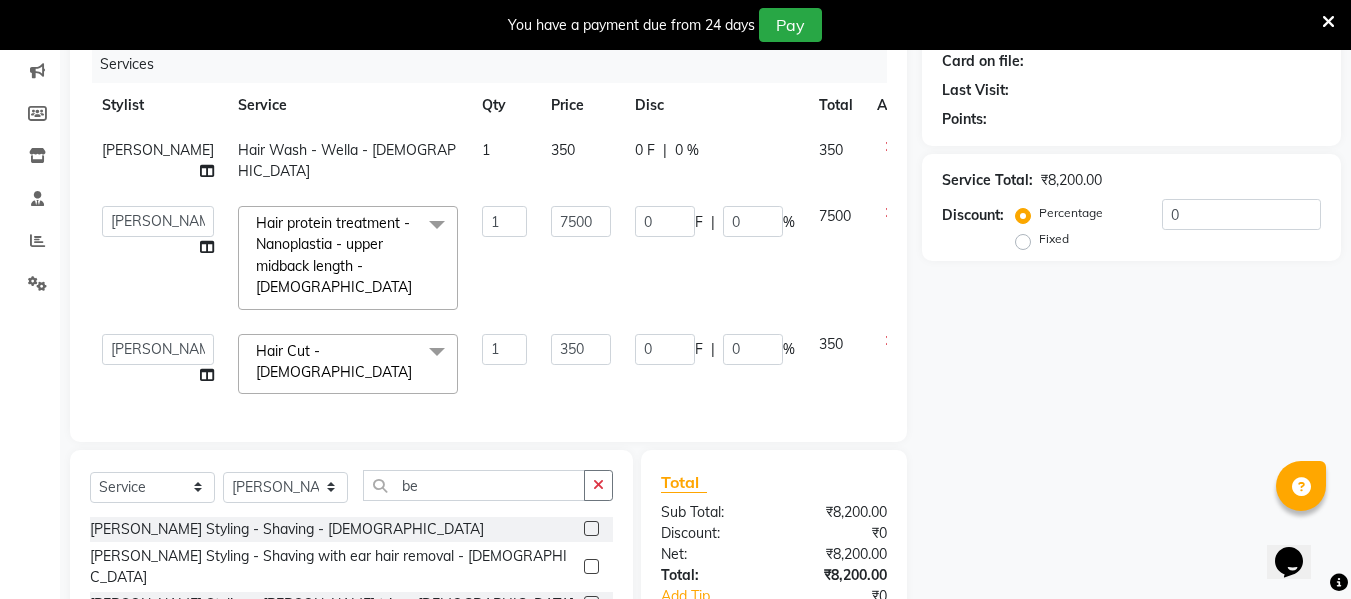 click 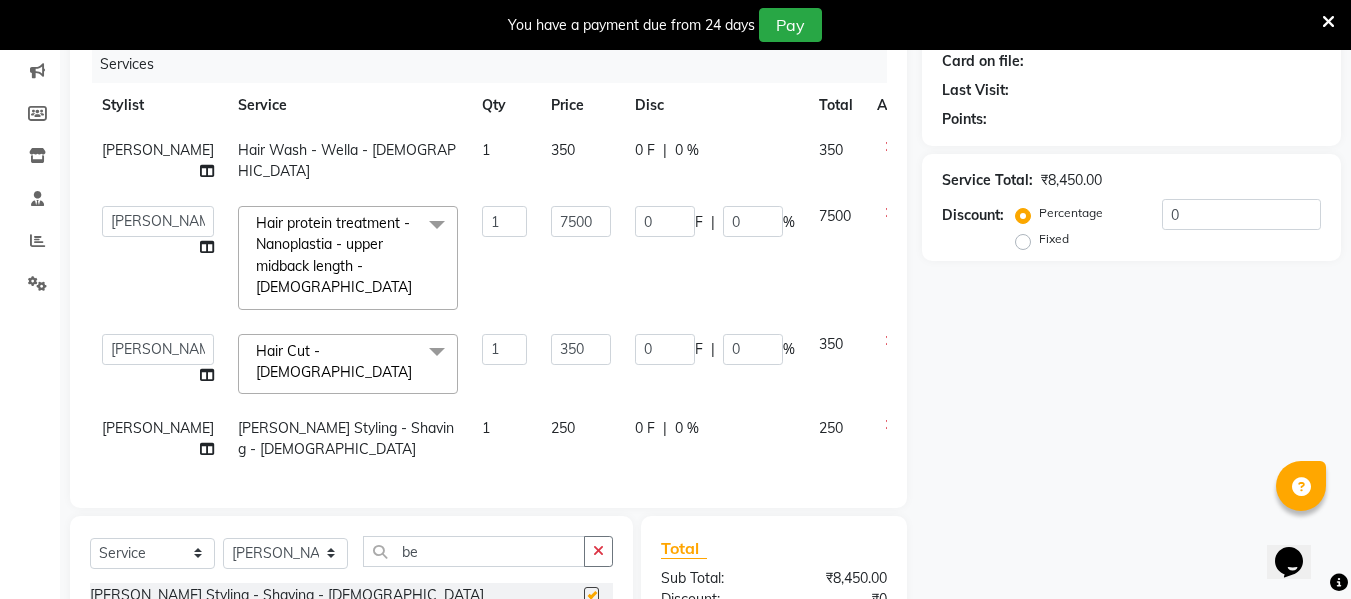 checkbox on "false" 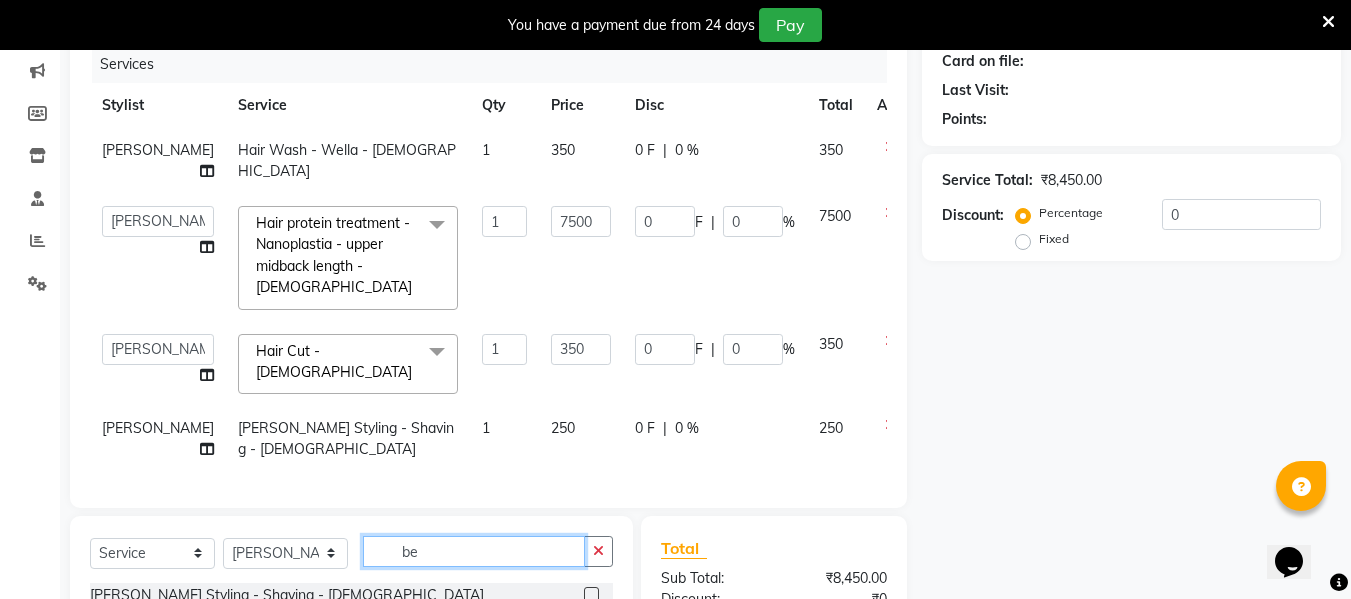 click on "be" 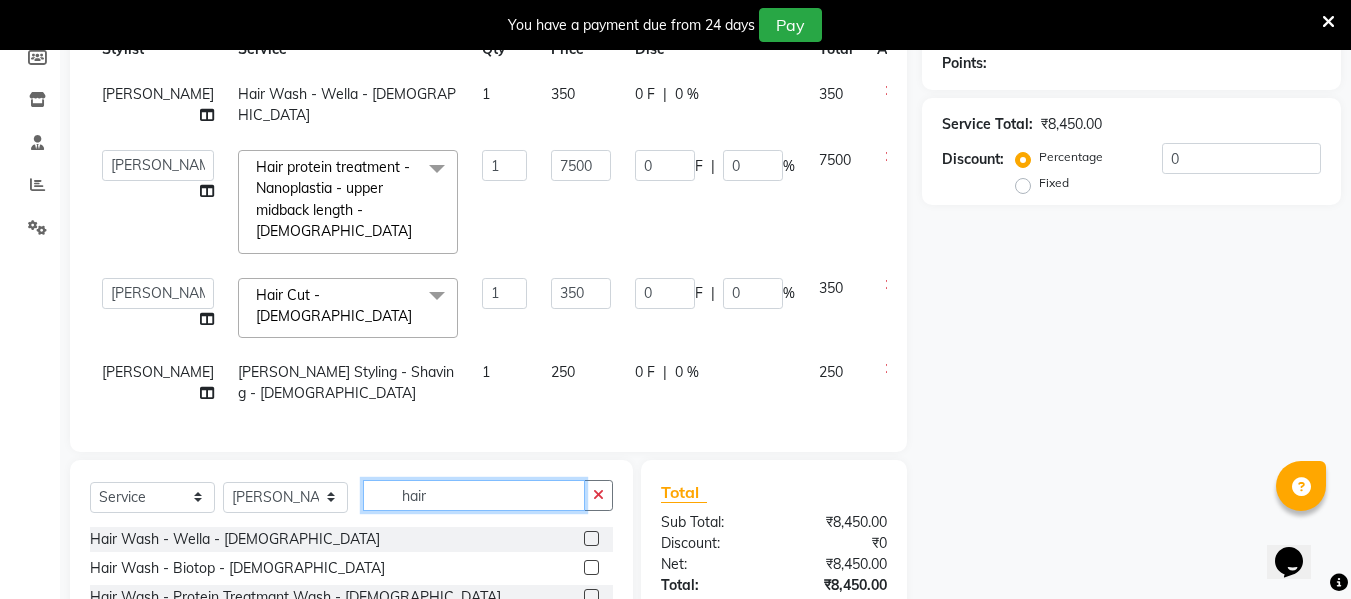 scroll, scrollTop: 352, scrollLeft: 0, axis: vertical 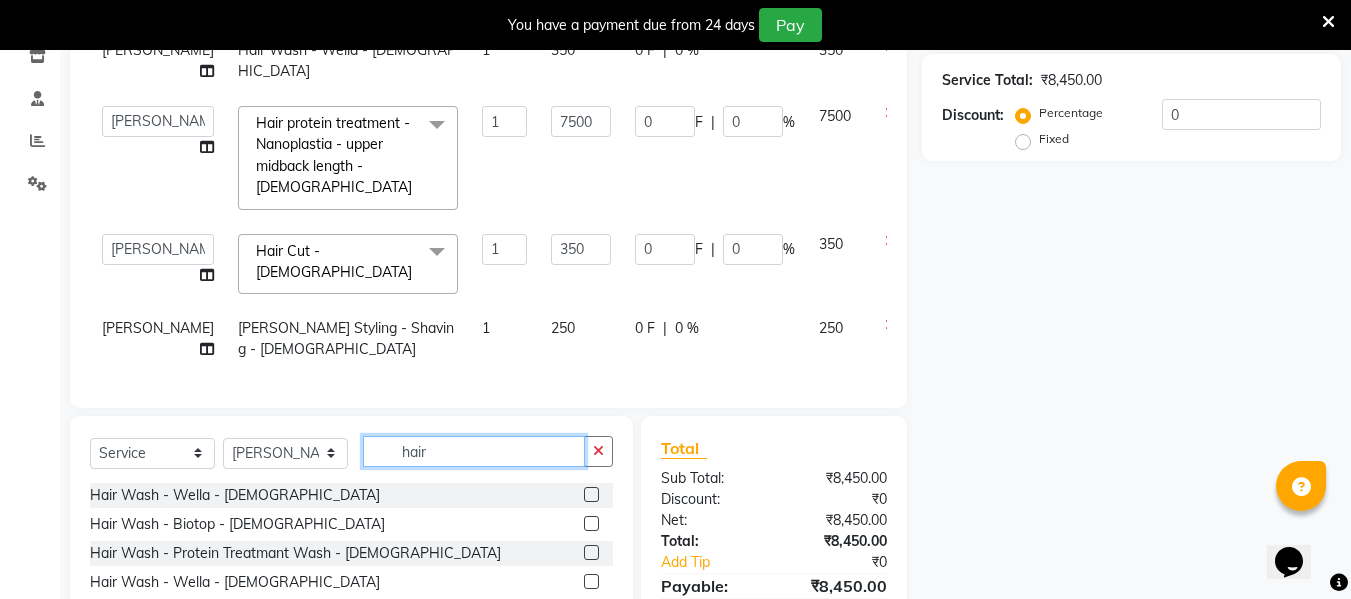 type on "hair" 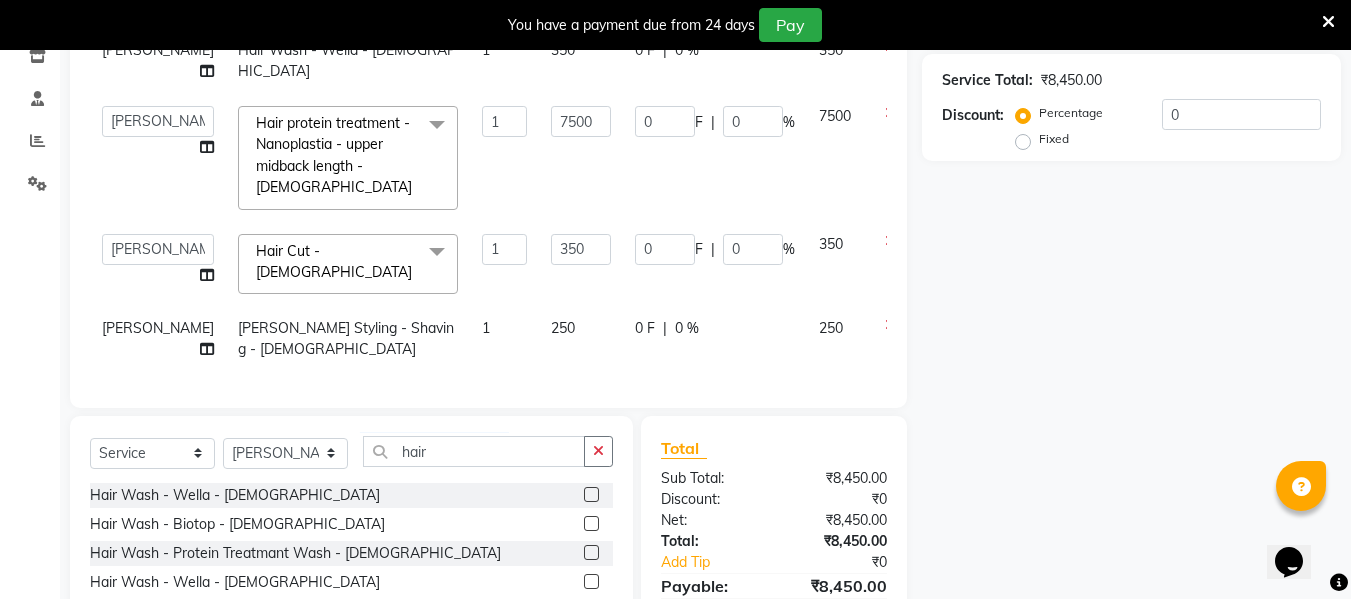 click 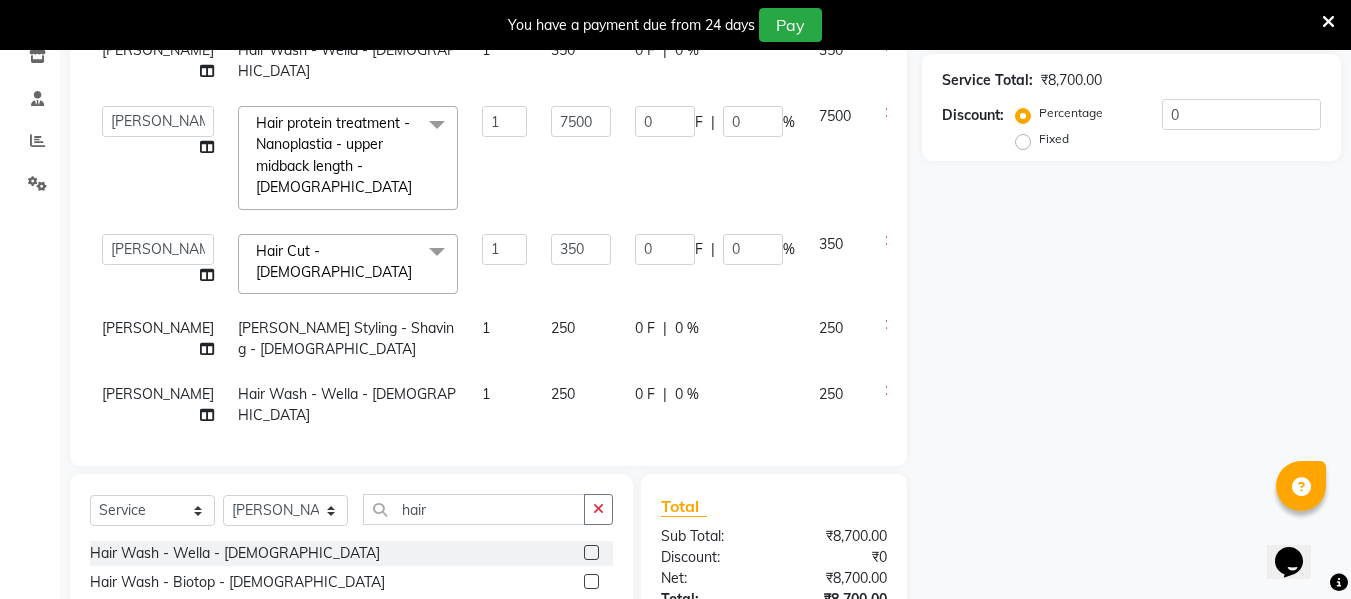 checkbox on "false" 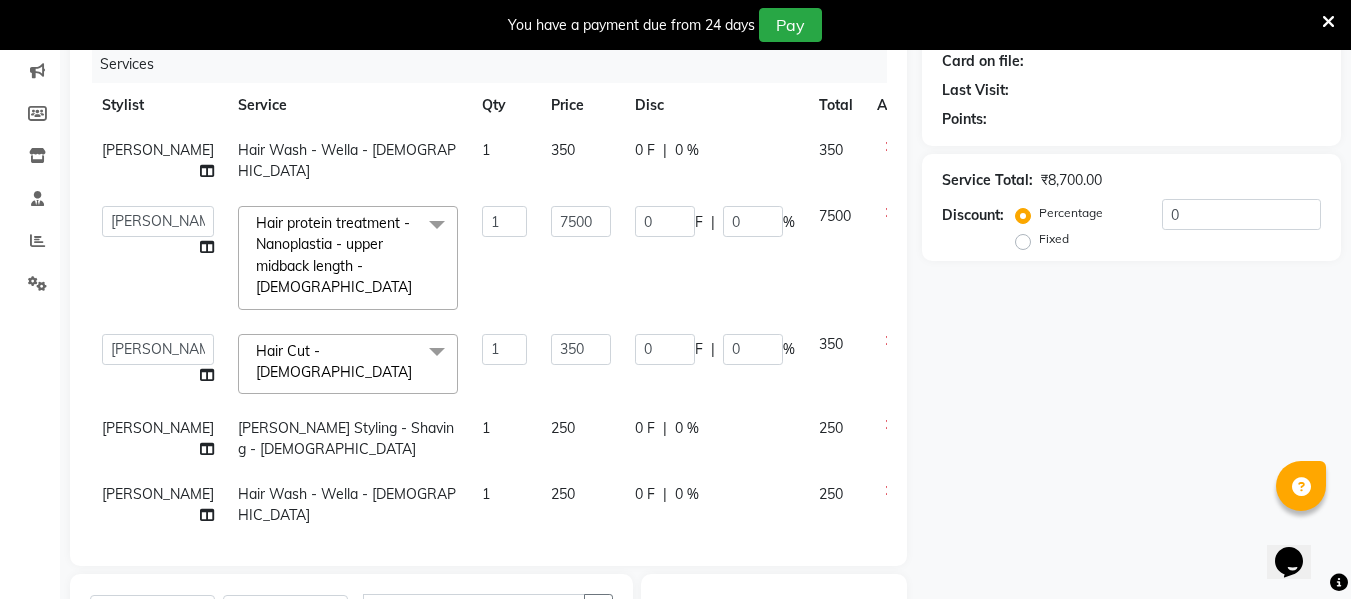 scroll, scrollTop: 246, scrollLeft: 0, axis: vertical 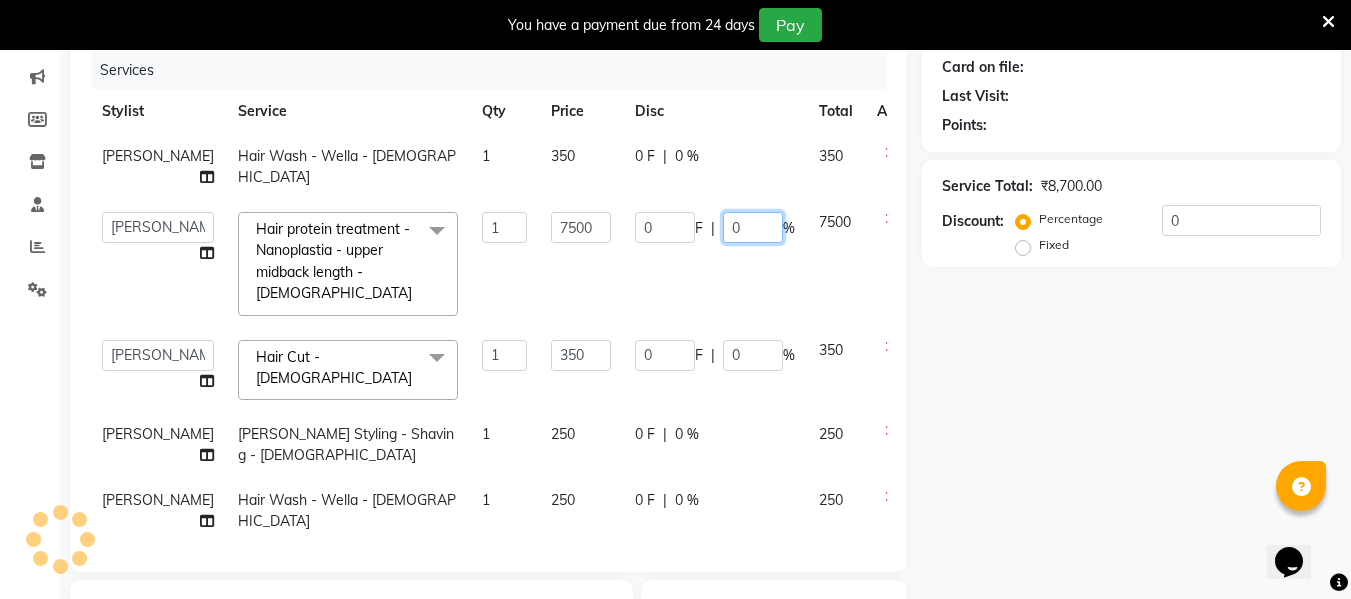click on "0" 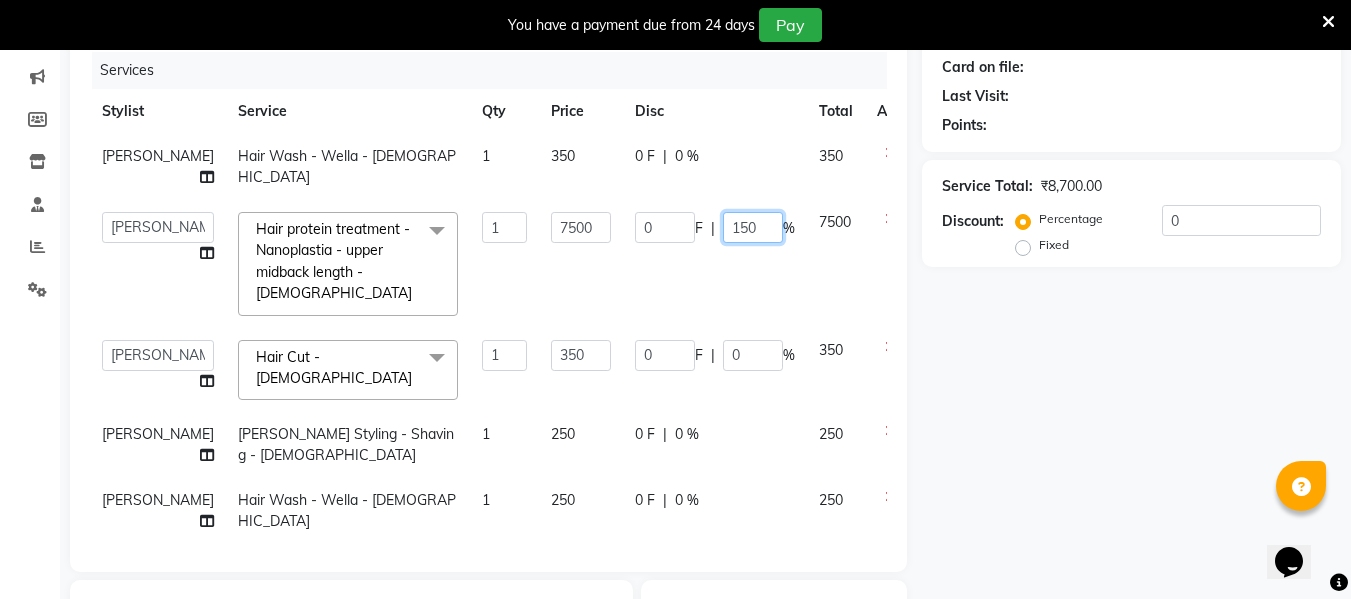 type on "15" 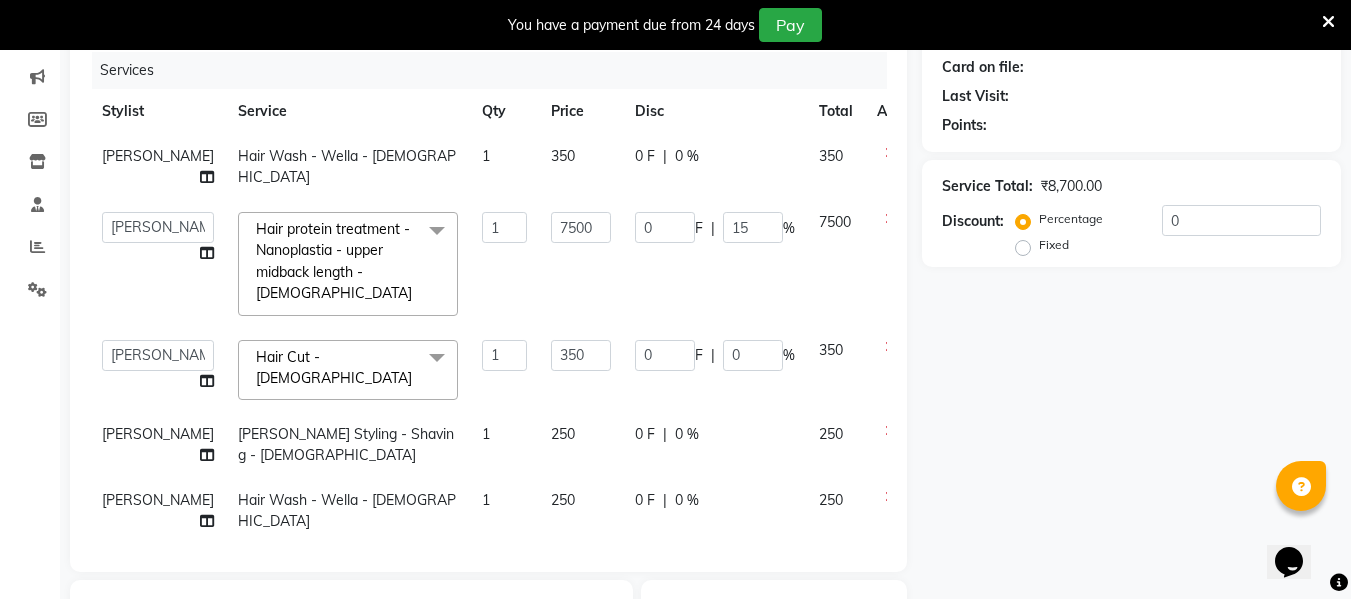 click on "0 F | 15 %" 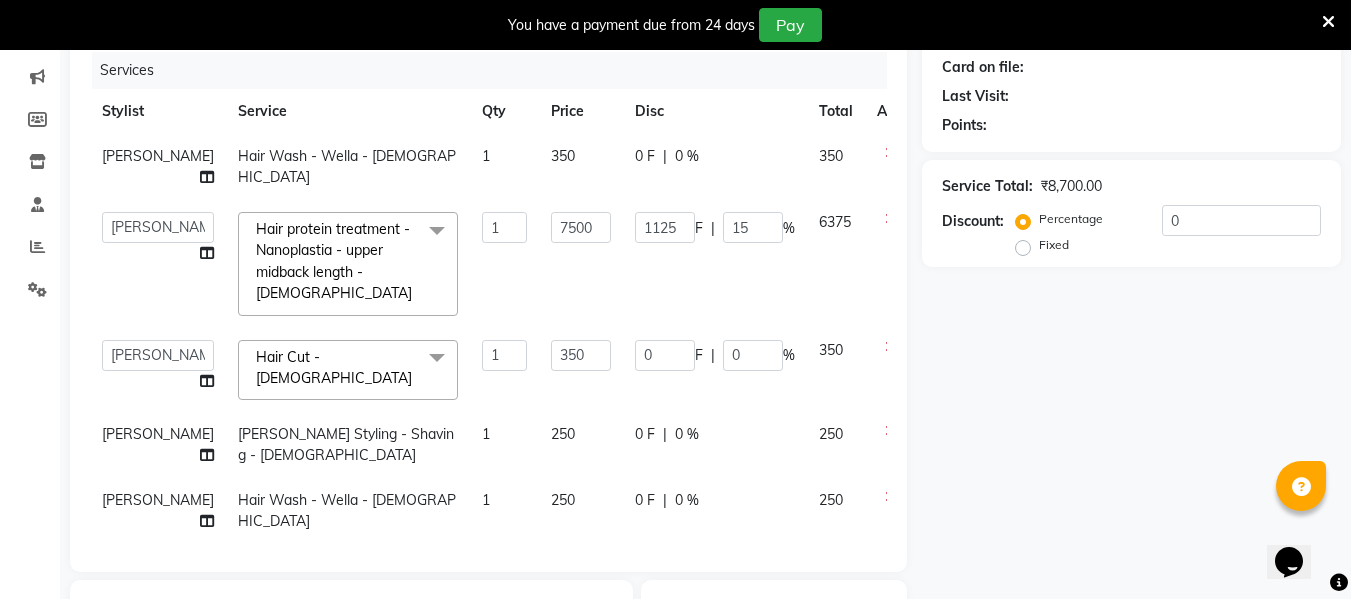 click on "1125 F | 15 %" 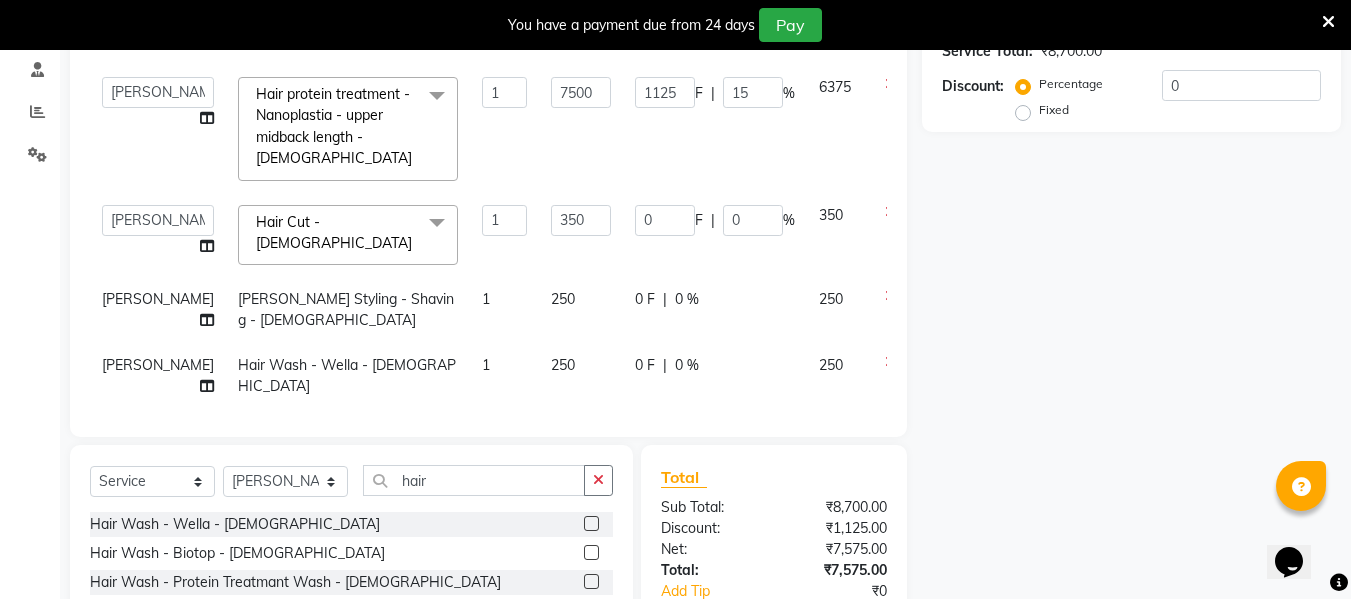 scroll, scrollTop: 346, scrollLeft: 0, axis: vertical 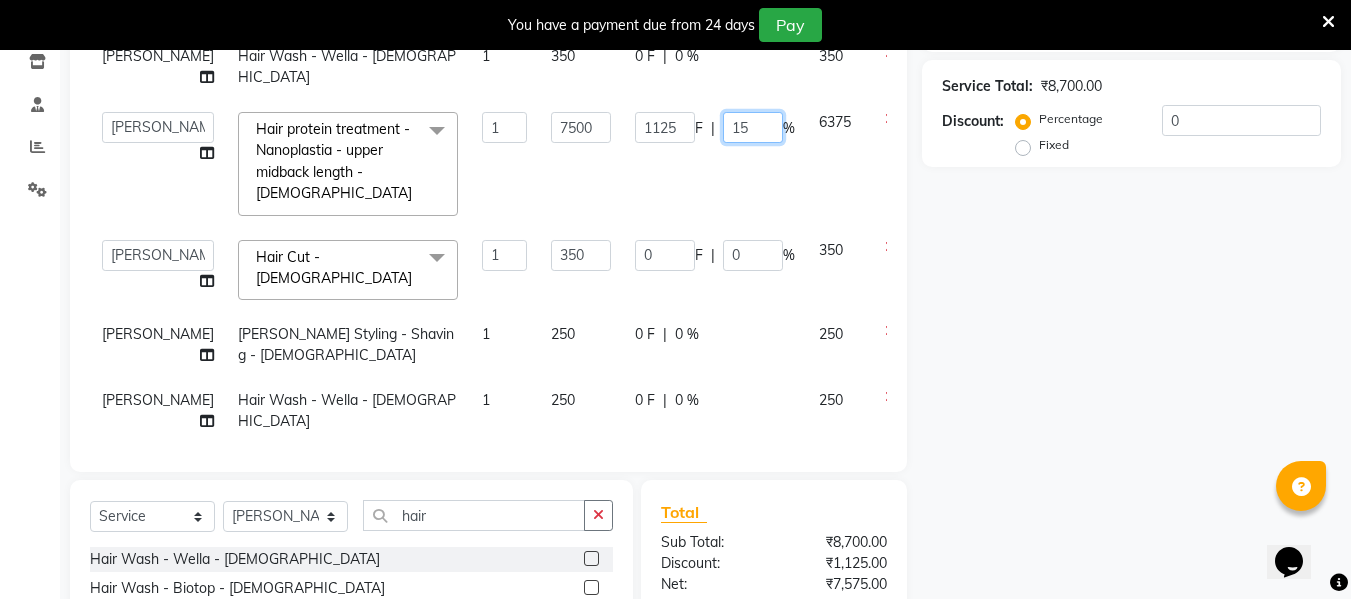 click on "15" 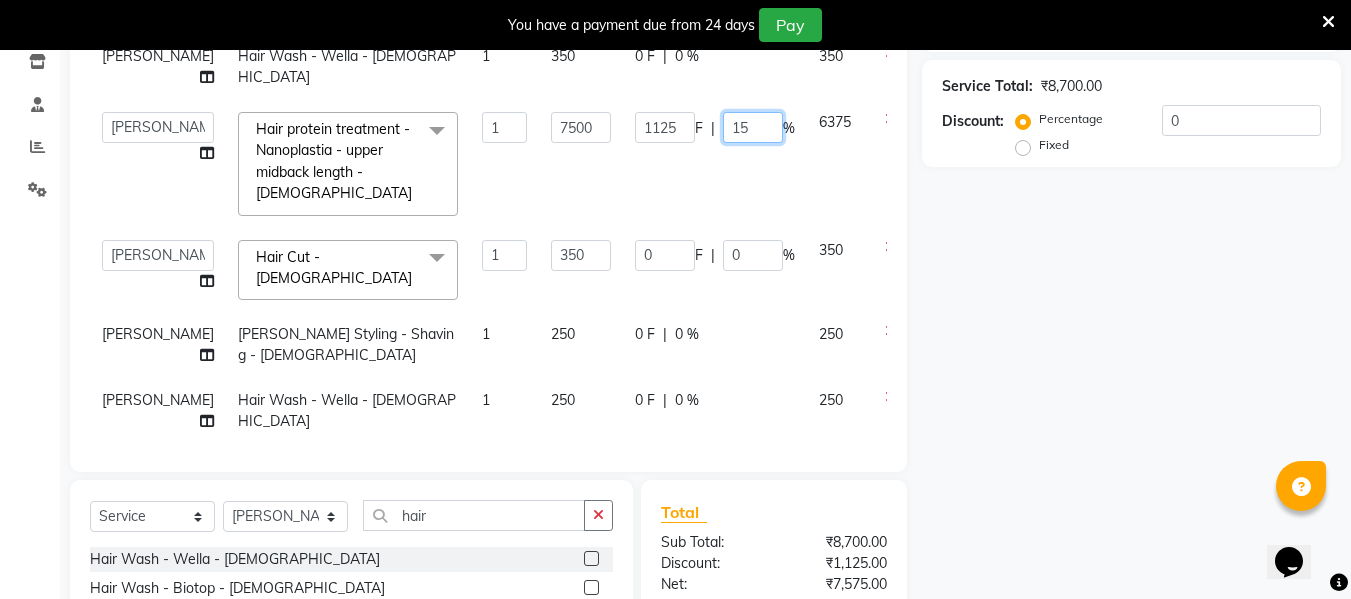 type on "1" 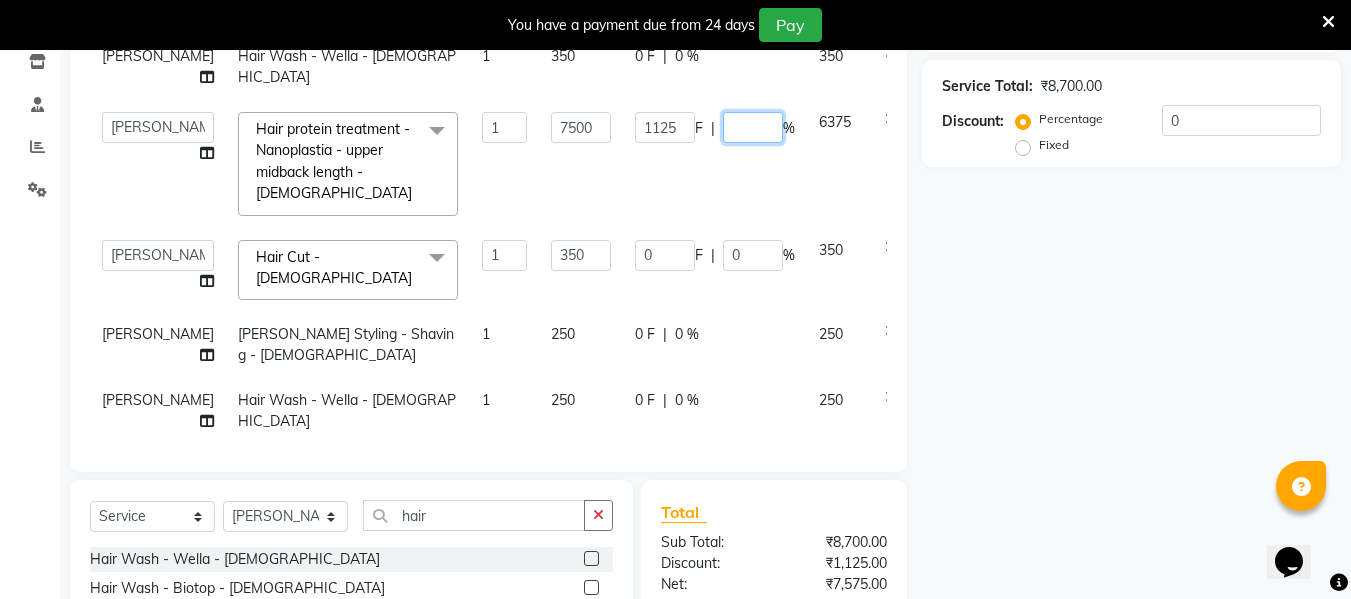 type on "0" 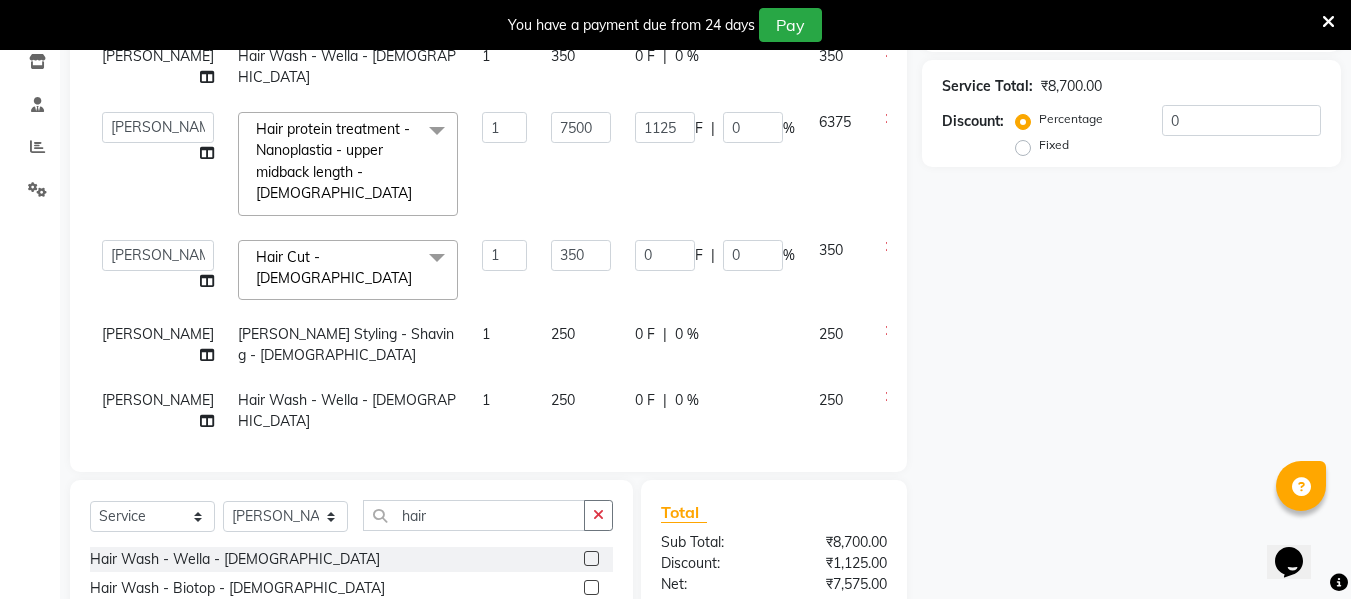 click on "1125 F | 0 %" 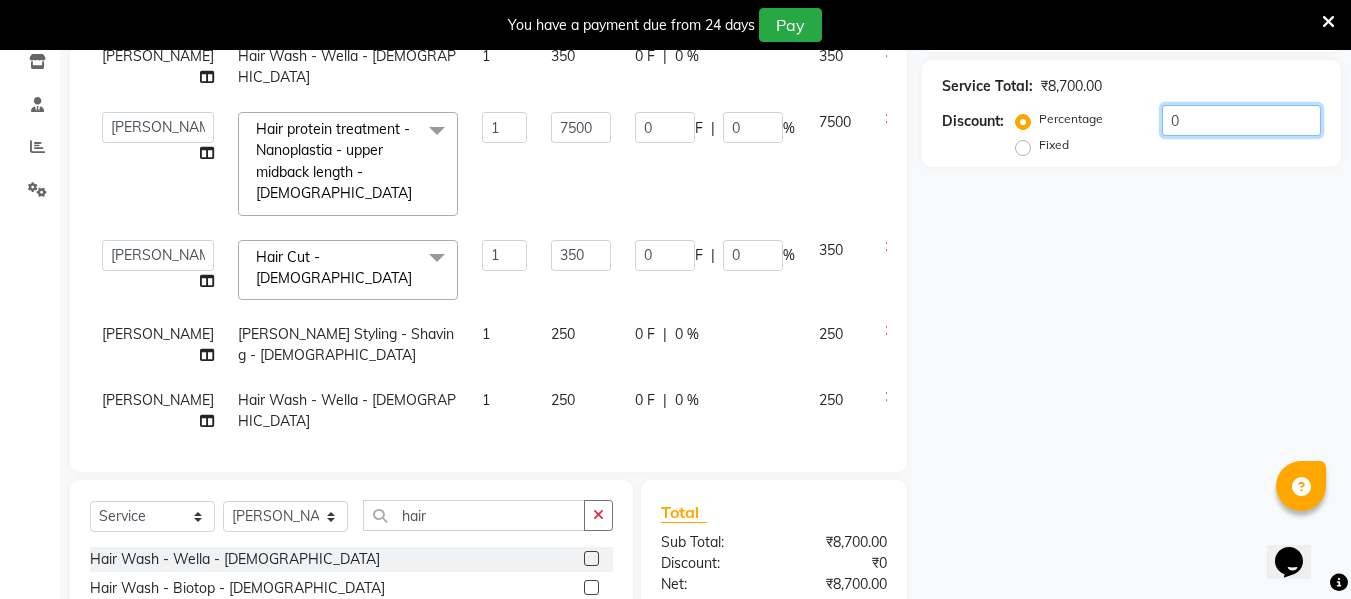 click on "0" 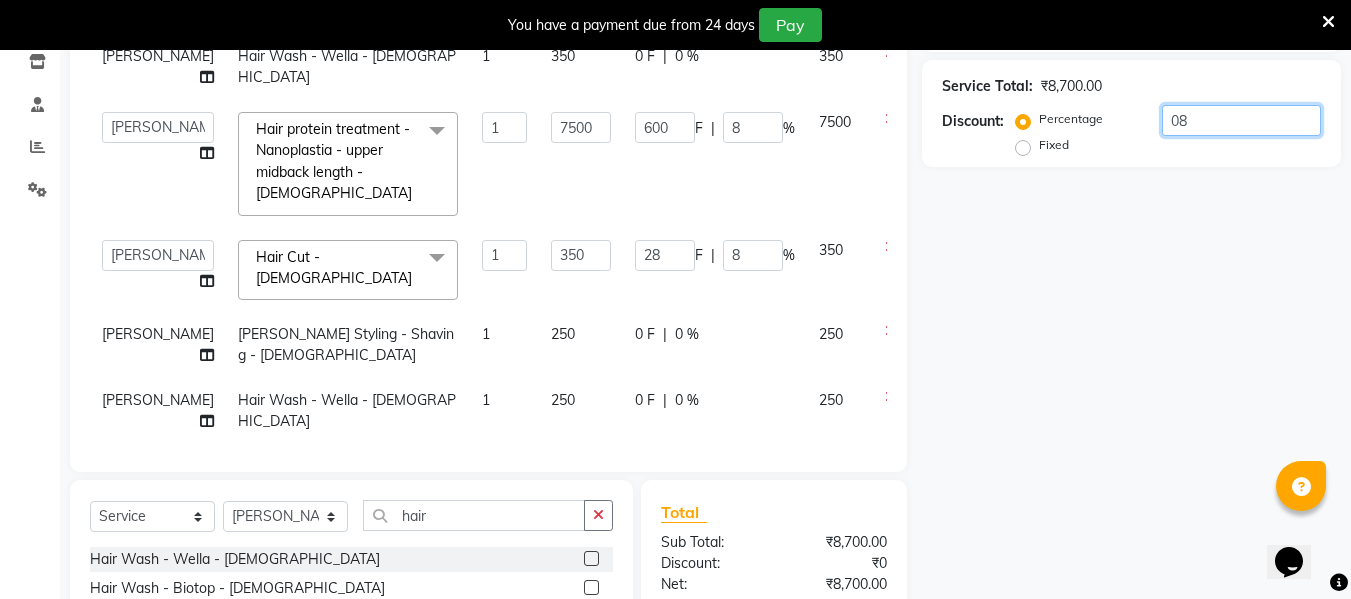 type on "089" 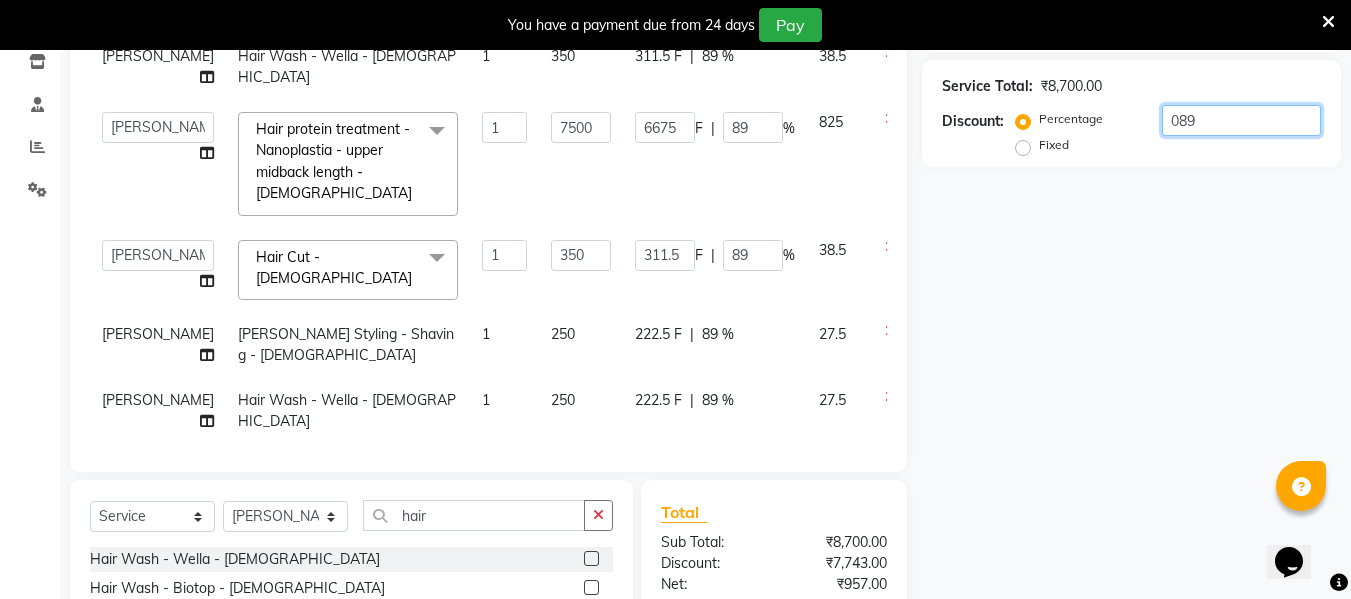 type on "08" 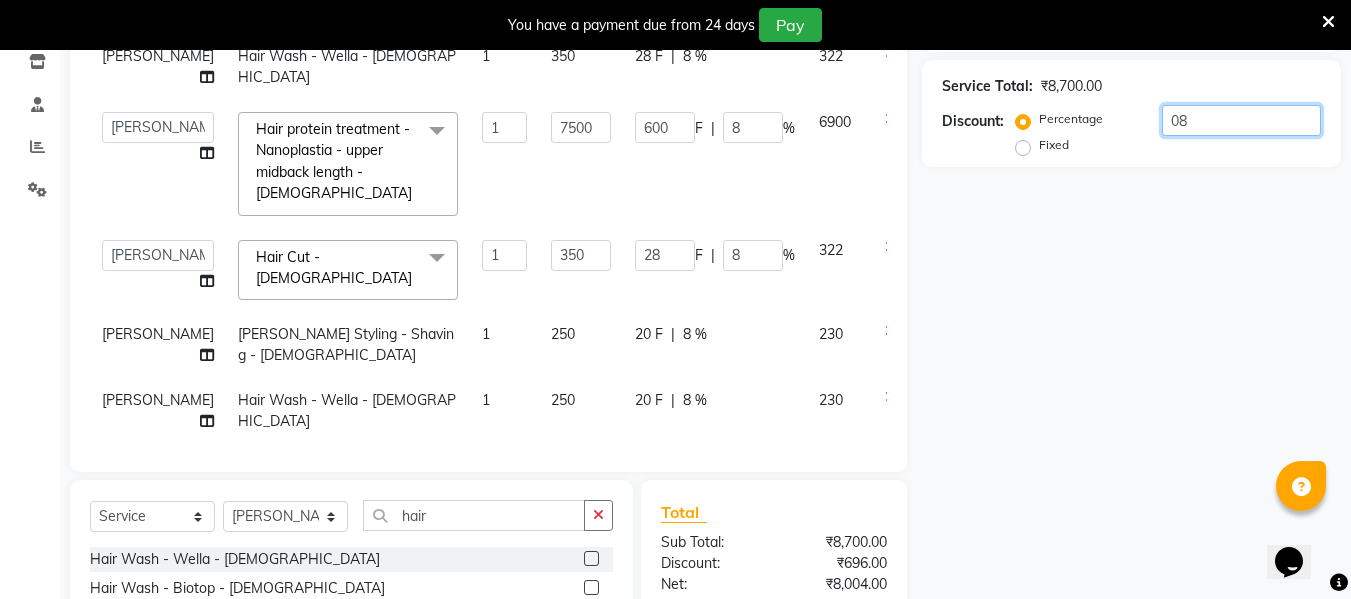 type on "0" 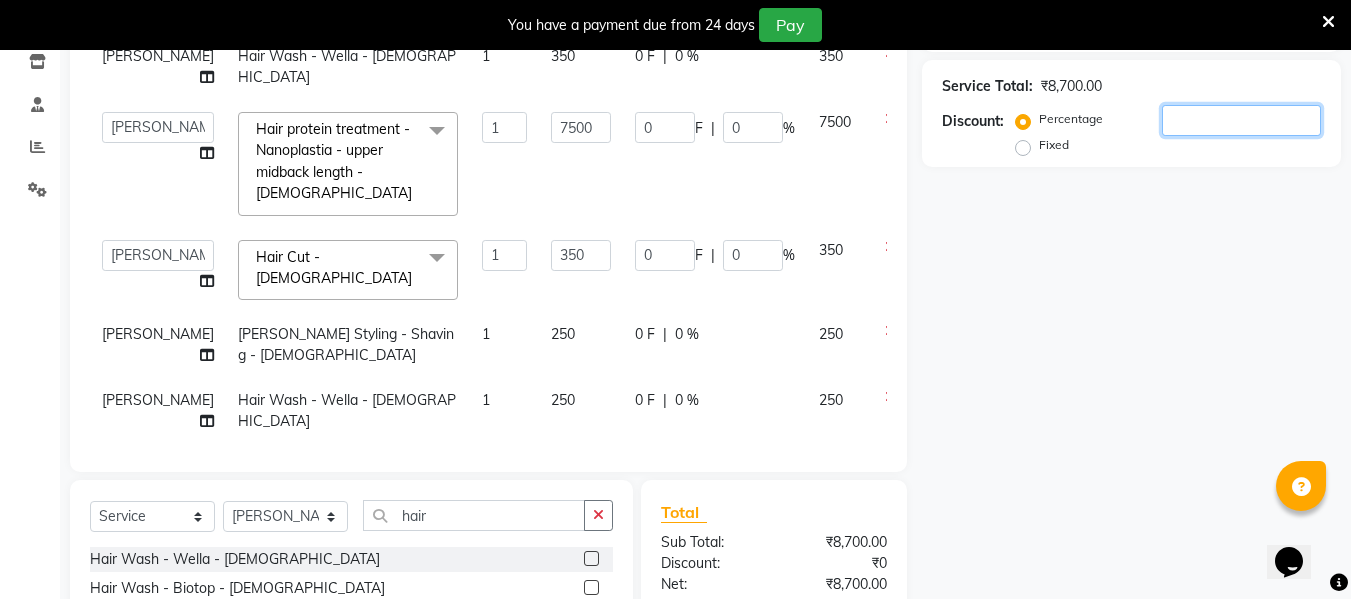 type on "8" 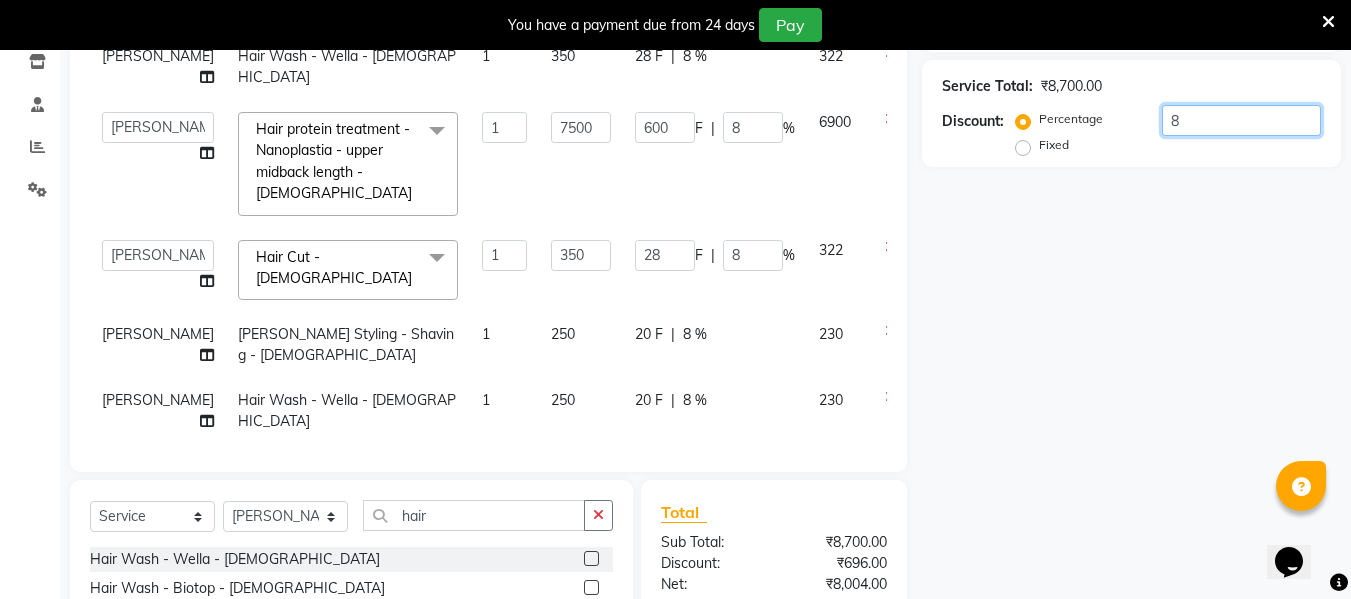 type on "84" 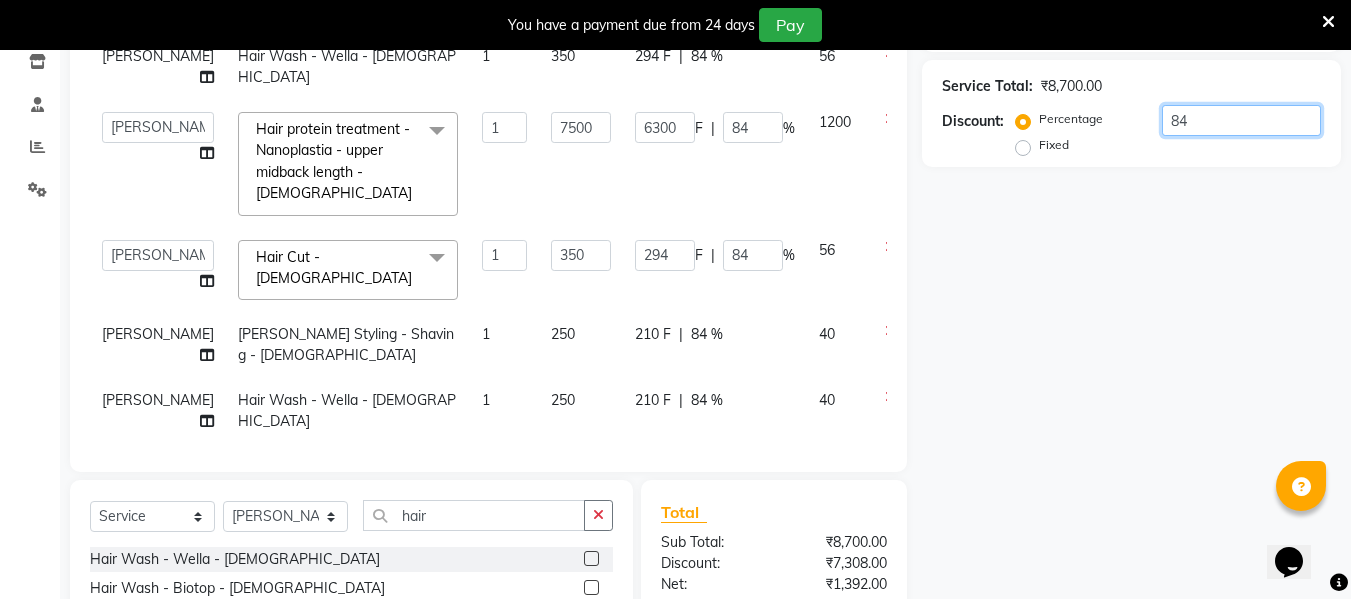 type on "100" 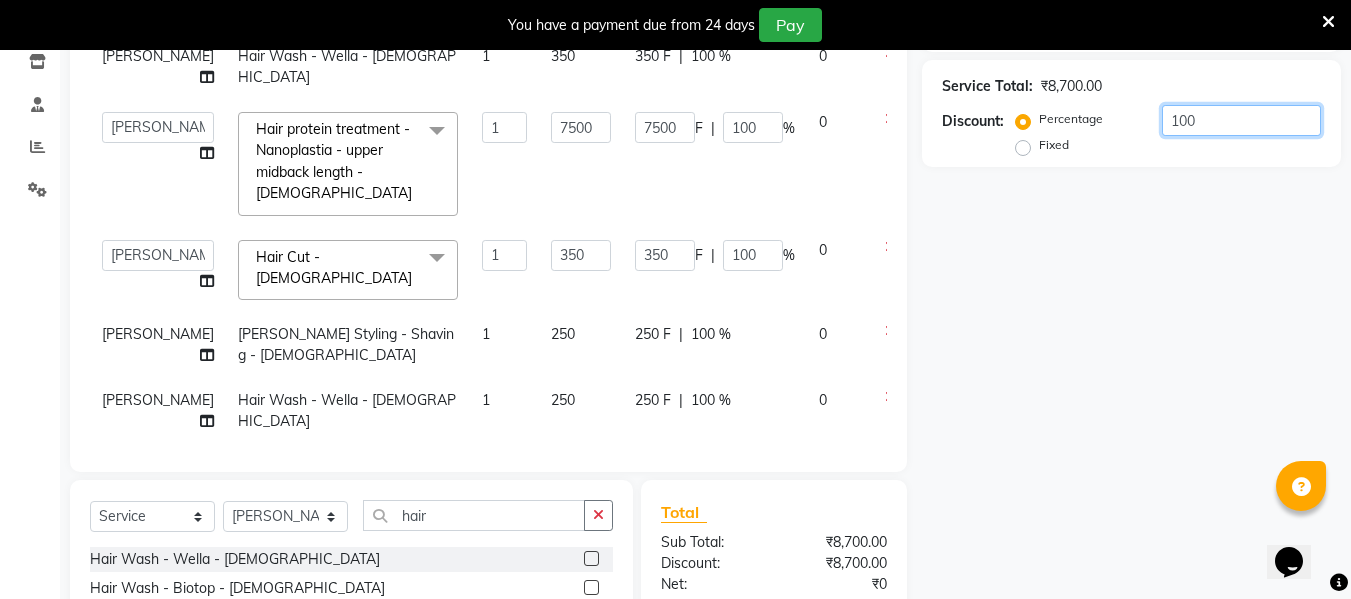type on "10" 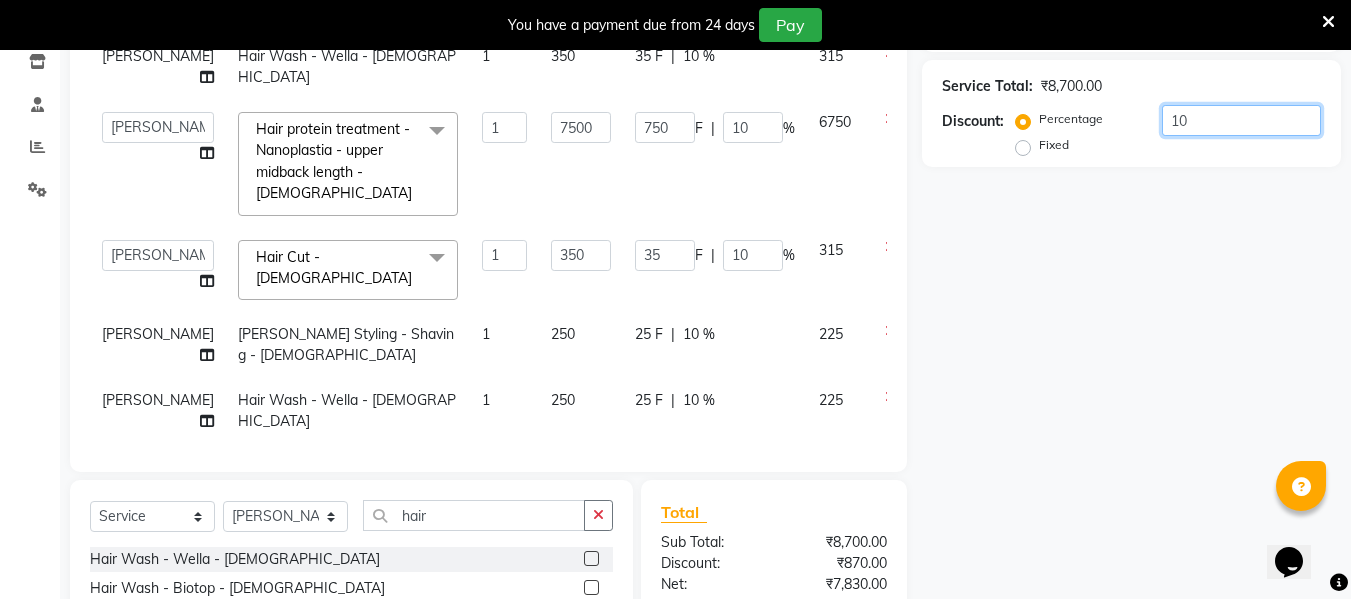 type on "1" 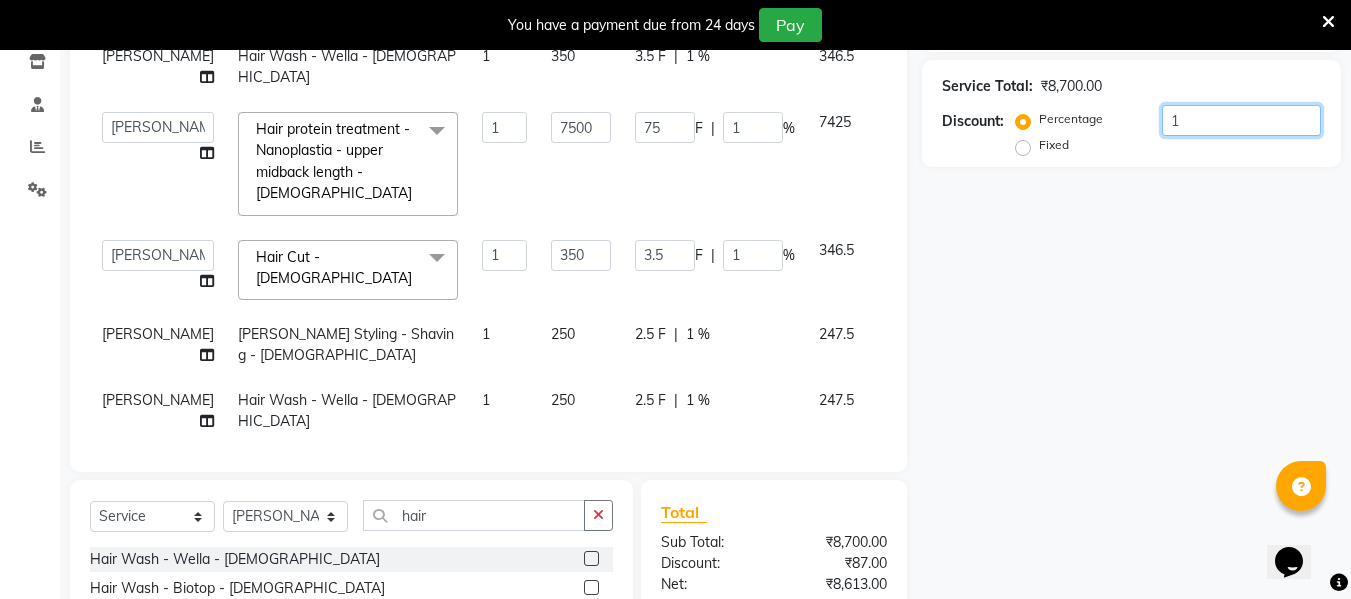 type 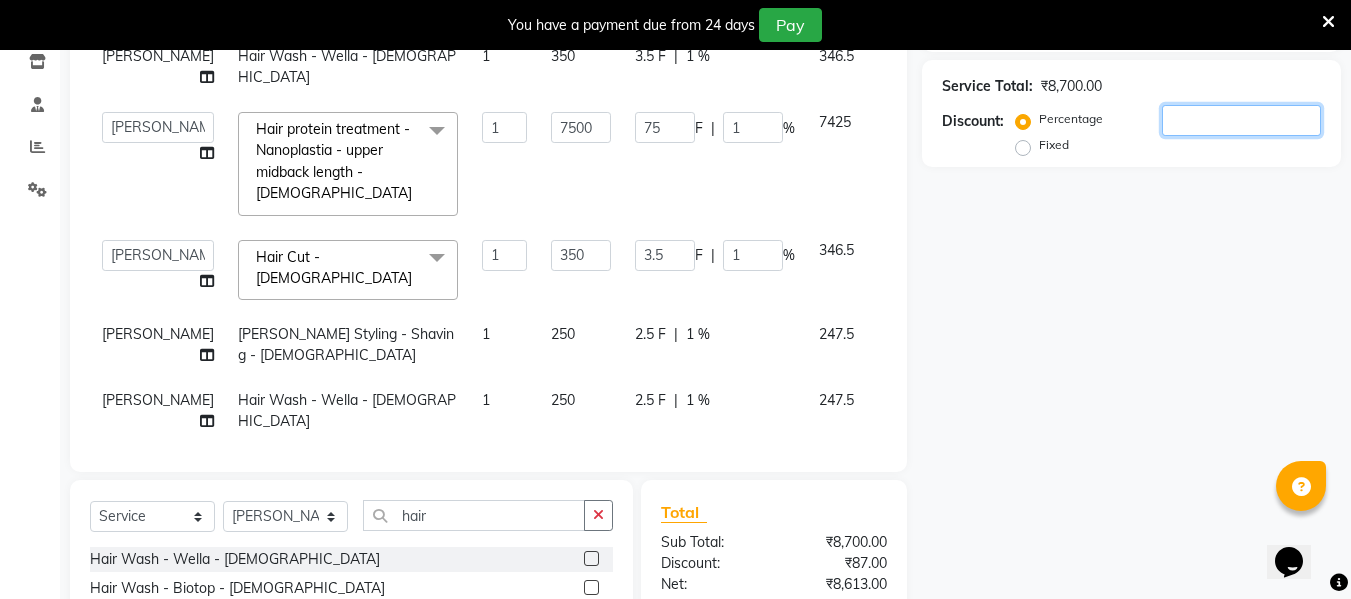 type on "0" 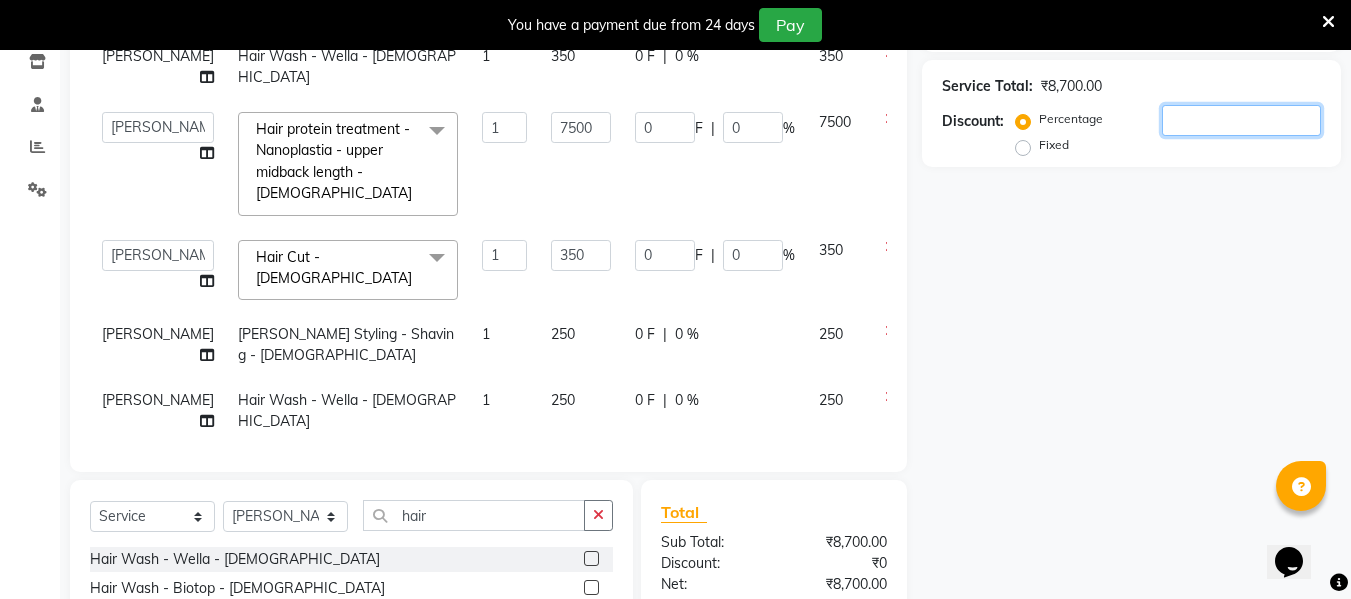 type on "8" 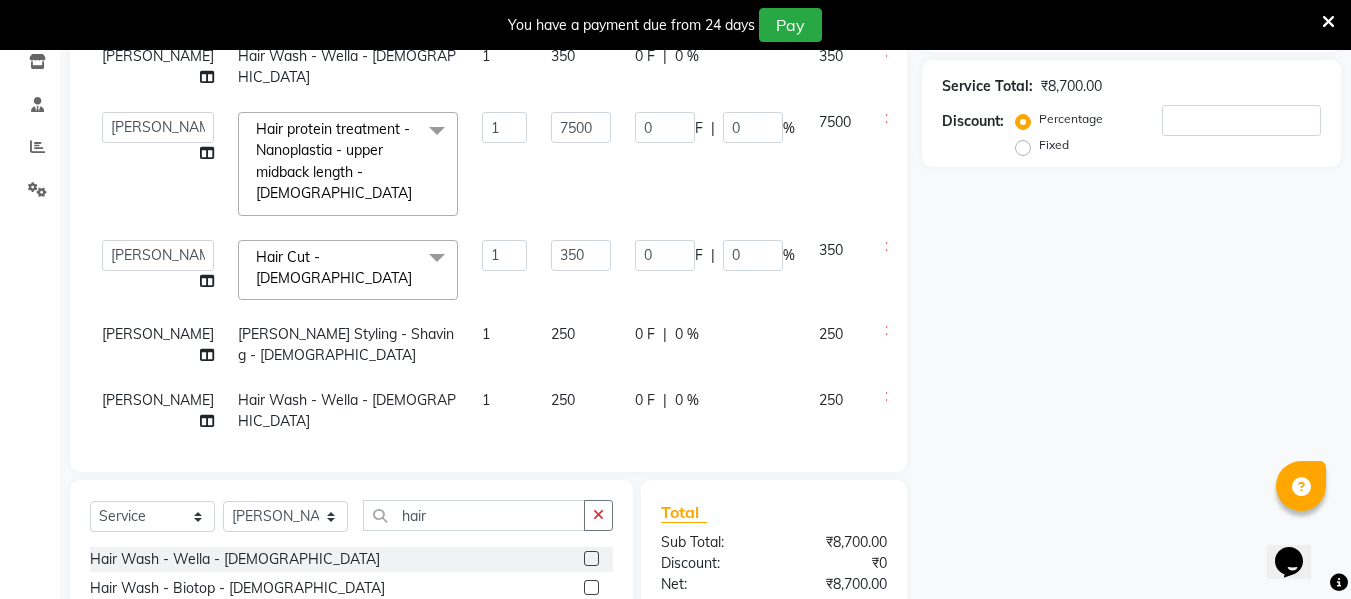 click on "Fixed" 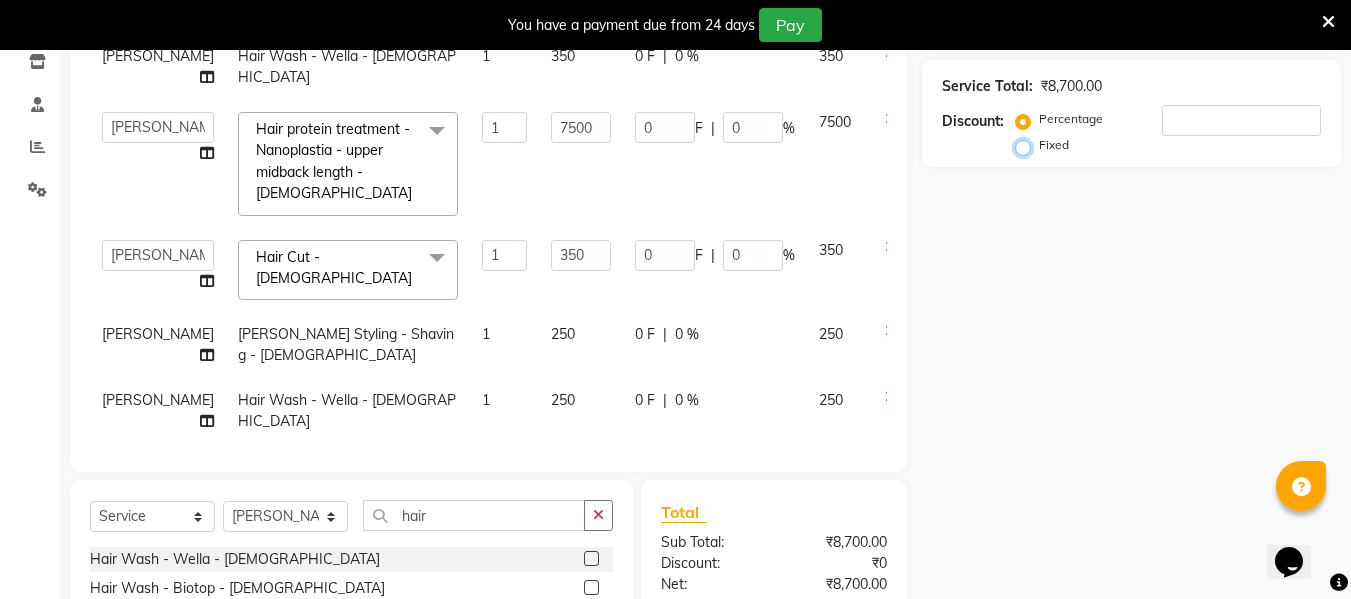 click on "Fixed" at bounding box center [1027, 145] 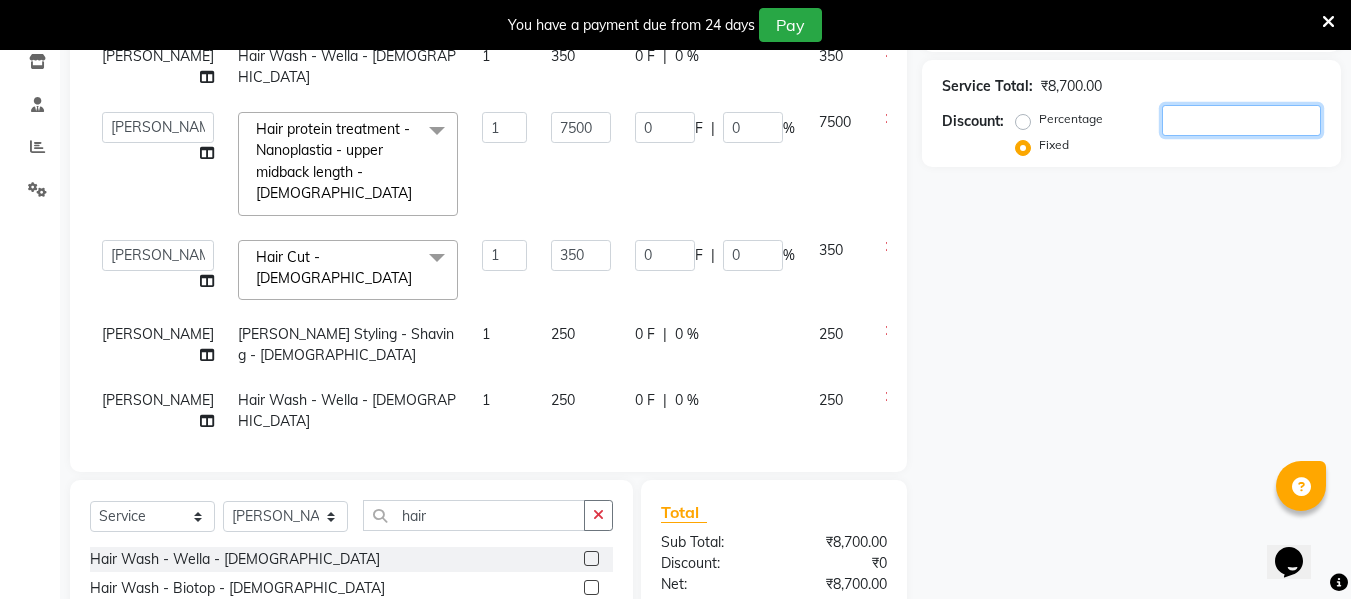 click 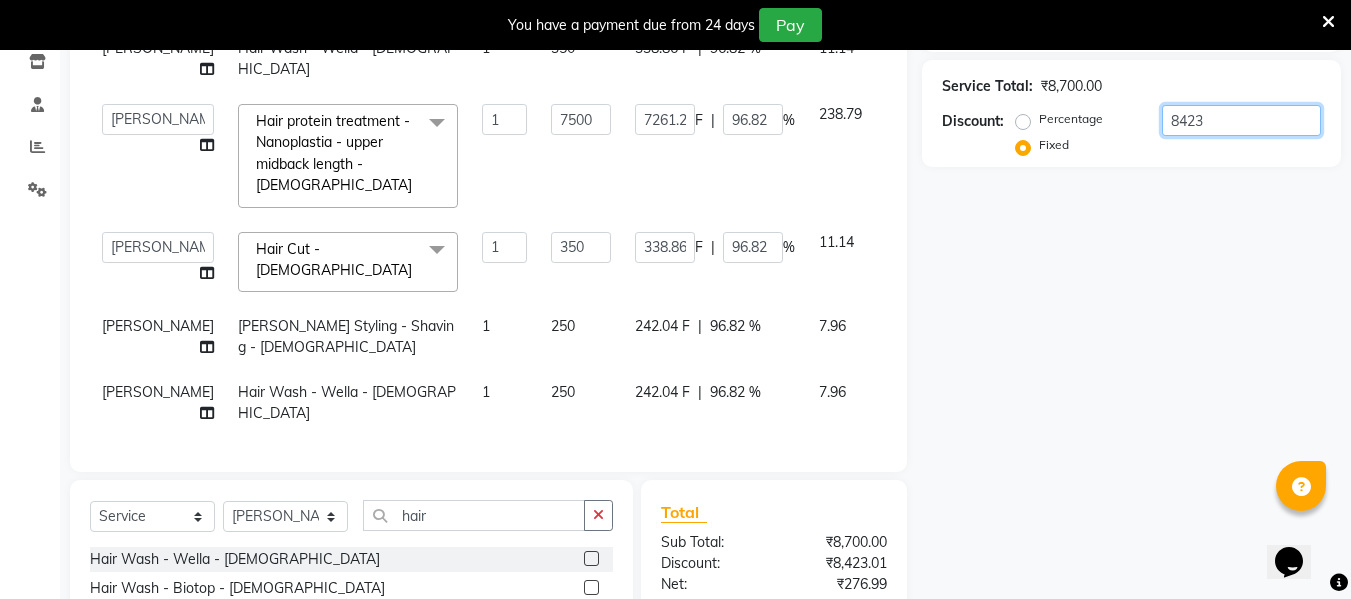 scroll, scrollTop: 36, scrollLeft: 0, axis: vertical 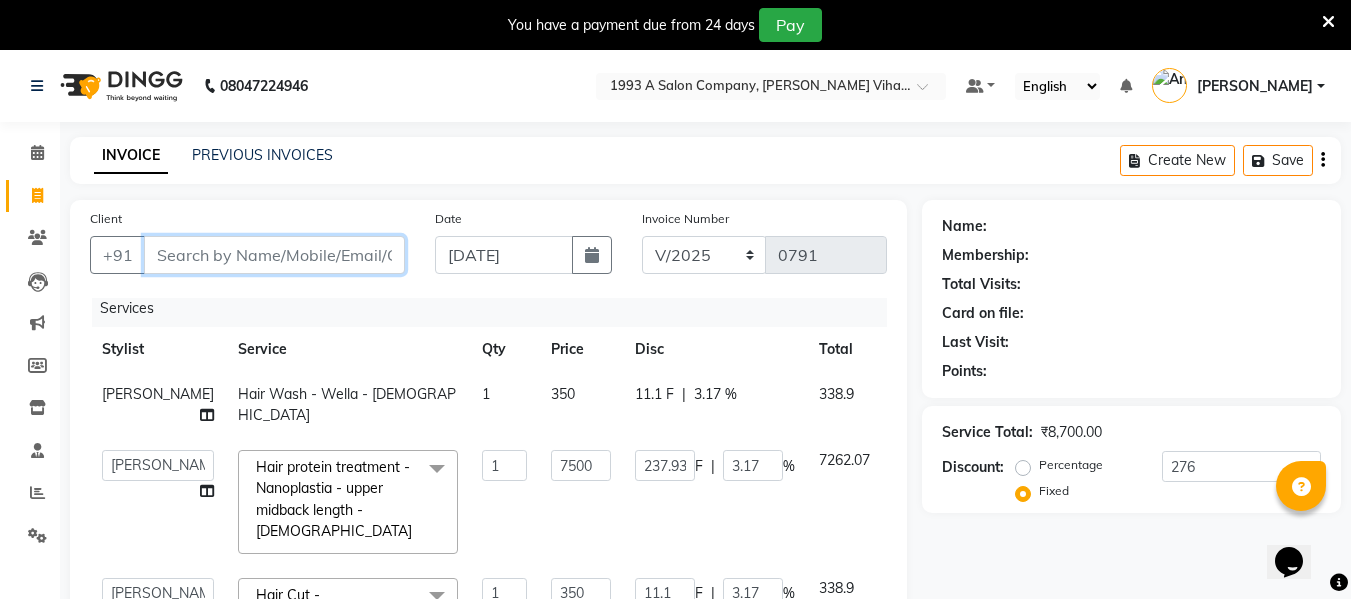 click on "Client" at bounding box center [274, 255] 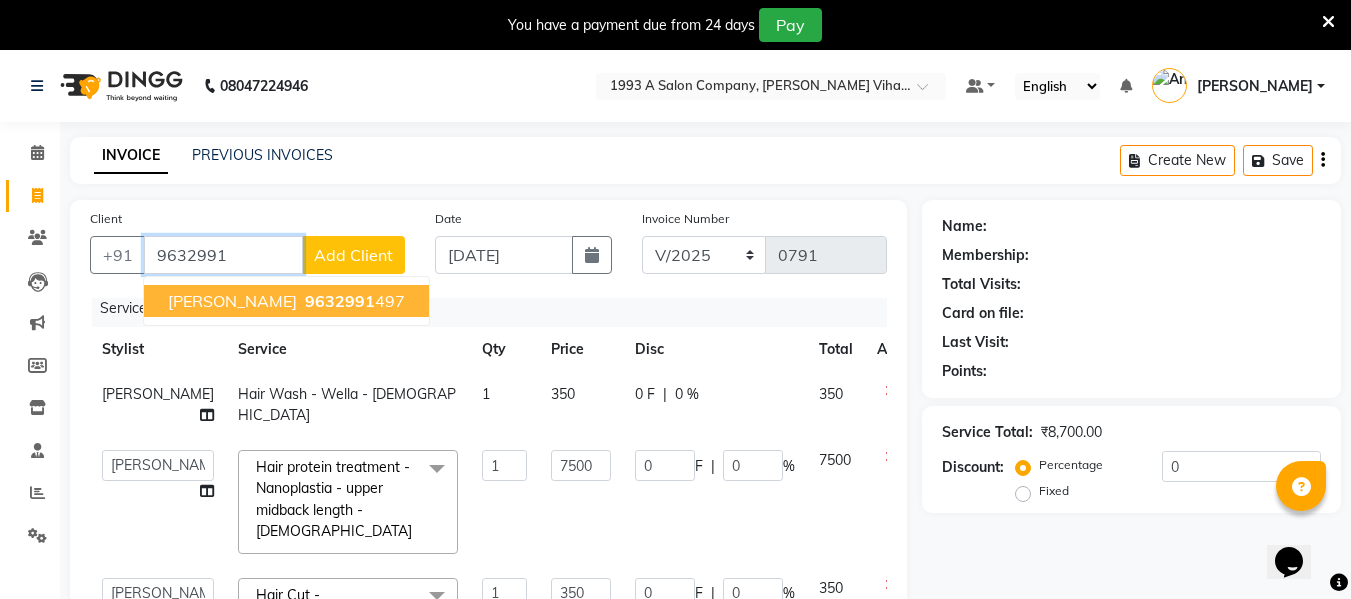 click on "9632991 497" at bounding box center [353, 301] 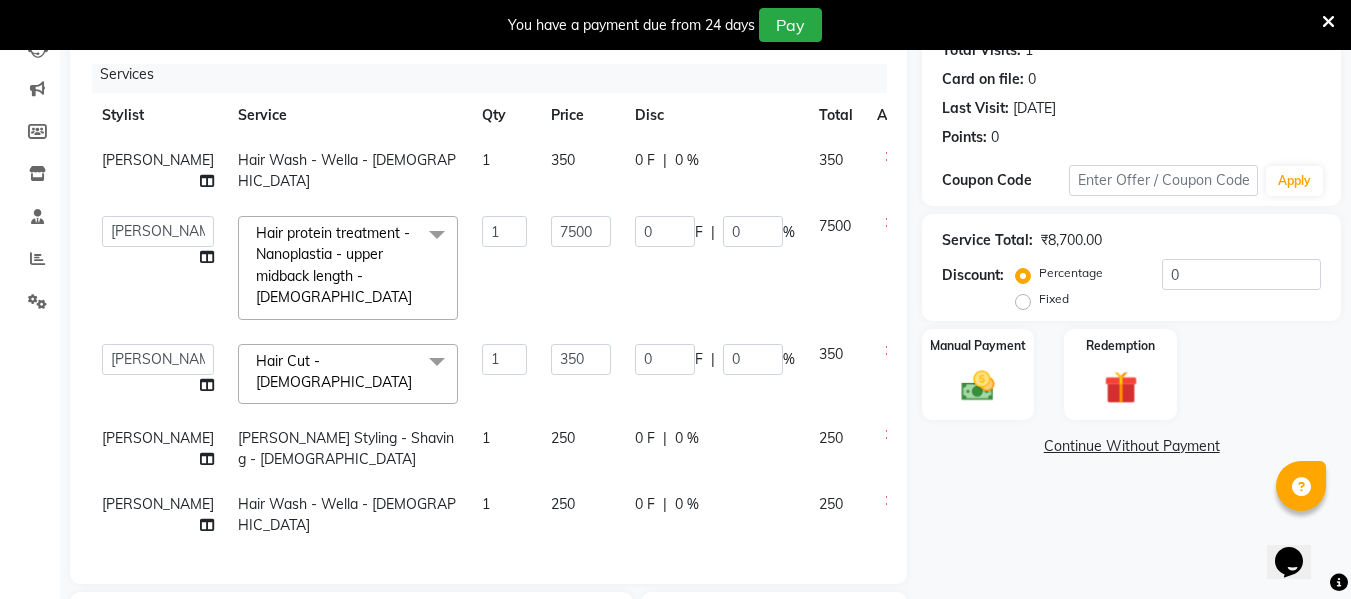scroll, scrollTop: 152, scrollLeft: 0, axis: vertical 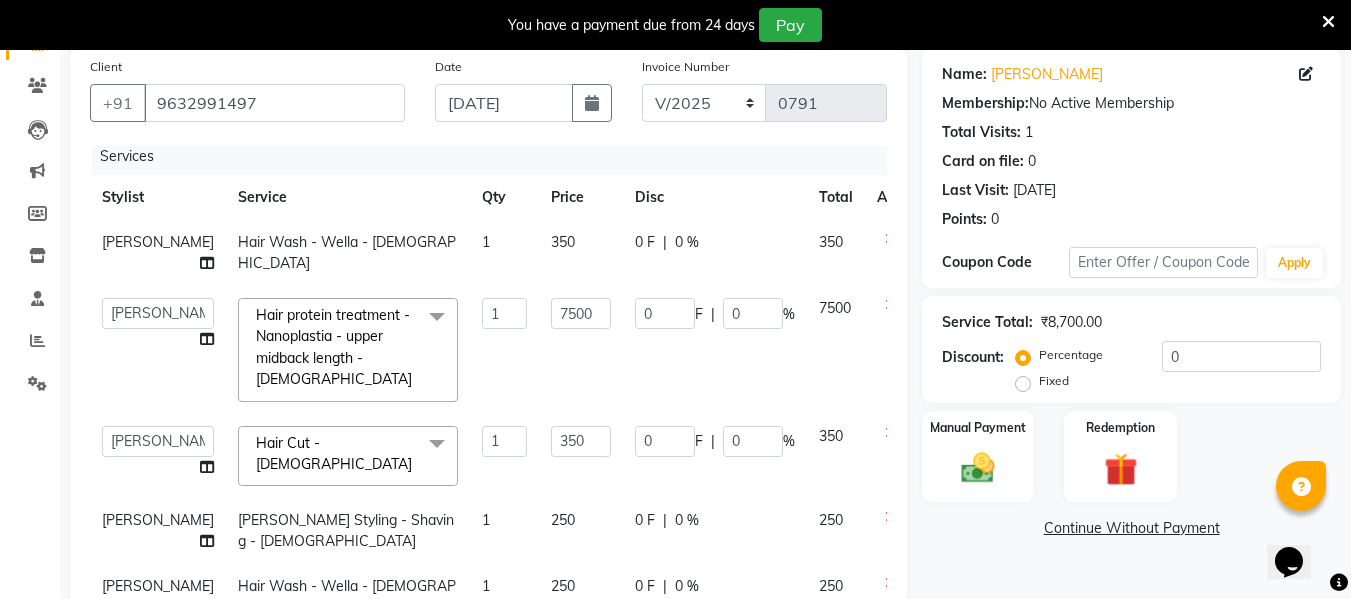 click on "Fixed" 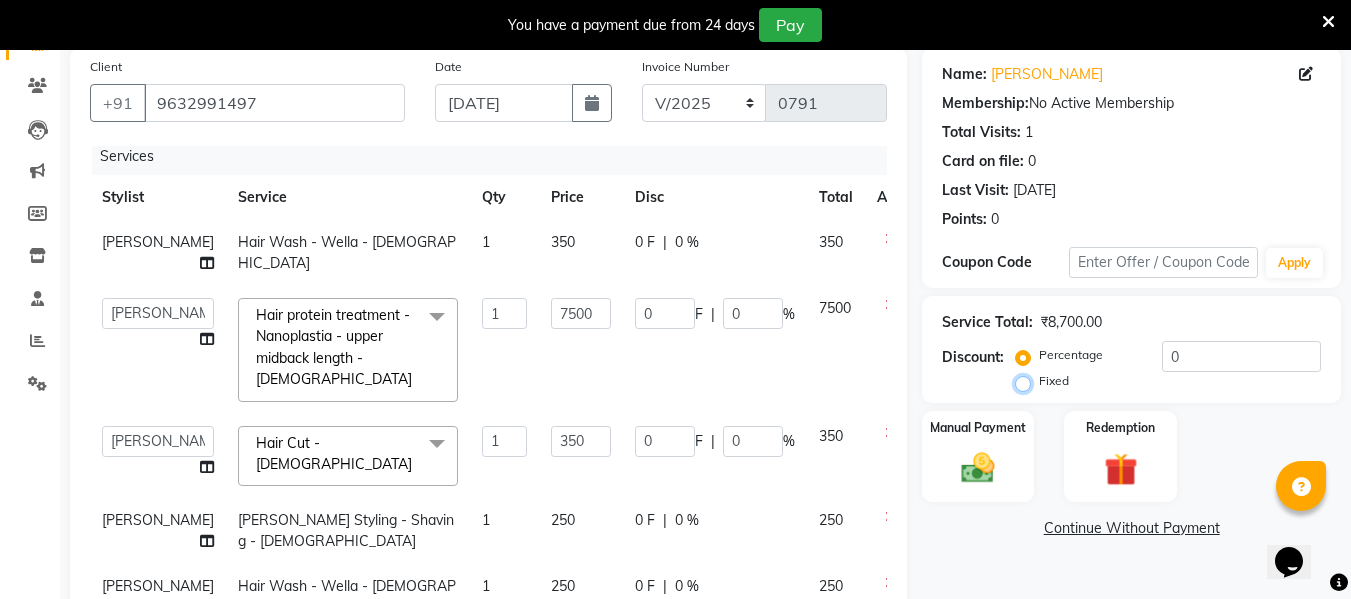 click on "Fixed" at bounding box center [1027, 381] 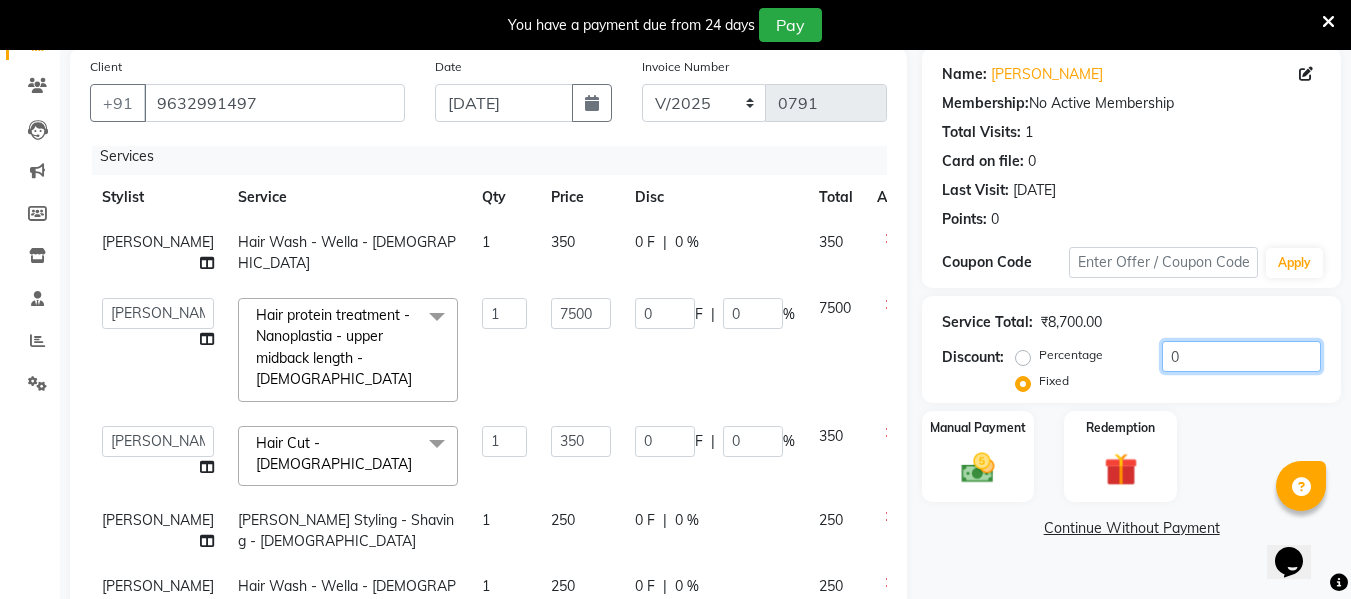 click on "0" 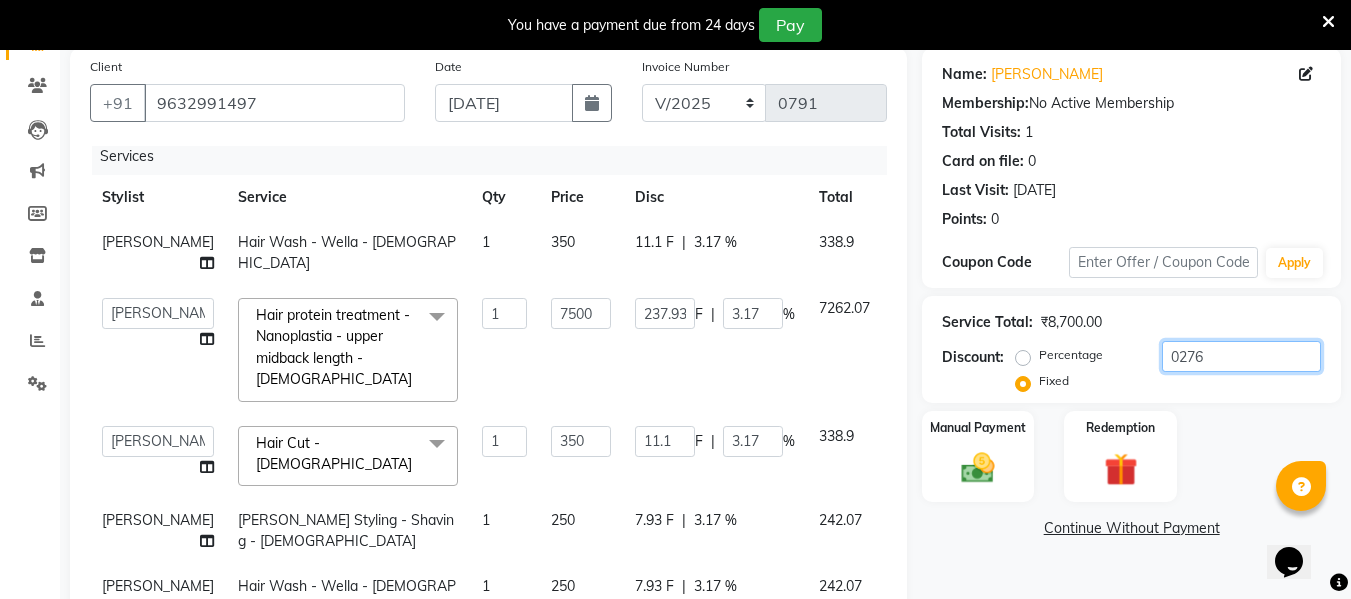 click on "0276" 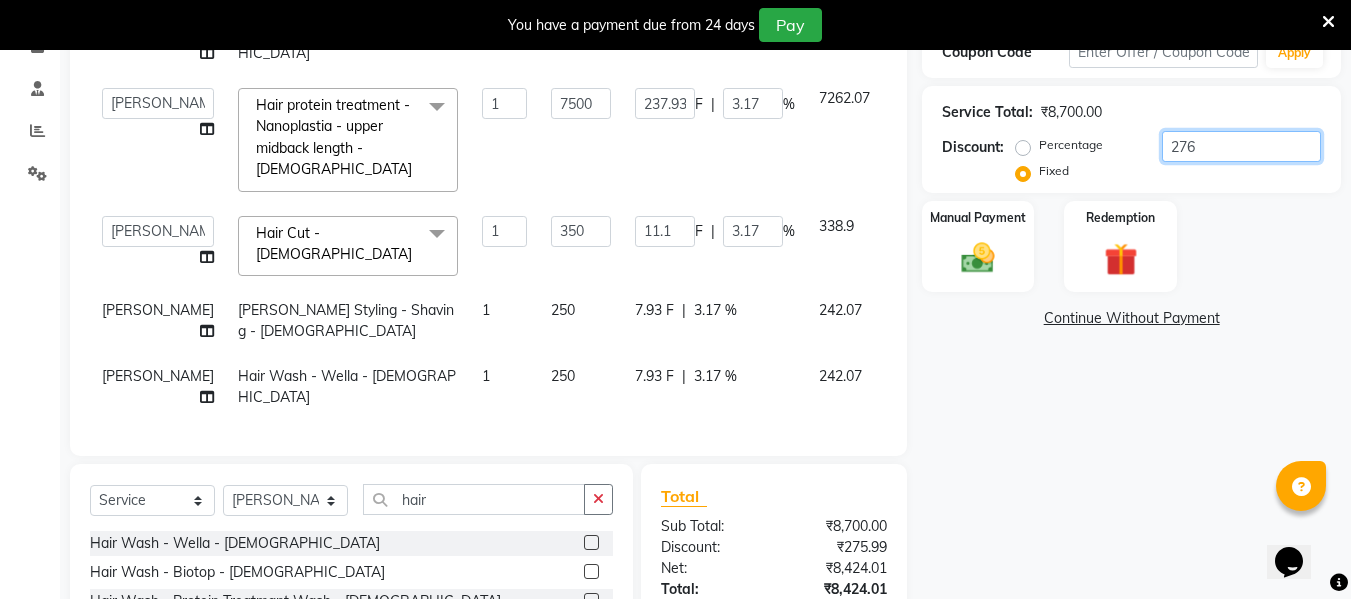 scroll, scrollTop: 352, scrollLeft: 0, axis: vertical 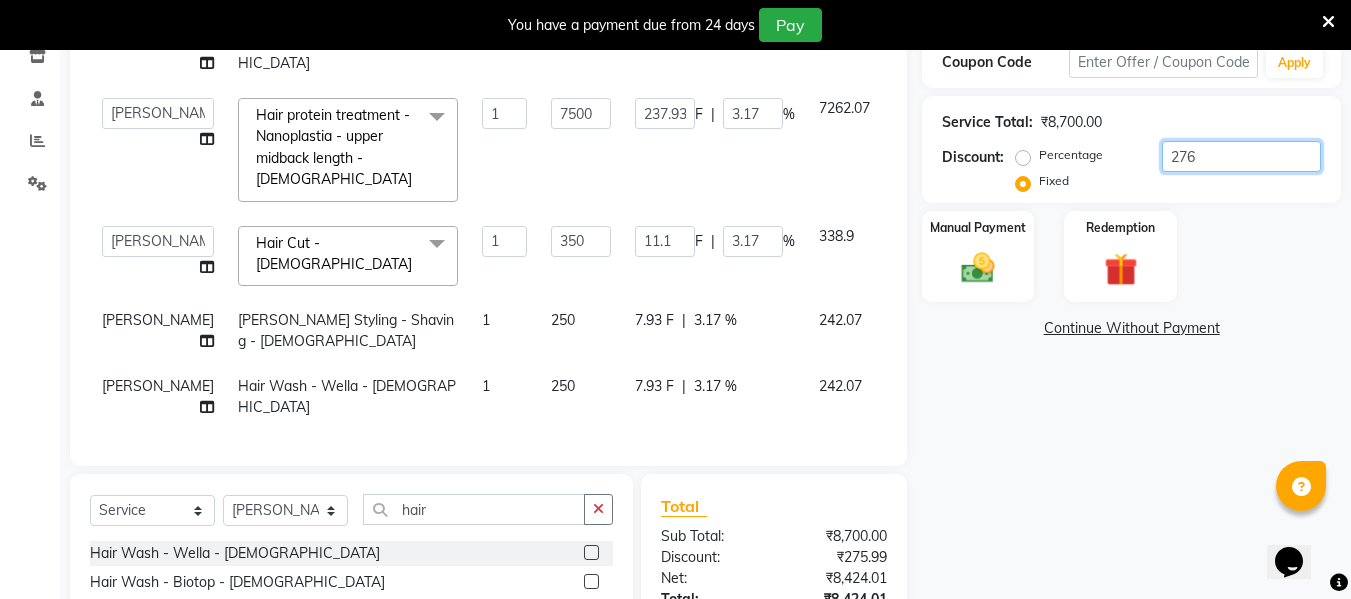 click on "276" 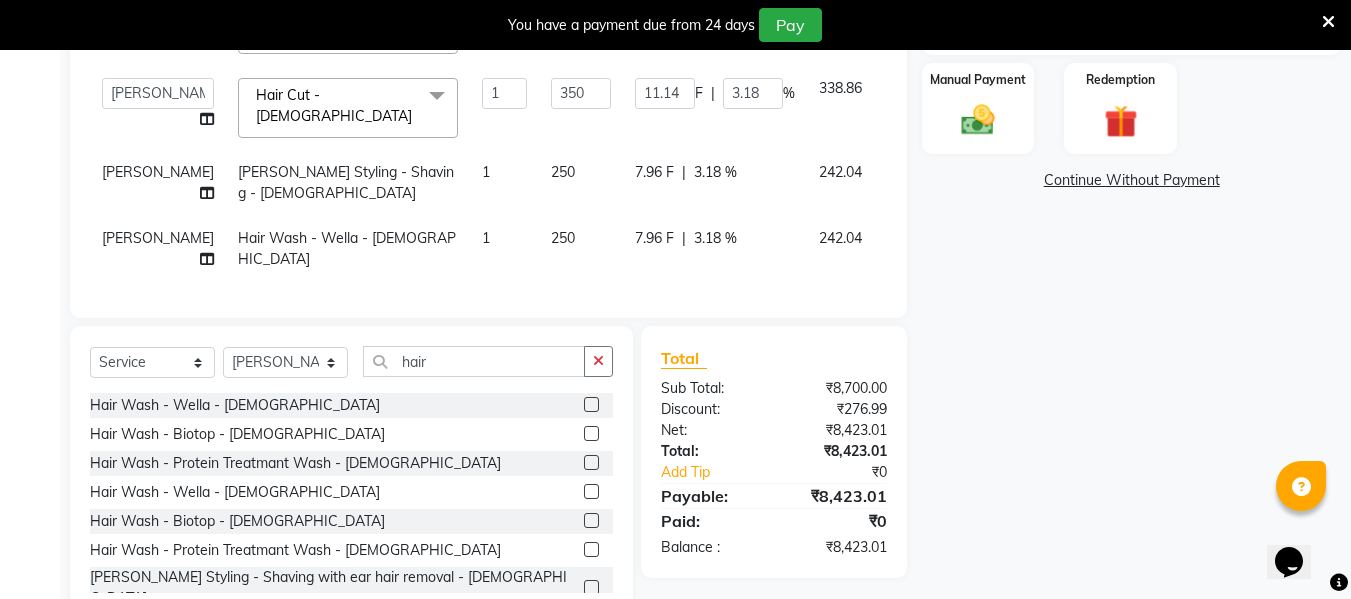 scroll, scrollTop: 552, scrollLeft: 0, axis: vertical 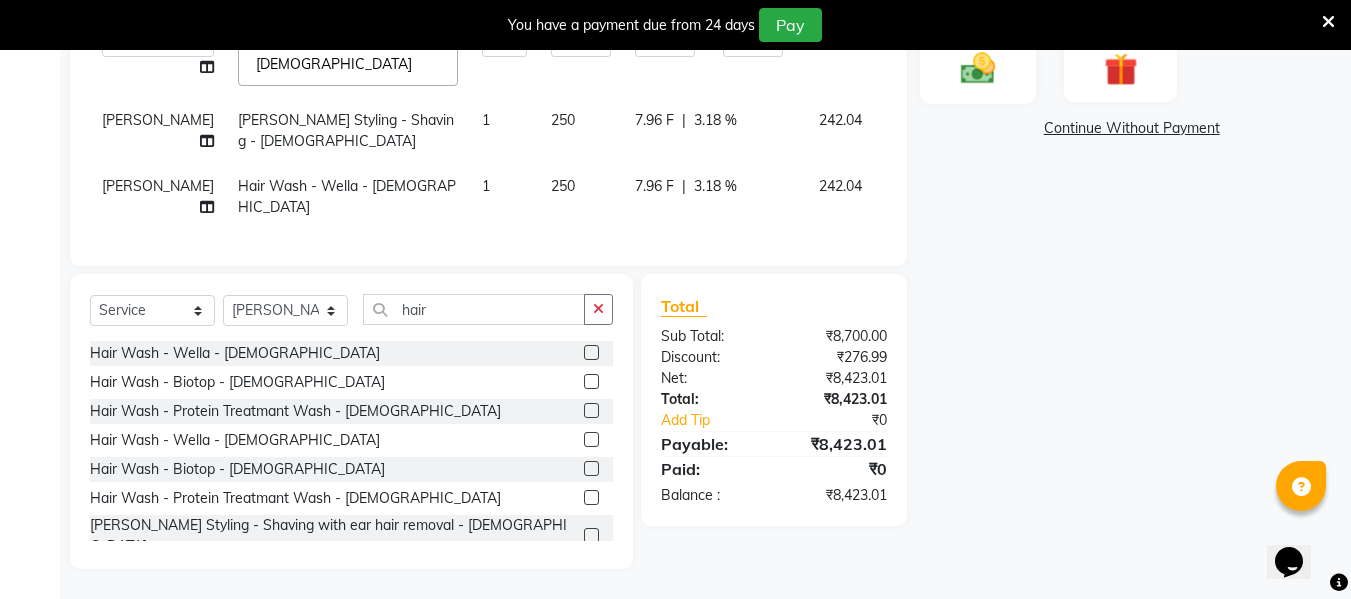 click 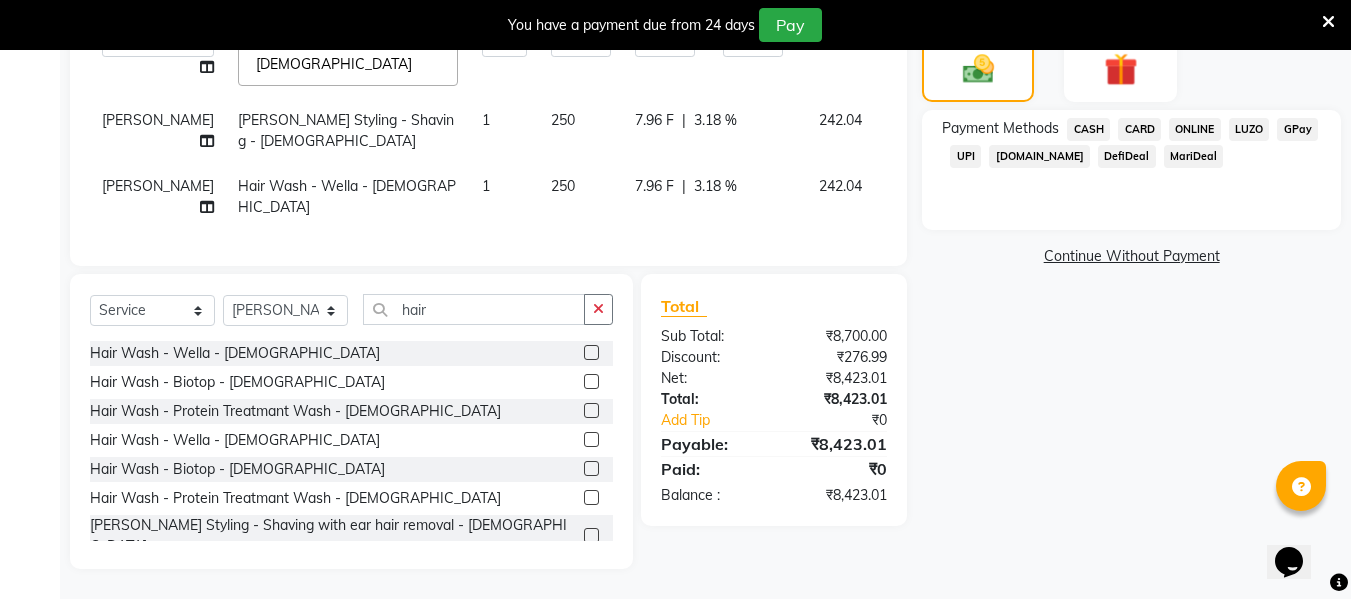 click on "ONLINE" 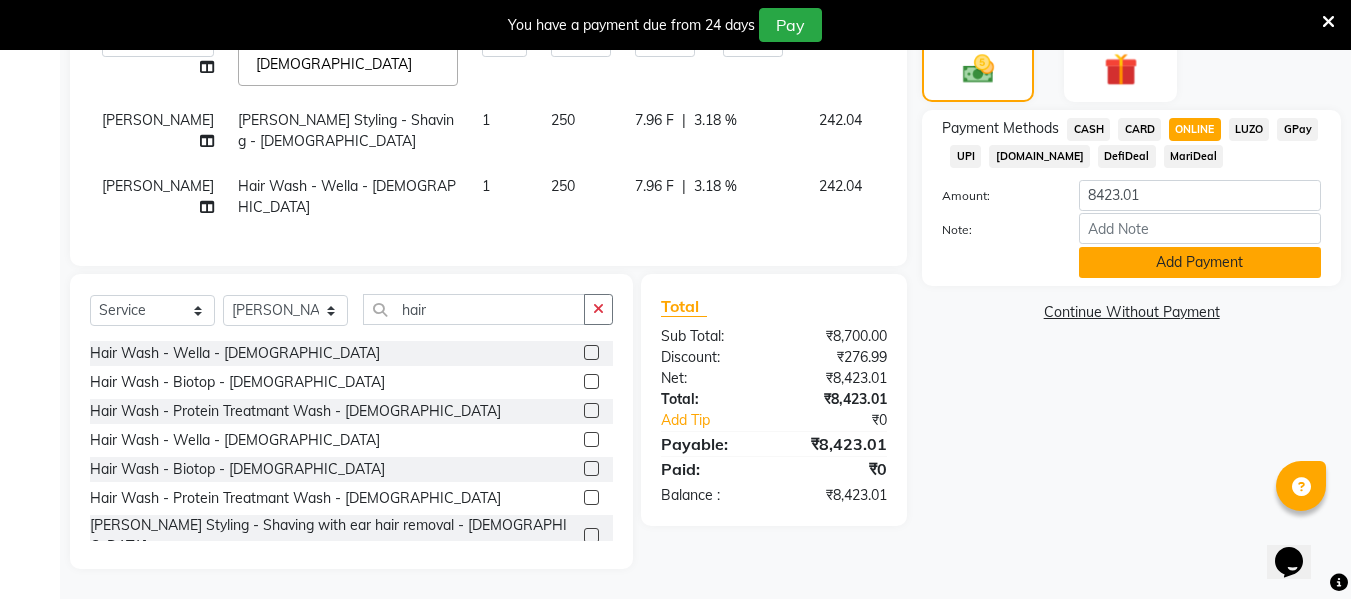 click on "Add Payment" 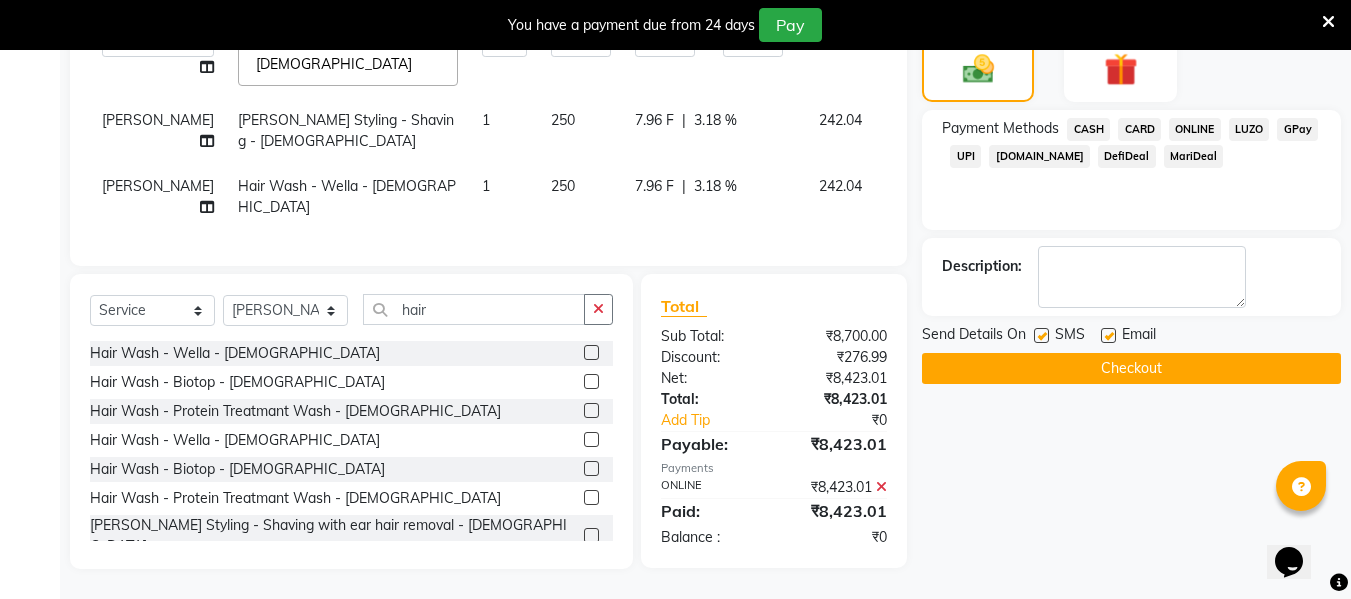 click 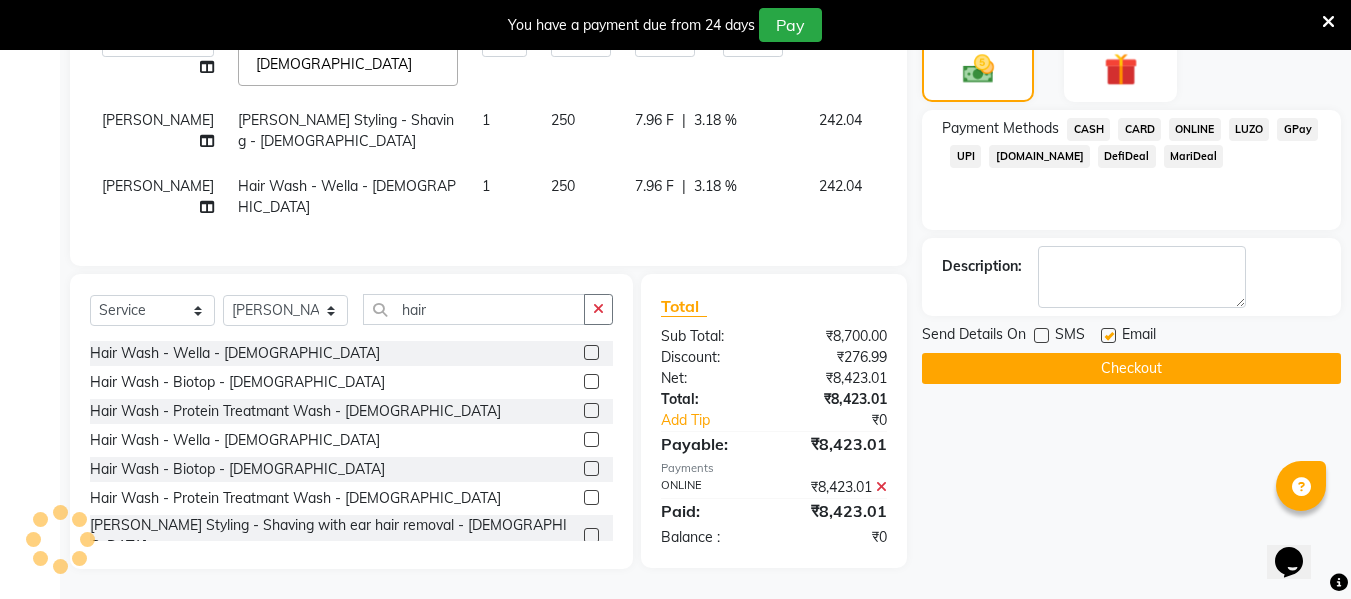 click 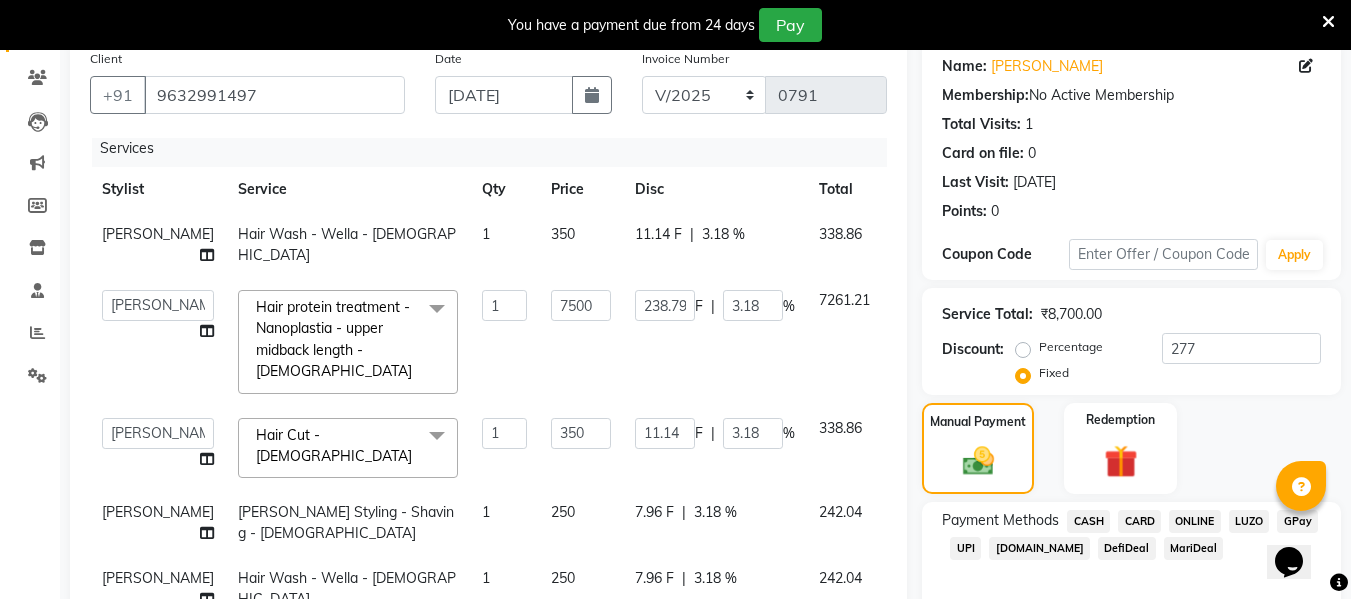 scroll, scrollTop: 152, scrollLeft: 0, axis: vertical 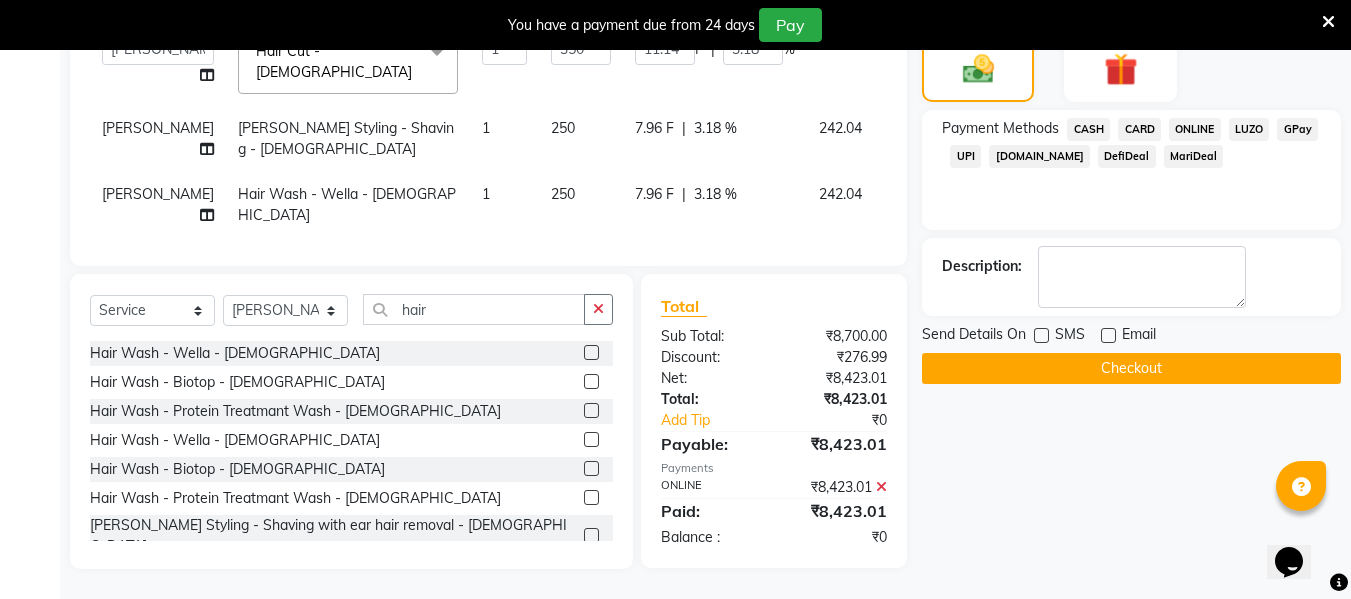 click on "Checkout" 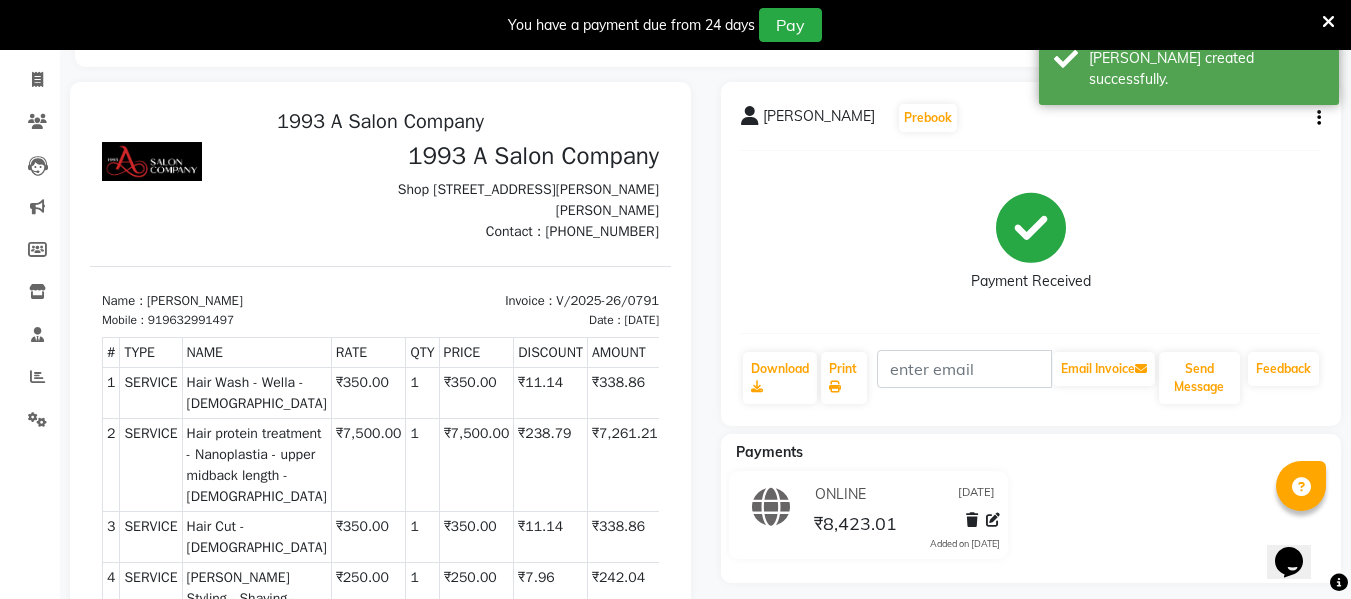 scroll, scrollTop: 10, scrollLeft: 0, axis: vertical 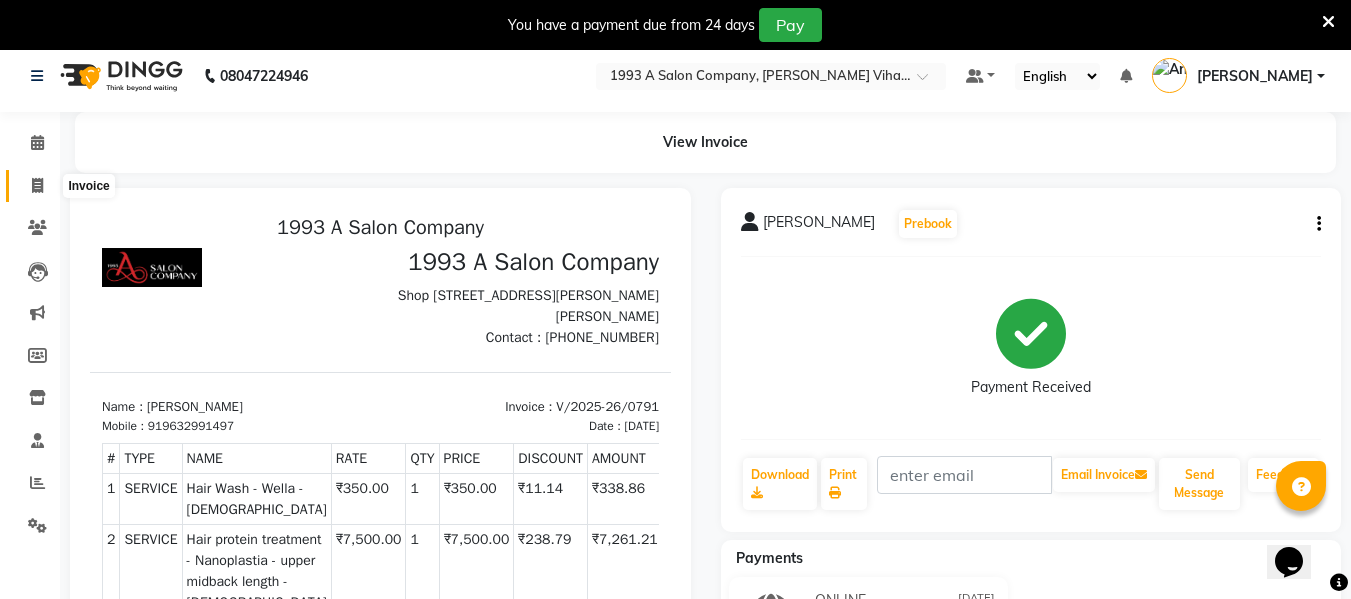 click 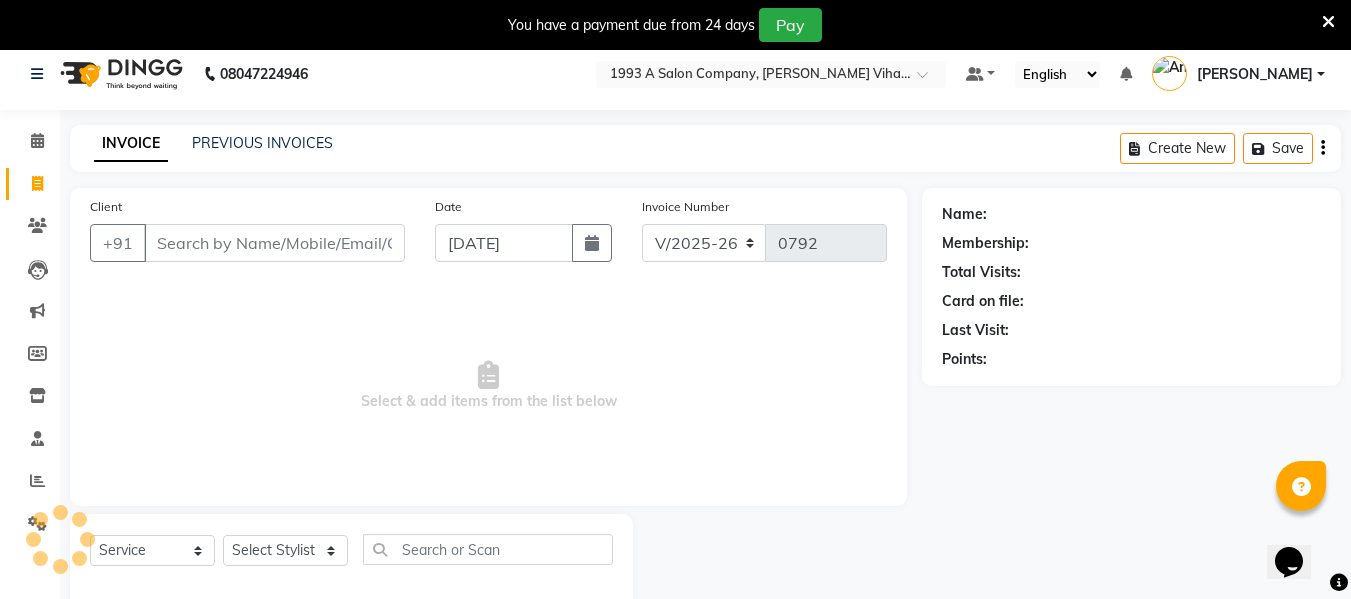 scroll, scrollTop: 52, scrollLeft: 0, axis: vertical 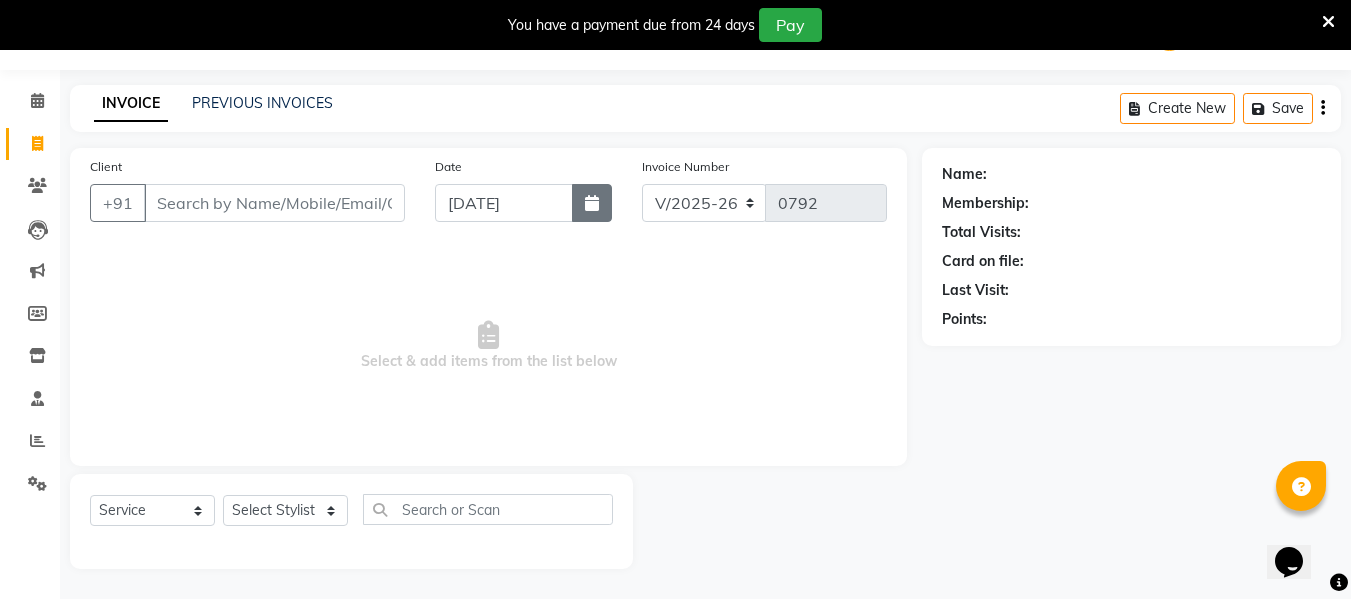 click 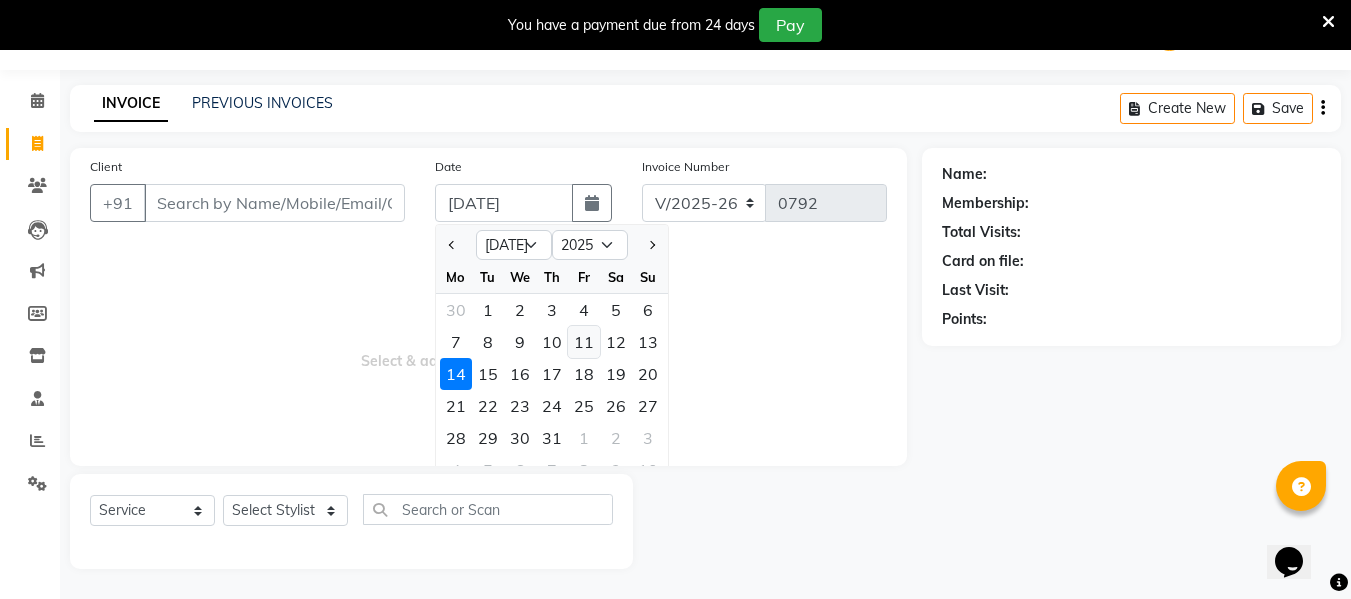 click on "11" 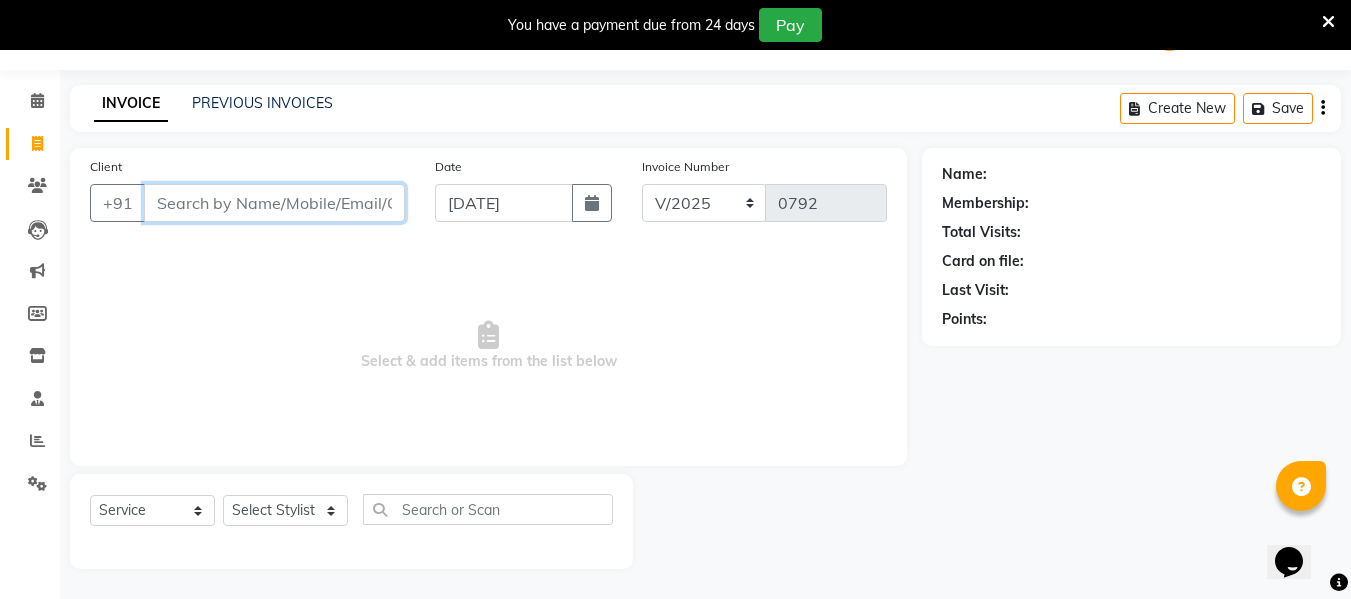 click on "Client" at bounding box center [274, 203] 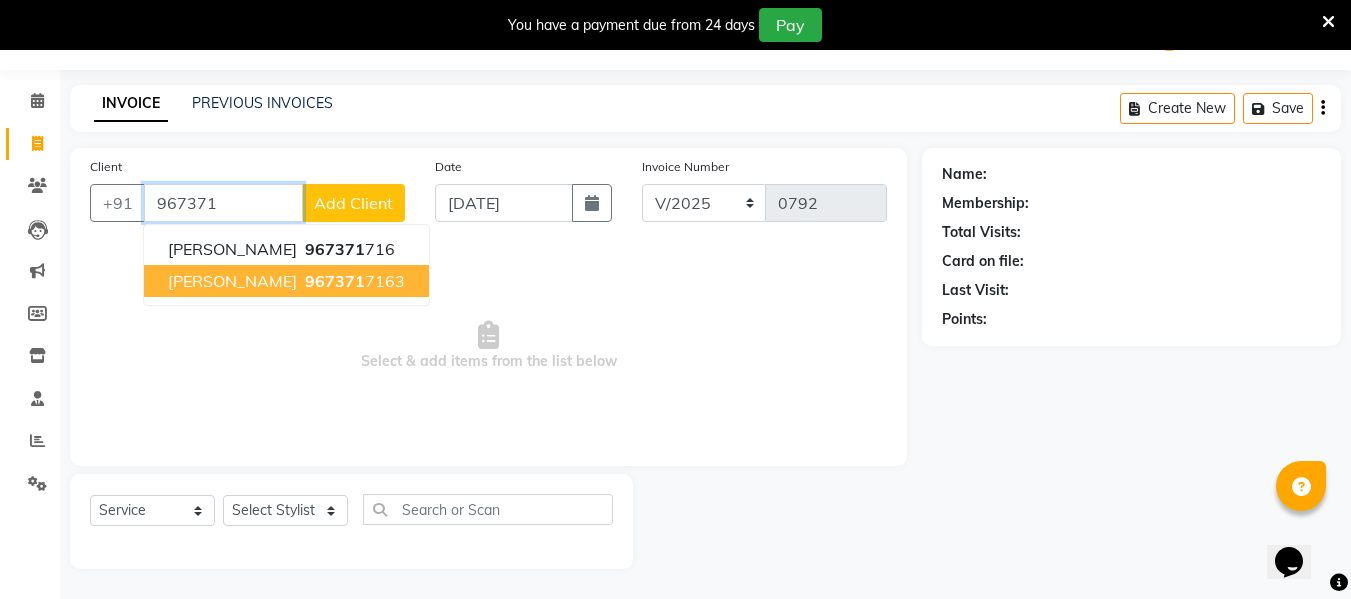 click on "[PERSON_NAME]" at bounding box center (232, 281) 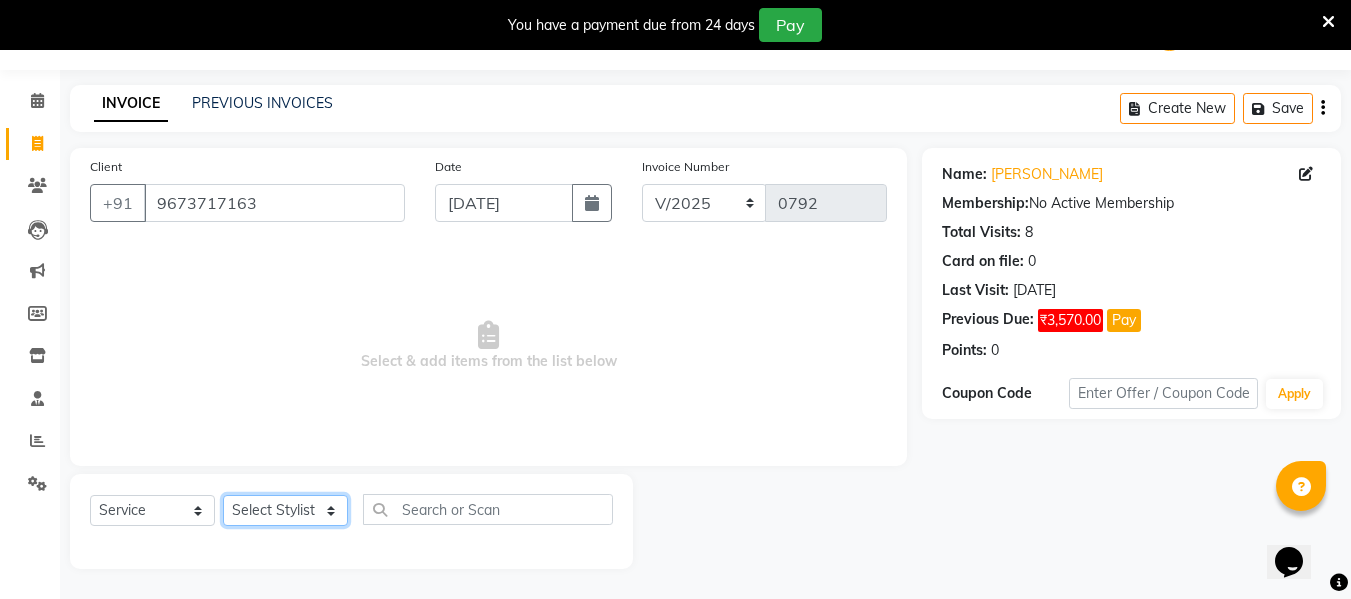 click on "Select Stylist [PERSON_NAME] [PERSON_NAME] [PERSON_NAME]  [PERSON_NAME] Rakhi Mandal  Shanti Palkonda Training Department" 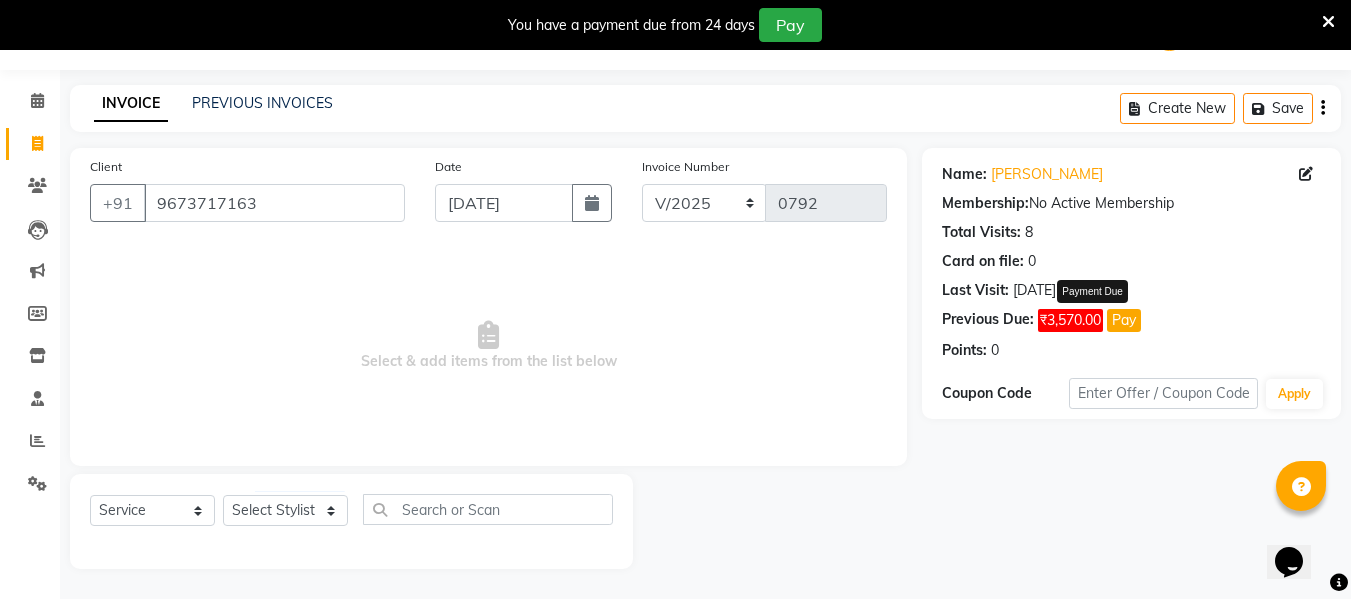 click on "₹3,570.00" 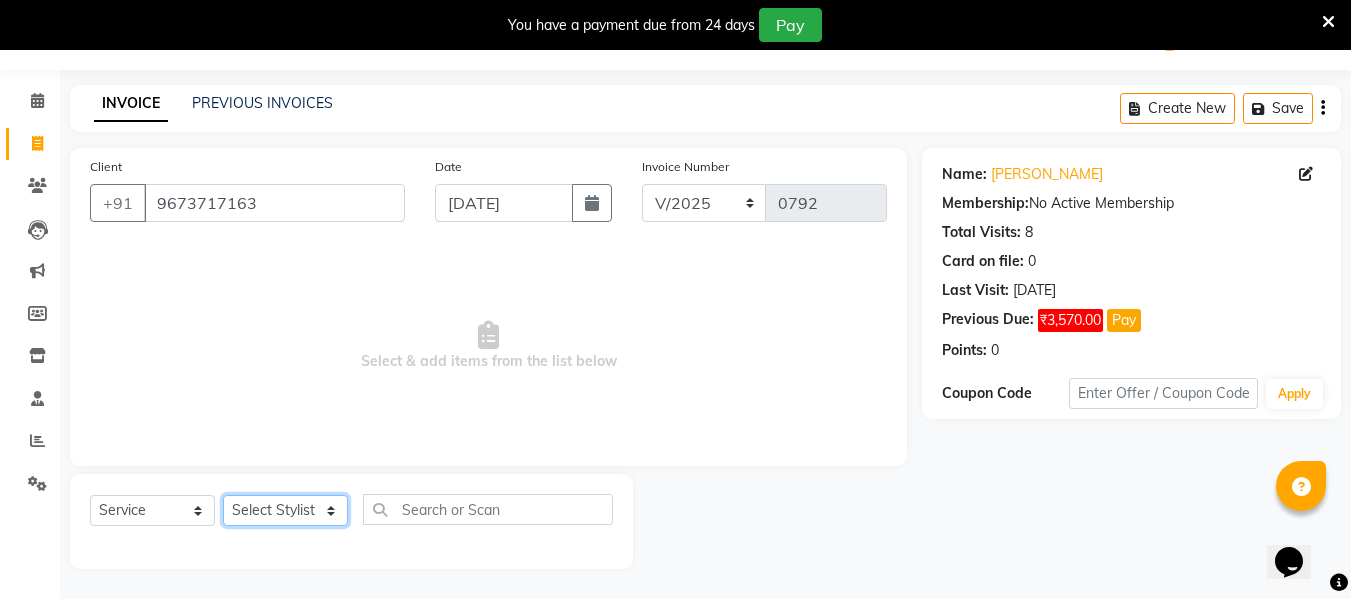 click on "Select Stylist [PERSON_NAME] [PERSON_NAME] [PERSON_NAME]  [PERSON_NAME] Rakhi Mandal  Shanti Palkonda Training Department" 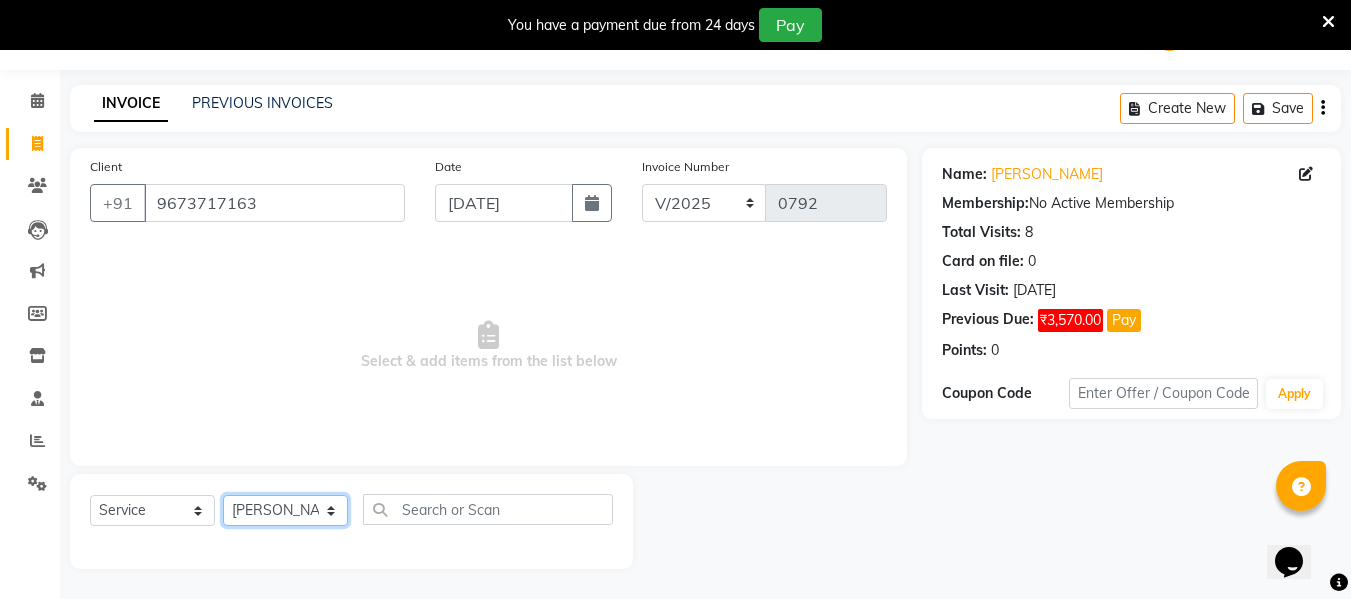click on "Select Stylist [PERSON_NAME] [PERSON_NAME] [PERSON_NAME]  [PERSON_NAME] Rakhi Mandal  Shanti Palkonda Training Department" 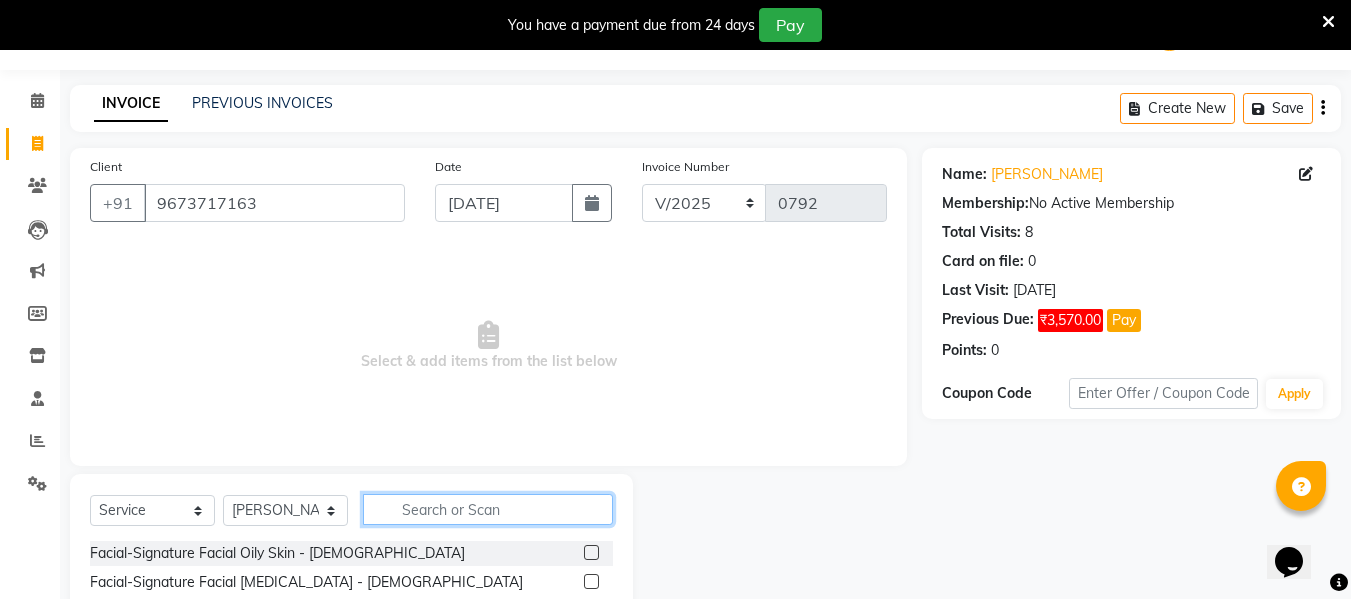 click 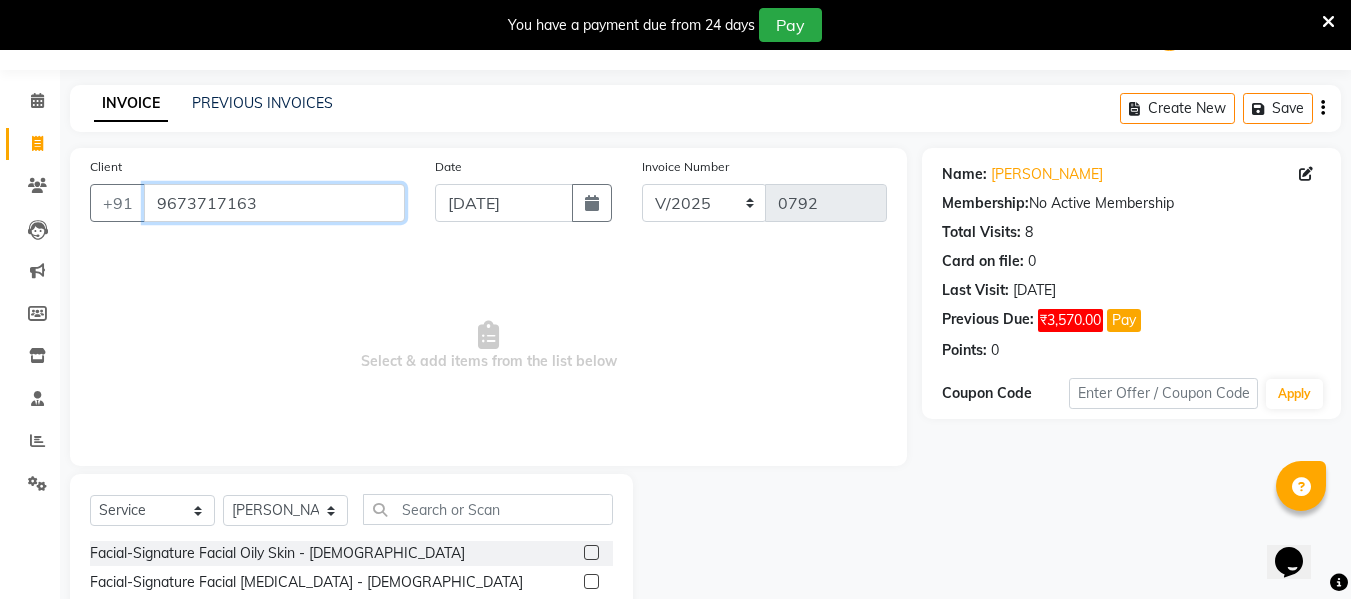 click on "9673717163" at bounding box center (274, 203) 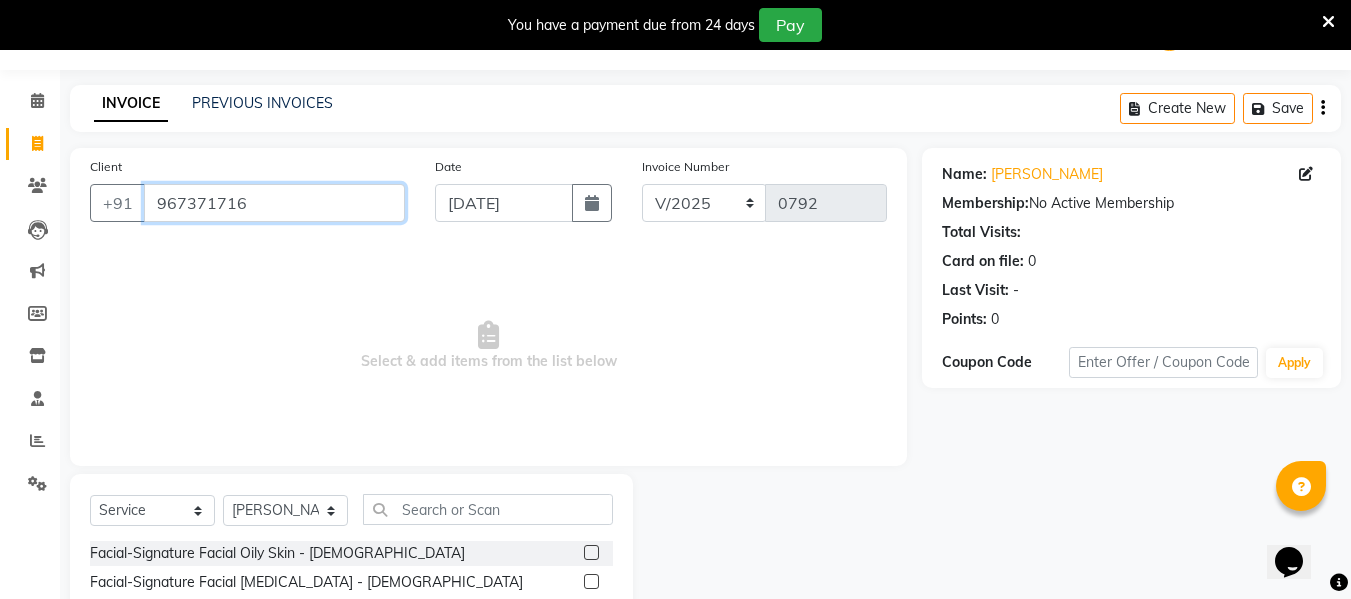 click on "967371716" at bounding box center (274, 203) 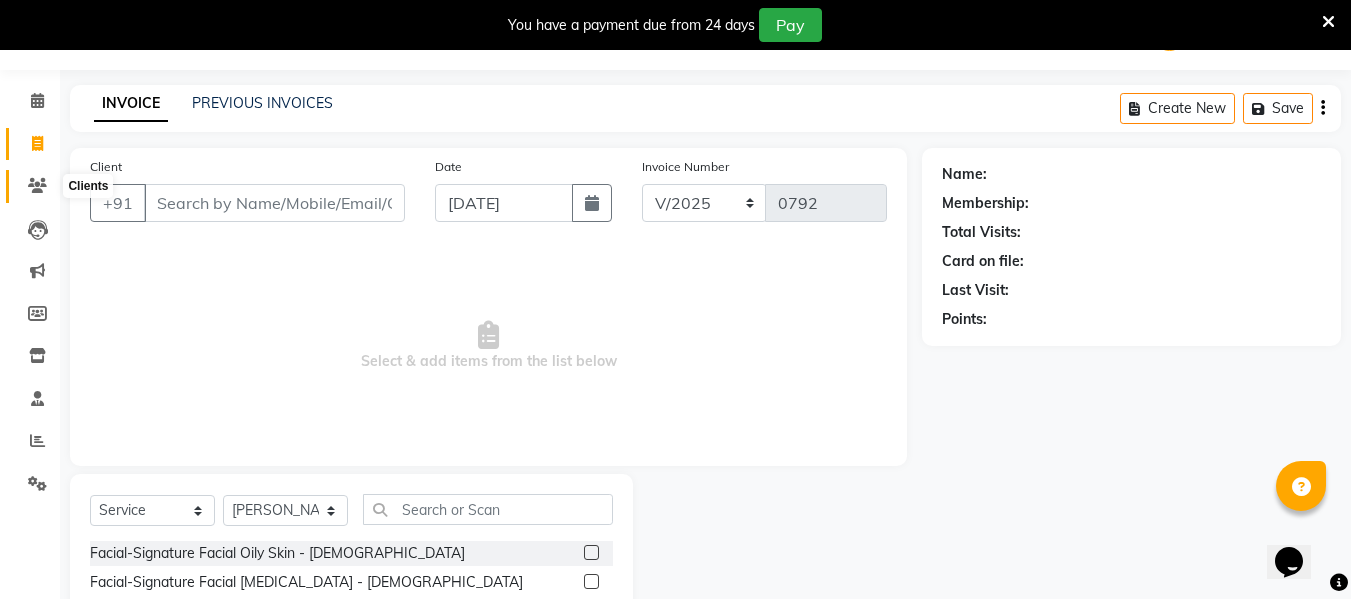 click 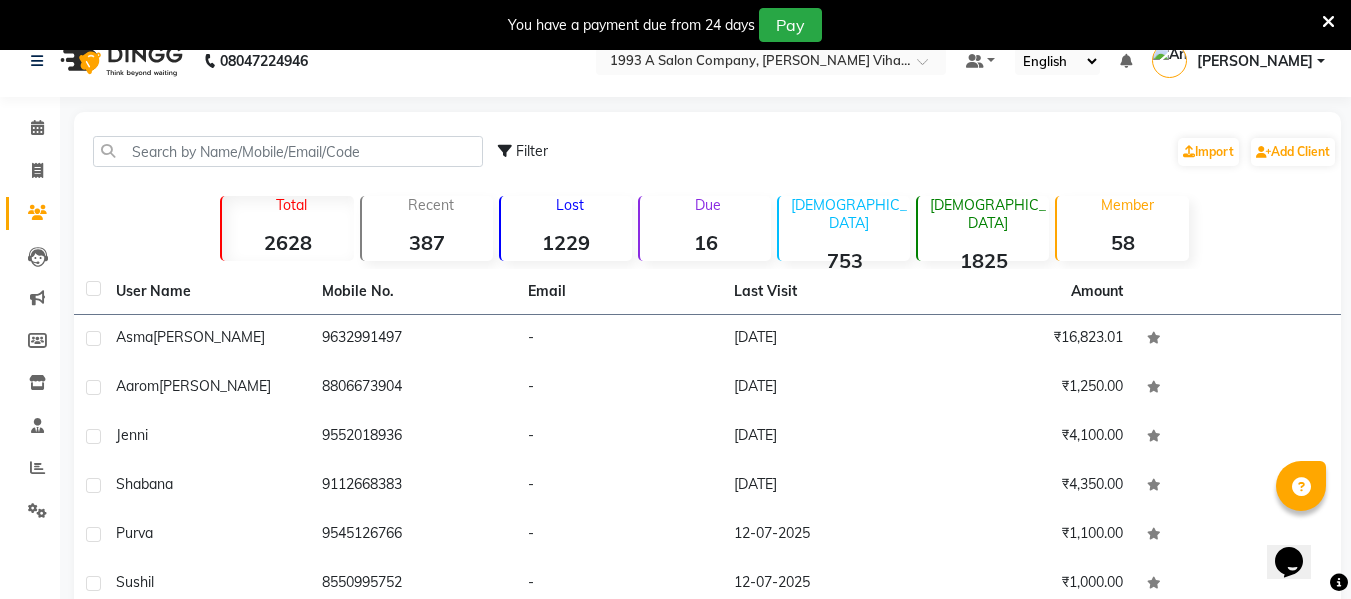 scroll, scrollTop: 0, scrollLeft: 0, axis: both 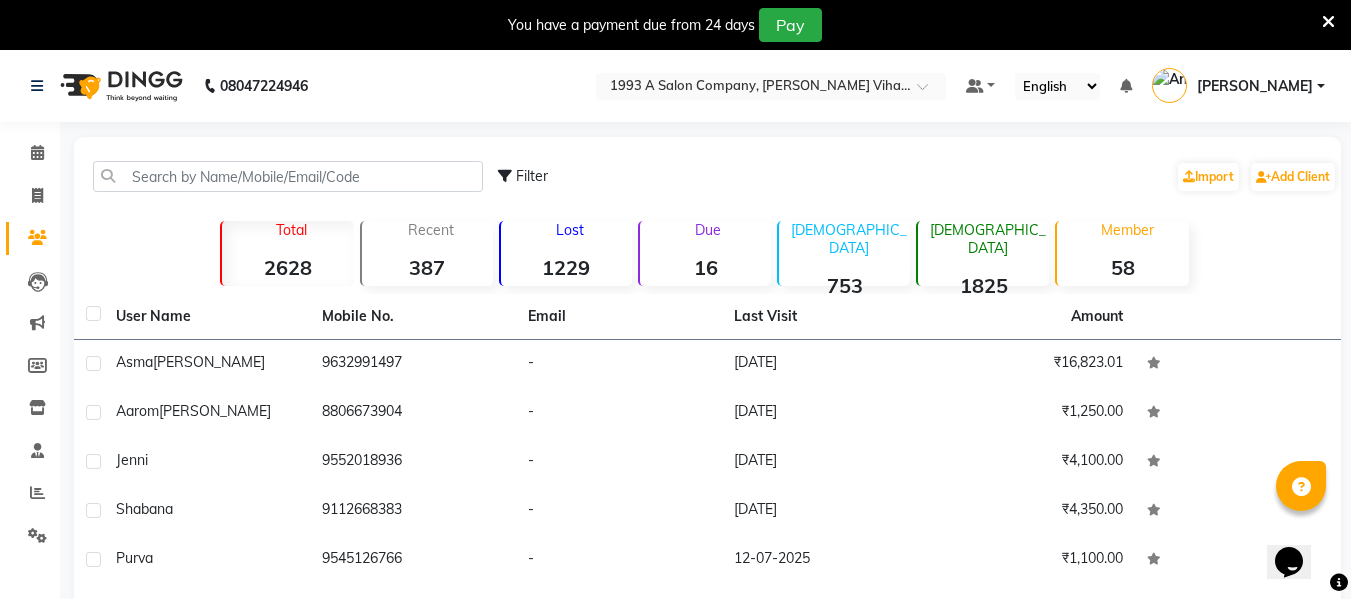 click 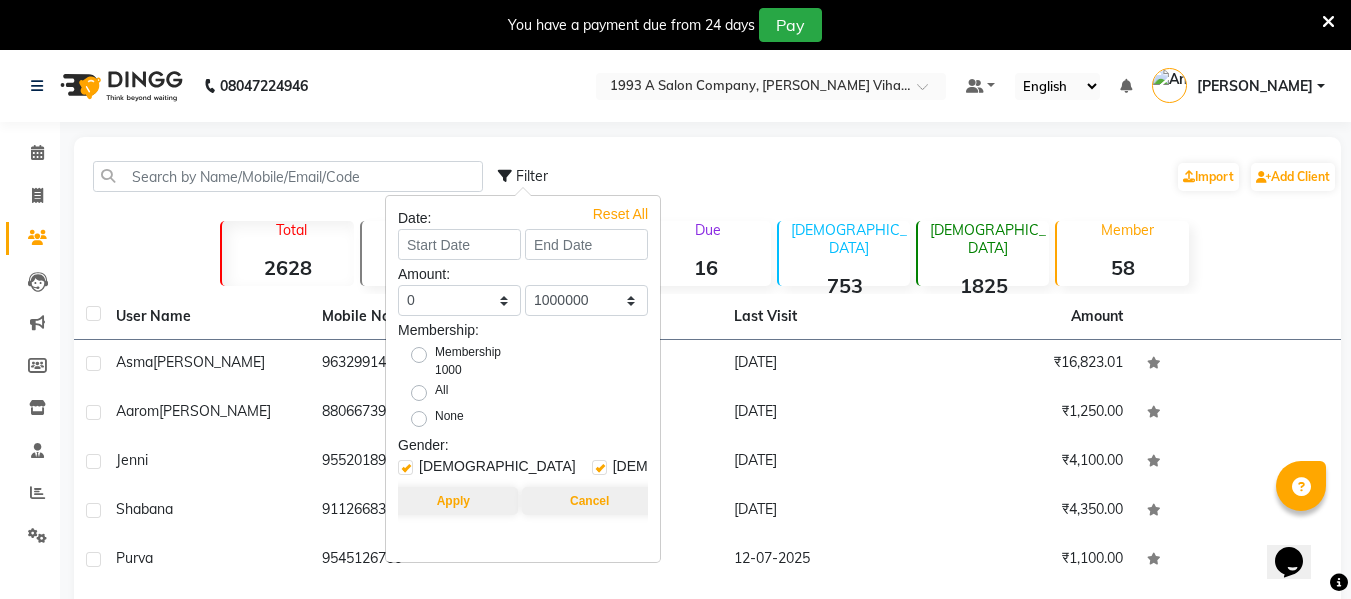 click on "Filter  Import   Add Client" 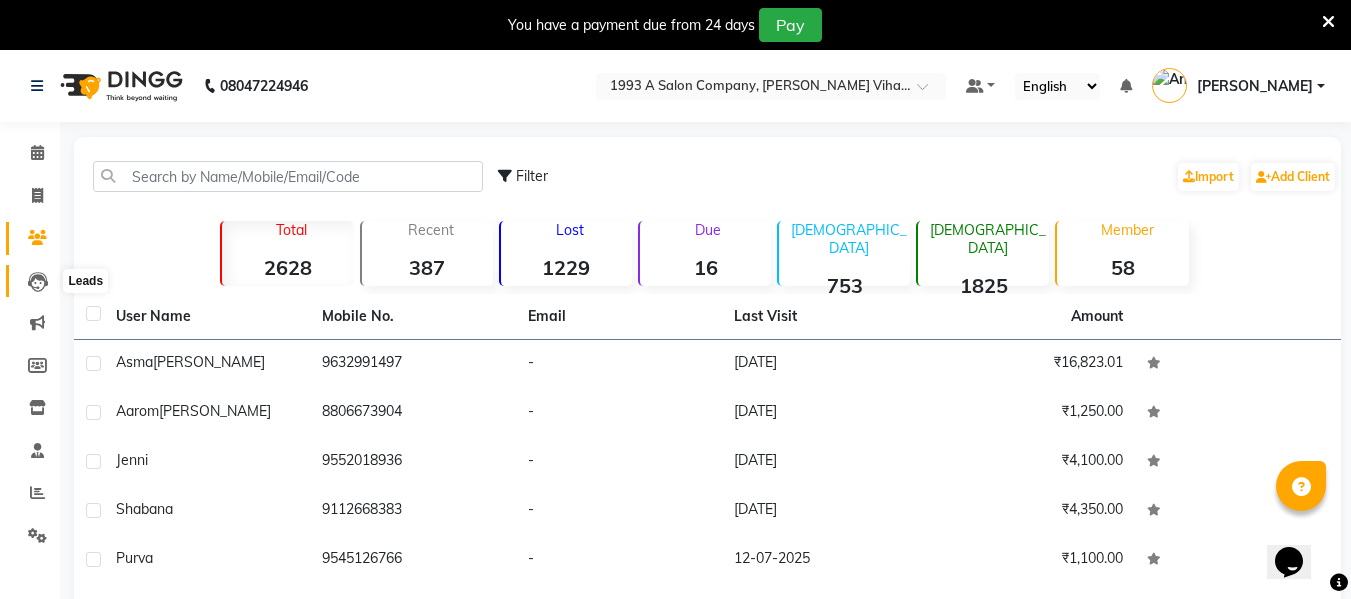 click 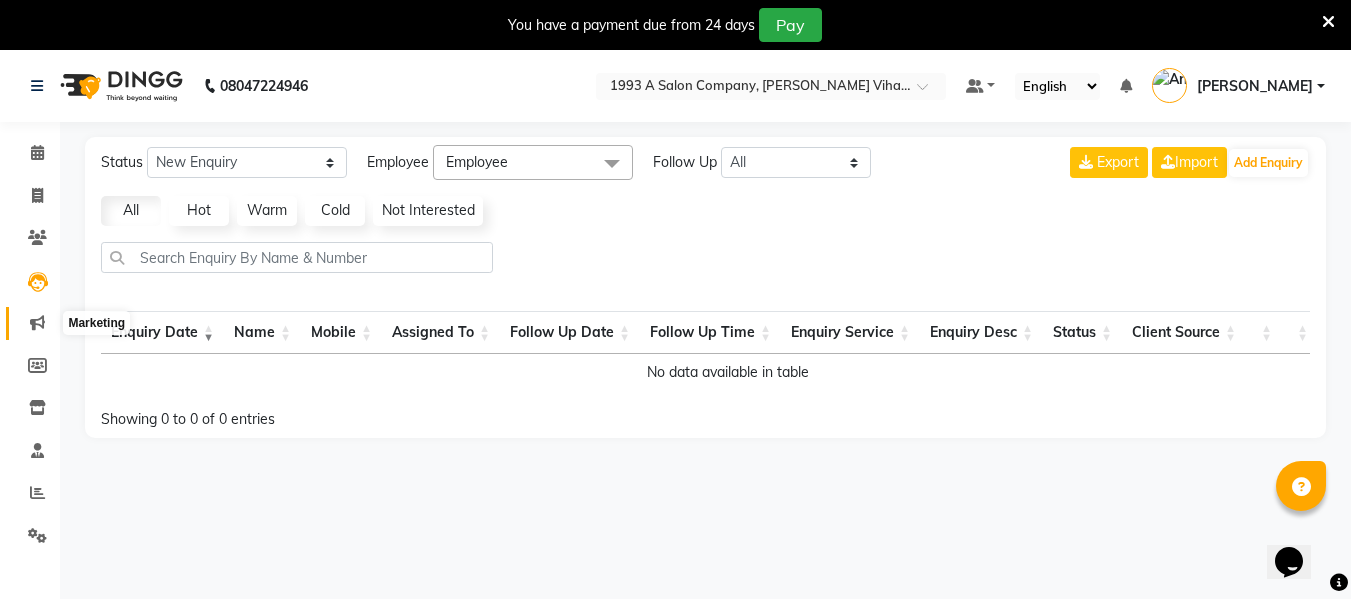 click 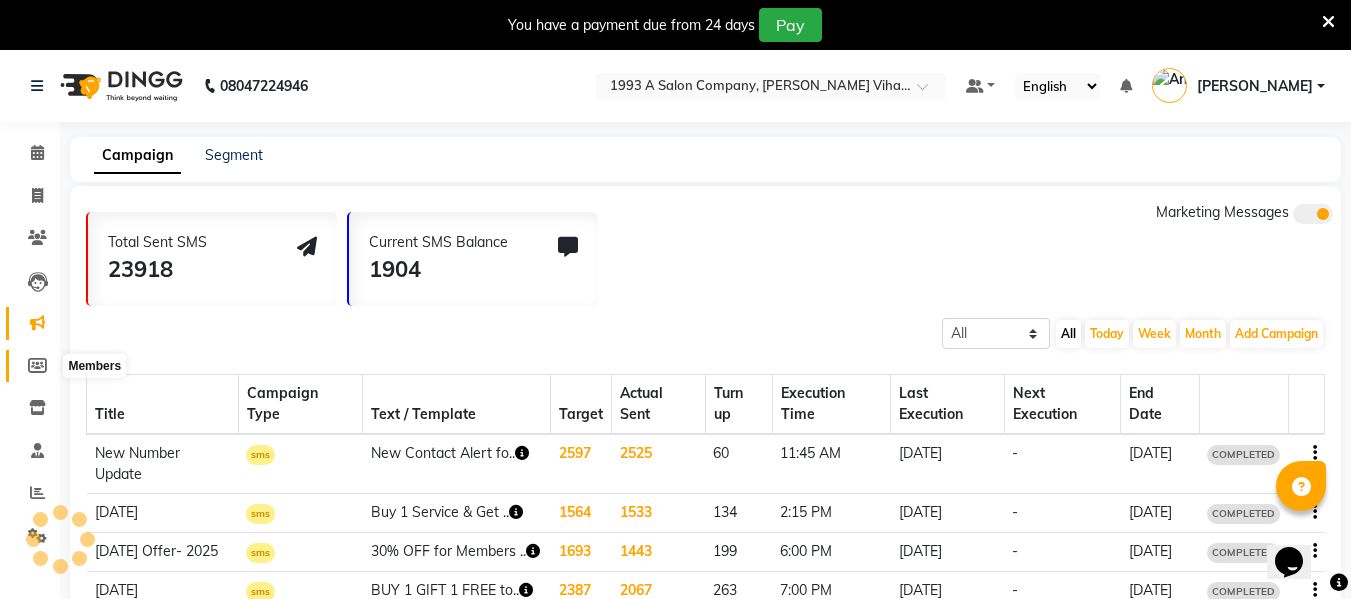 click 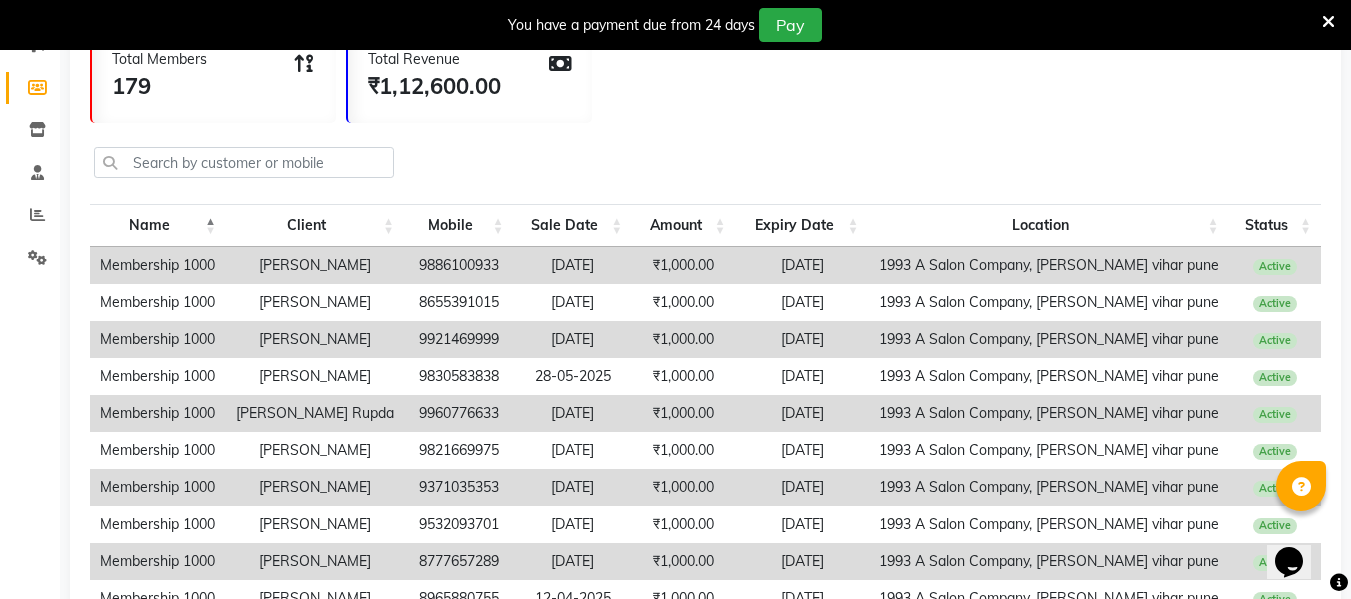 scroll, scrollTop: 300, scrollLeft: 0, axis: vertical 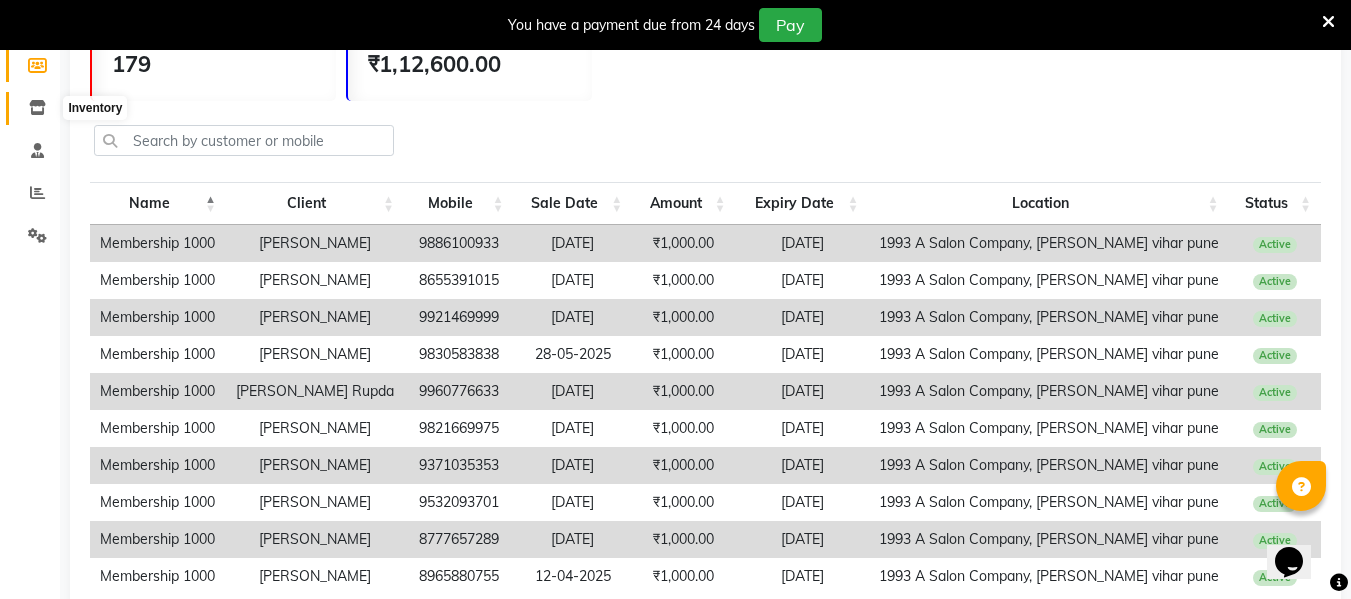 click 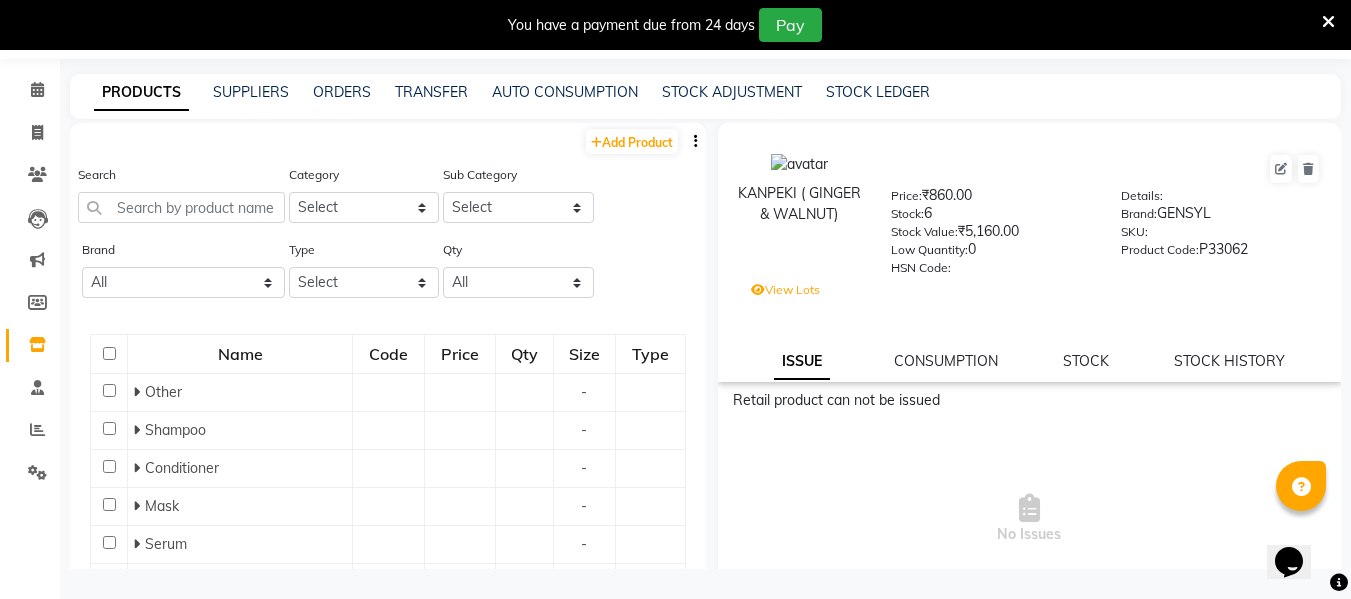 scroll, scrollTop: 63, scrollLeft: 0, axis: vertical 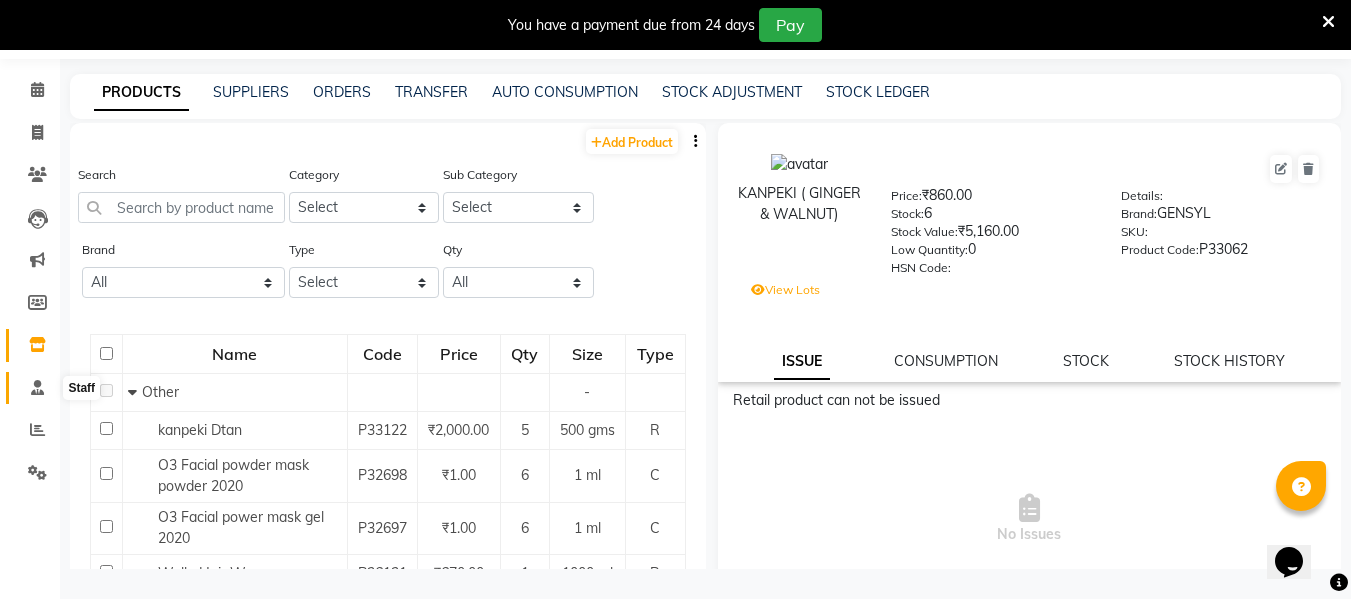 click 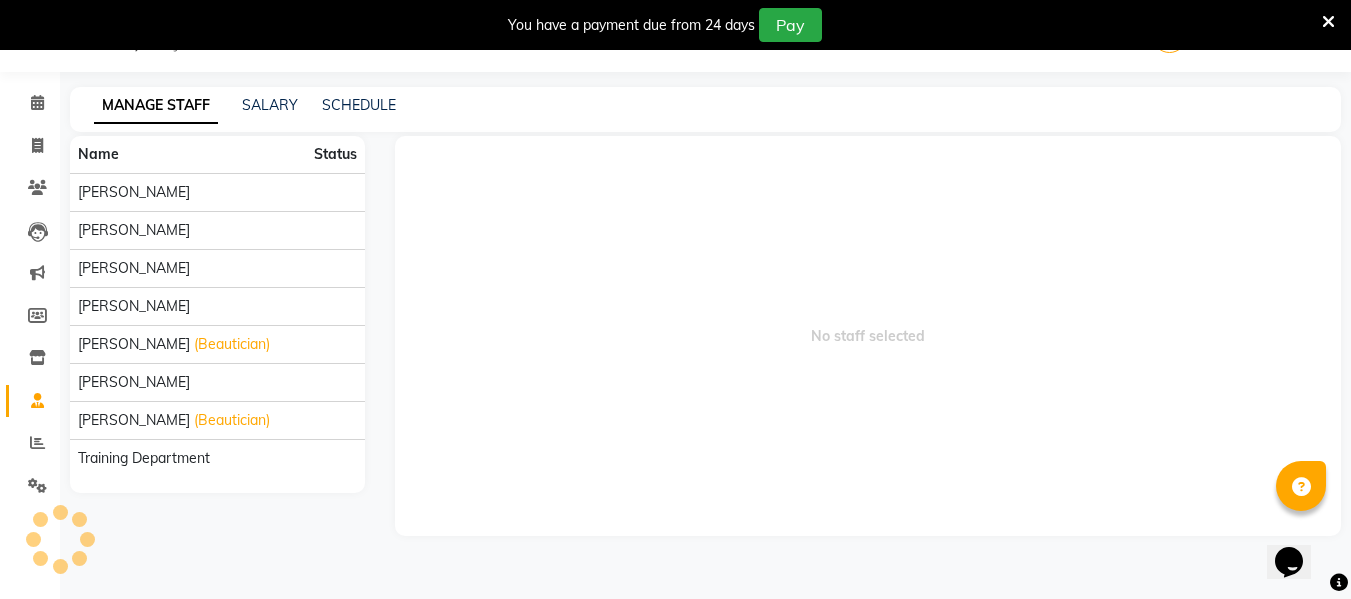 scroll, scrollTop: 50, scrollLeft: 0, axis: vertical 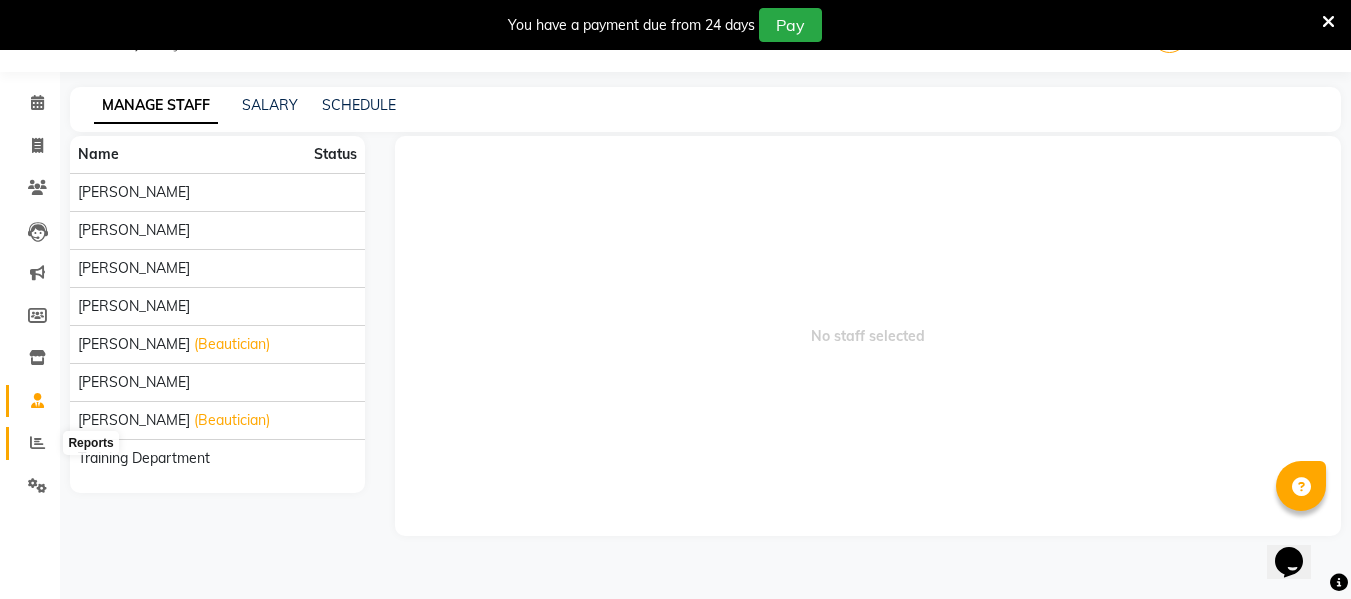 click 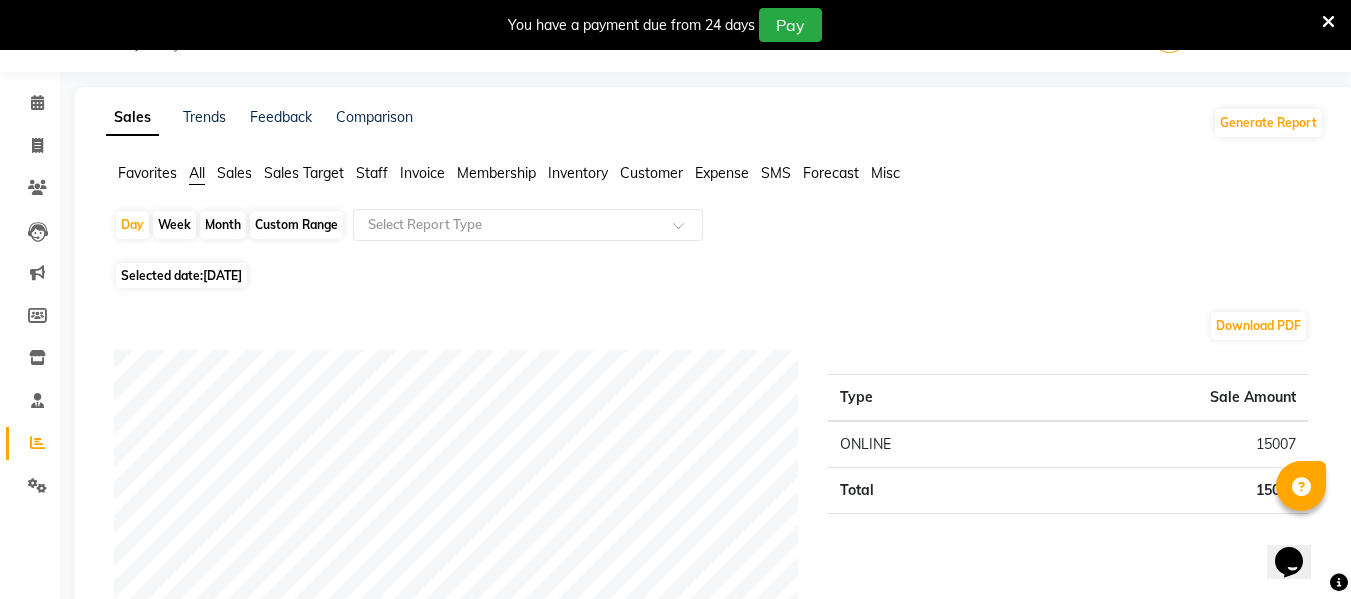 click on "Week" 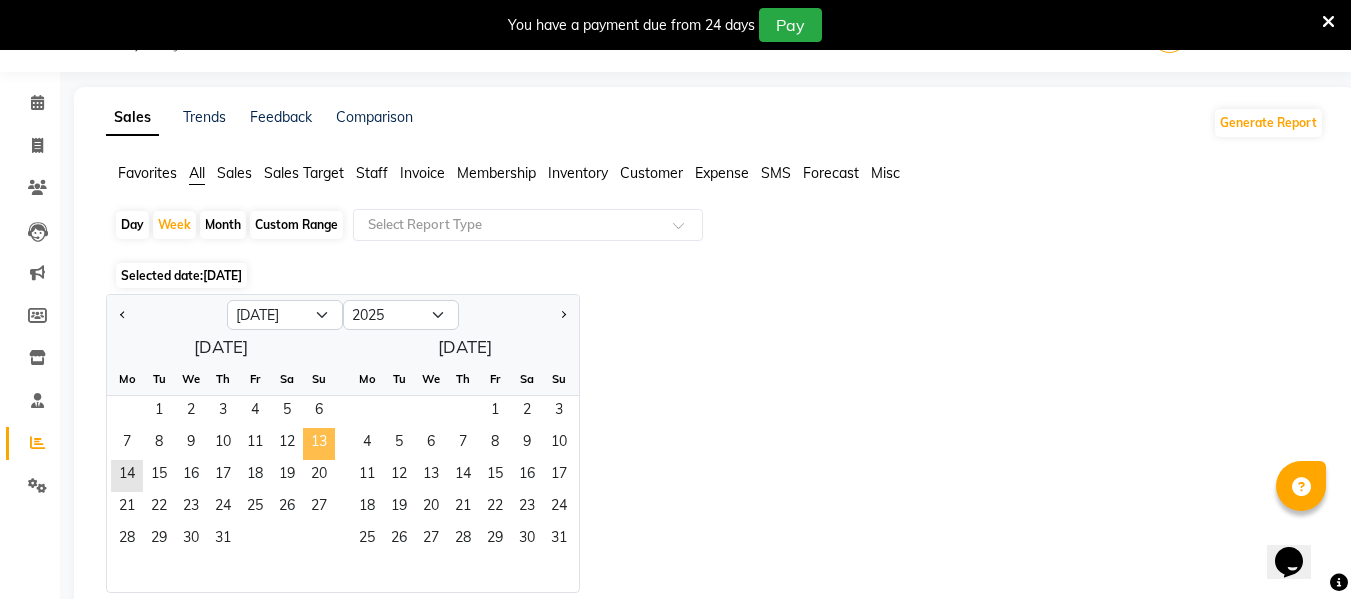 drag, startPoint x: 169, startPoint y: 411, endPoint x: 327, endPoint y: 441, distance: 160.82289 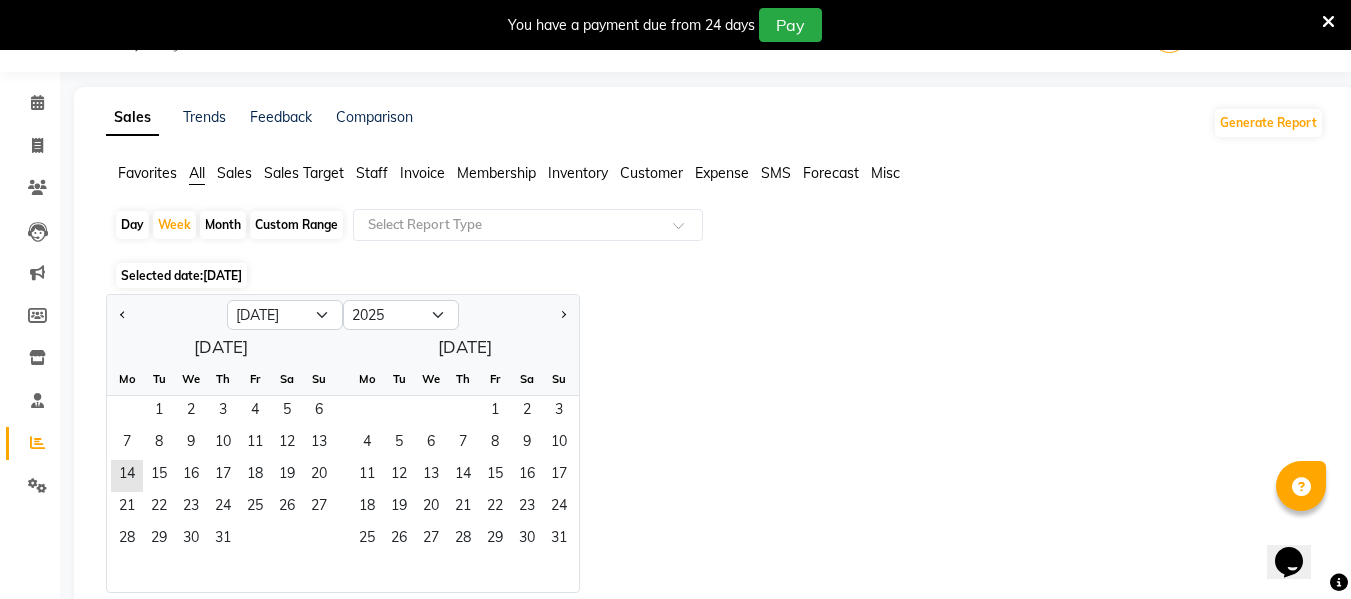 click on "Jan Feb Mar Apr May Jun [DATE] Aug Sep Oct Nov [DATE] 2016 2017 2018 2019 2020 2021 2022 2023 2024 2025 2026 2027 2028 2029 2030 2031 2032 2033 2034 2035  [DATE]  Mo Tu We Th Fr Sa Su  1   2   3   4   5   6   7   8   9   10   11   12   13   14   15   16   17   18   19   20   21   22   23   24   25   26   27   28   29   30   [DATE] Tu We Th Fr Sa Su  1   2   3   4   5   6   7   8   9   10   11   12   13   14   15   16   17   18   19   20   21   22   23   24   25   26   27   28   29   30   31" 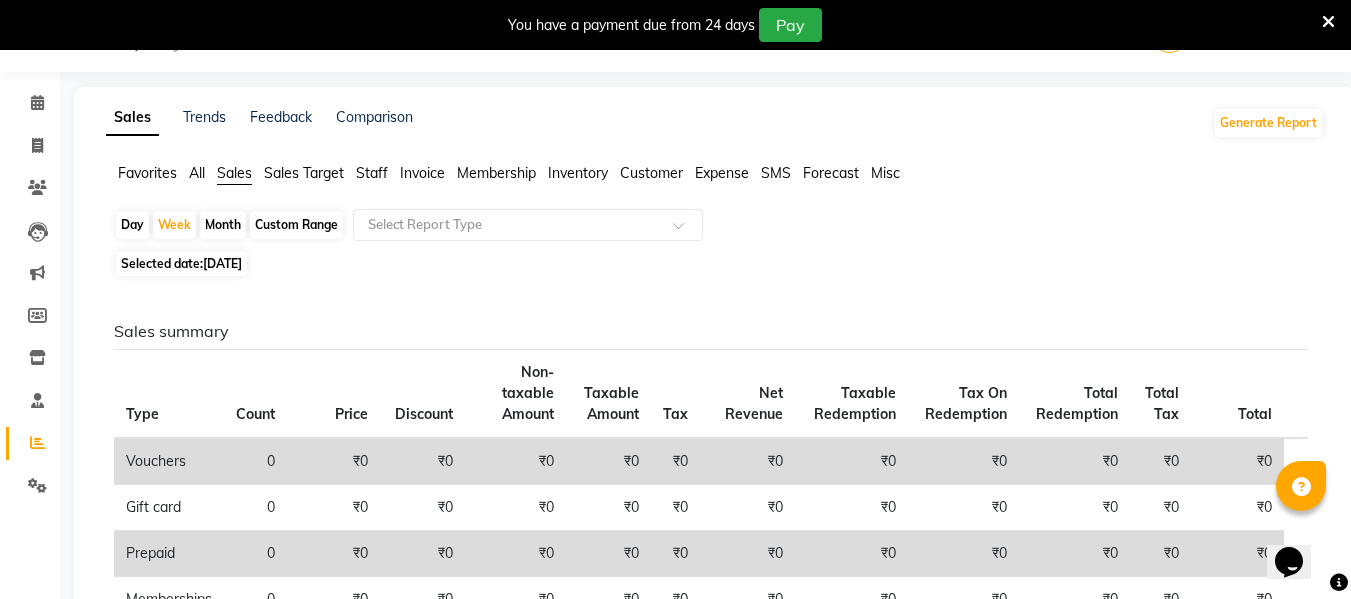 click on "Sales Target" 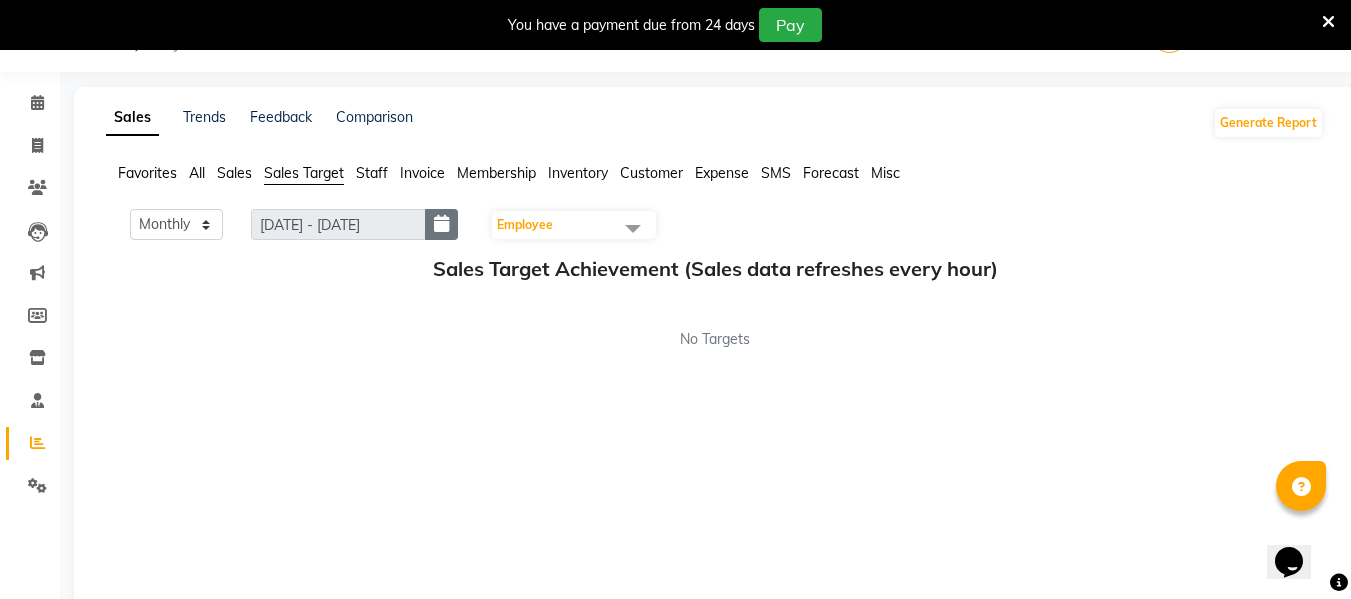 click 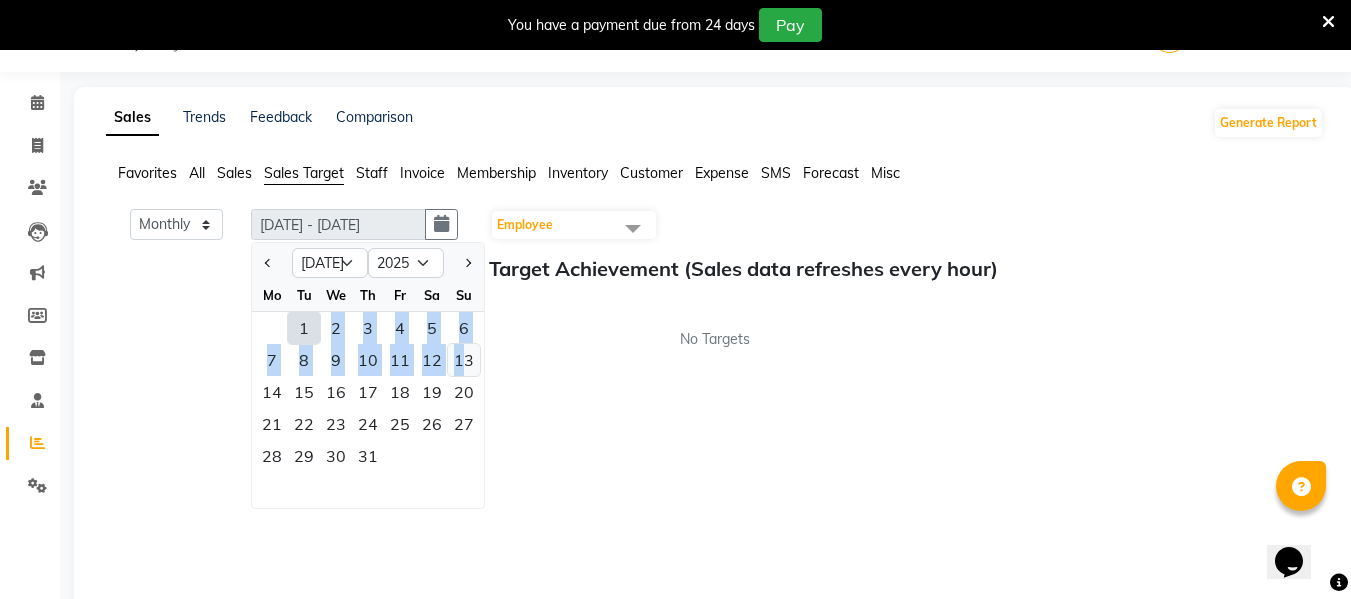 drag, startPoint x: 310, startPoint y: 322, endPoint x: 462, endPoint y: 365, distance: 157.96518 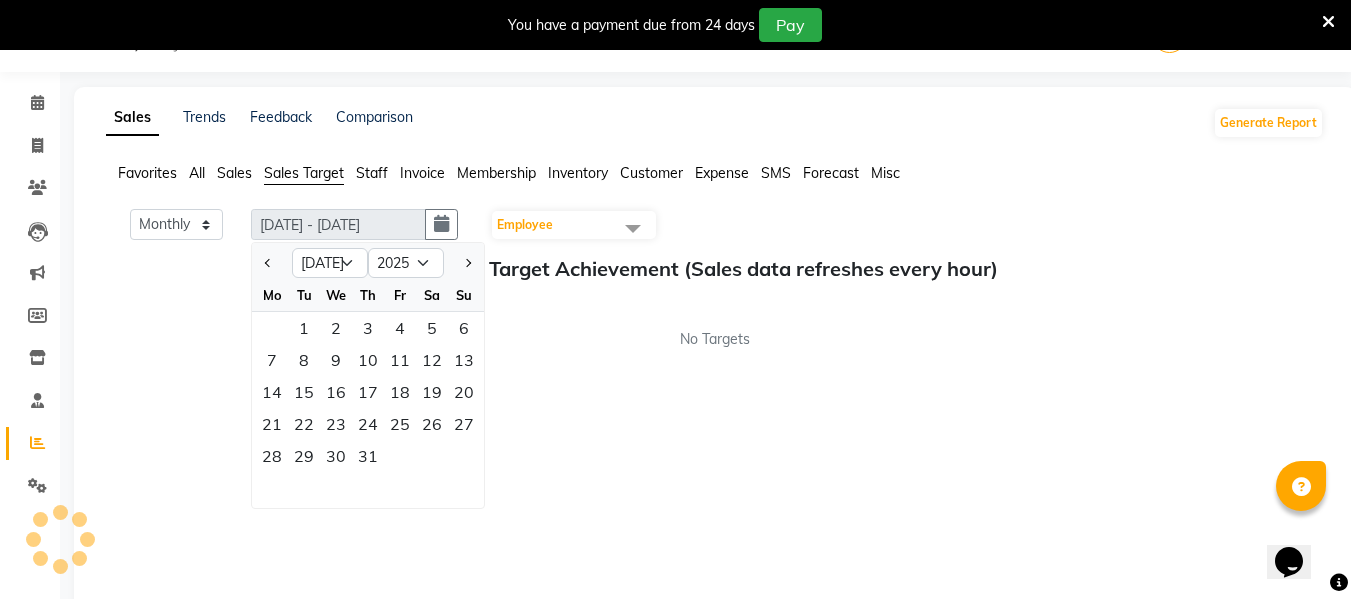 click on "Monthly Weekly [DATE] - [DATE] Jan Feb Mar Apr May Jun [DATE] Aug Sep Oct Nov [DATE] 2016 2017 2018 2019 2020 2021 2022 2023 2024 2025 2026 2027 2028 2029 2030 2031 2032 2033 2034 2035 Mo Tu We Th Fr Sa Su 1 2 3 4 5 6 7 8 9 10 11 12 13 14 15 16 17 18 19 20 21 22 23 24 25 26 27 28 29 30 31 Employee Select All [PERSON_NAME] [PERSON_NAME] [PERSON_NAME]  [PERSON_NAME] Rakhi Mandal  Shanti Palkonda Training Department Sales Target Achievement (Sales data refreshes every hour) No Targets" 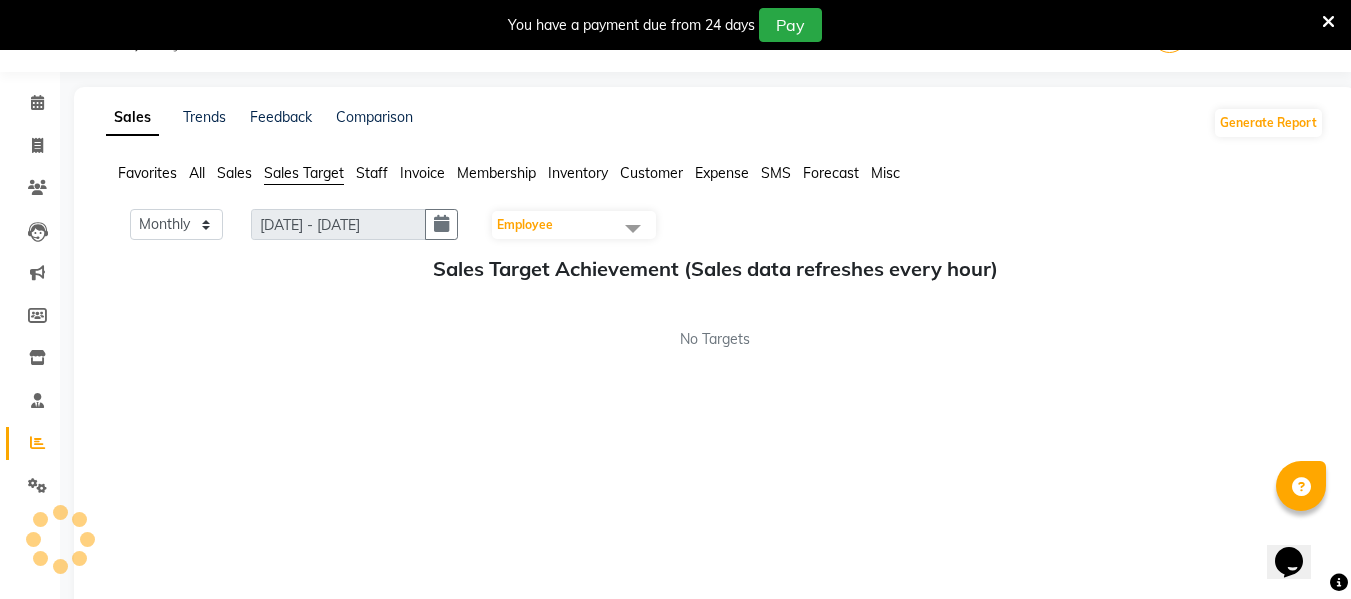 click on "Monthly Weekly [DATE] - [DATE] Employee Select All [PERSON_NAME] [PERSON_NAME] [PERSON_NAME]  [PERSON_NAME] Rakhi Mandal  Shanti Palkonda Training Department Sales Target Achievement (Sales data refreshes every hour) No Targets" 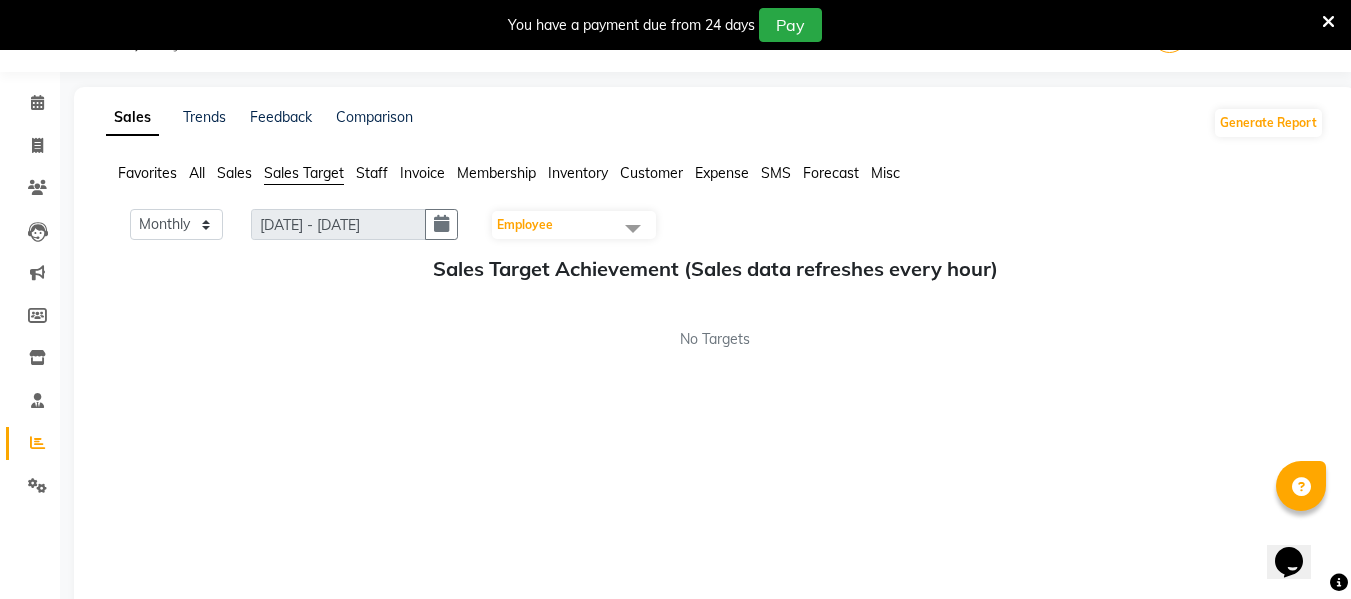 click on "Staff" 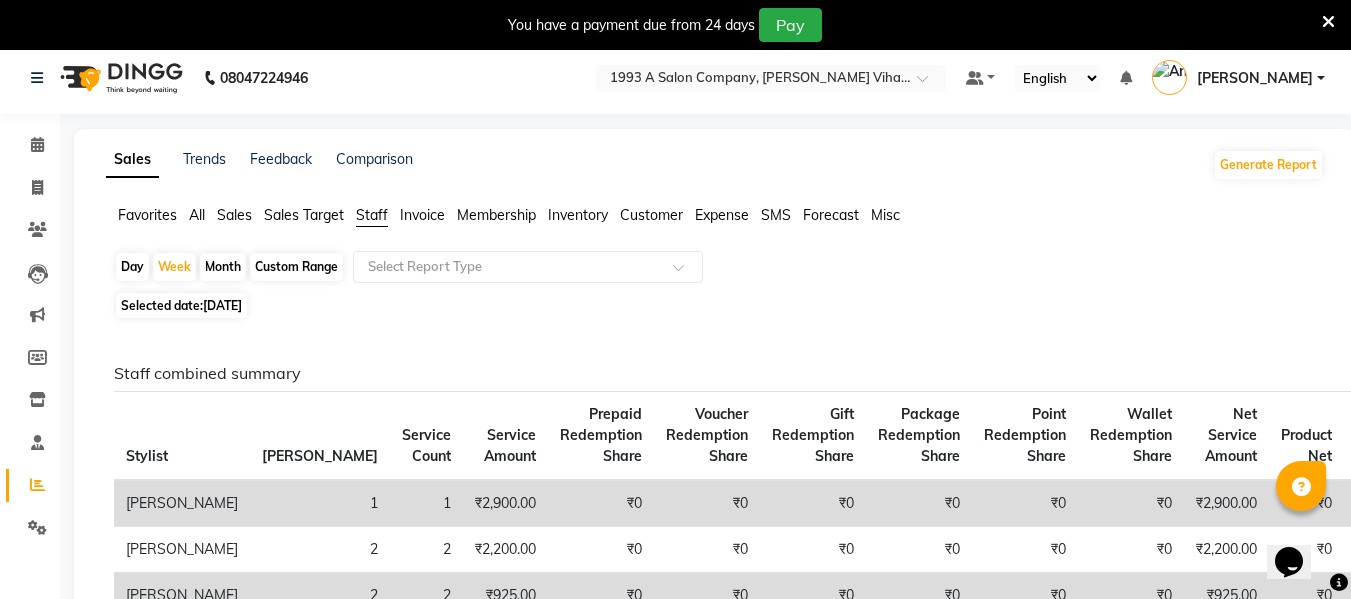 scroll, scrollTop: 0, scrollLeft: 0, axis: both 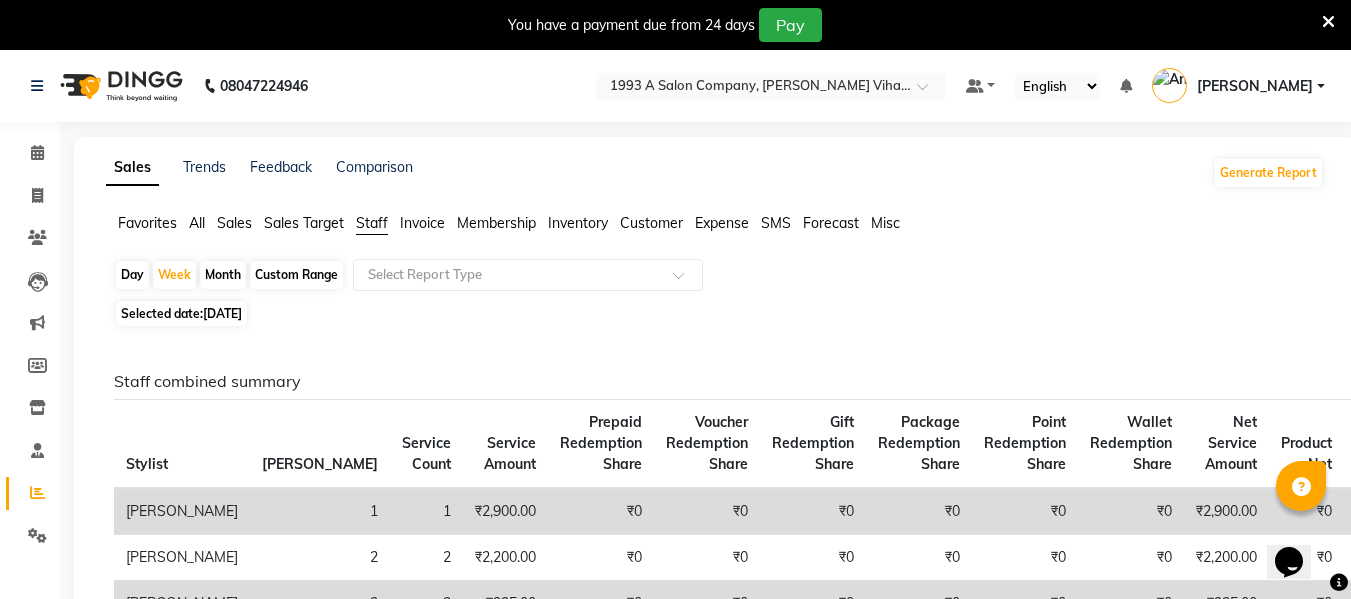 click on "Favorites" 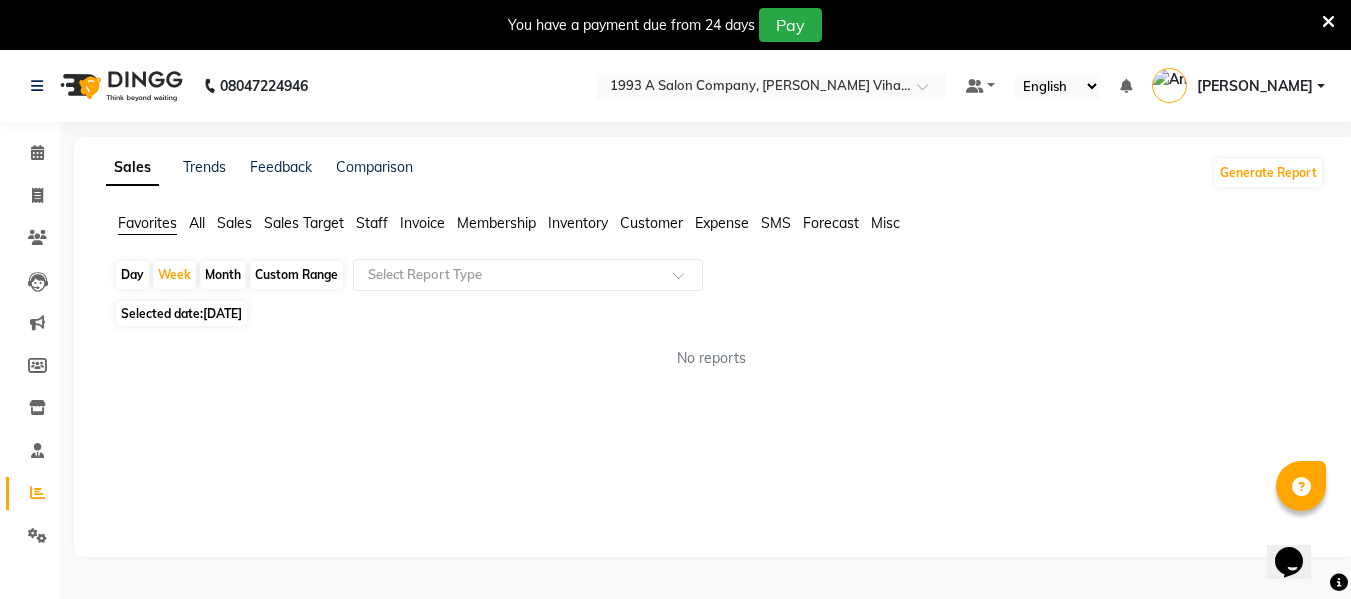 click on "Day" 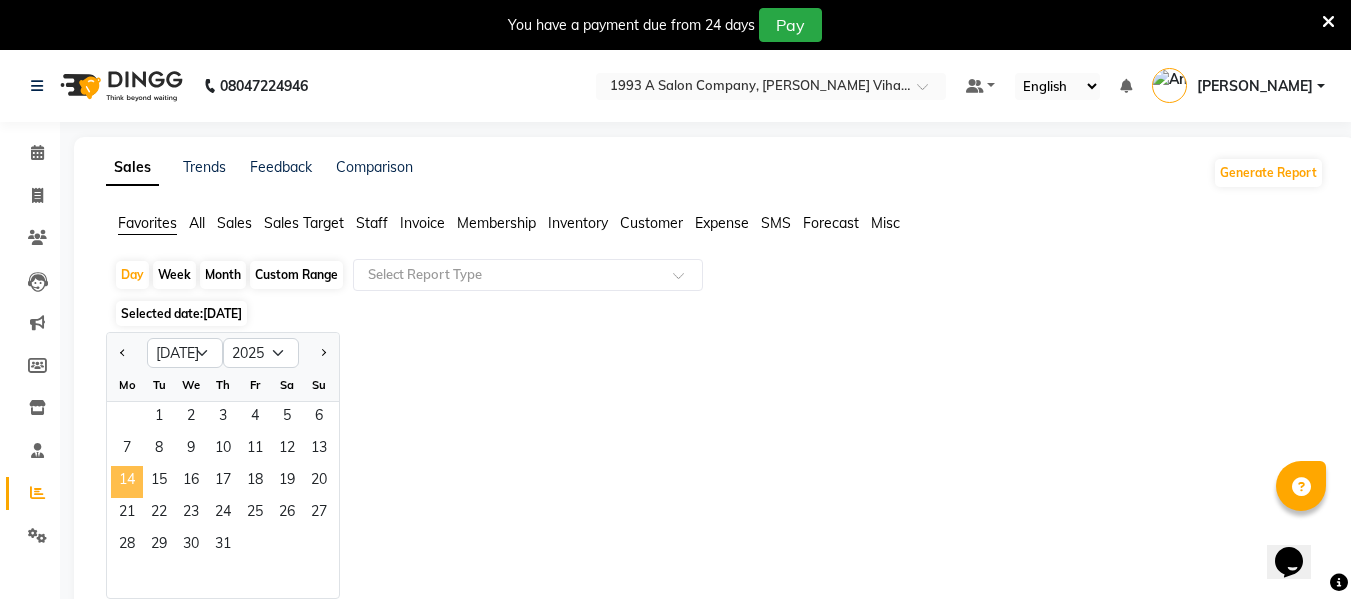 click on "14" 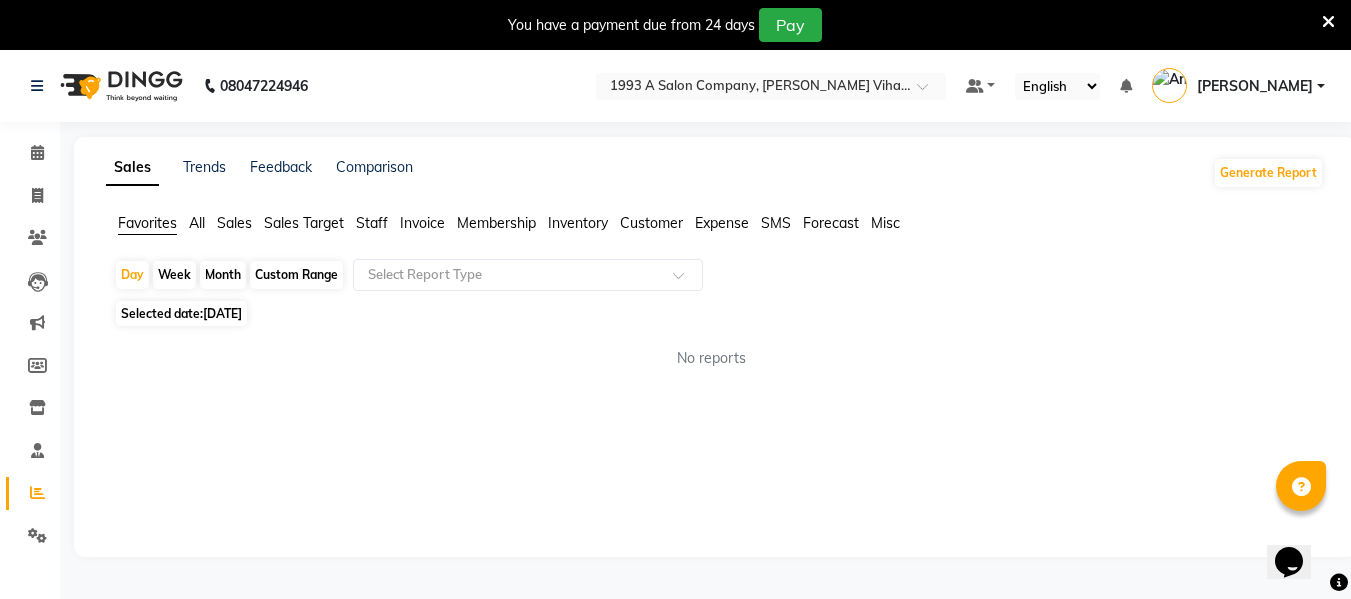 click on "Expense" 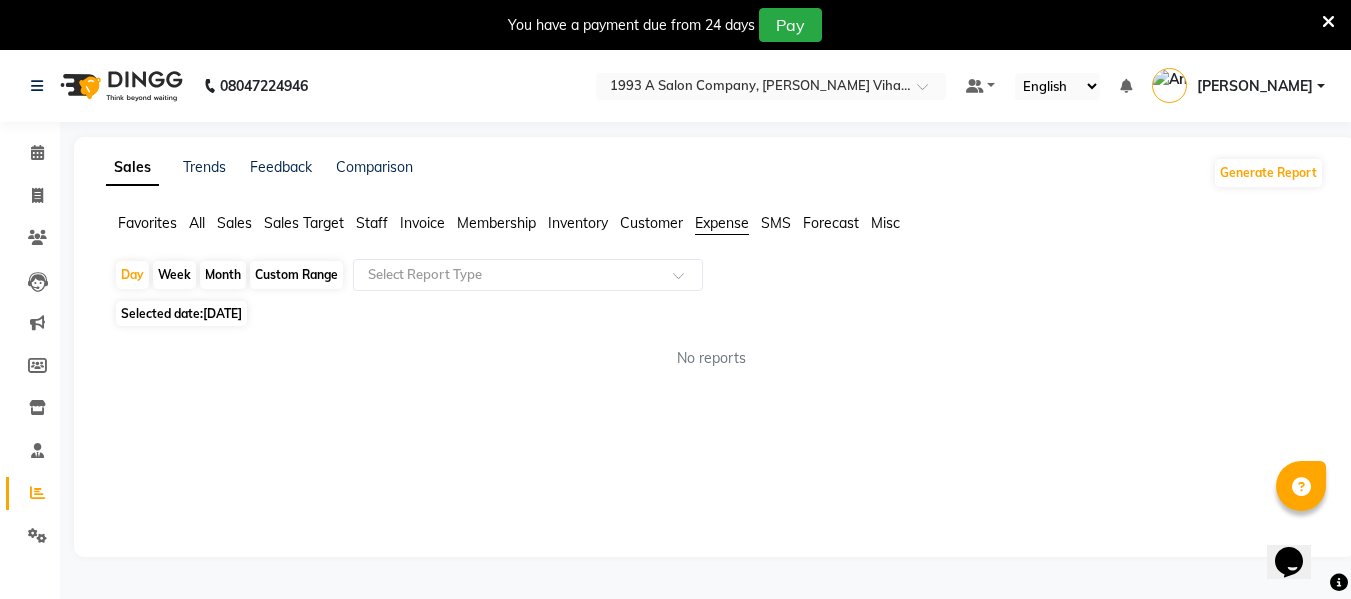 click on "Customer" 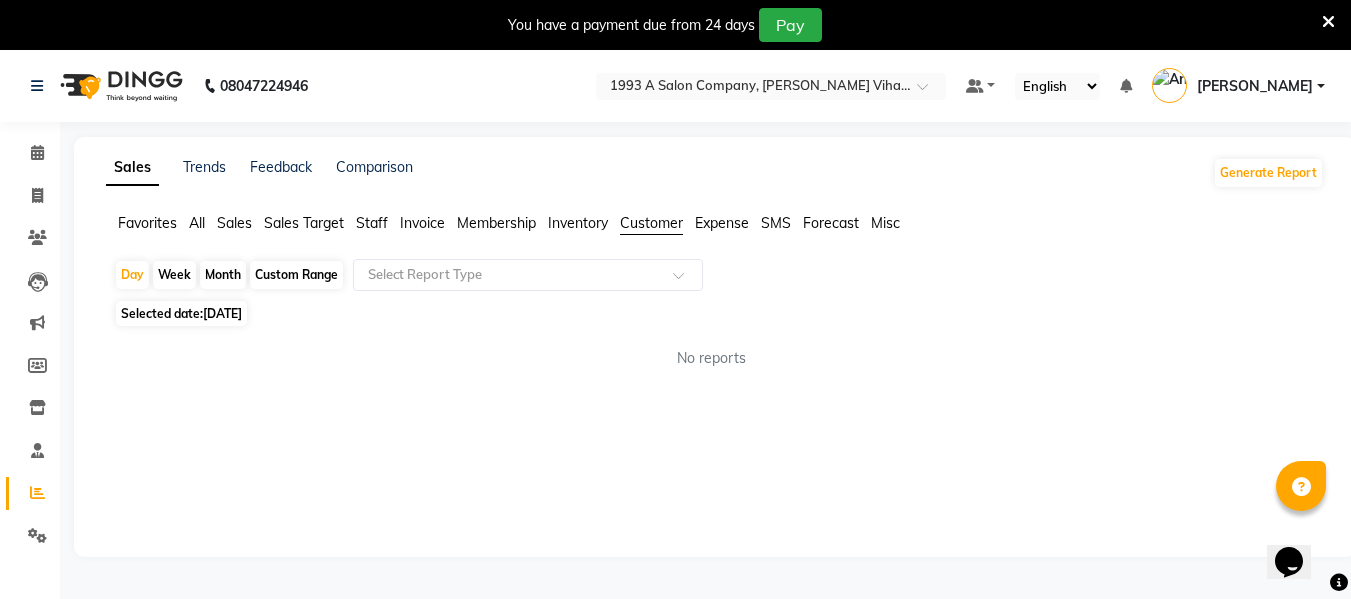 click on "Inventory" 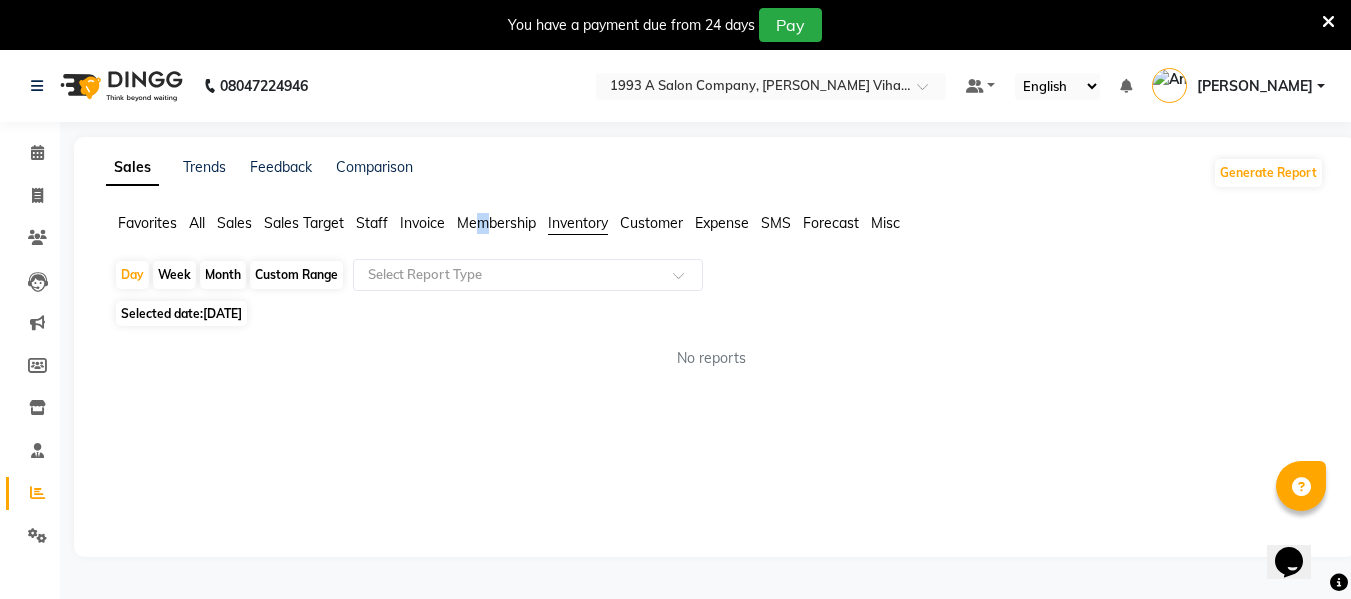 click on "Membership" 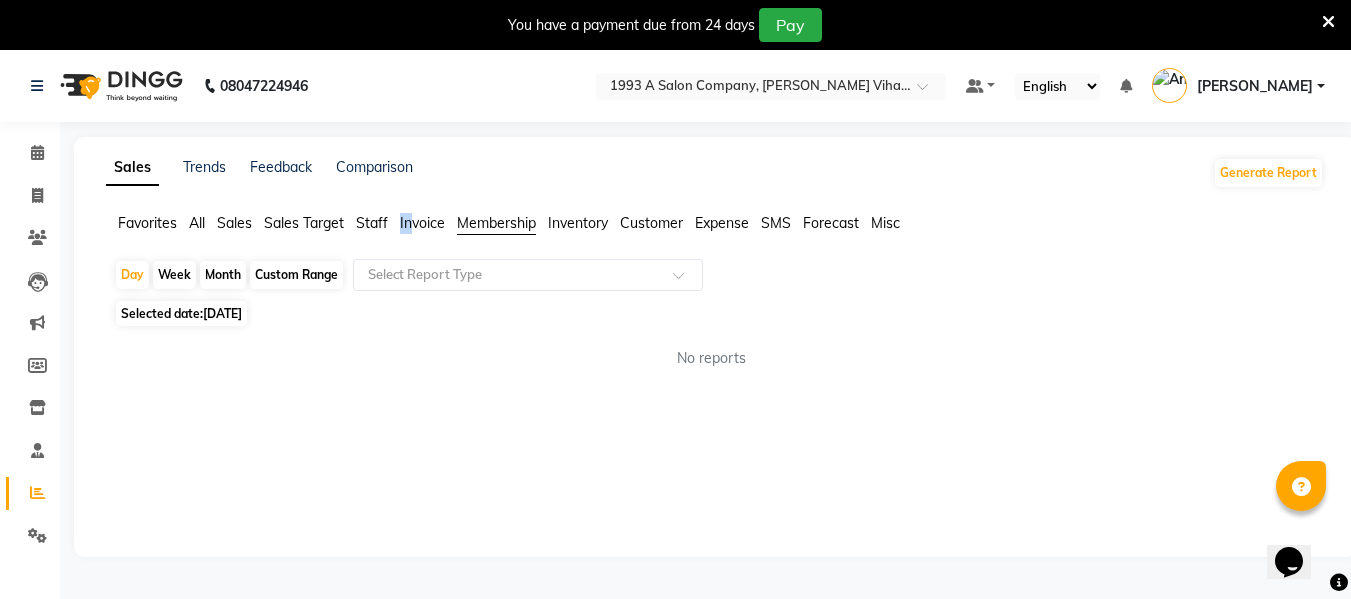 click on "Favorites All Sales Sales Target Staff Invoice Membership Inventory Customer Expense SMS Forecast Misc" 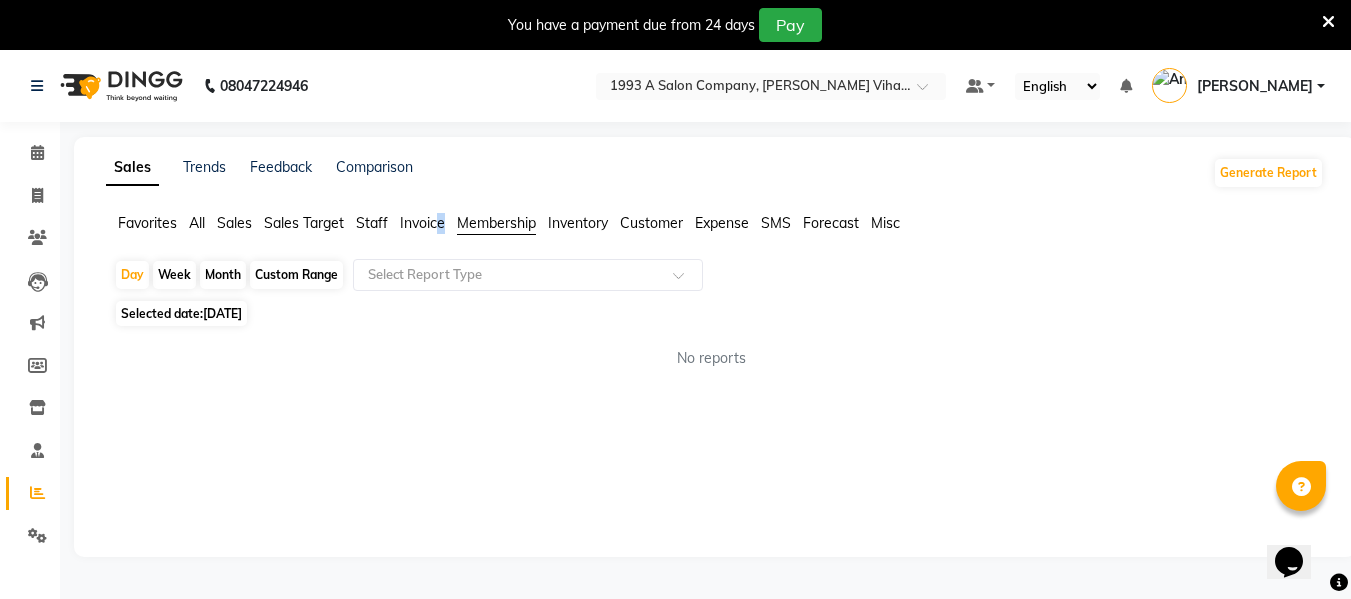 click on "Favorites All Sales Sales Target Staff Invoice Membership Inventory Customer Expense SMS Forecast Misc" 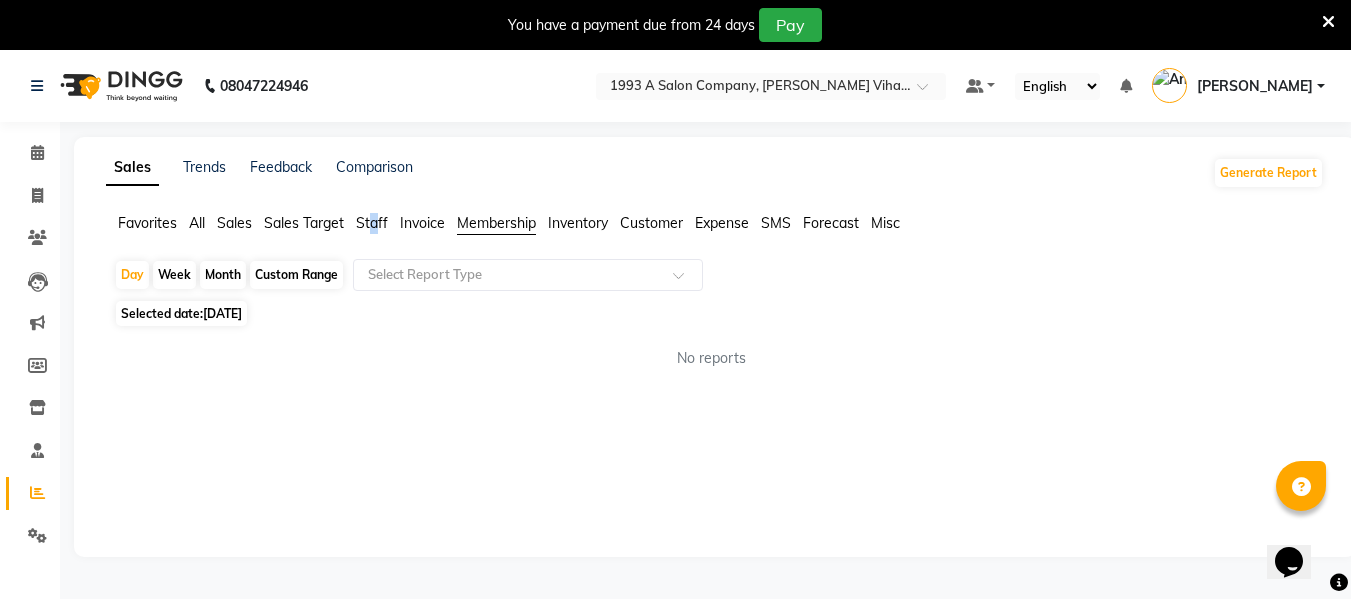 click on "Staff" 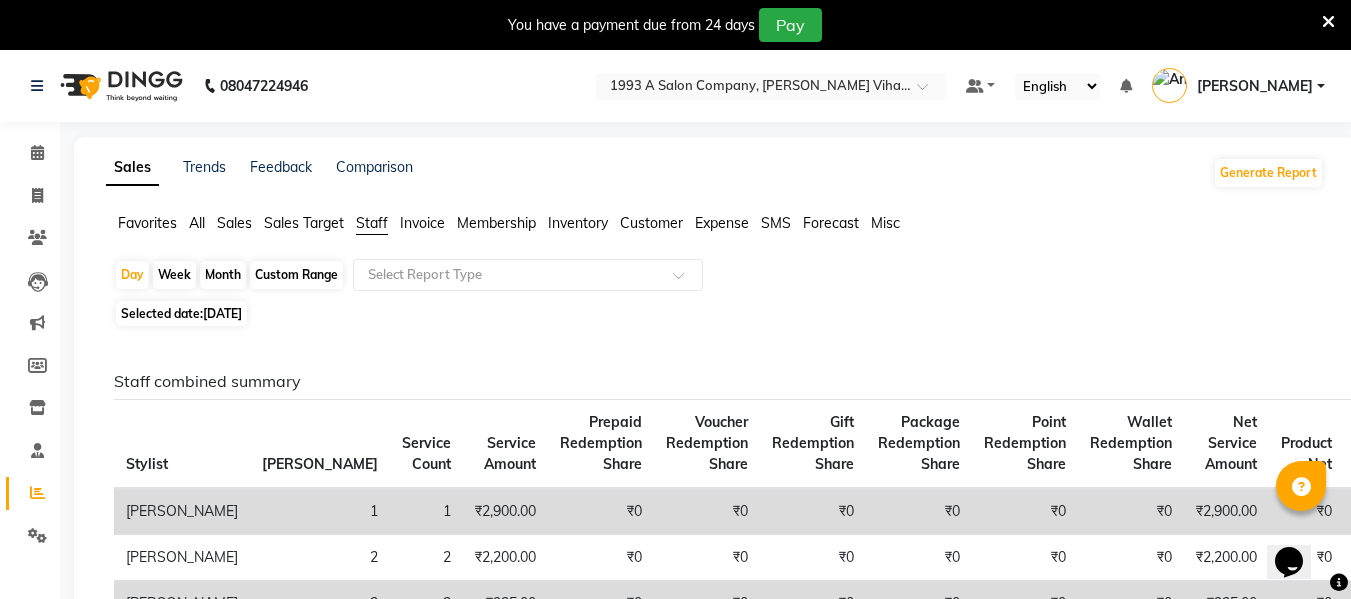 click on "Sales Target" 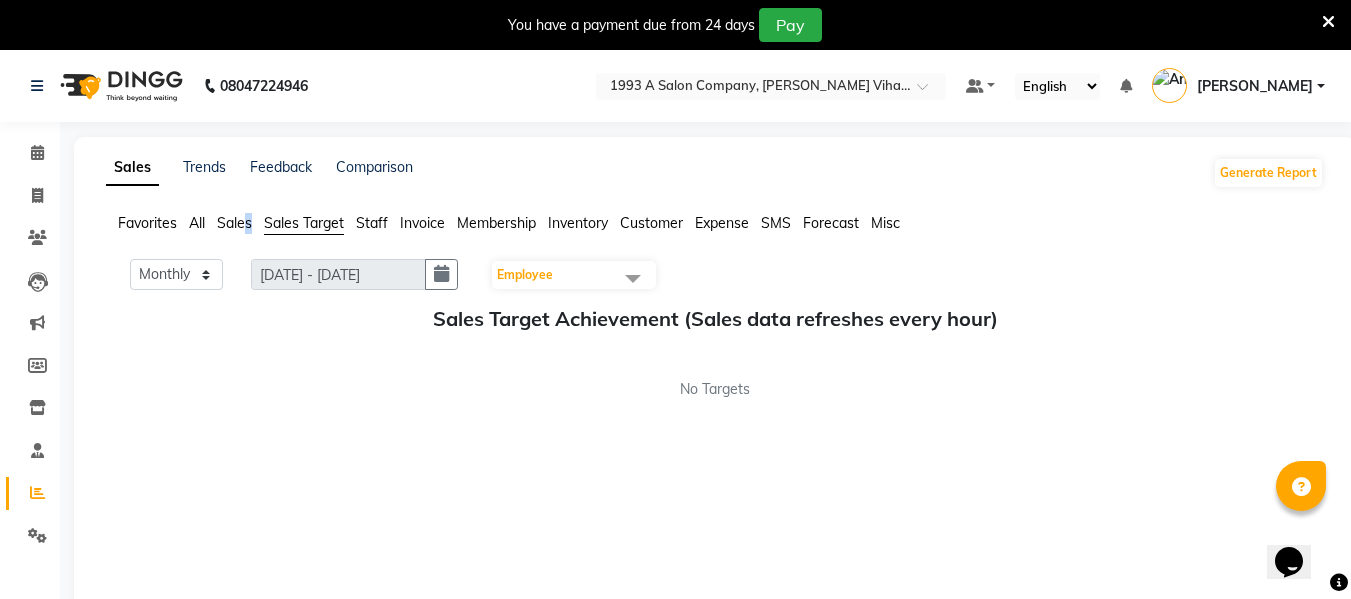 click on "Sales" 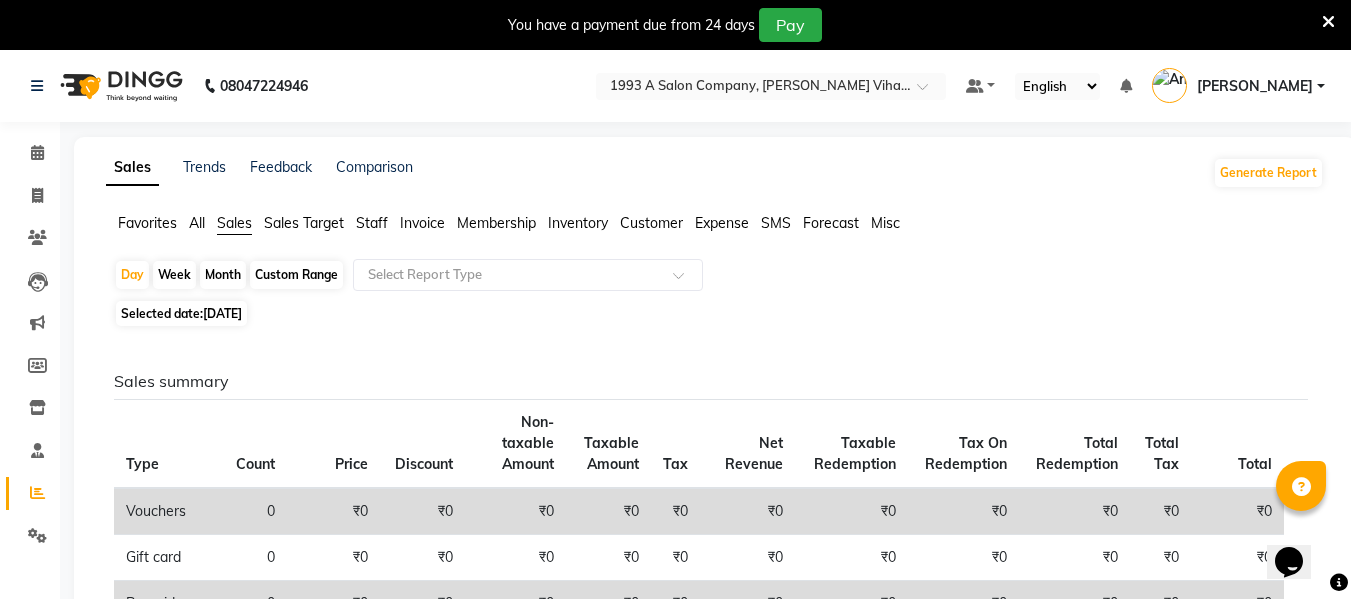 click on "Favorites All Sales Sales Target Staff Invoice Membership Inventory Customer Expense SMS Forecast Misc" 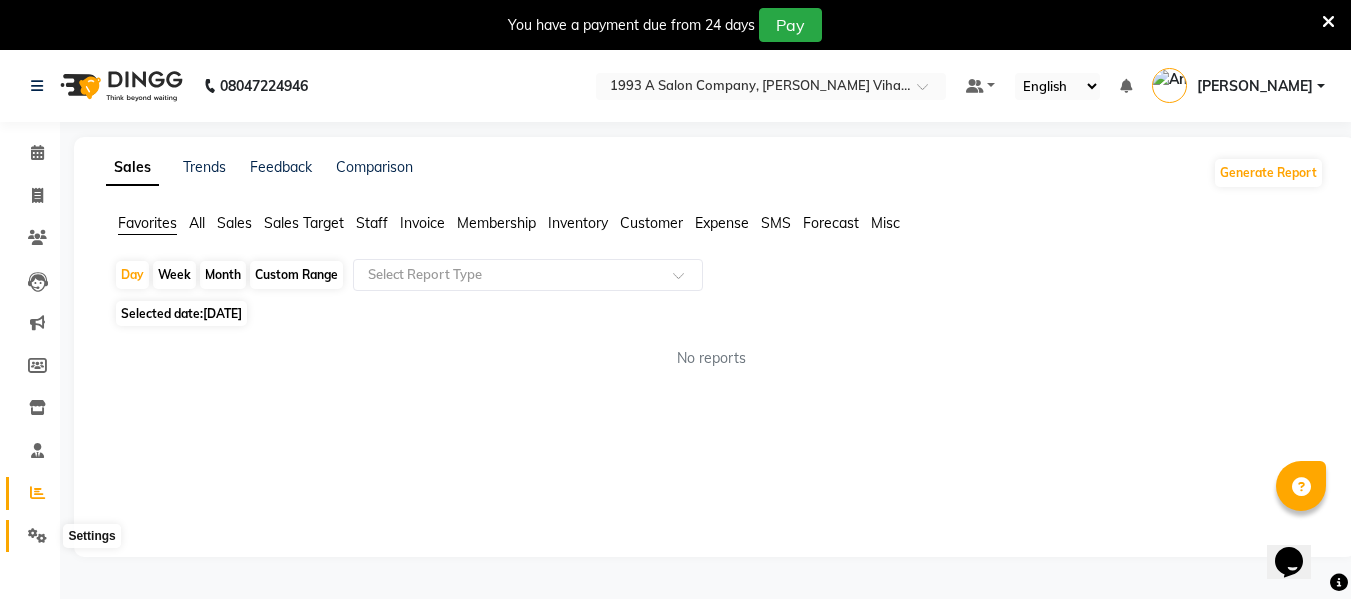 click 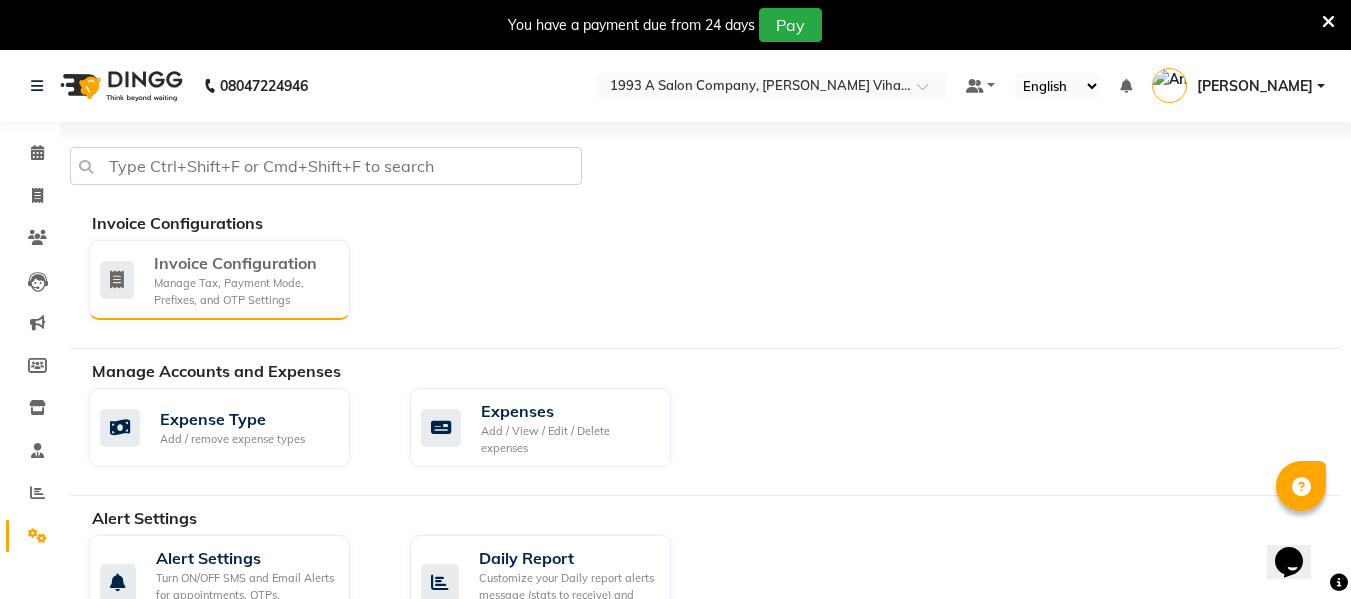 click on "Invoice Configuration" 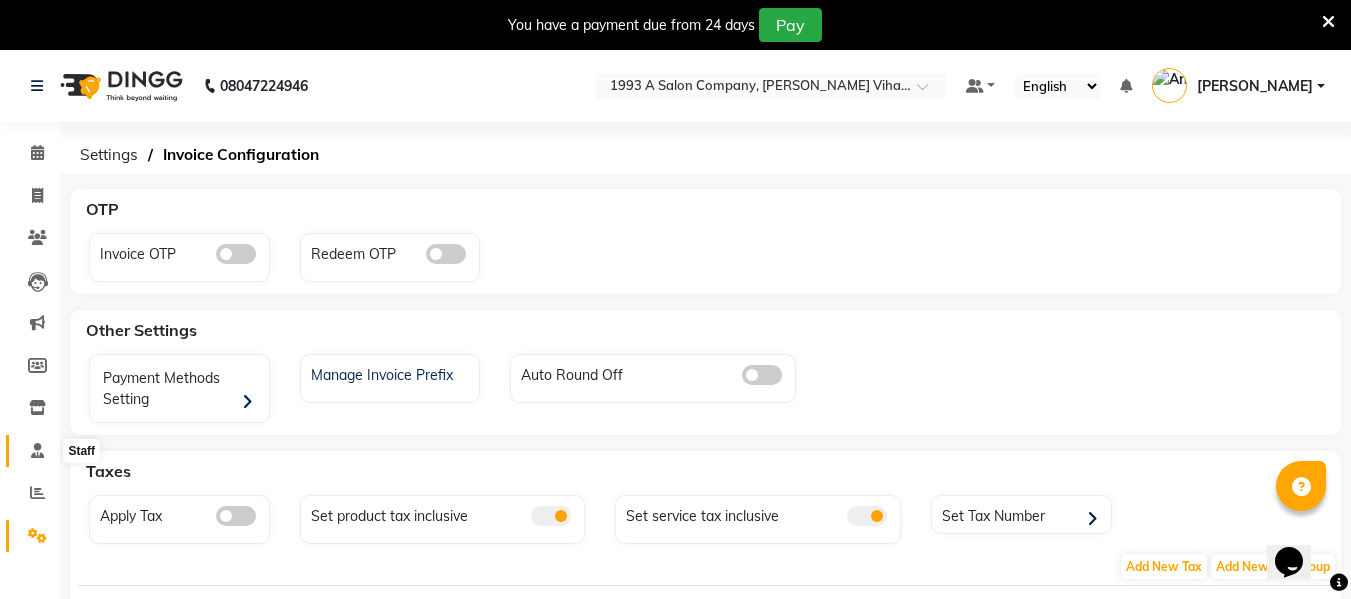 click 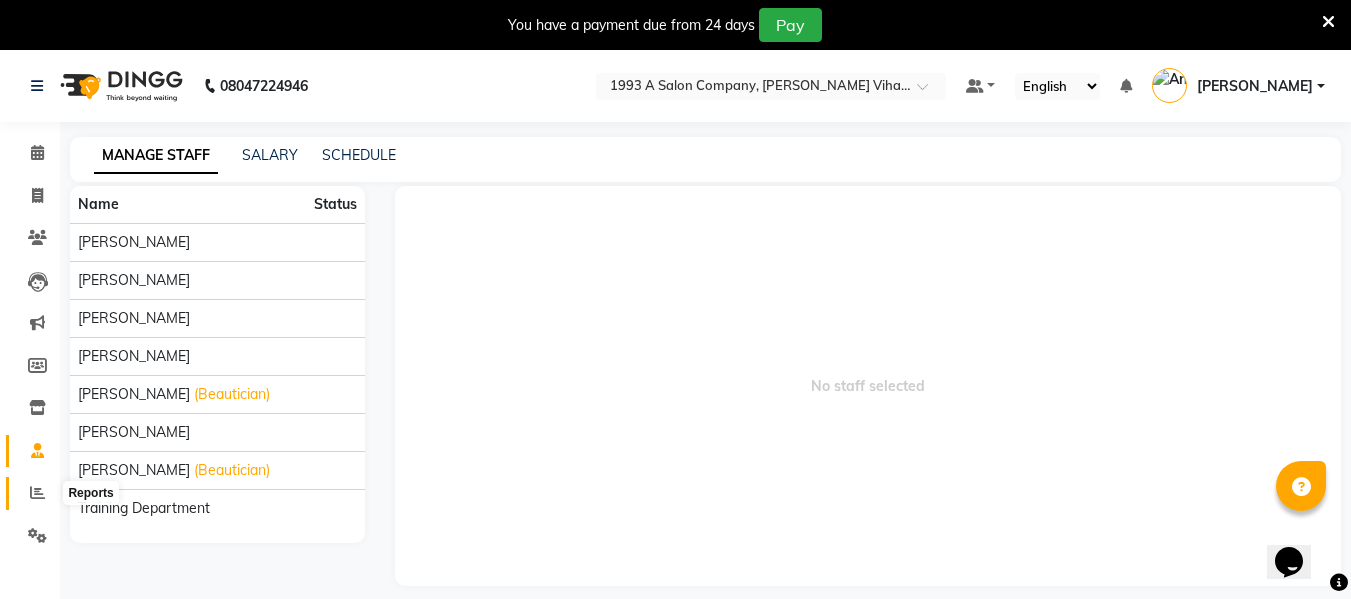 click 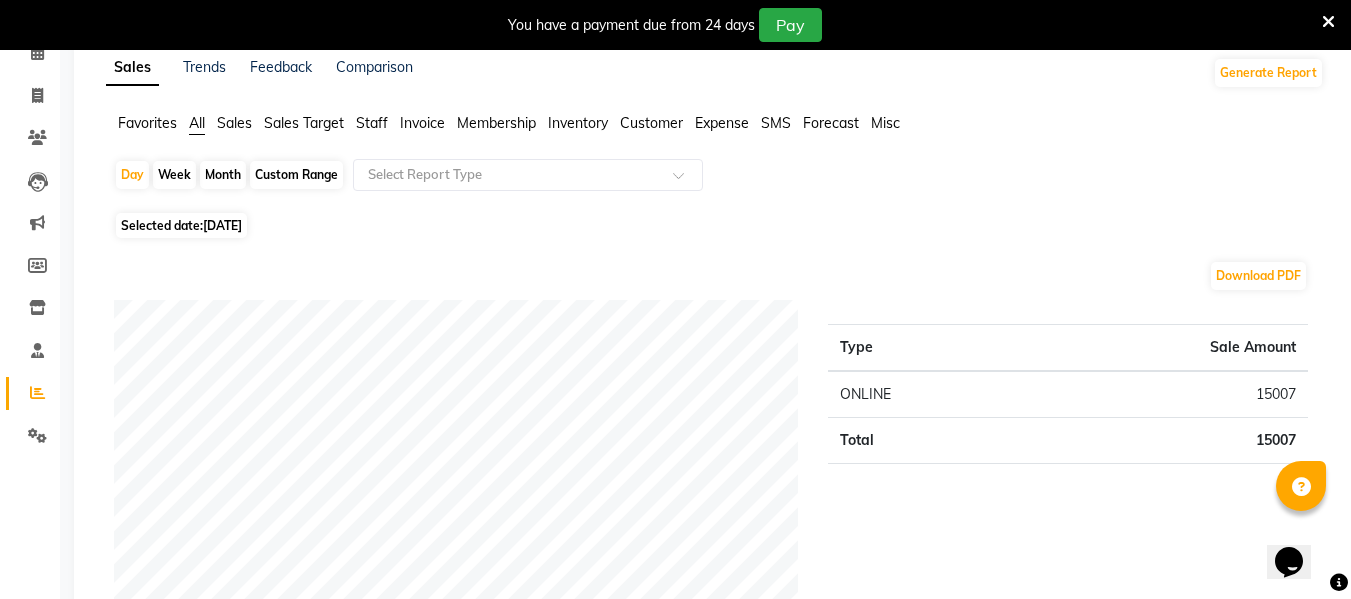 scroll, scrollTop: 0, scrollLeft: 0, axis: both 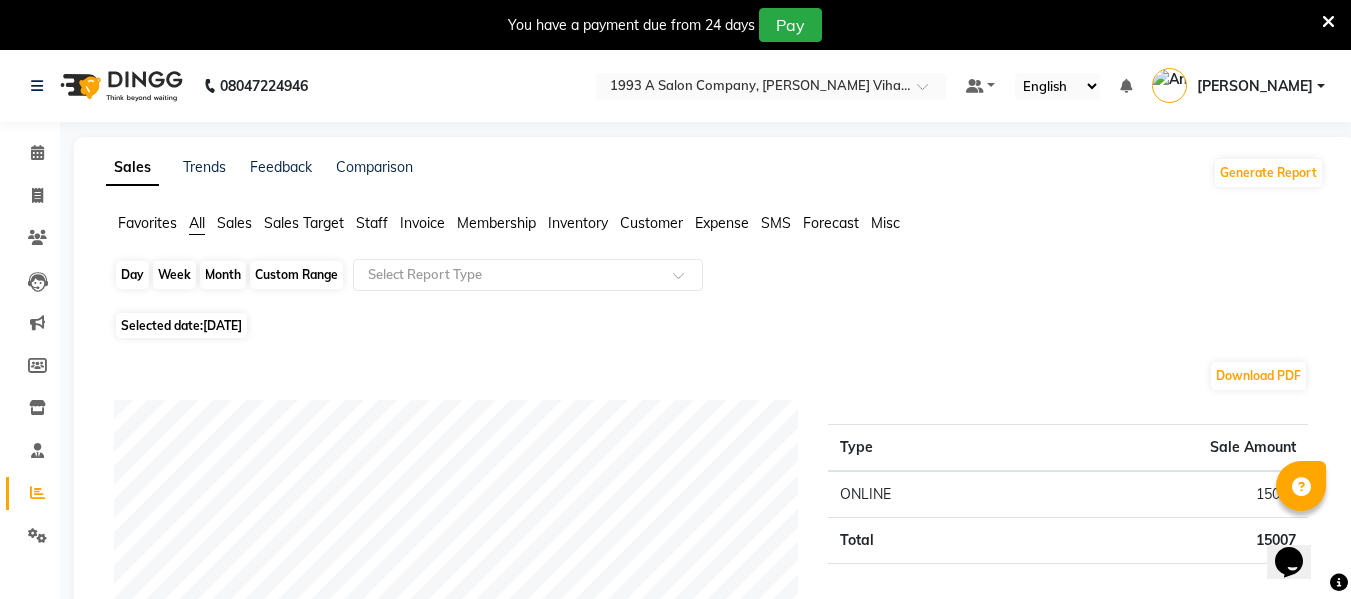 click on "Day" 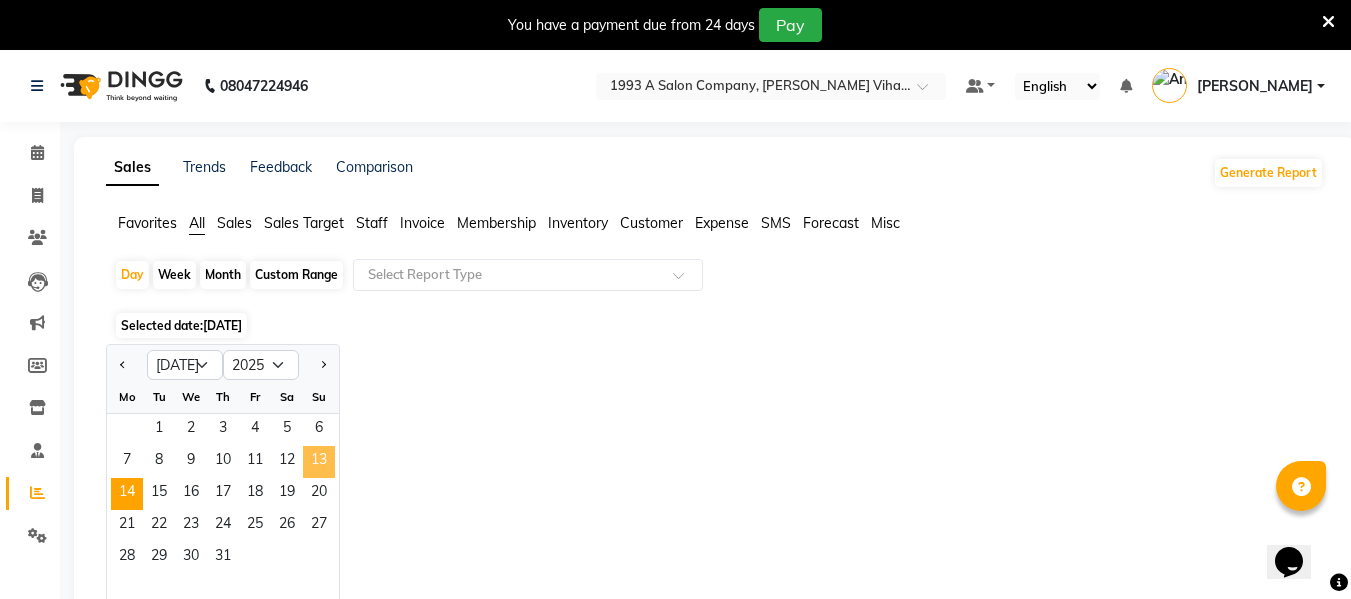 click on "13" 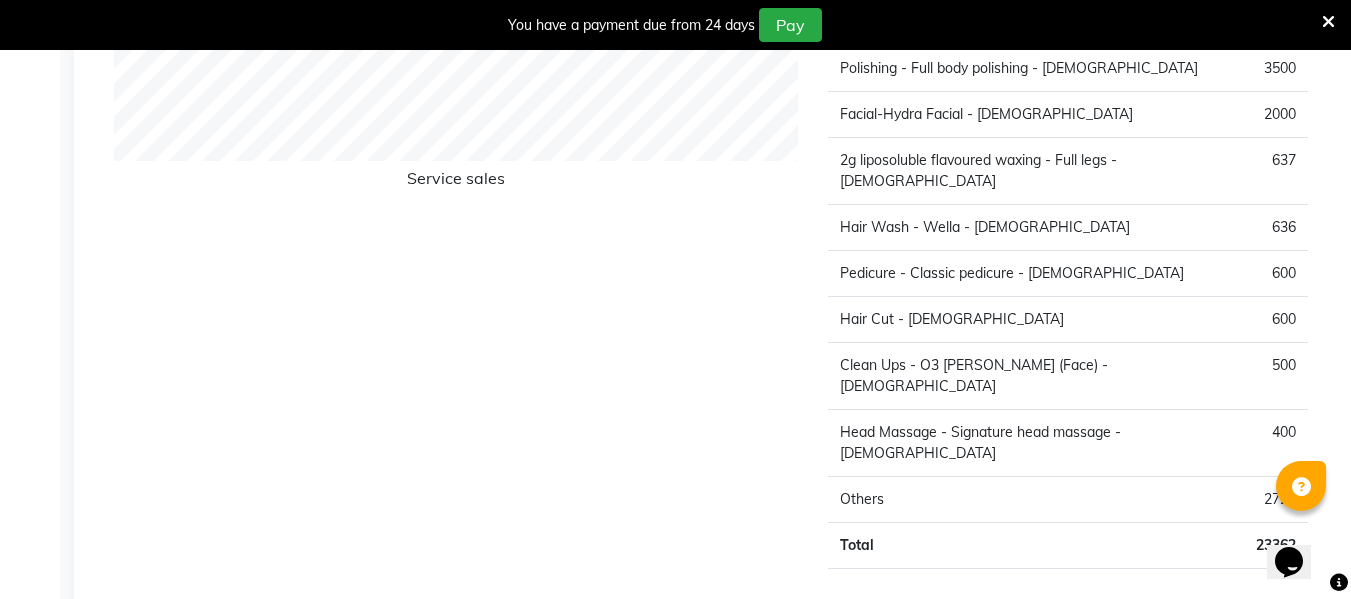 scroll, scrollTop: 2704, scrollLeft: 0, axis: vertical 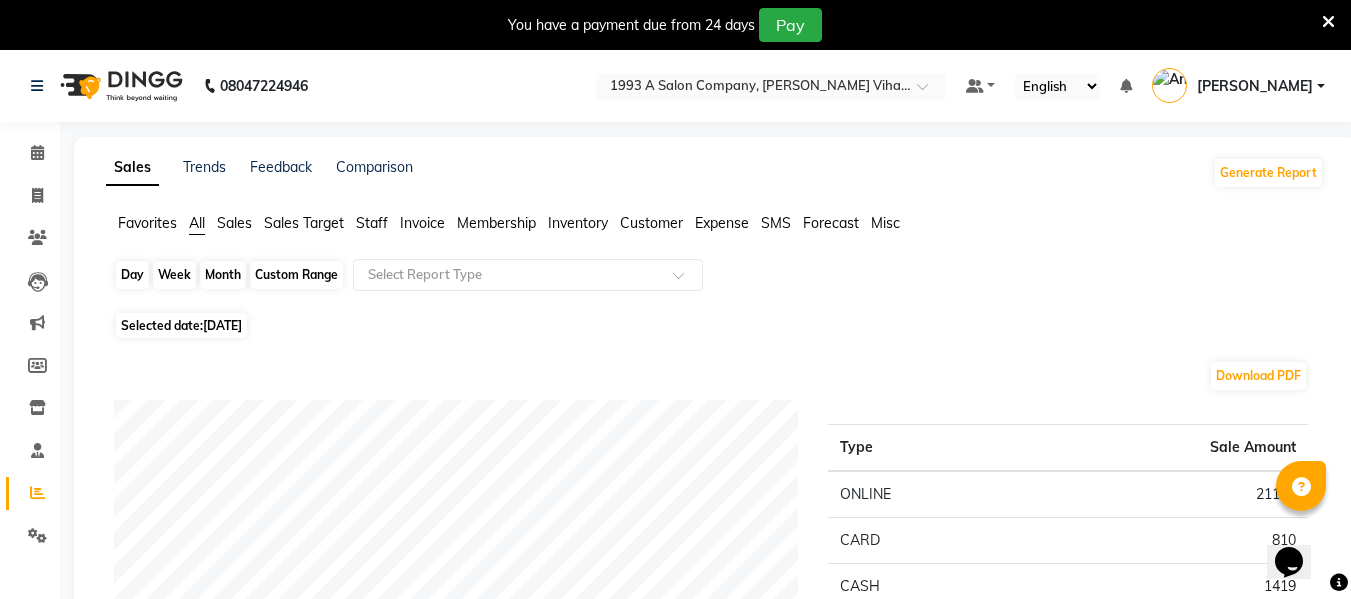 click on "Day" 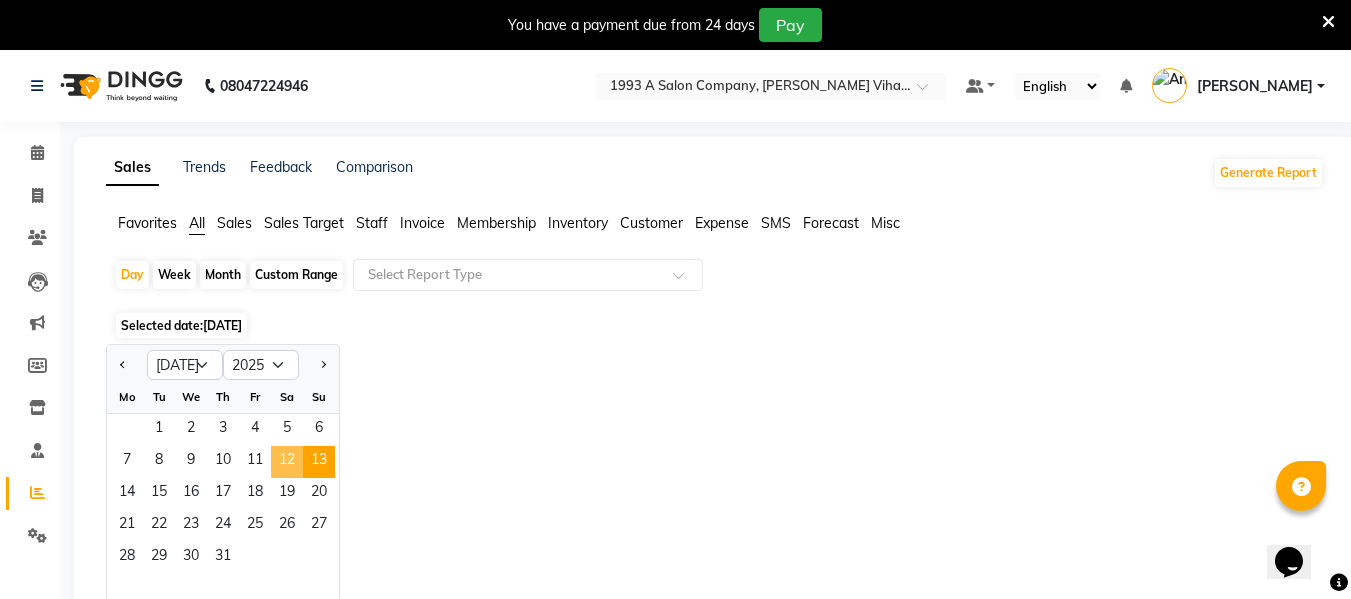 click on "12" 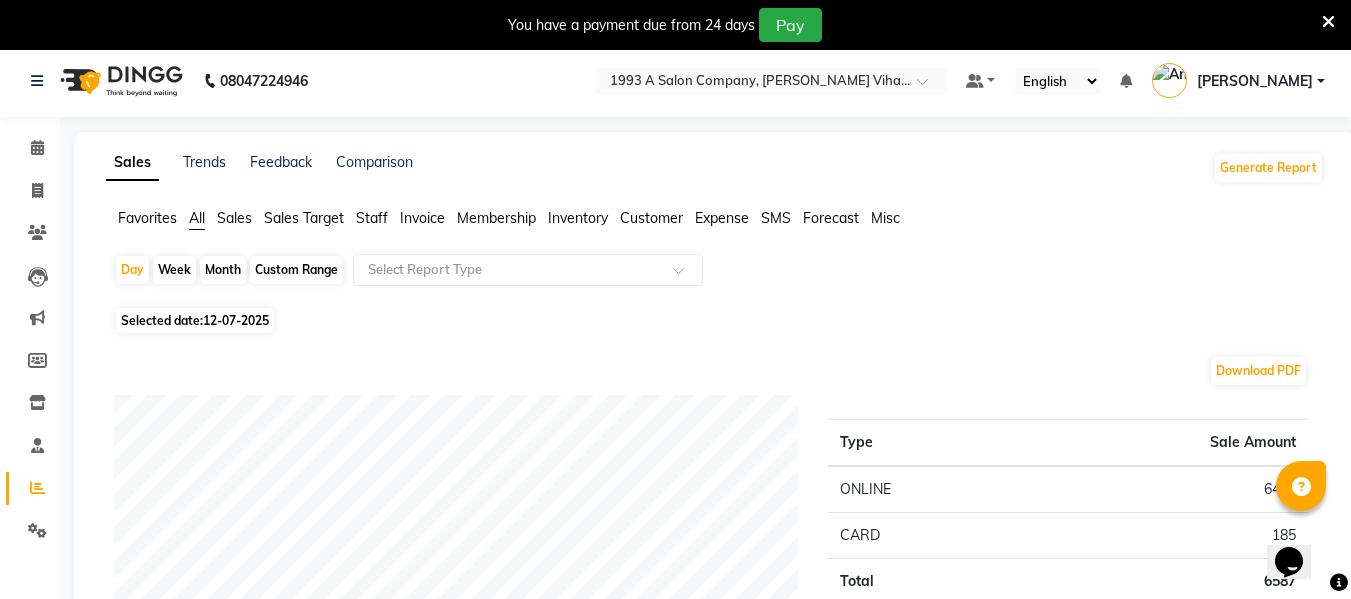 scroll, scrollTop: 0, scrollLeft: 0, axis: both 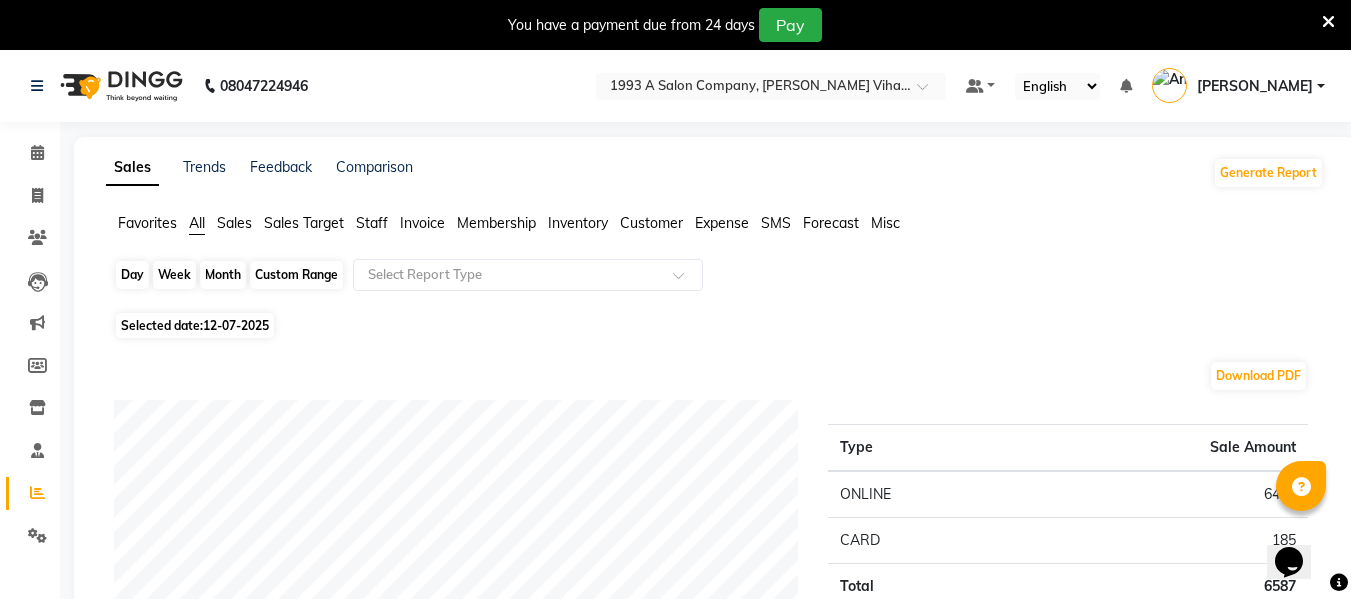 click on "Day" 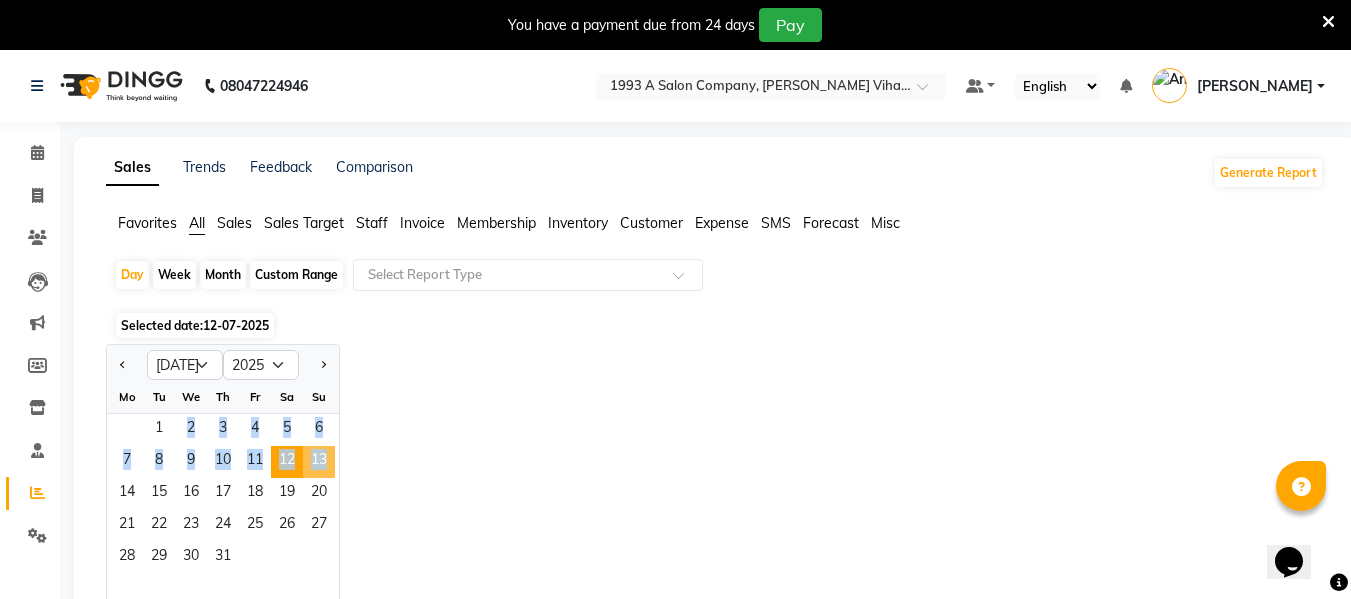 drag, startPoint x: 153, startPoint y: 425, endPoint x: 316, endPoint y: 447, distance: 164.47797 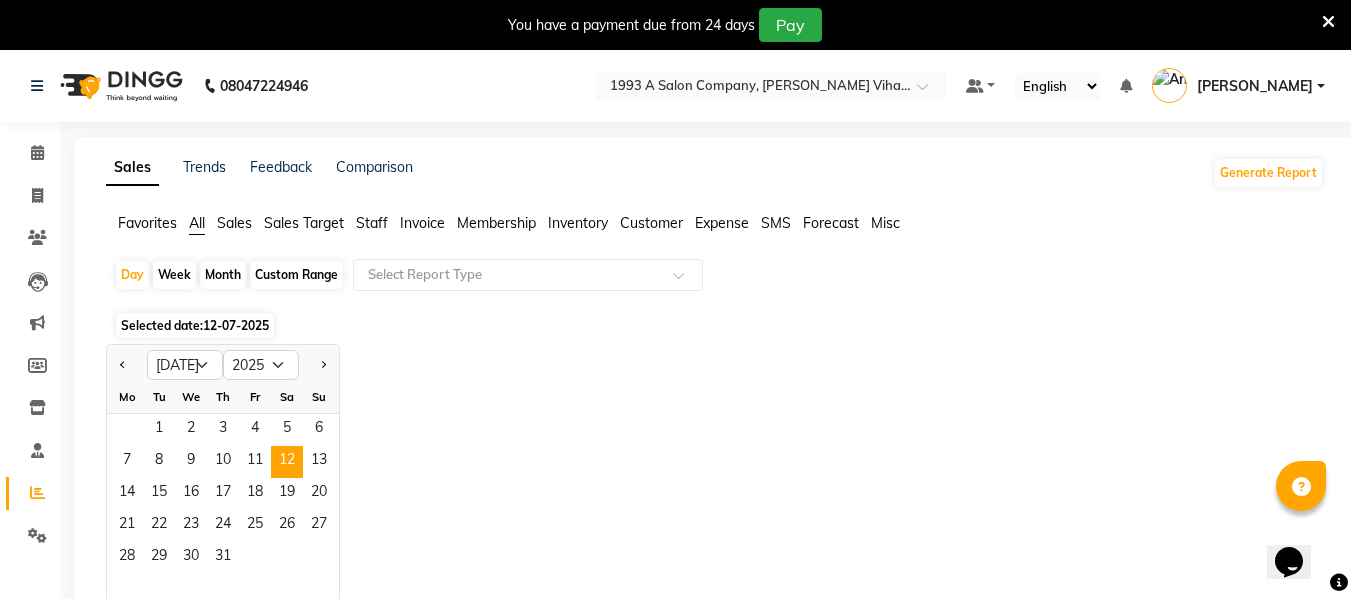 click on "Jan Feb Mar Apr May Jun [DATE] Aug Sep Oct Nov [DATE] 2016 2017 2018 2019 2020 2021 2022 2023 2024 2025 2026 2027 2028 2029 2030 2031 2032 2033 2034 2035 Mo Tu We Th Fr Sa Su  1   2   3   4   5   6   7   8   9   10   11   12   13   14   15   16   17   18   19   20   21   22   23   24   25   26   27   28   29   30   31" 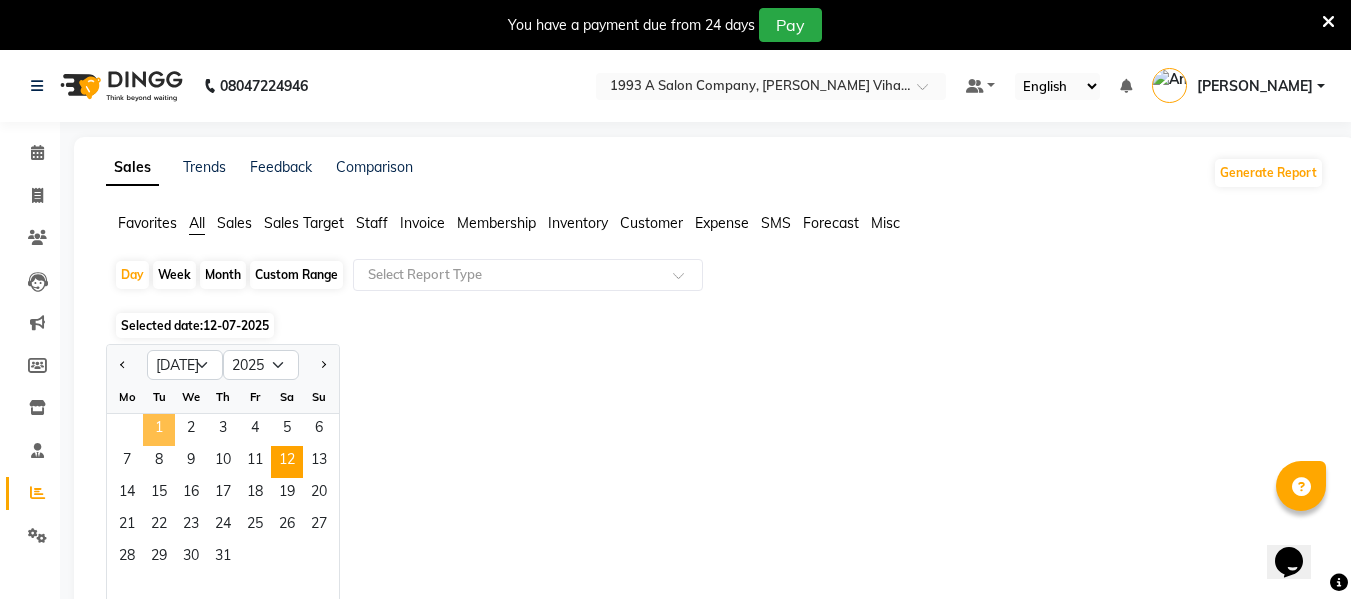 click on "1" 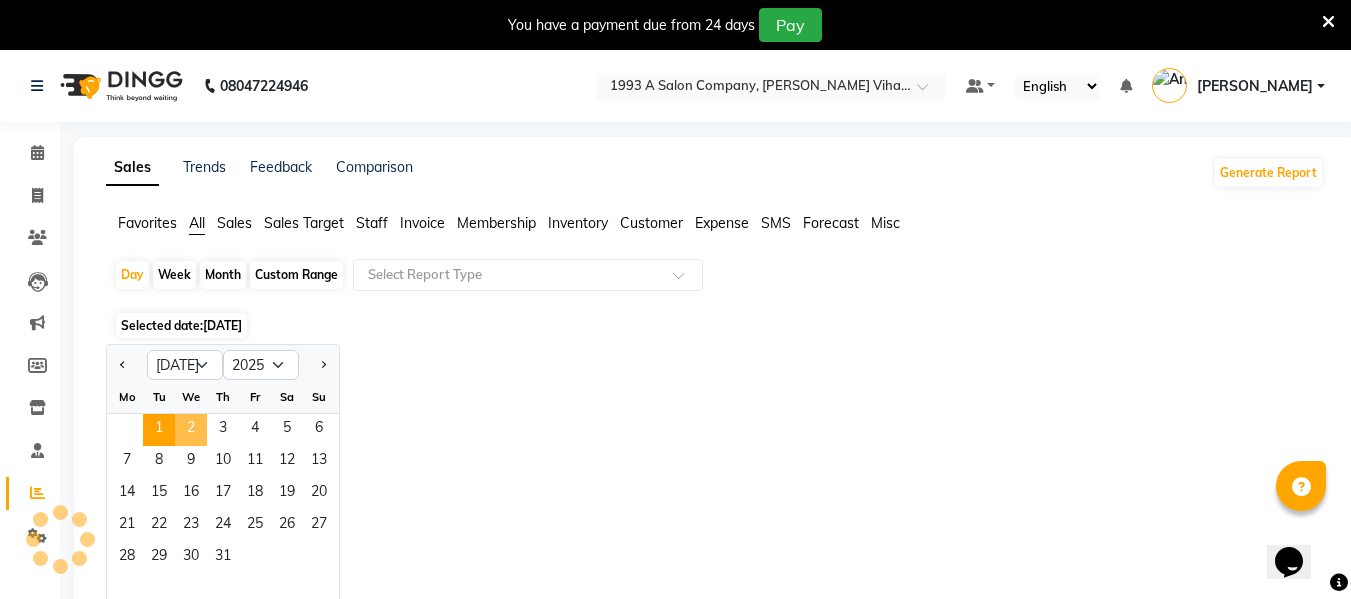 click on "2" 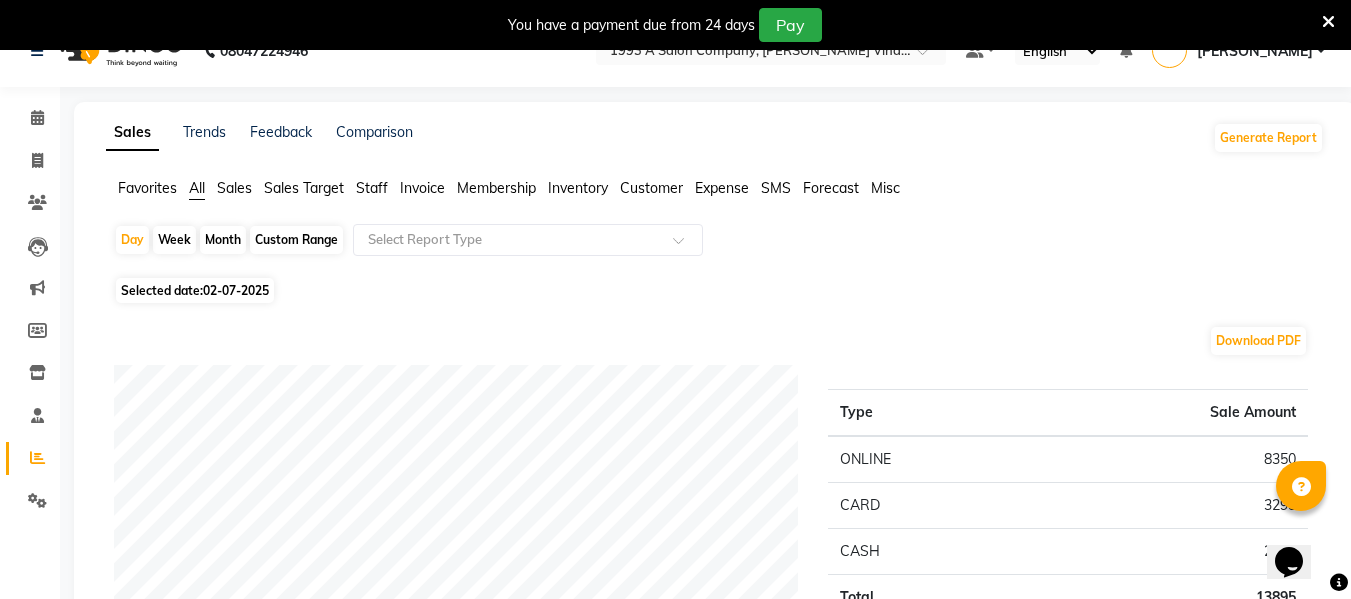 scroll, scrollTop: 0, scrollLeft: 0, axis: both 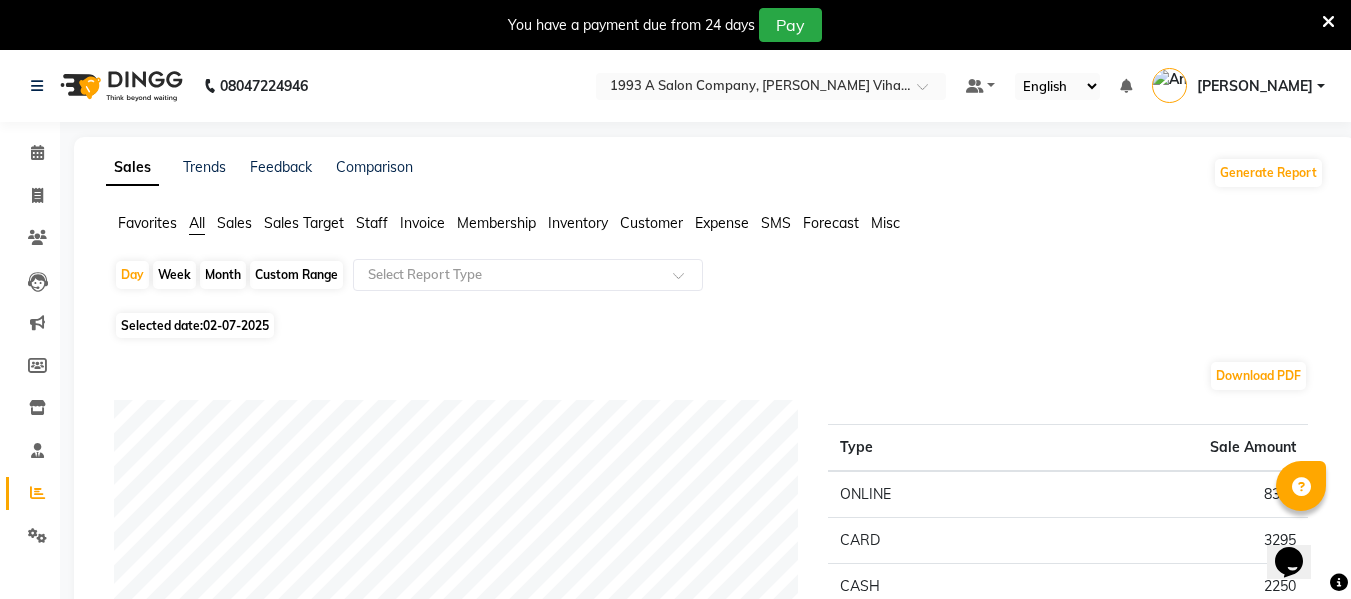 click on "Week" 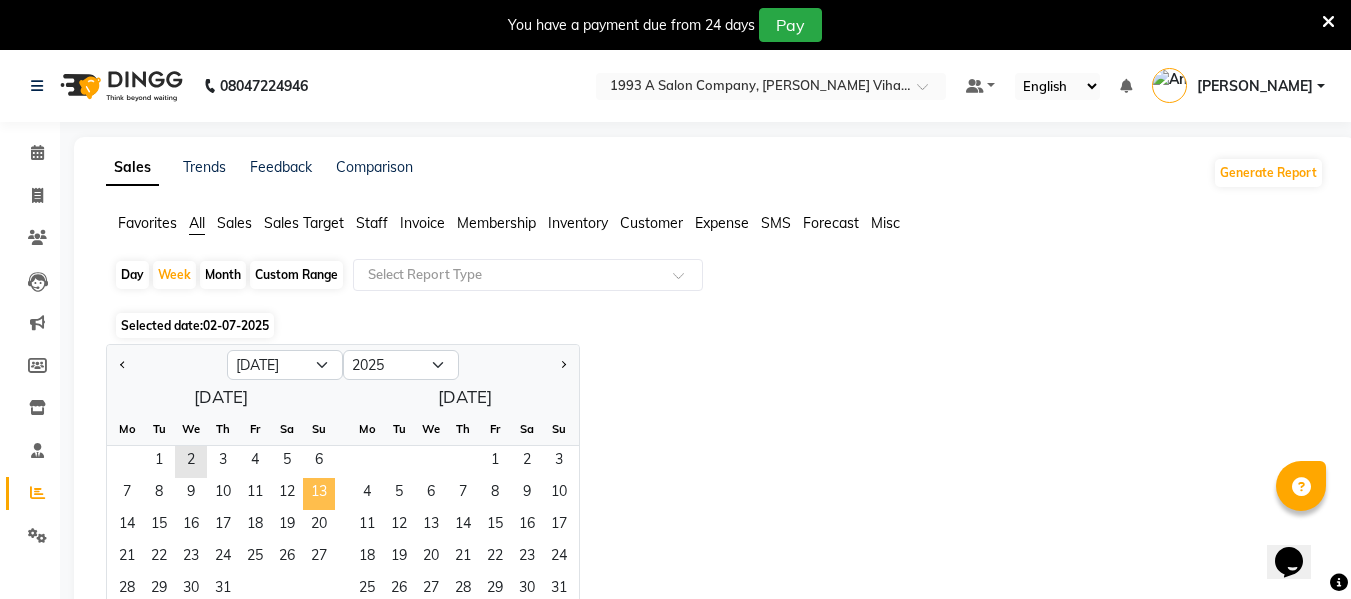 drag, startPoint x: 161, startPoint y: 464, endPoint x: 306, endPoint y: 489, distance: 147.13939 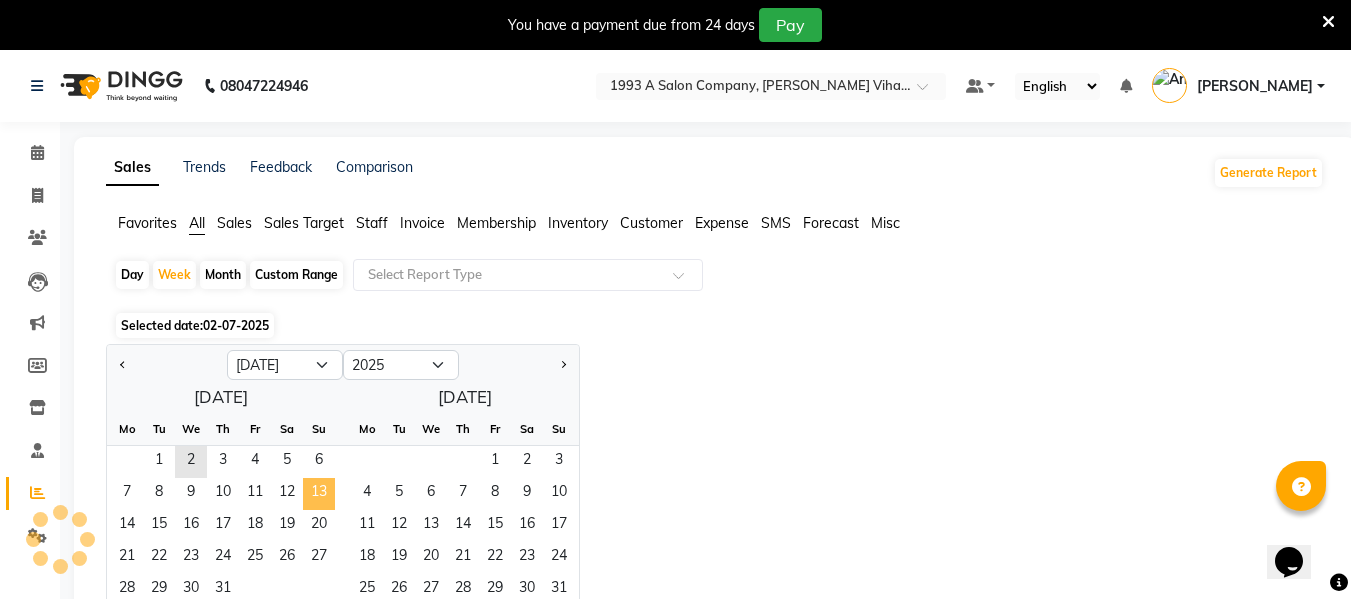 click on "13" 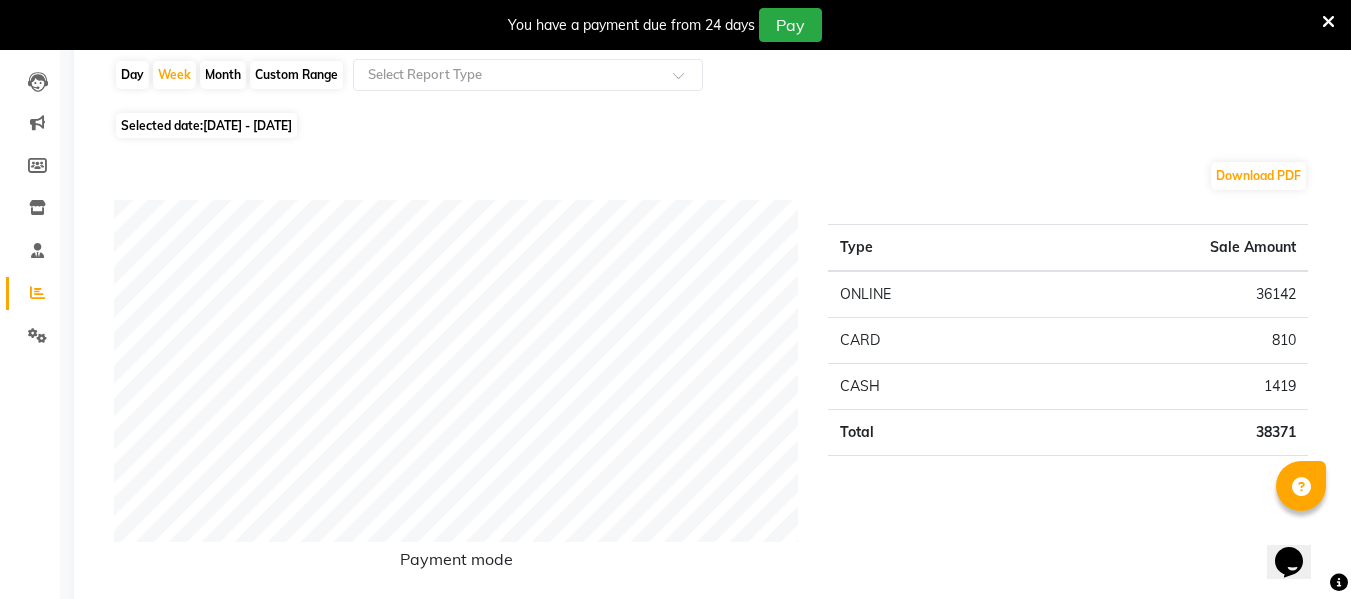 scroll, scrollTop: 0, scrollLeft: 0, axis: both 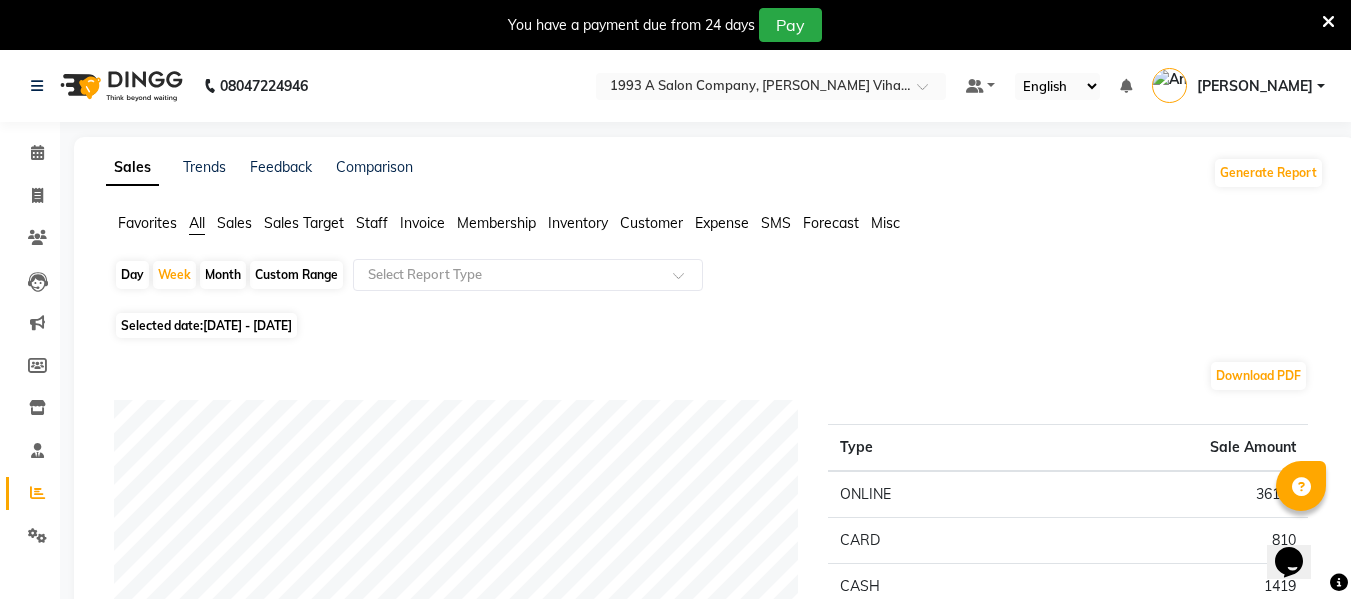 click on "Month" 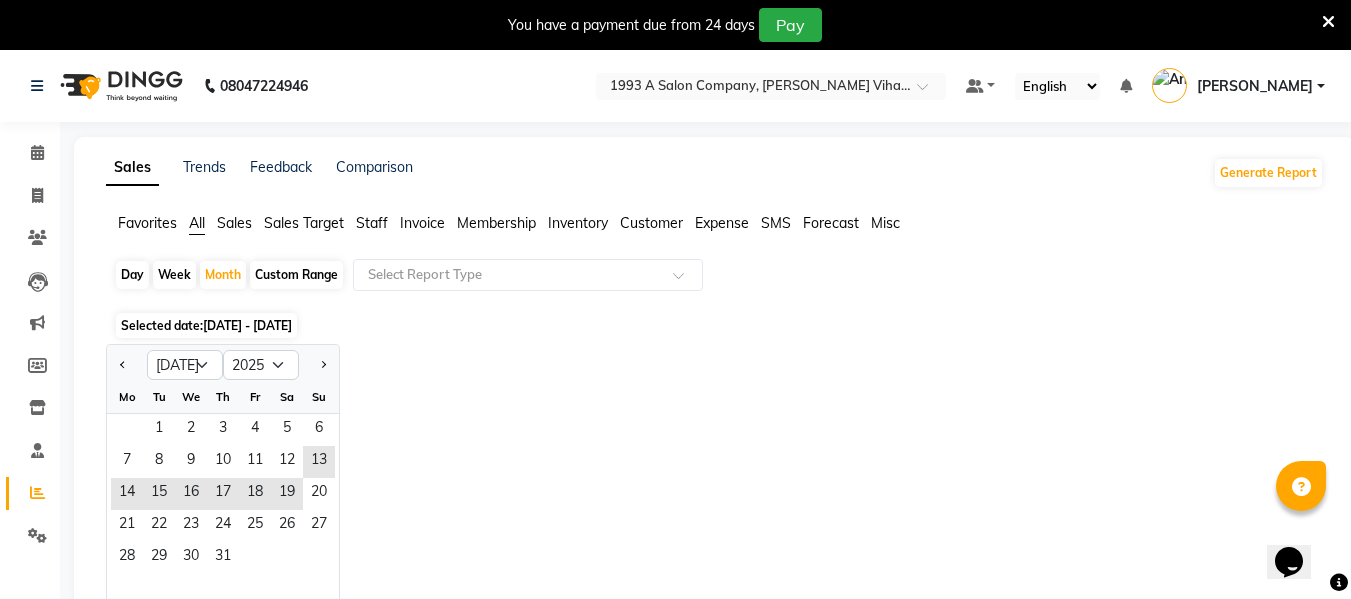 drag, startPoint x: 170, startPoint y: 432, endPoint x: 369, endPoint y: 469, distance: 202.41048 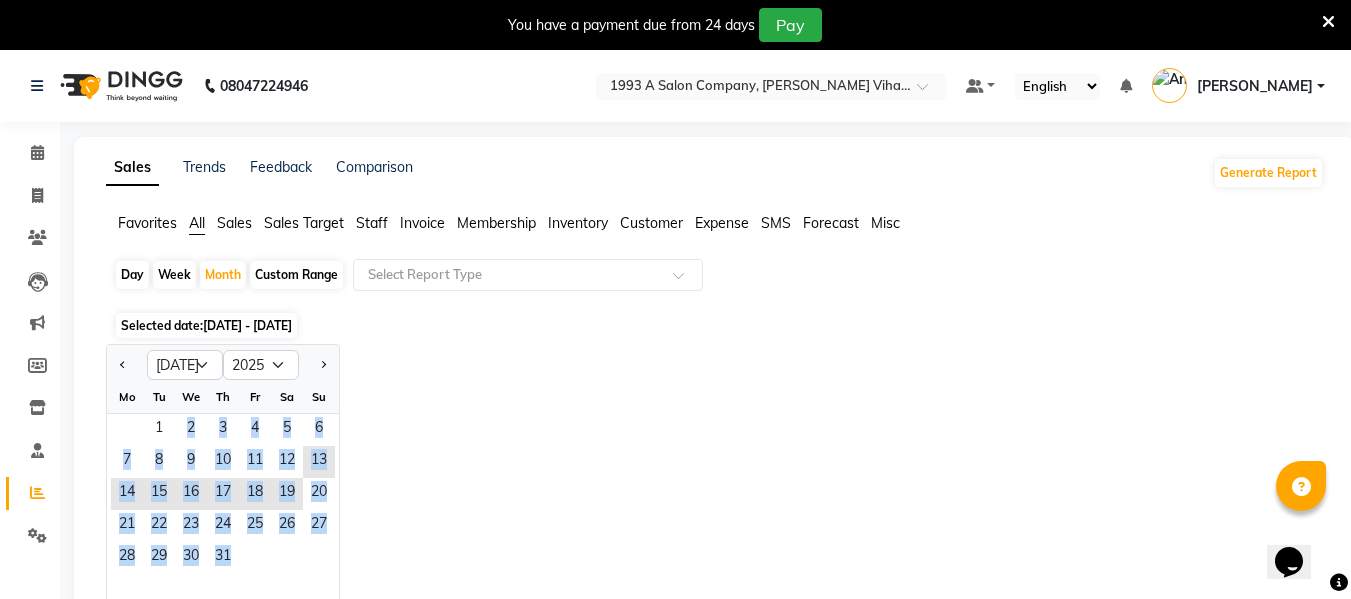 drag, startPoint x: 157, startPoint y: 420, endPoint x: 388, endPoint y: 513, distance: 249.01807 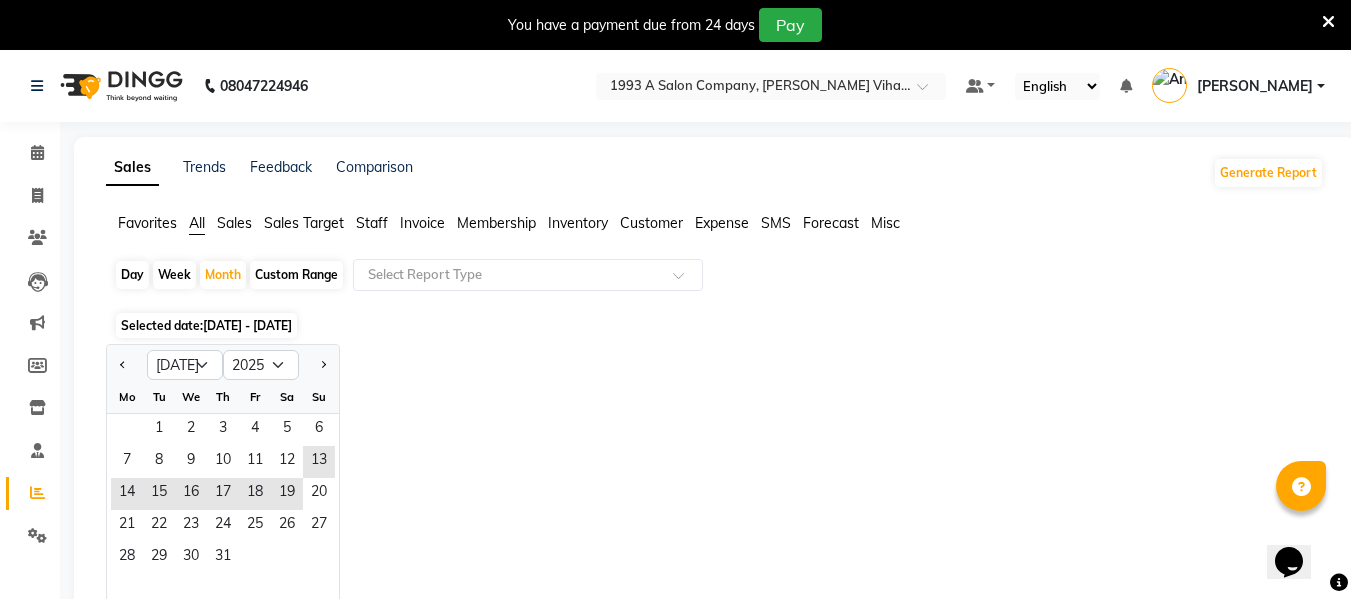 click on "Jan Feb Mar Apr May Jun [DATE] Aug Sep Oct Nov [DATE] 2016 2017 2018 2019 2020 2021 2022 2023 2024 2025 2026 2027 2028 2029 2030 2031 2032 2033 2034 2035 Mo Tu We Th Fr Sa Su  1   2   3   4   5   6   7   8   9   10   11   12   13   14   15   16   17   18   19   20   21   22   23   24   25   26   27   28   29   30   31" 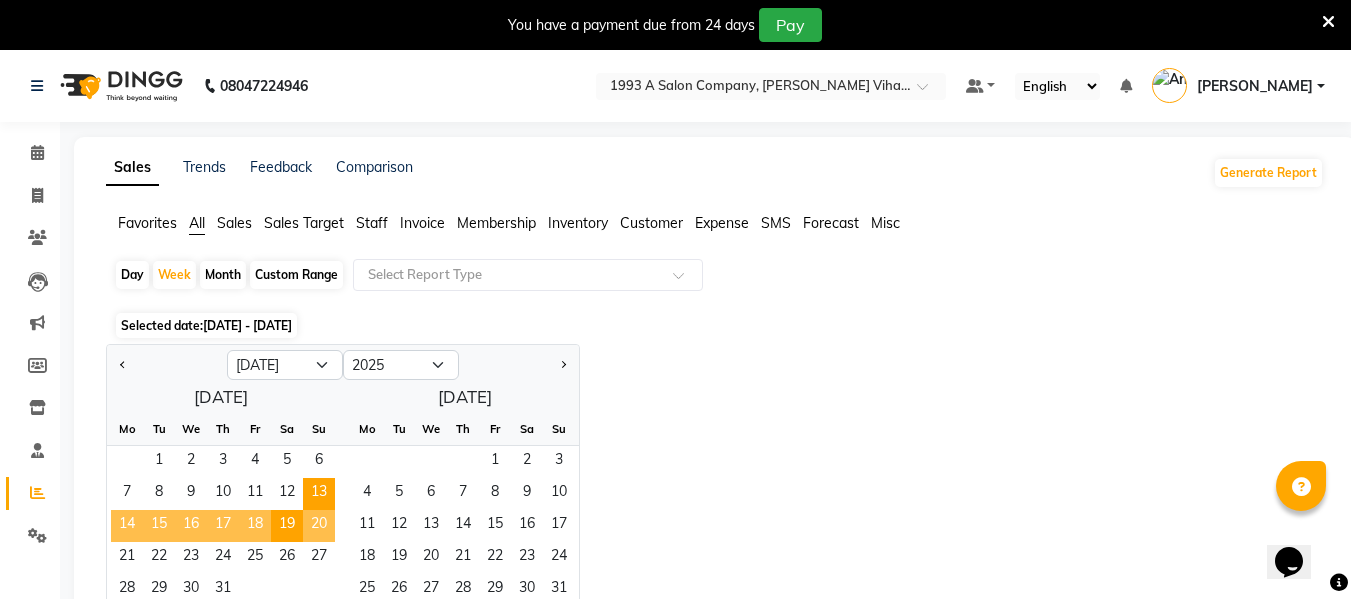 drag, startPoint x: 164, startPoint y: 449, endPoint x: 309, endPoint y: 510, distance: 157.30861 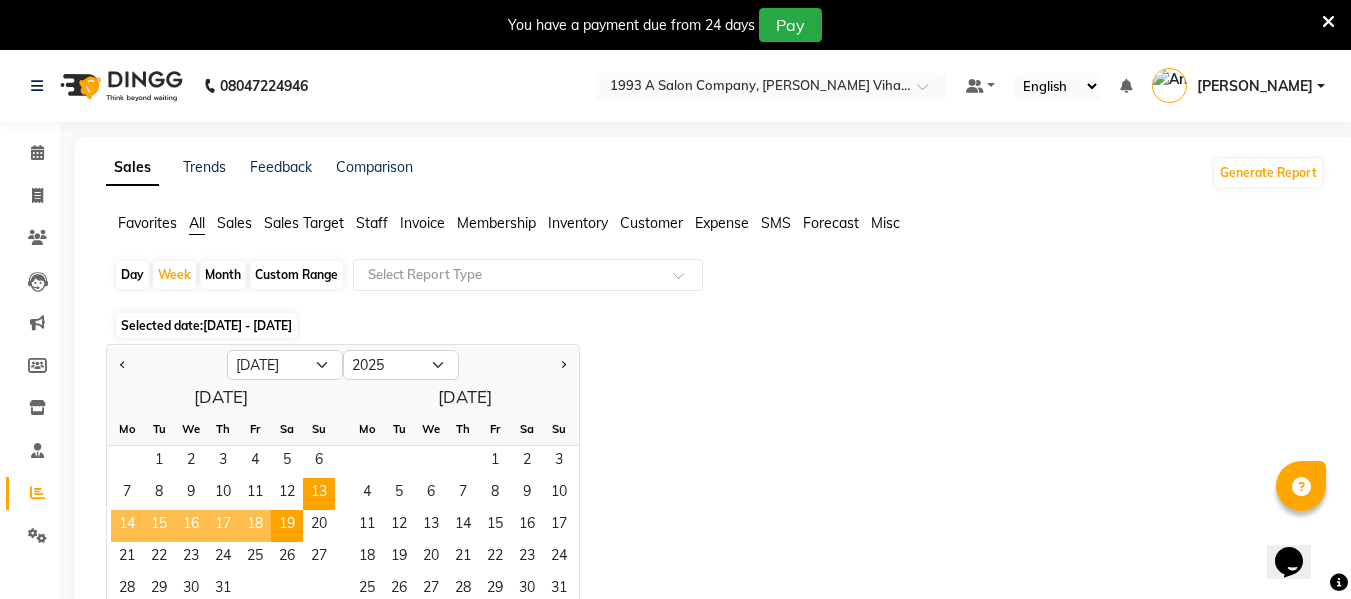 click on "Jan Feb Mar Apr May Jun [DATE] Aug Sep Oct Nov [DATE] 2016 2017 2018 2019 2020 2021 2022 2023 2024 2025 2026 2027 2028 2029 2030 2031 2032 2033 2034 2035  [DATE]  Mo Tu We Th Fr Sa Su  1   2   3   4   5   6   7   8   9   10   11   12   13   14   15   16   17   18   19   20   21   22   23   24   25   26   27   28   29   30   [DATE] Tu We Th Fr Sa Su  1   2   3   4   5   6   7   8   9   10   11   12   13   14   15   16   17   18   19   20   21   22   23   24   25   26   27   28   29   30   31" 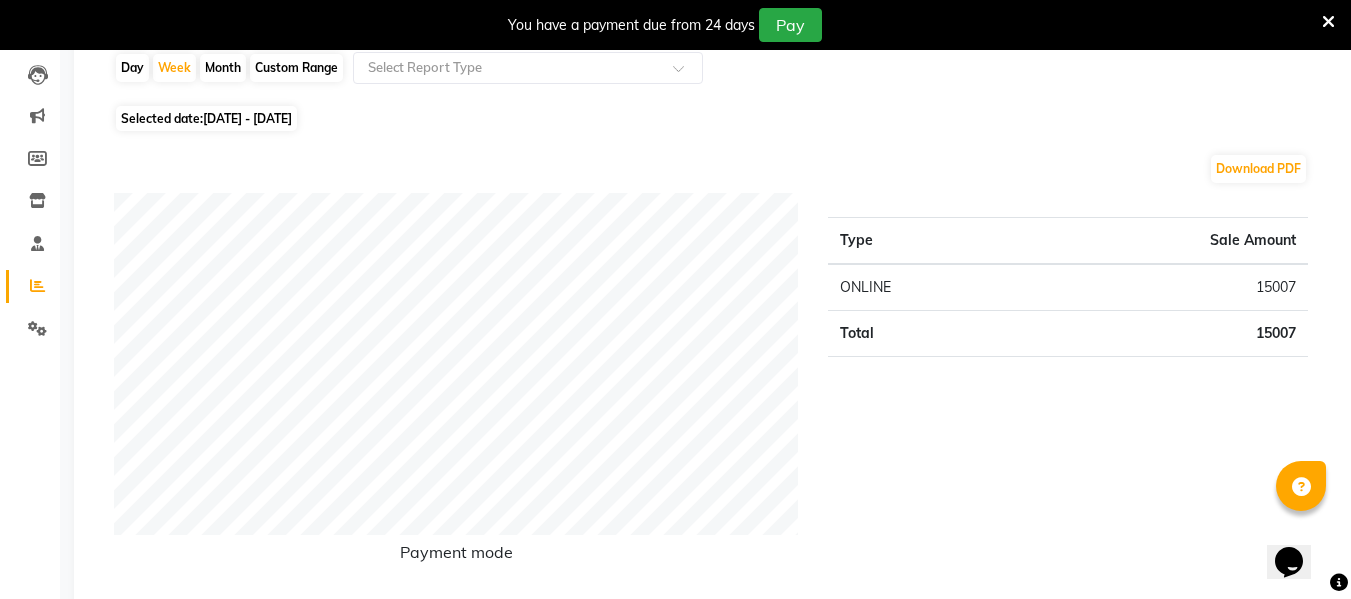 scroll, scrollTop: 0, scrollLeft: 0, axis: both 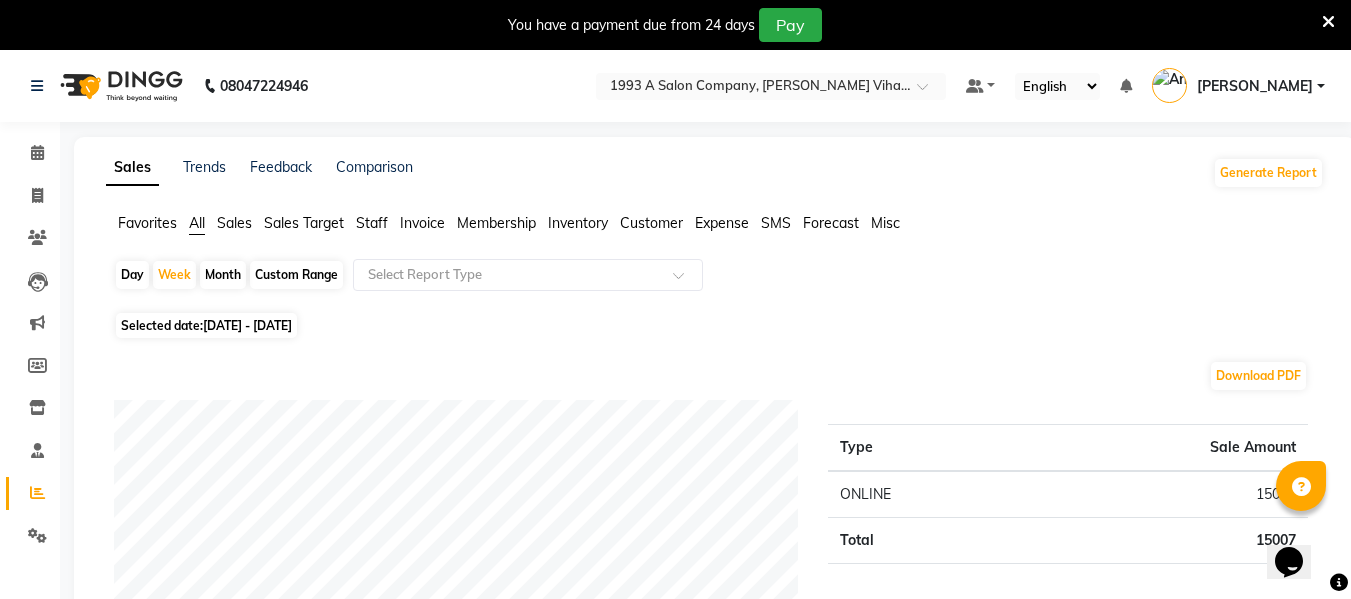 click on "Invoice" 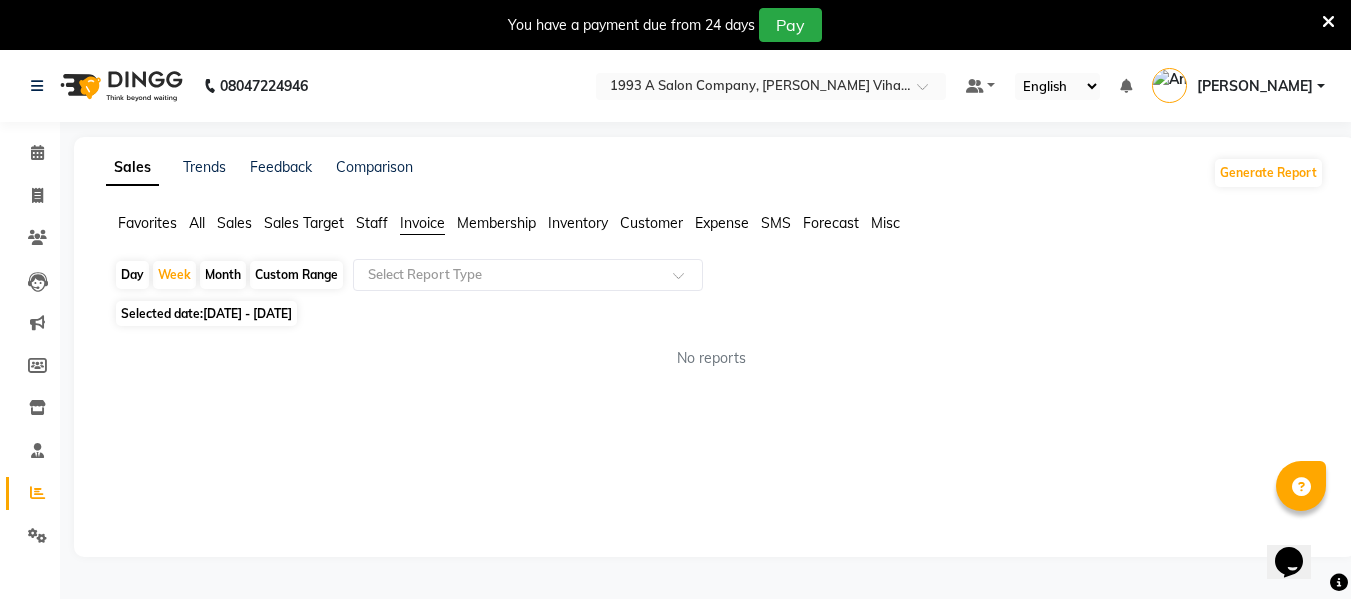 click on "Inventory" 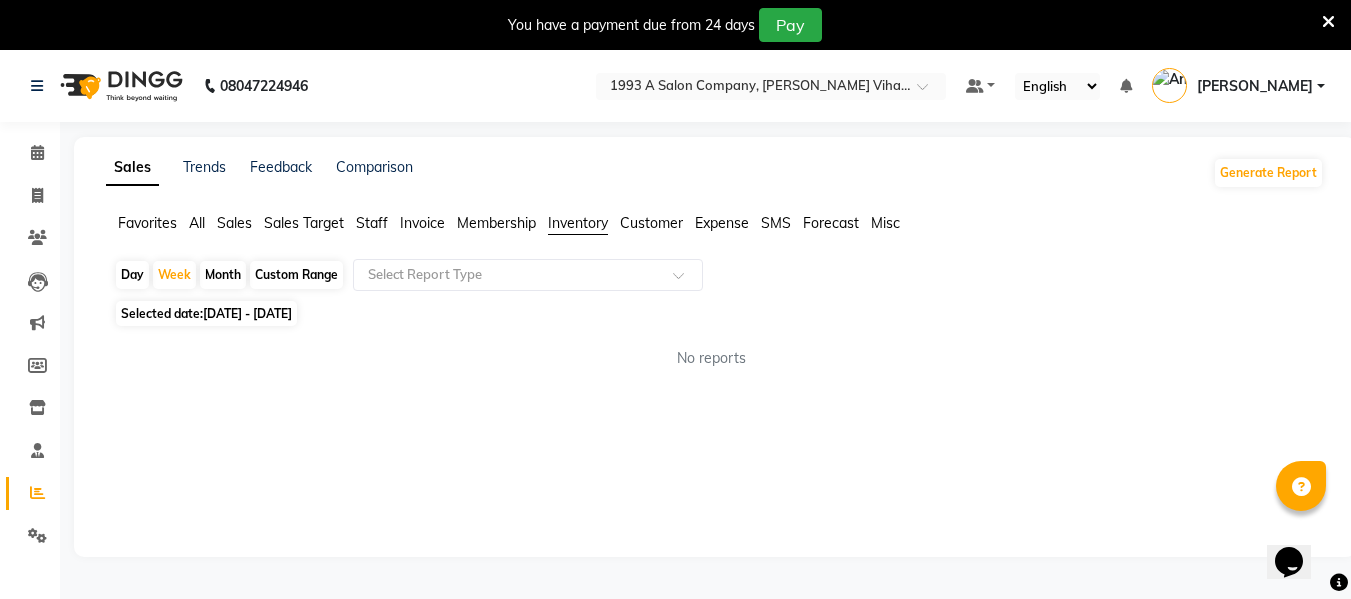 click on "Inventory" 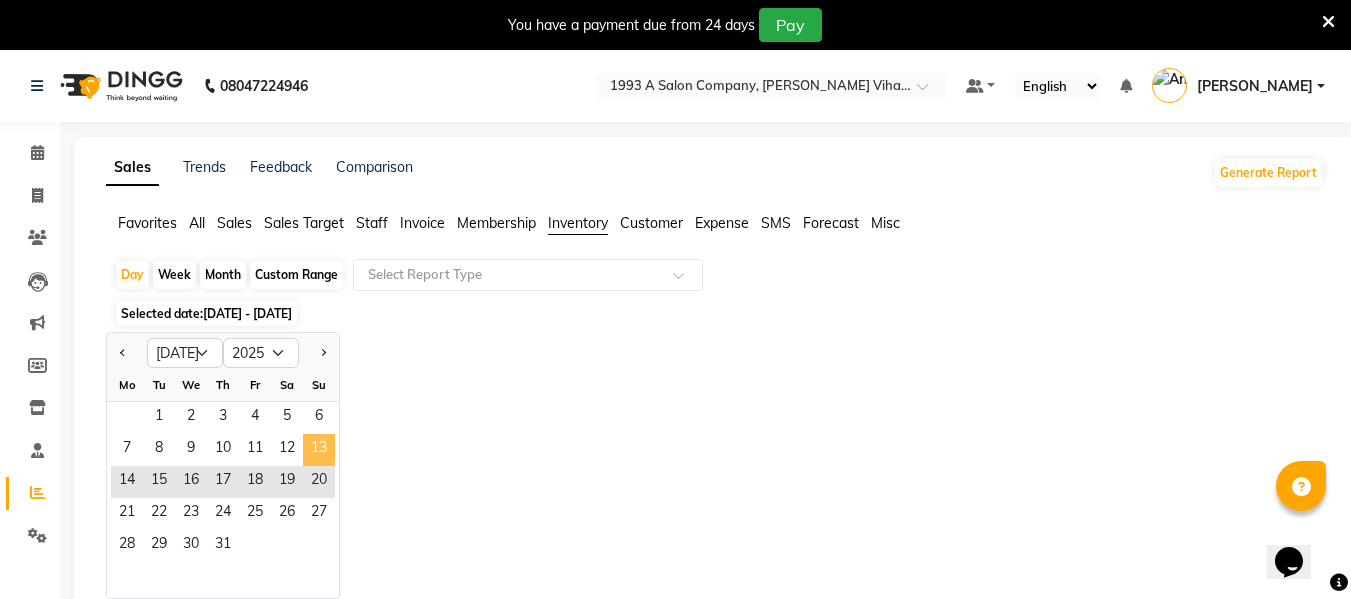 drag, startPoint x: 153, startPoint y: 409, endPoint x: 327, endPoint y: 439, distance: 176.56726 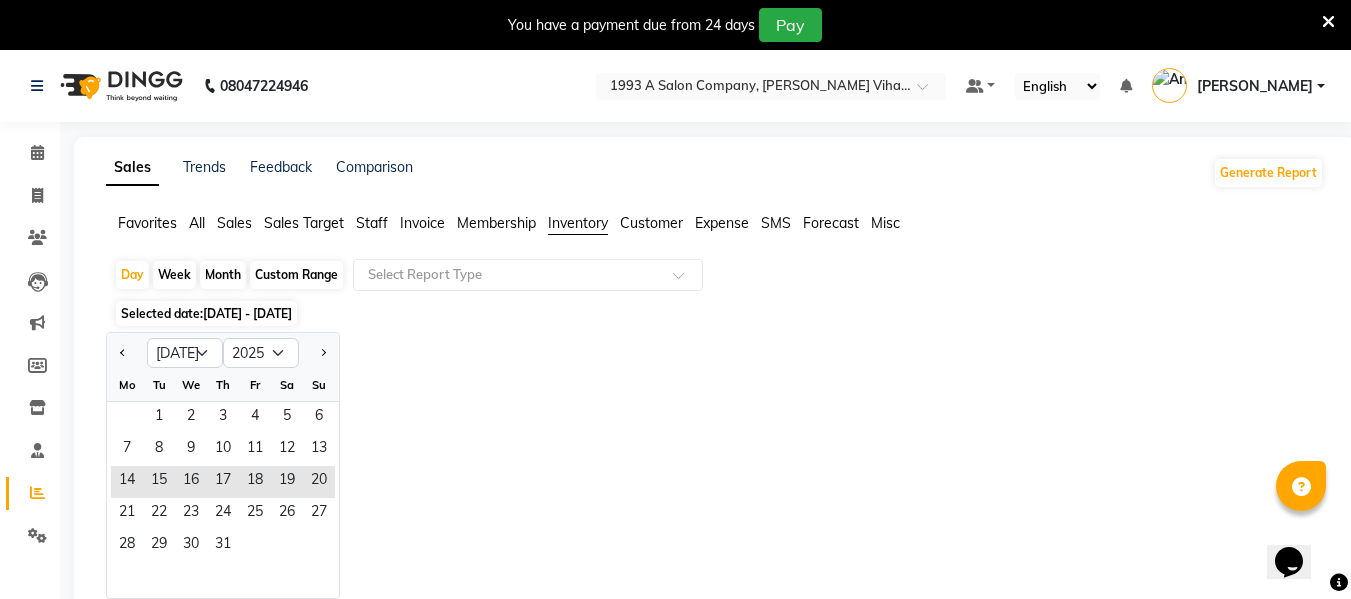 click on "Jan Feb Mar Apr May Jun [DATE] Aug Sep Oct Nov [DATE] 2016 2017 2018 2019 2020 2021 2022 2023 2024 2025 2026 2027 2028 2029 2030 2031 2032 2033 2034 2035 Mo Tu We Th Fr Sa Su  1   2   3   4   5   6   7   8   9   10   11   12   13   14   15   16   17   18   19   20   21   22   23   24   25   26   27   28   29   30   31" 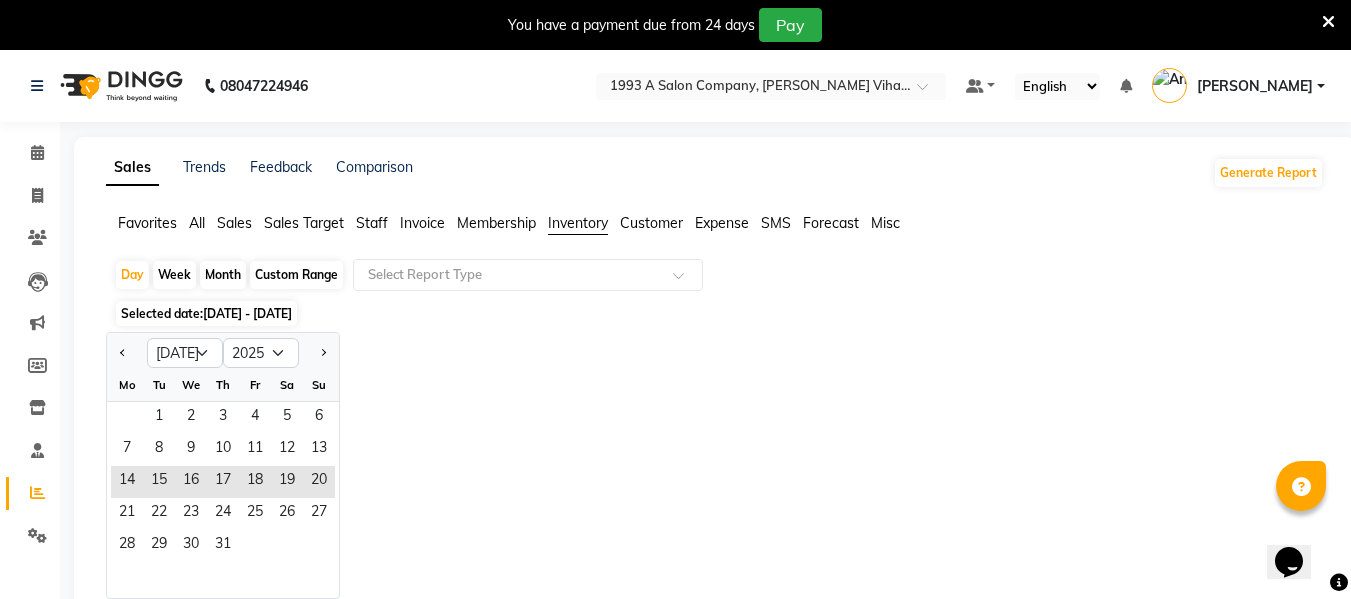 click on "Favorites" 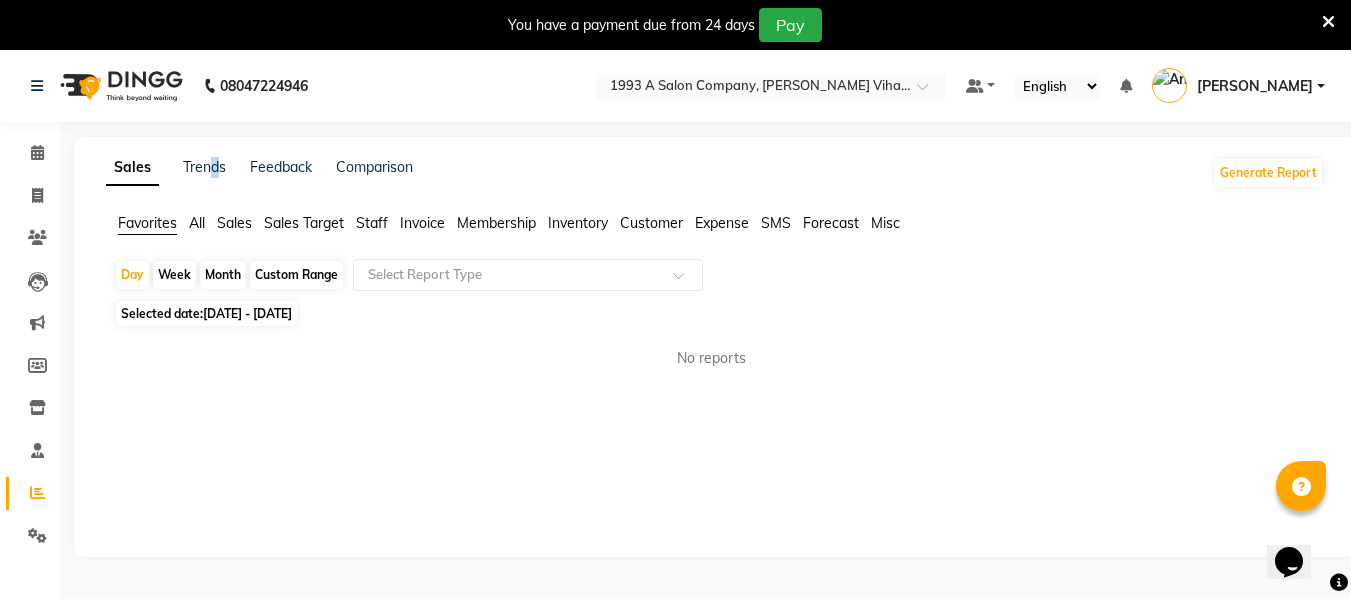 click on "Trends" 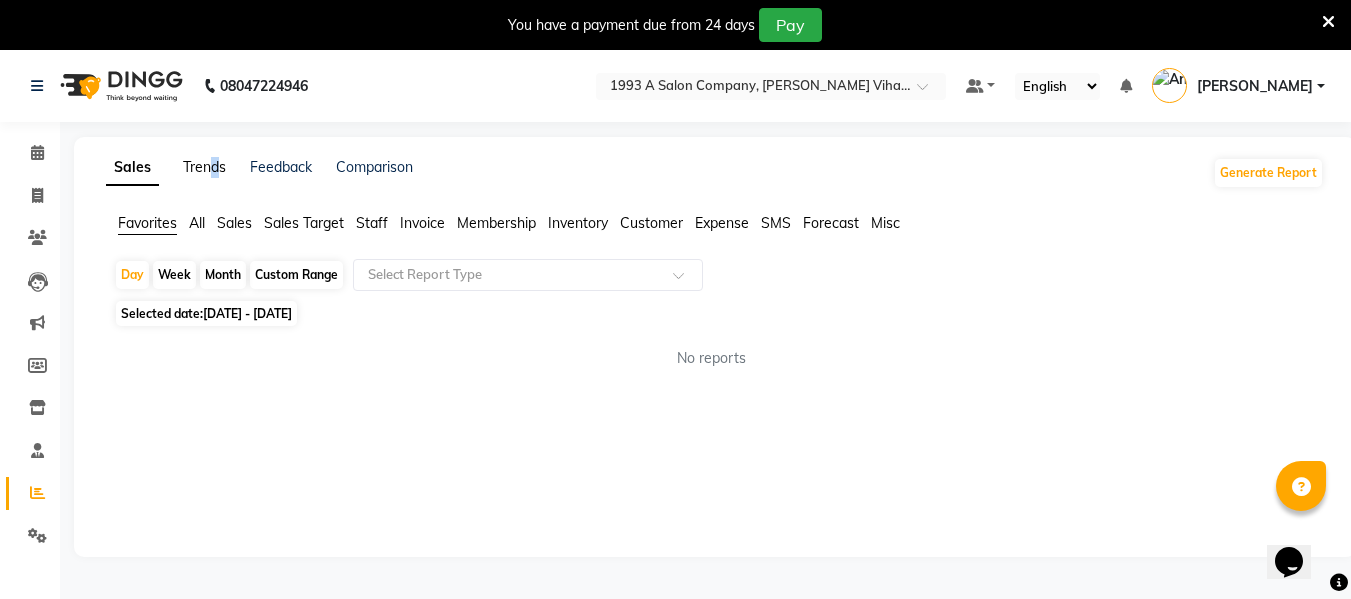 click on "Trends" 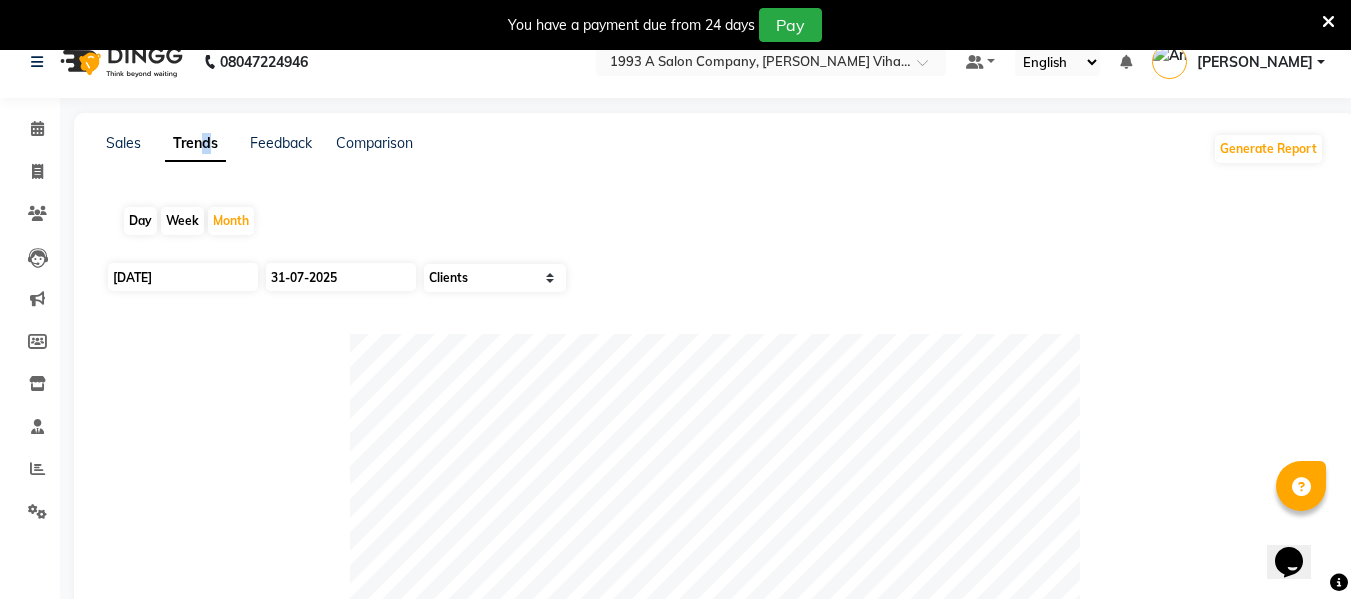 scroll, scrollTop: 0, scrollLeft: 0, axis: both 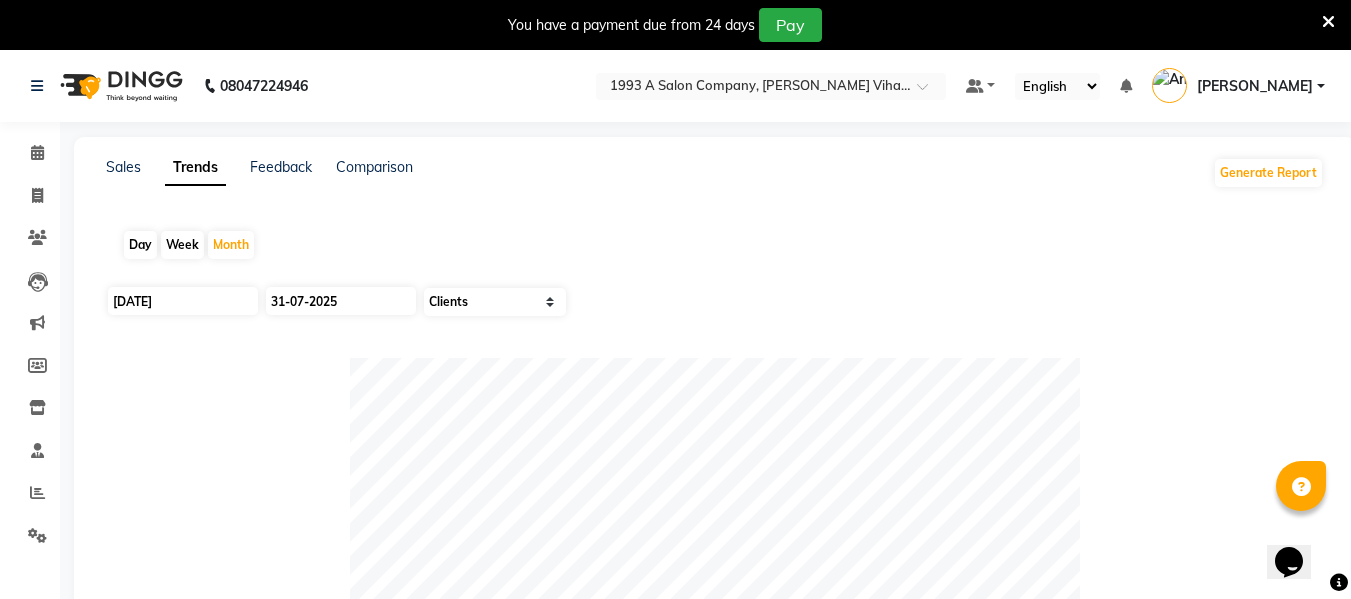 click on "Week" 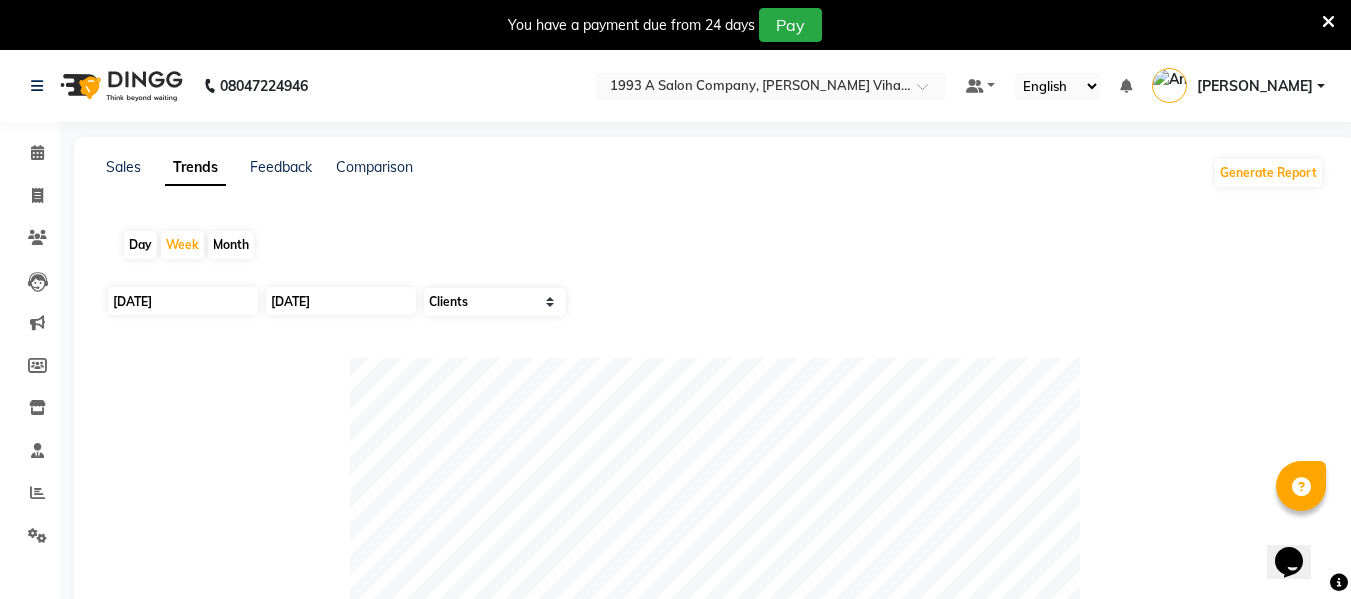 click on "Day" 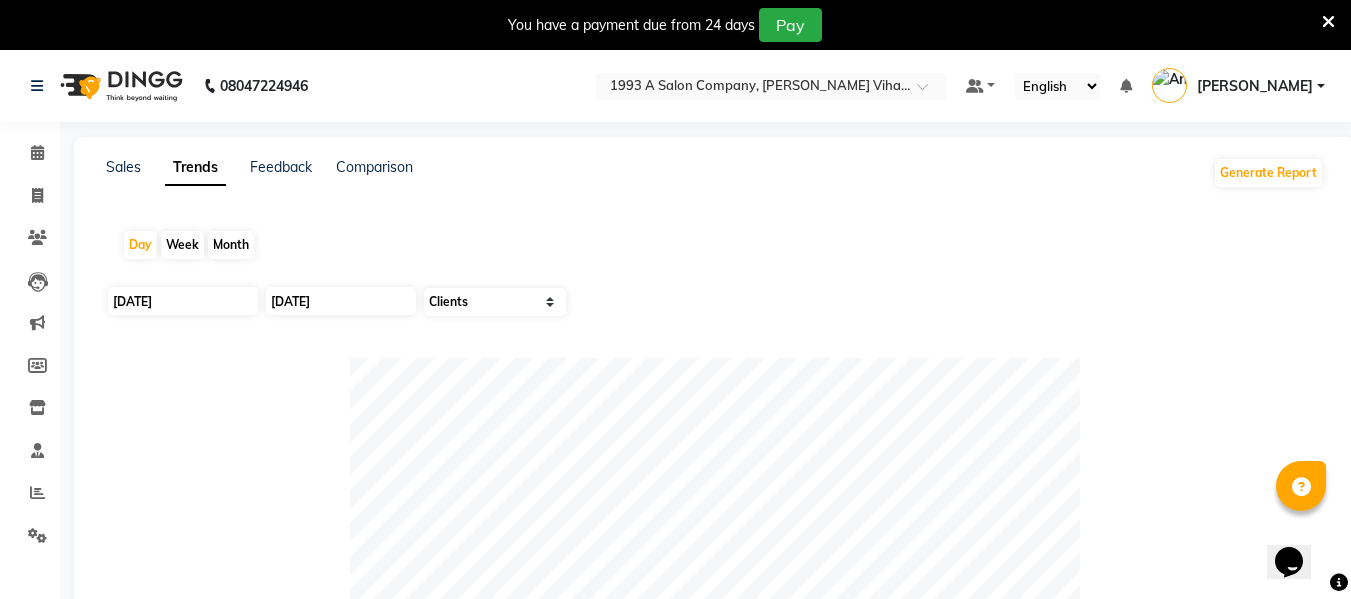 click on "Sales Trends Feedback Comparison Generate Report Day Week Month [DATE] [DATE] Select Sales Clients  EXPORT REPORTS  Show  10 25 50 100  entries Search: Range [DEMOGRAPHIC_DATA] [DEMOGRAPHIC_DATA] Prefer Not To Say Other Not Mentioned Total Range [DEMOGRAPHIC_DATA] [DEMOGRAPHIC_DATA] Prefer Not To Say Other Not Mentioned Total [DATE] 1 5 0 0 0 6 Showing 1 to 1 of 1 entries Previous 1 Next" 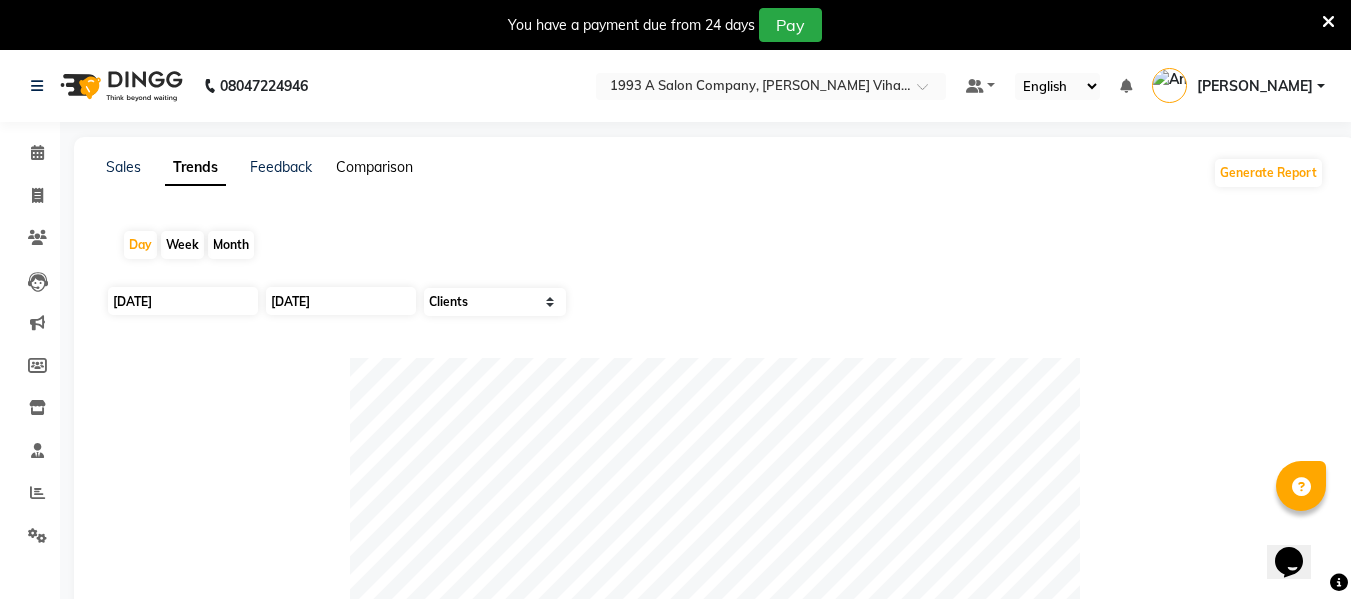 click on "Comparison" 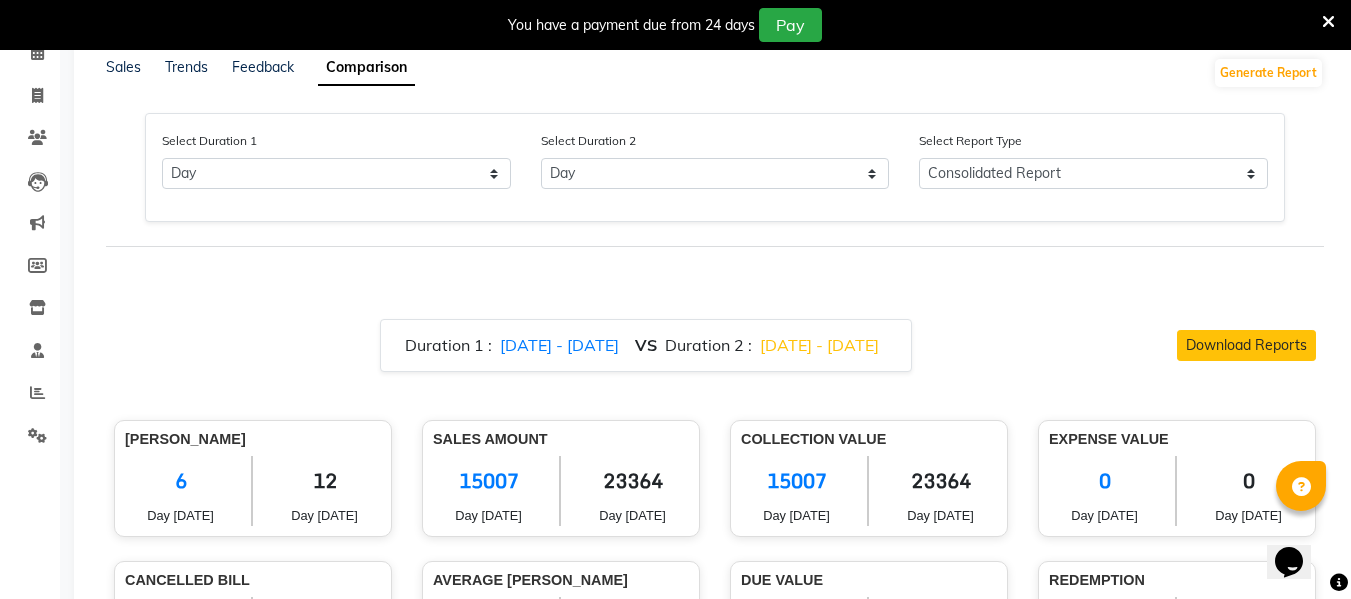 scroll, scrollTop: 0, scrollLeft: 0, axis: both 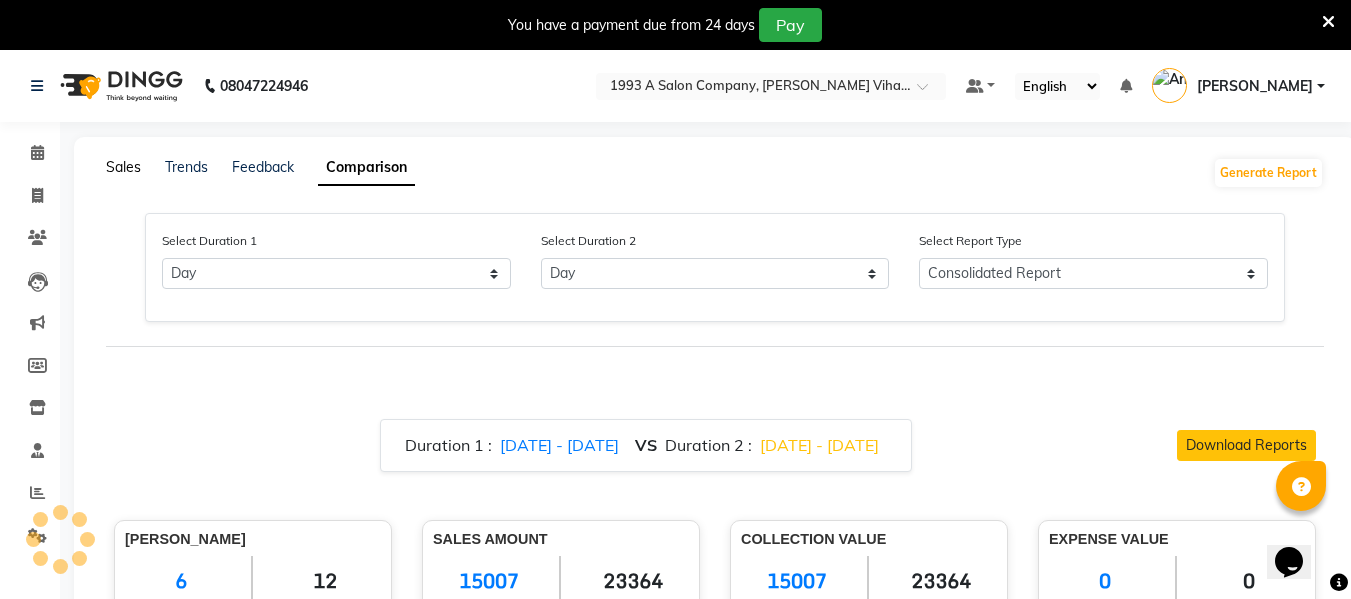 click on "Sales" 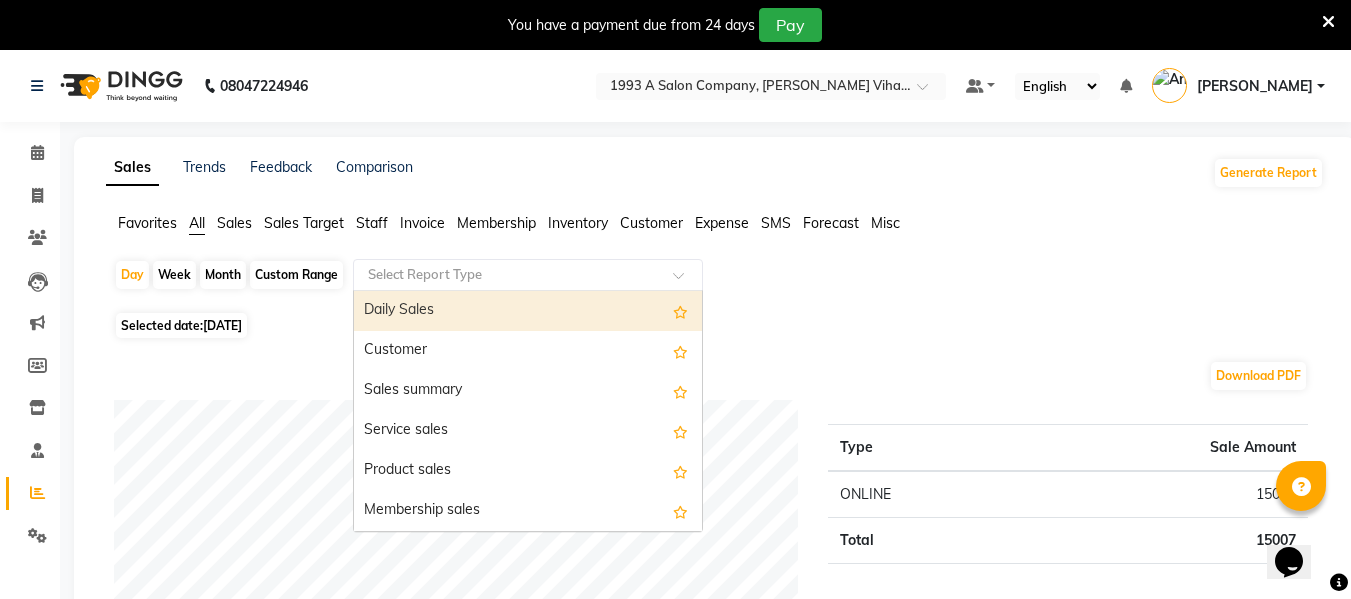 click 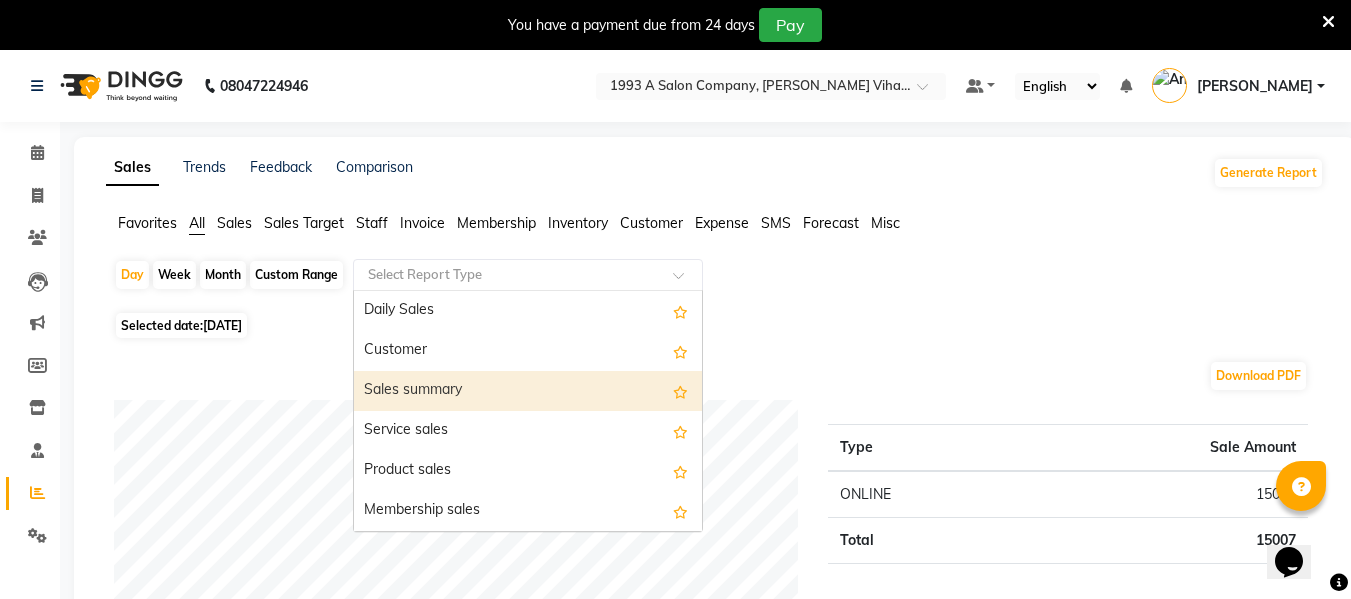 click on "Sales summary" at bounding box center [528, 391] 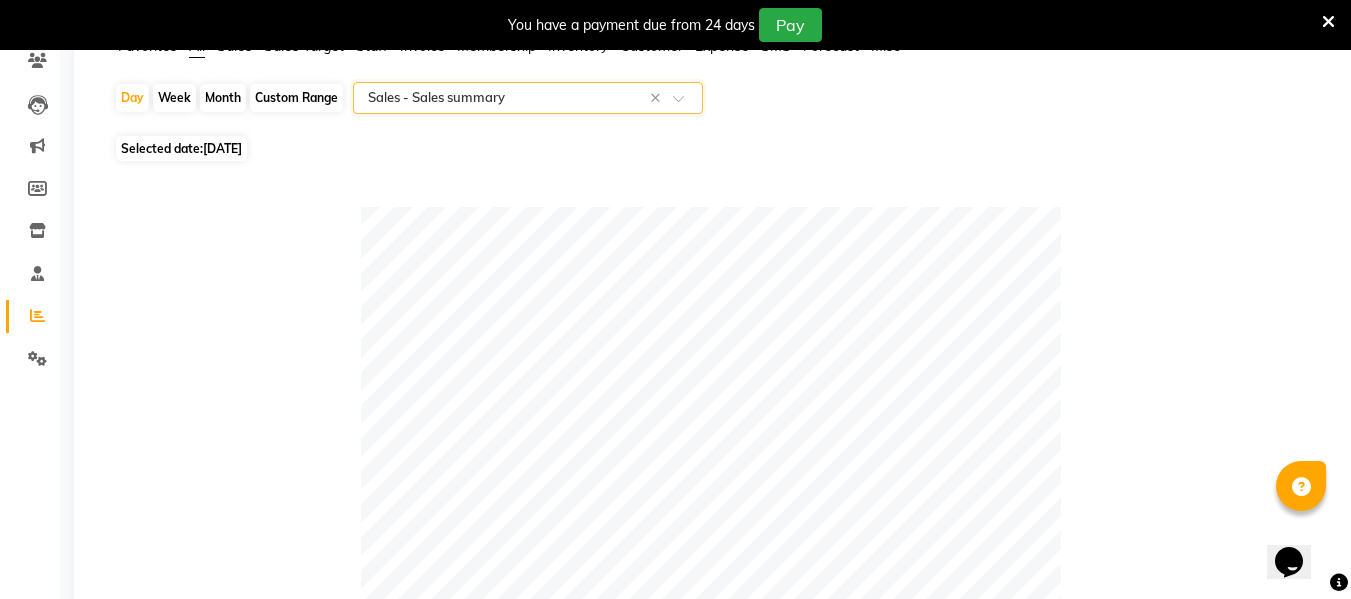 scroll, scrollTop: 0, scrollLeft: 0, axis: both 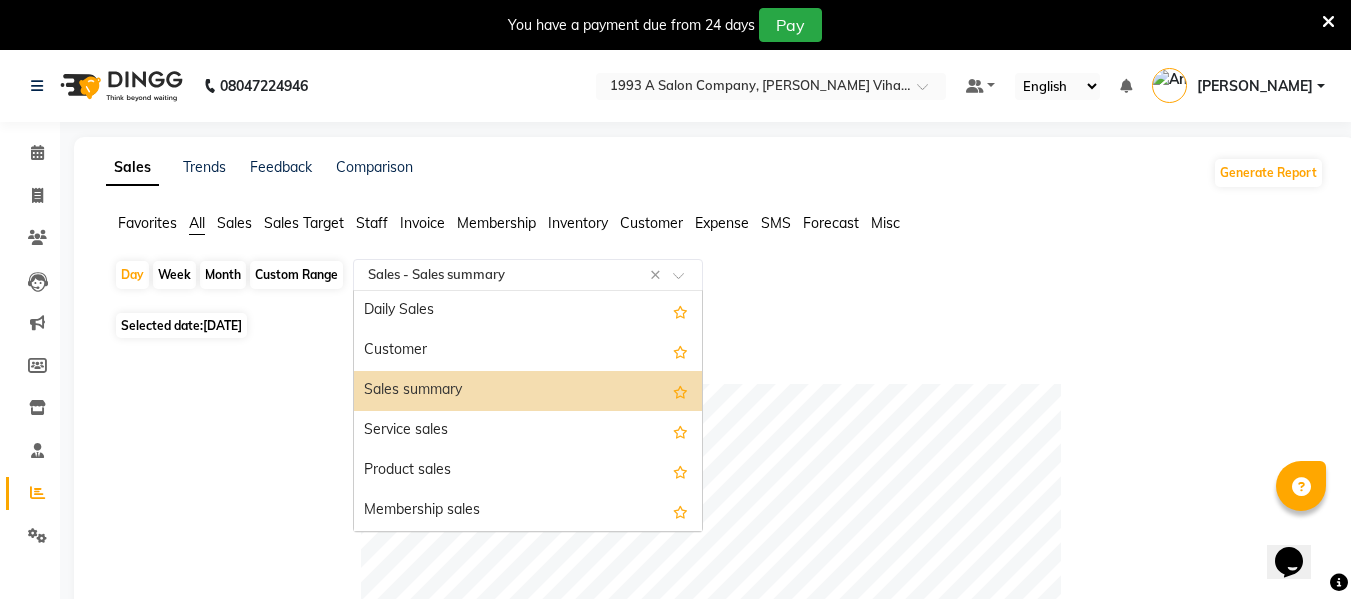 click 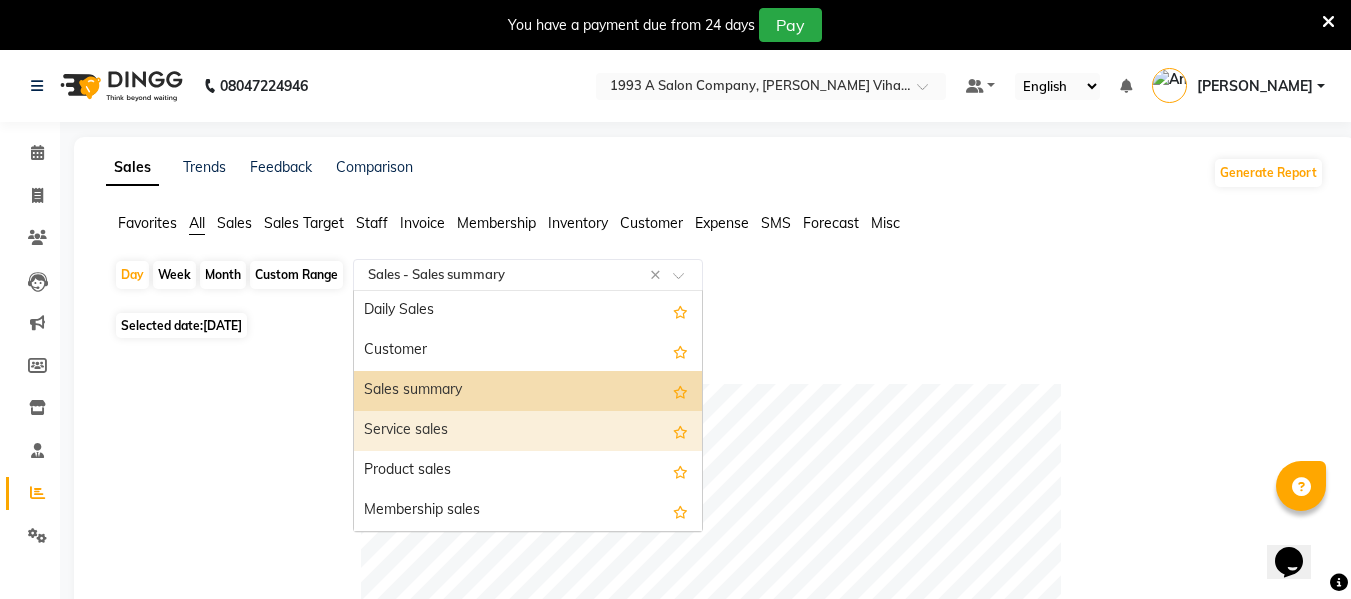 click on "Service sales" at bounding box center (528, 431) 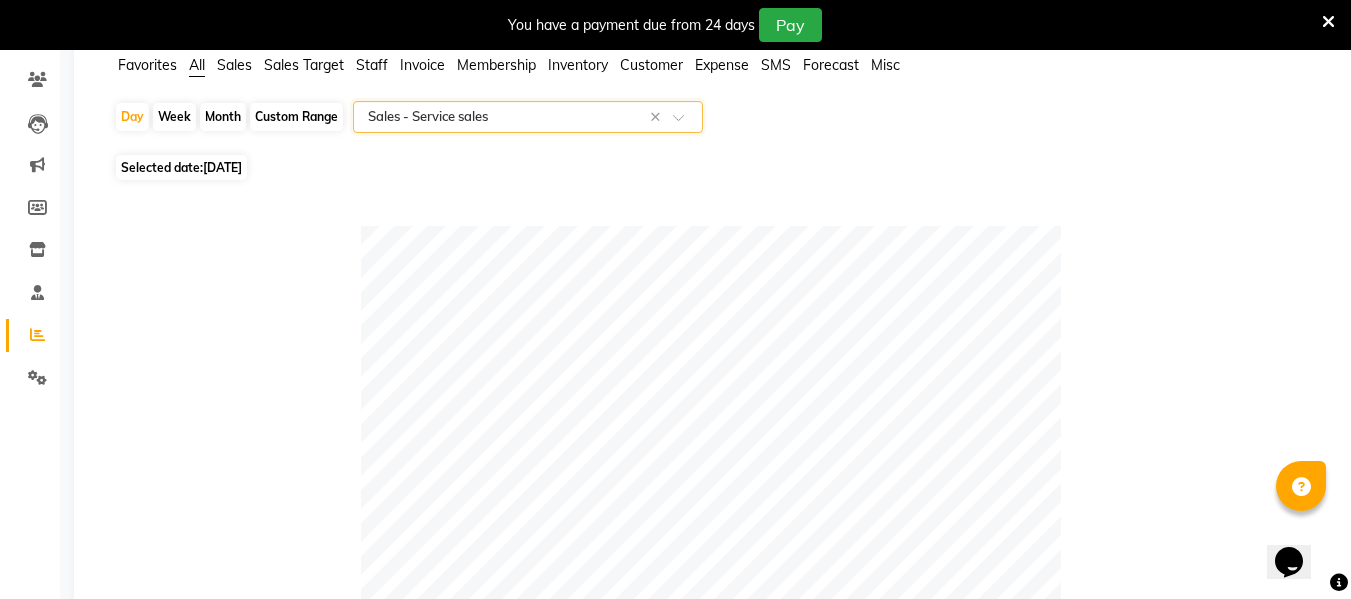 scroll, scrollTop: 0, scrollLeft: 0, axis: both 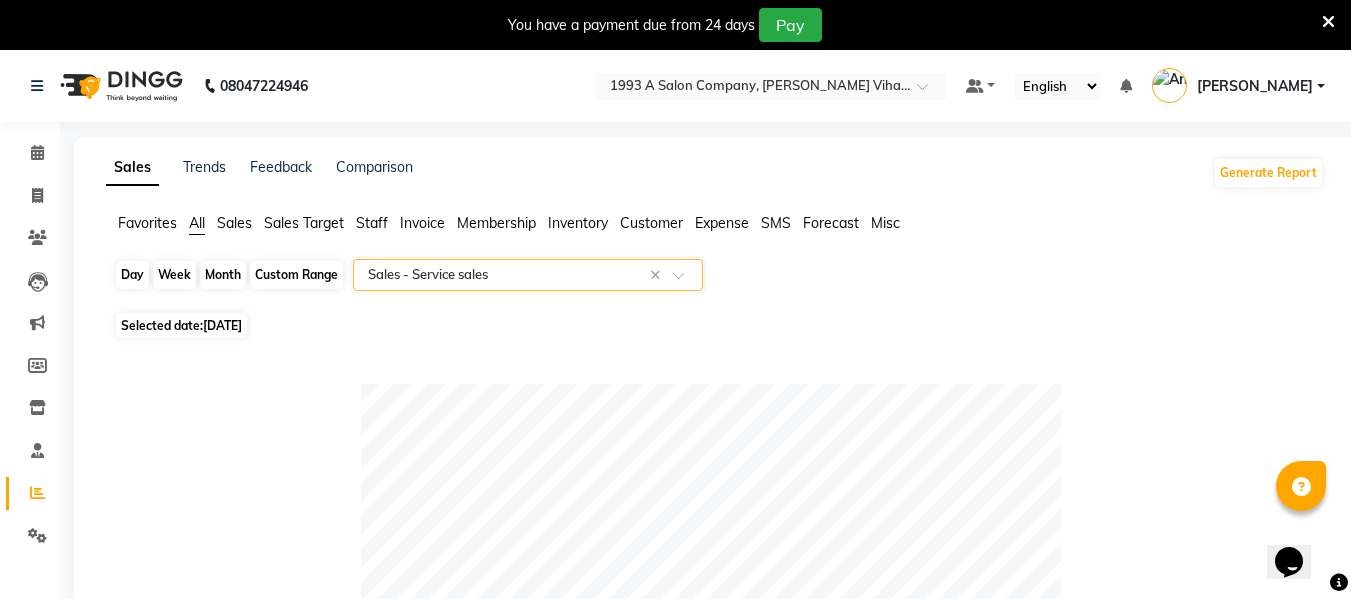 click on "Day" 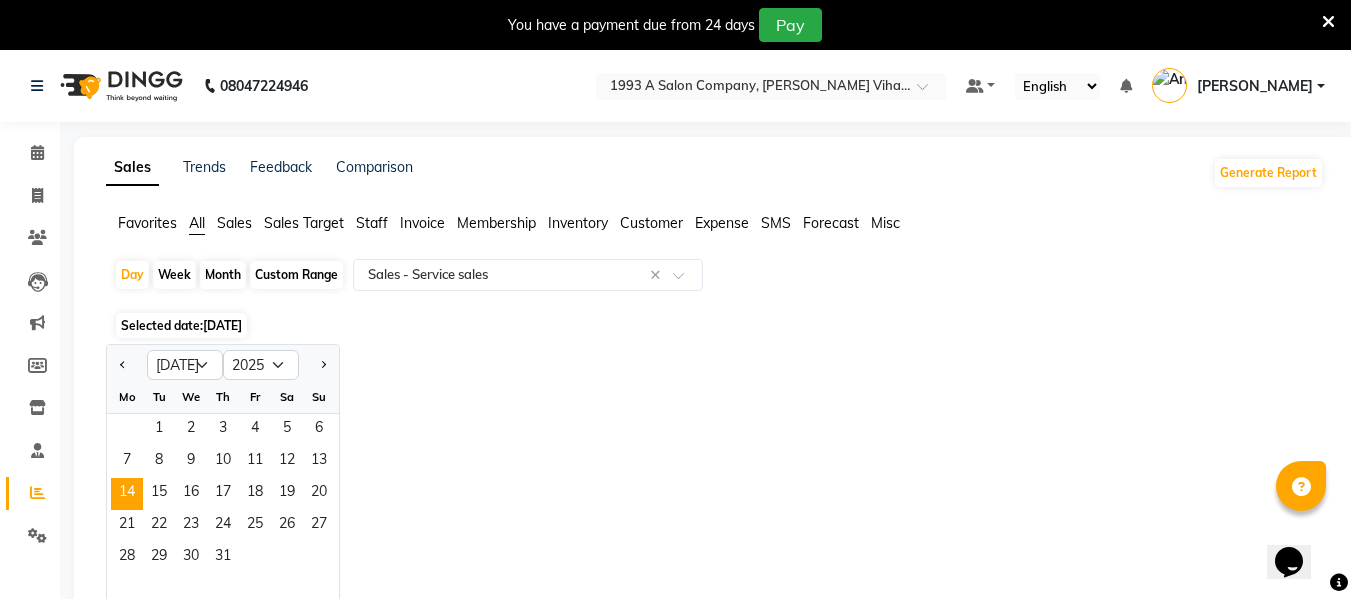 click on "Favorites" 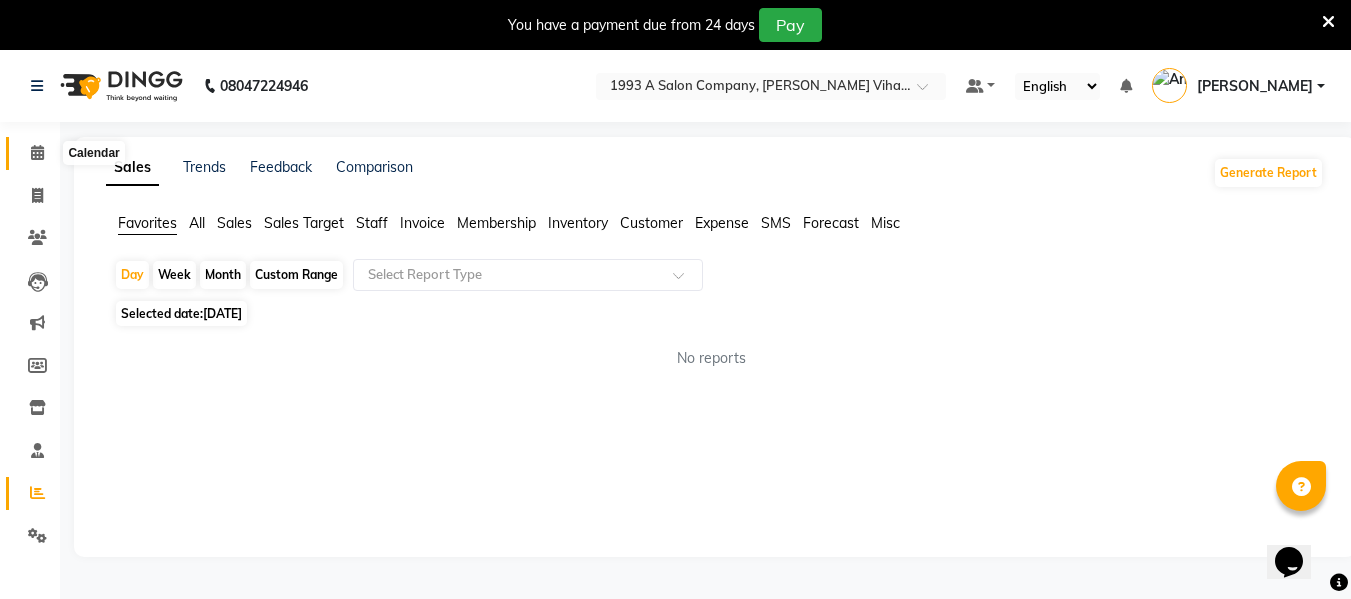 click 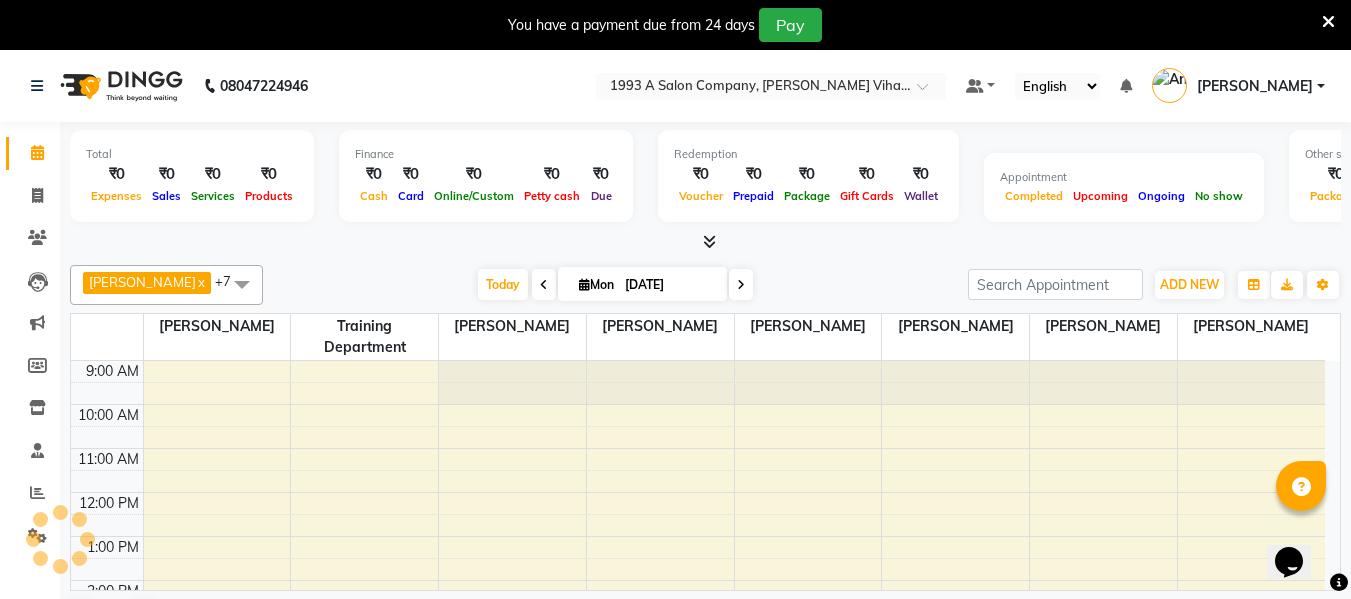 scroll, scrollTop: 0, scrollLeft: 0, axis: both 